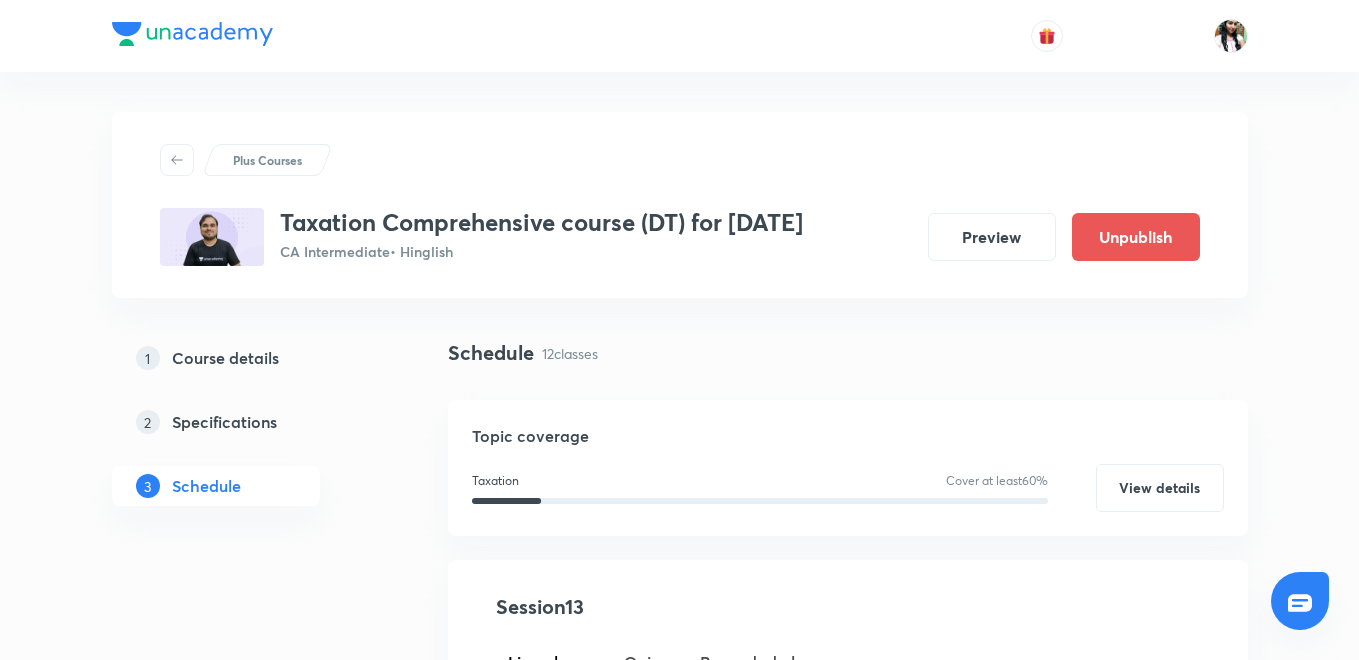 scroll, scrollTop: 2697, scrollLeft: 0, axis: vertical 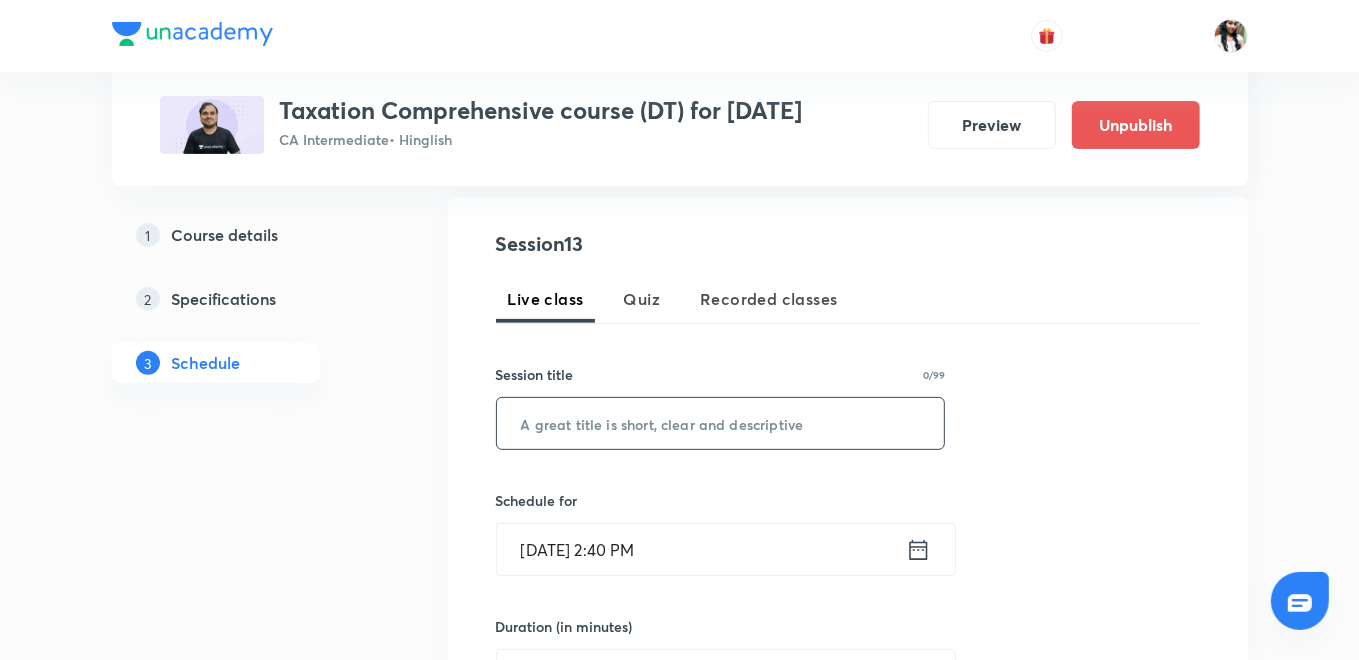 click at bounding box center [721, 423] 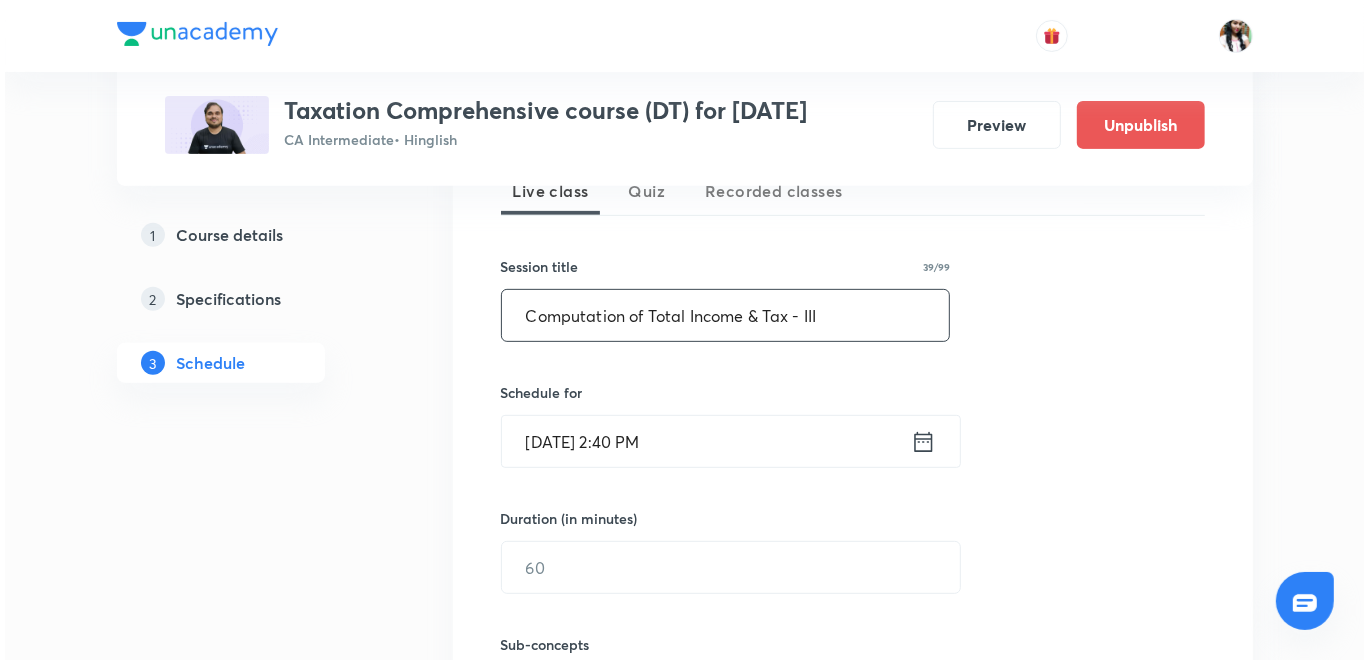 scroll, scrollTop: 585, scrollLeft: 0, axis: vertical 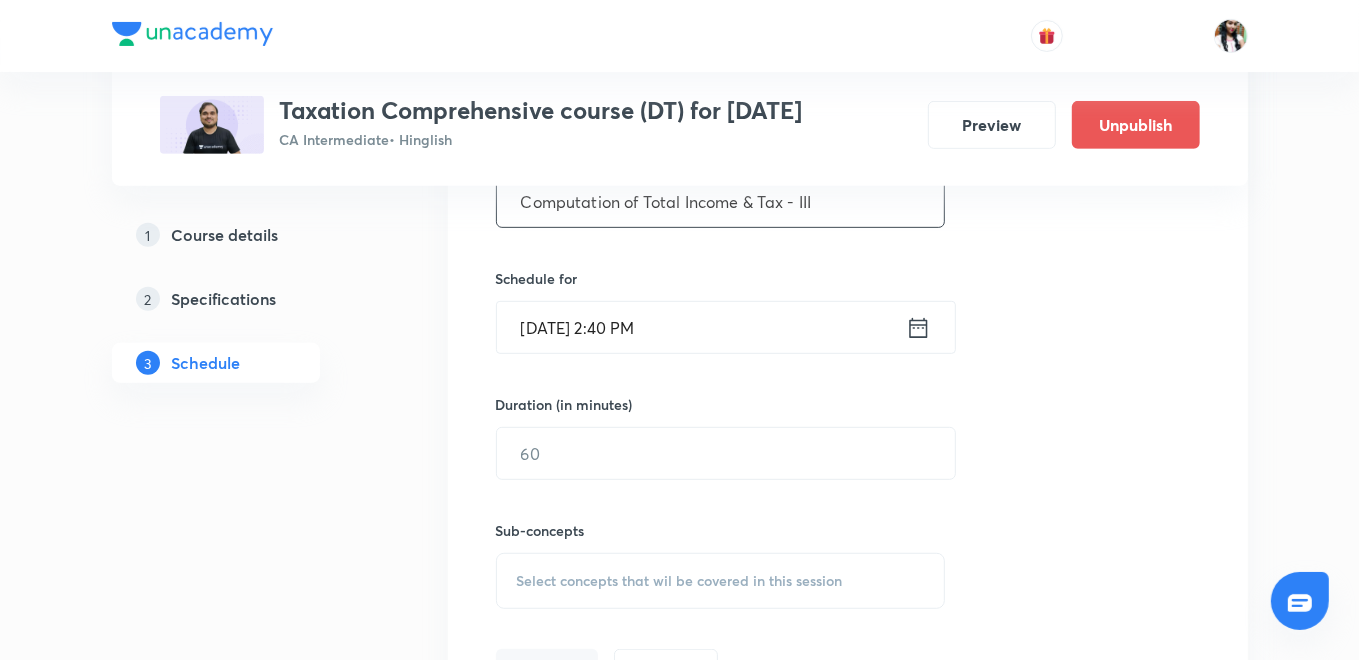 type on "Computation of Total Income & Tax - III" 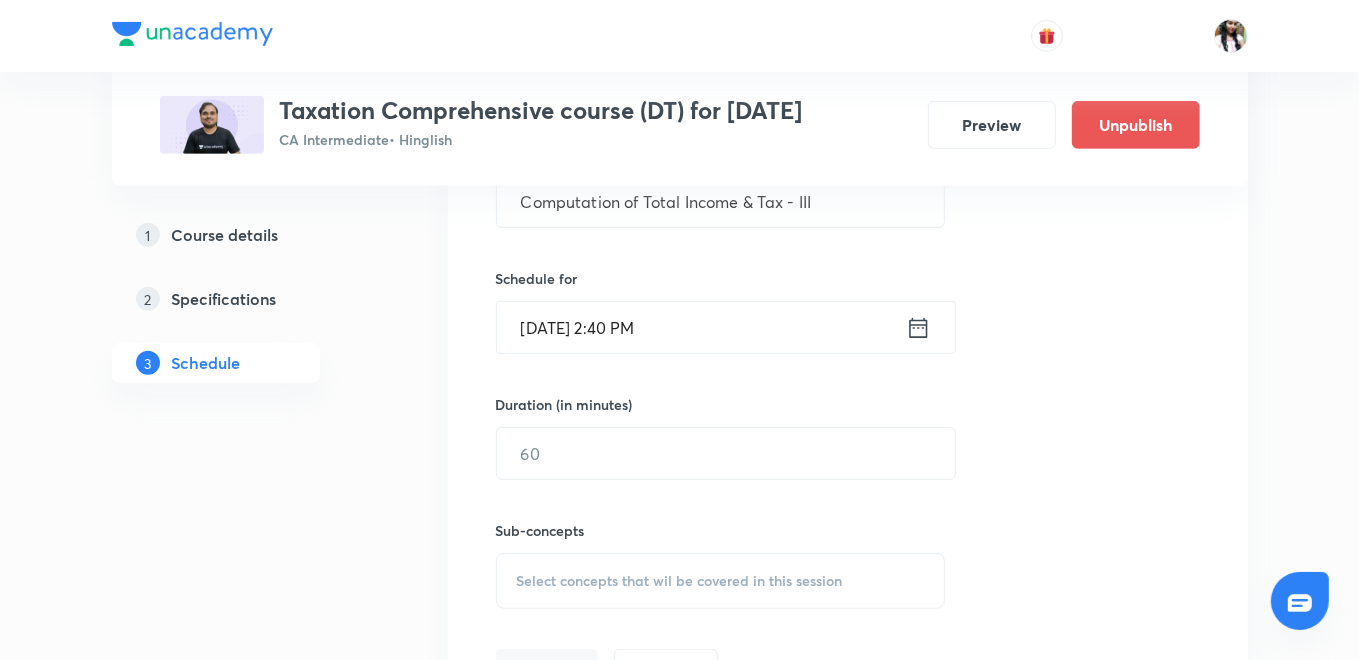 click 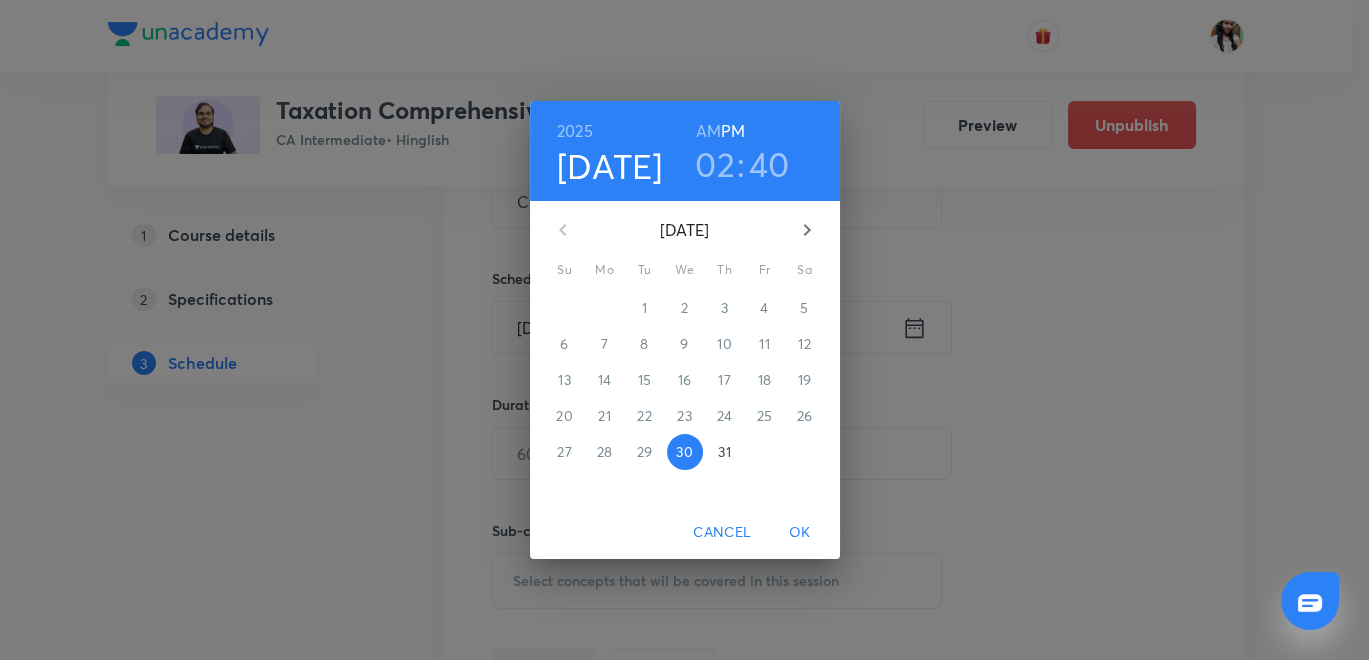 click 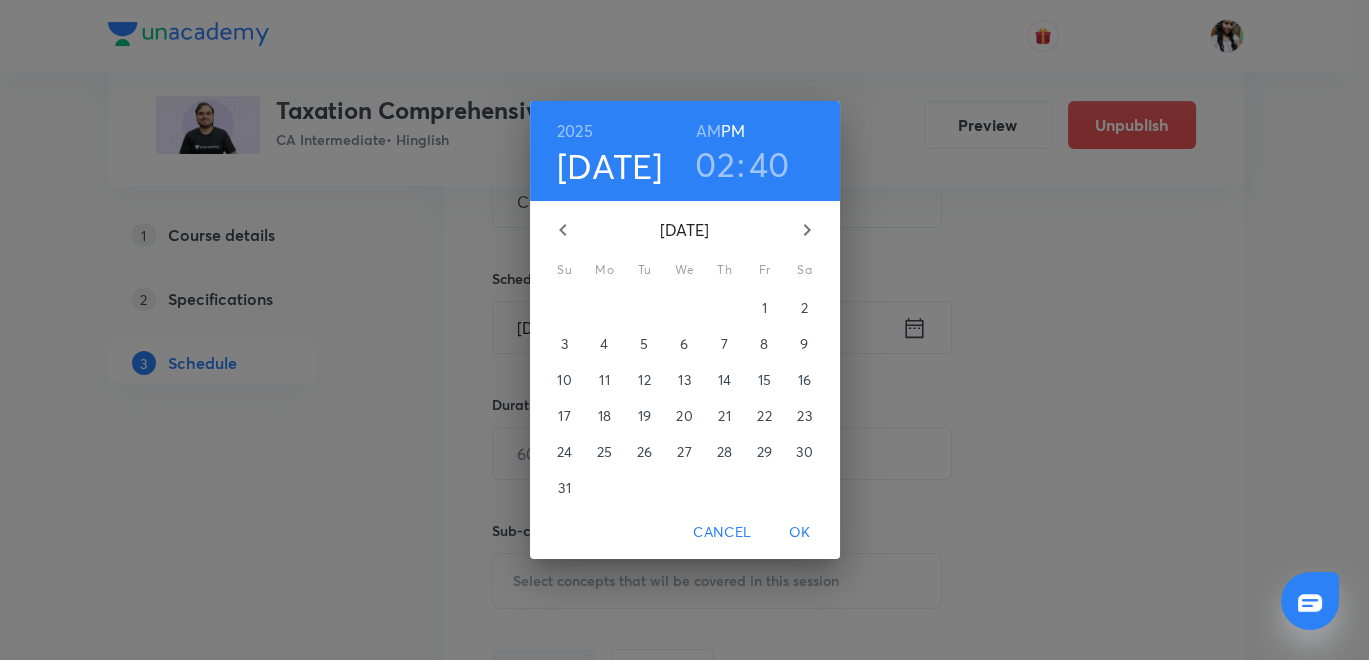 click on "1" at bounding box center [764, 308] 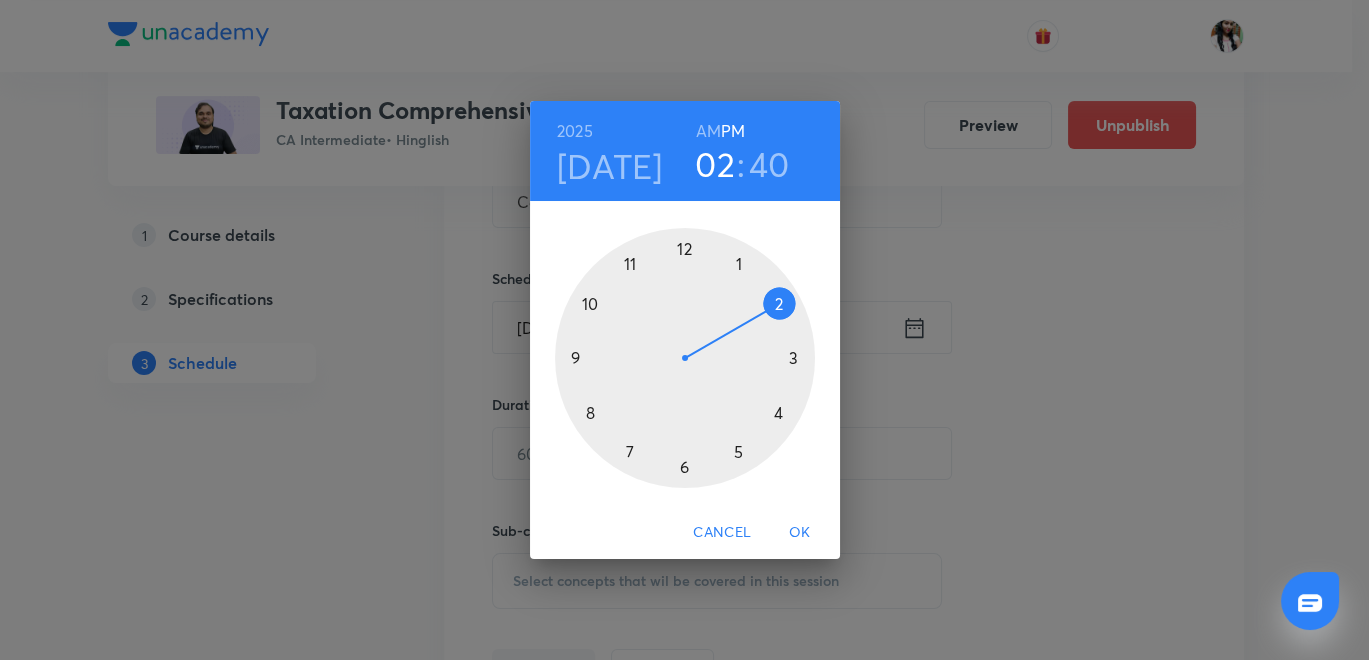 click at bounding box center [685, 358] 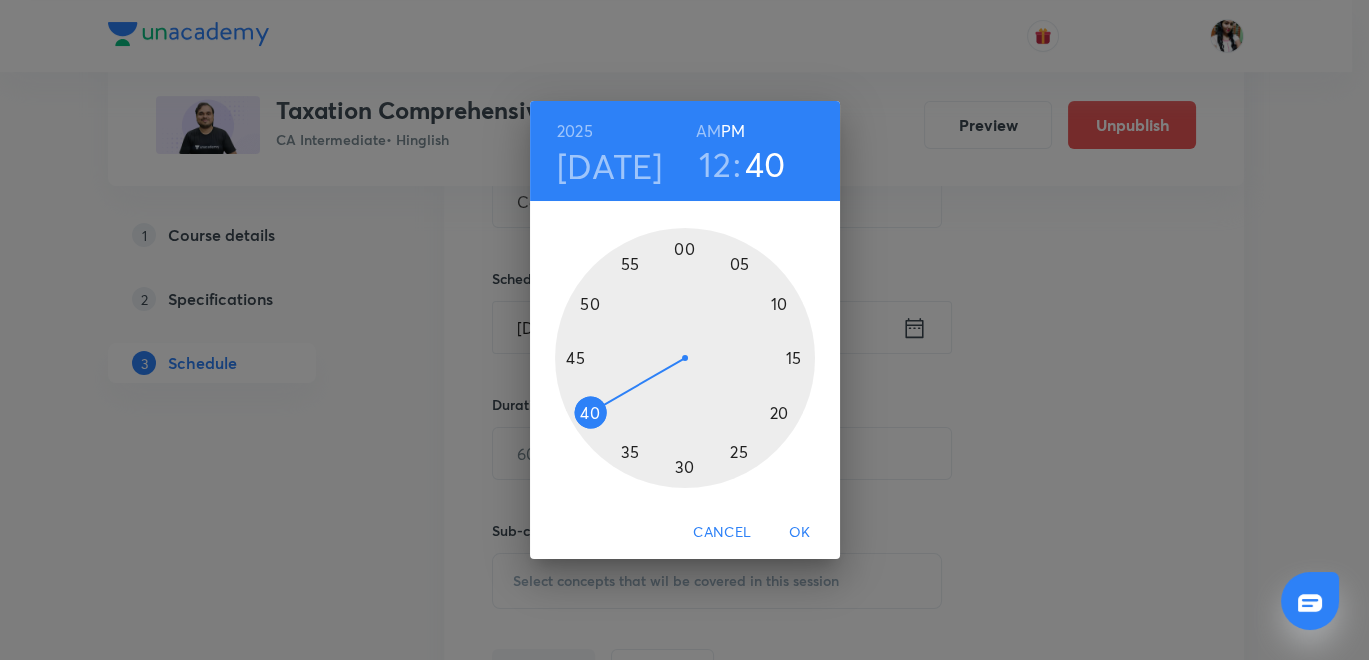 click at bounding box center [685, 358] 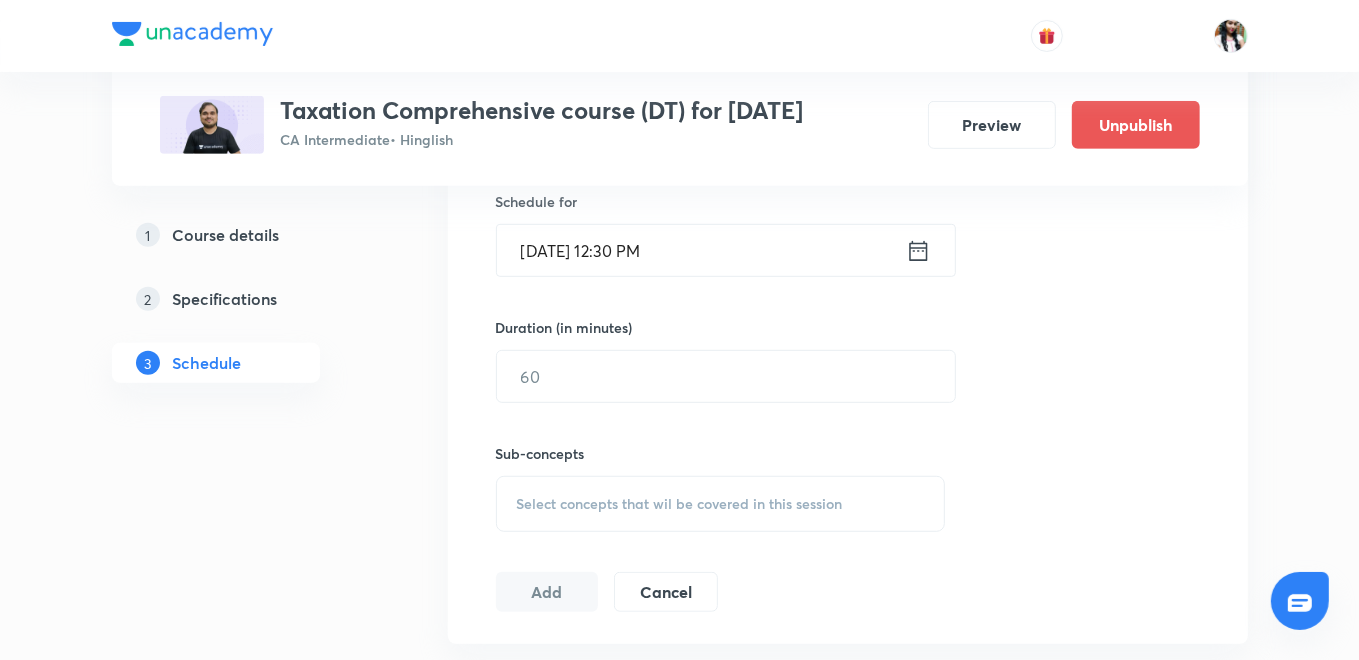 scroll, scrollTop: 697, scrollLeft: 0, axis: vertical 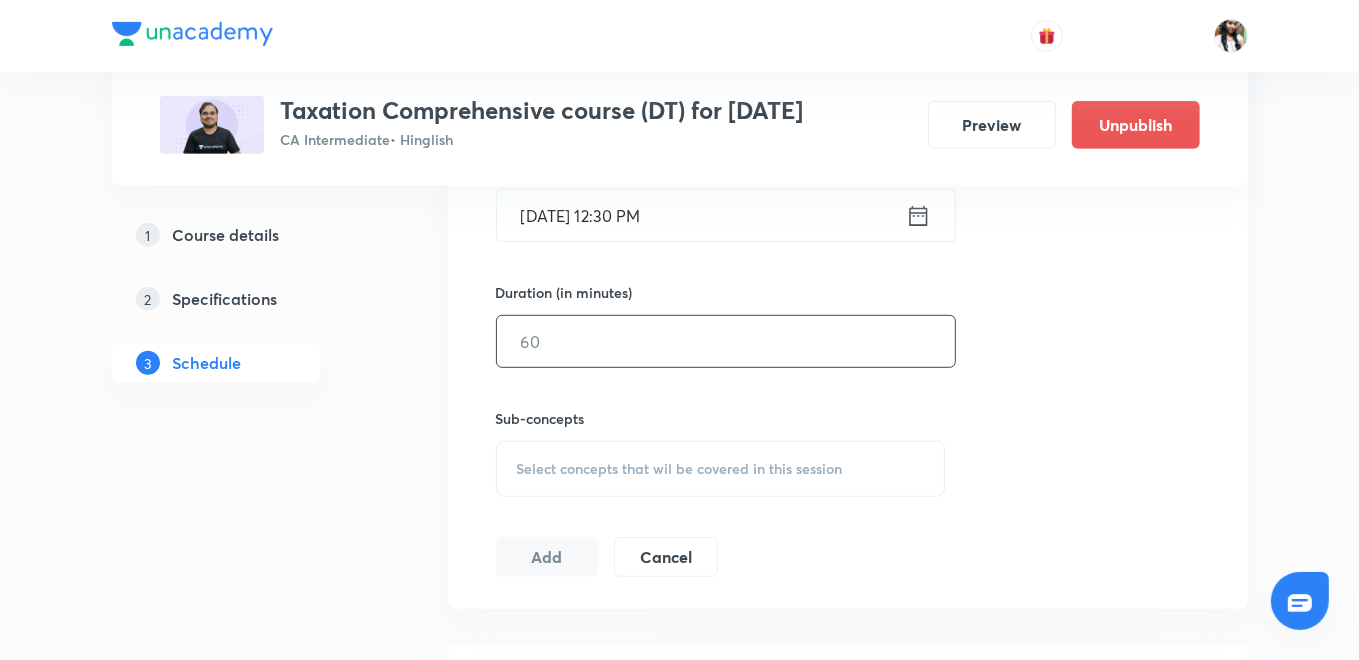 click at bounding box center [726, 341] 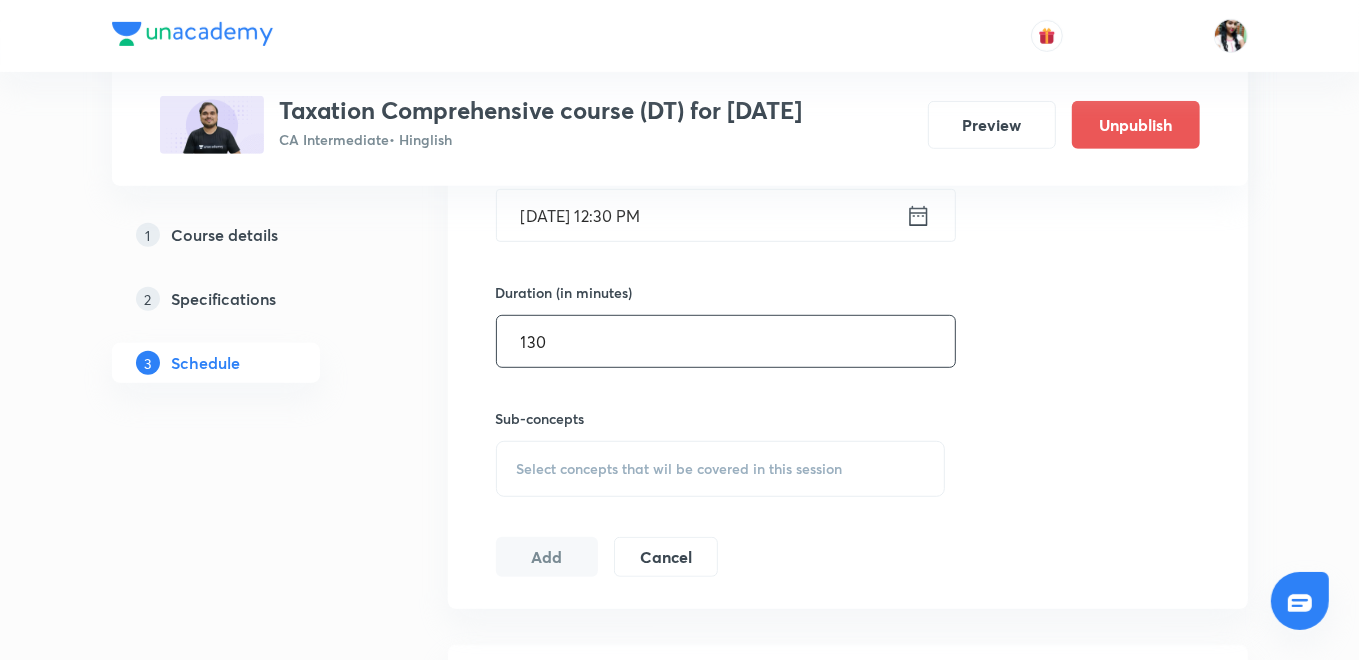 type on "130" 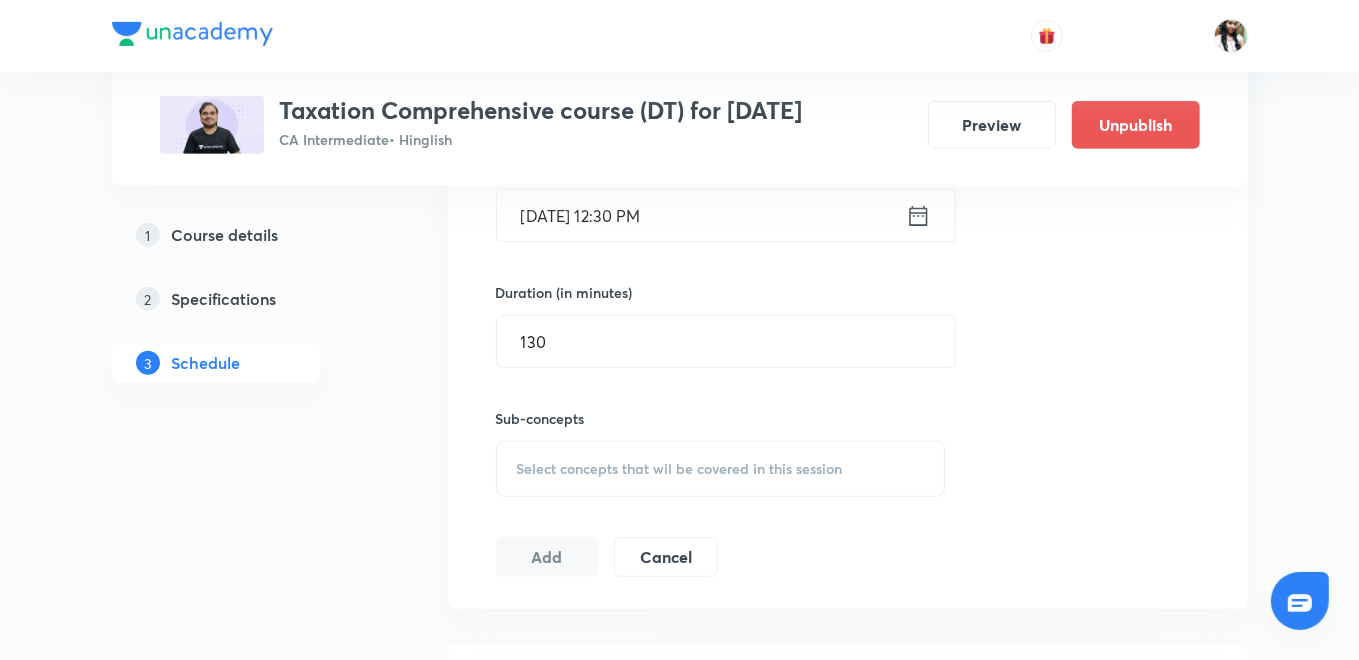 click on "Select concepts that wil be covered in this session" at bounding box center (680, 469) 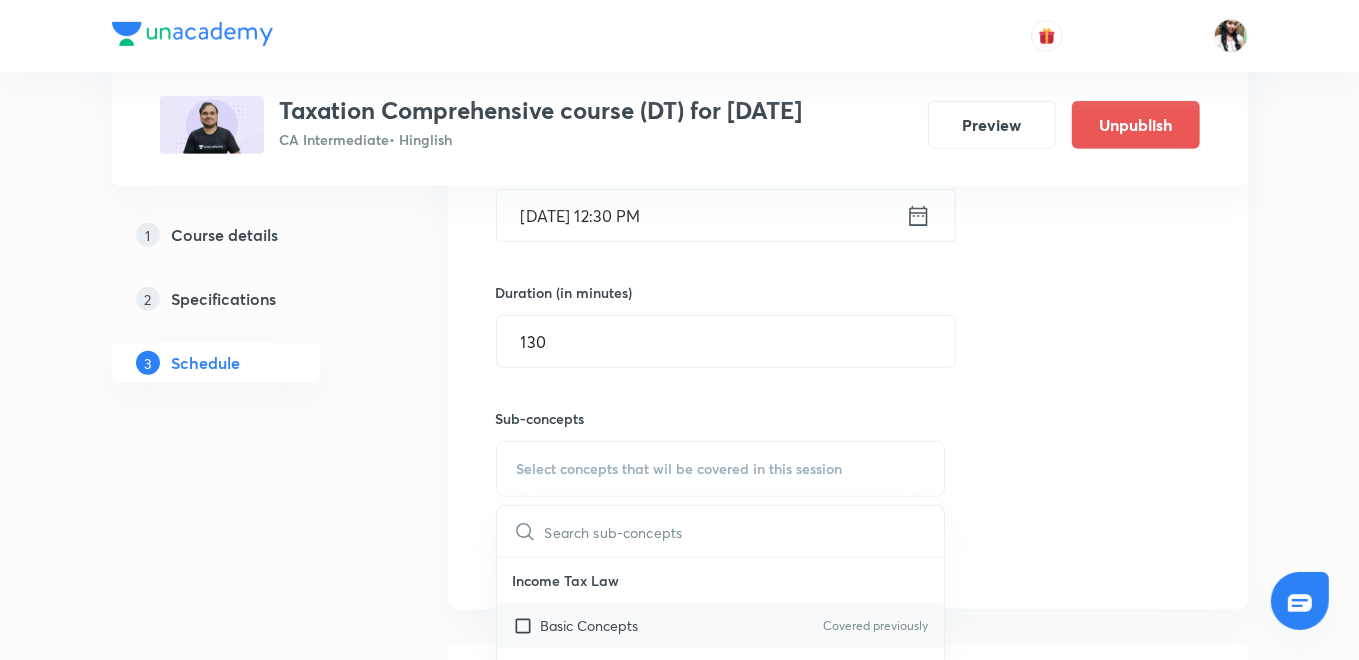 click on "Basic Concepts" at bounding box center [590, 625] 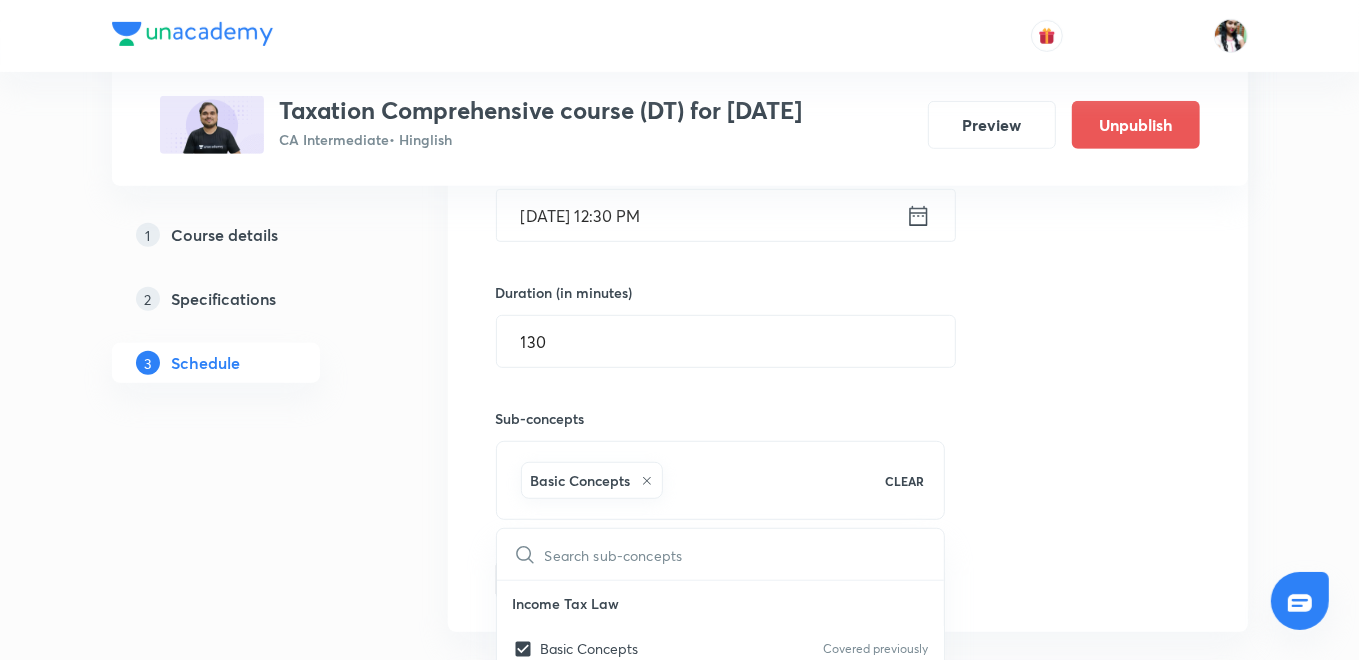 drag, startPoint x: 408, startPoint y: 547, endPoint x: 420, endPoint y: 553, distance: 13.416408 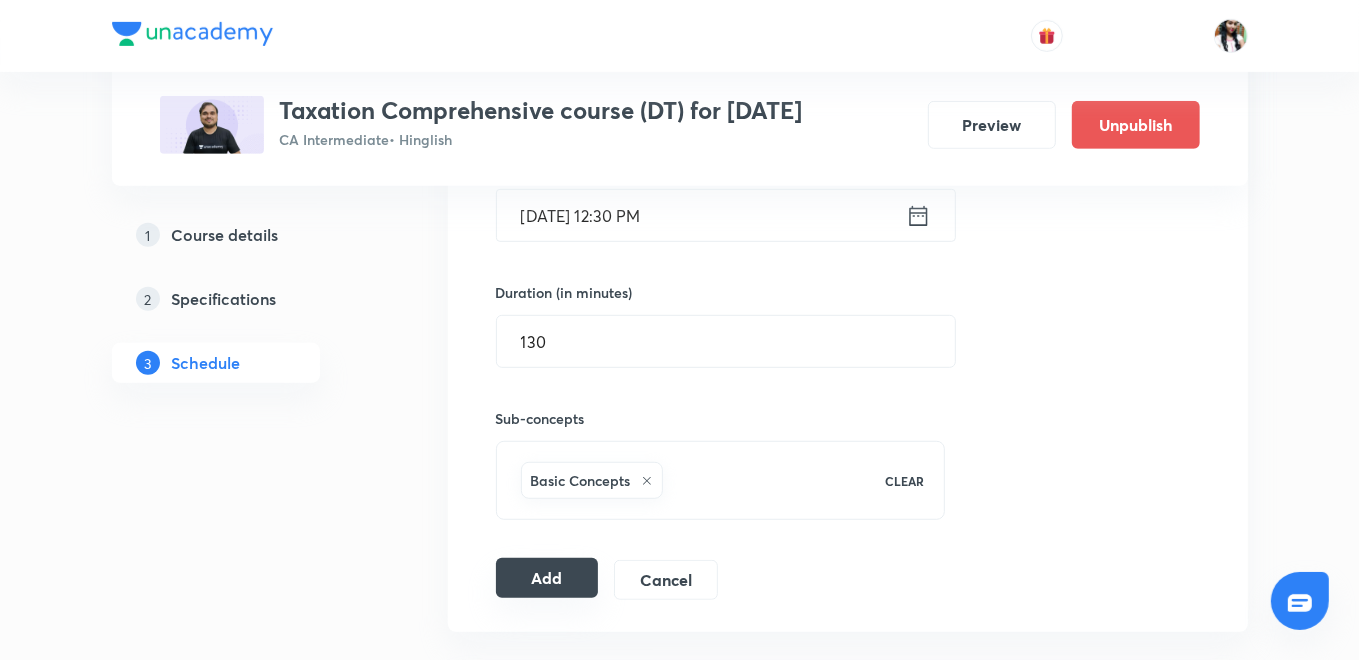click on "Add" at bounding box center (547, 578) 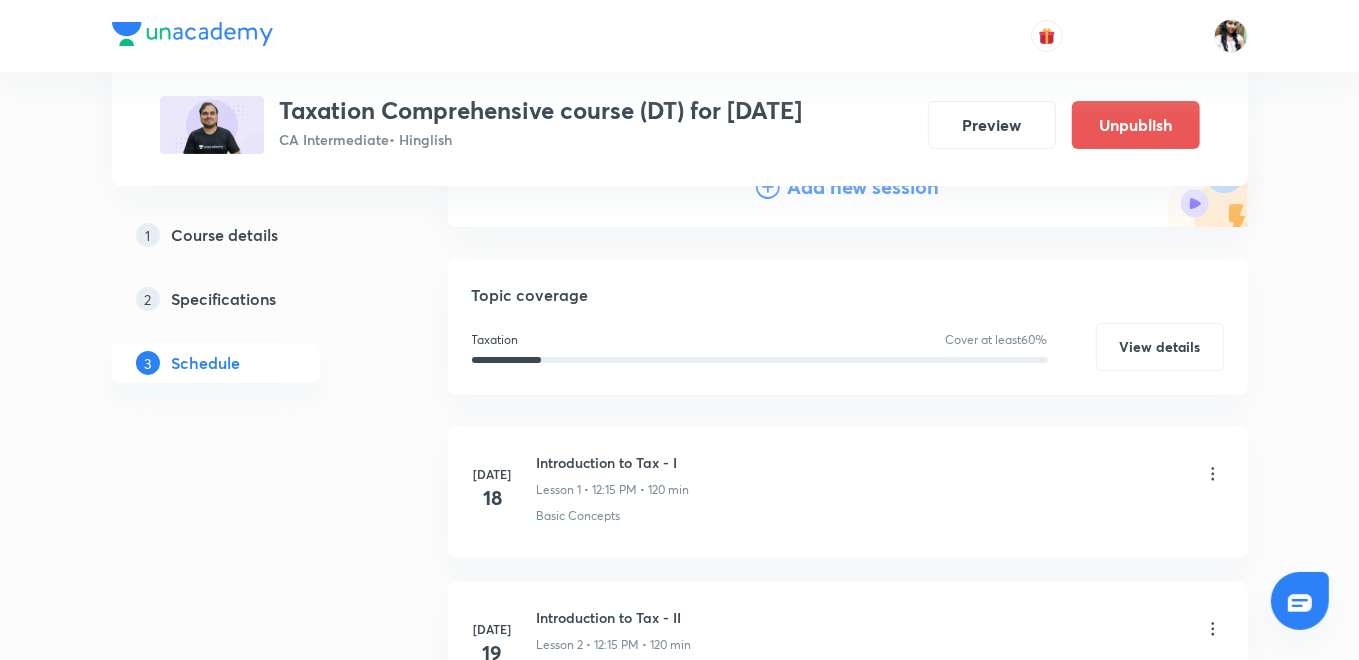 scroll, scrollTop: 252, scrollLeft: 0, axis: vertical 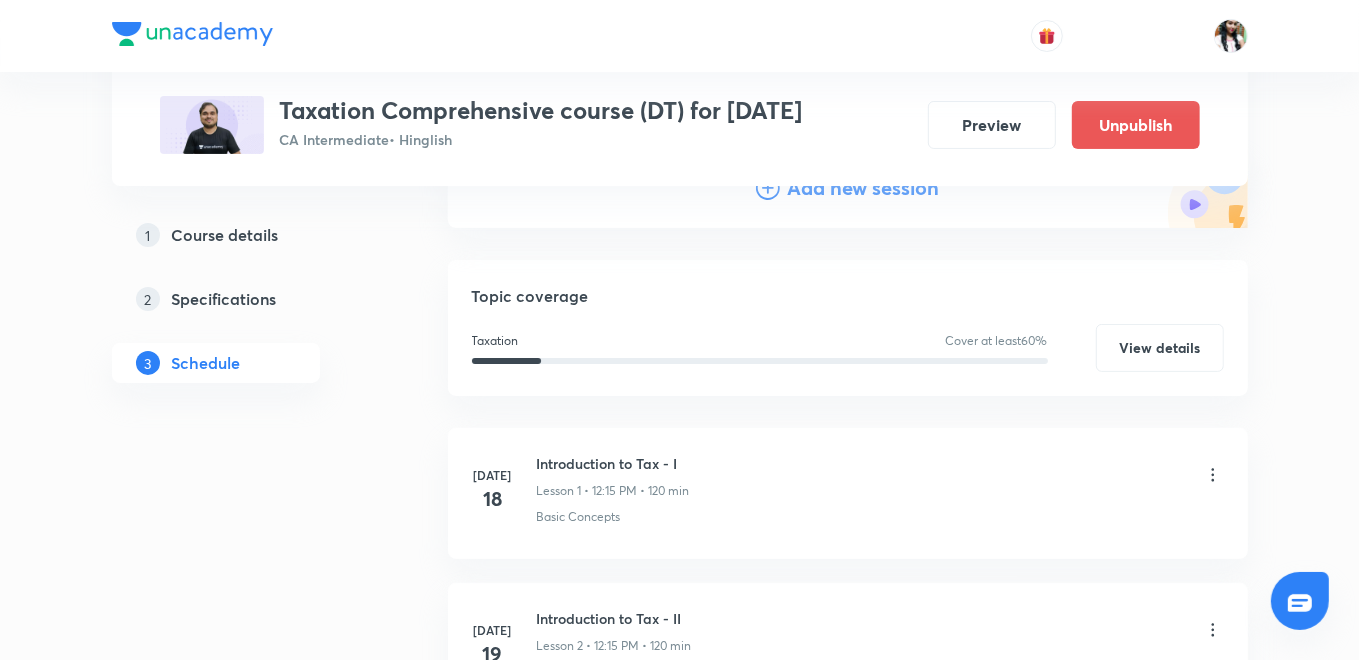 click on "Add new session" at bounding box center (864, 188) 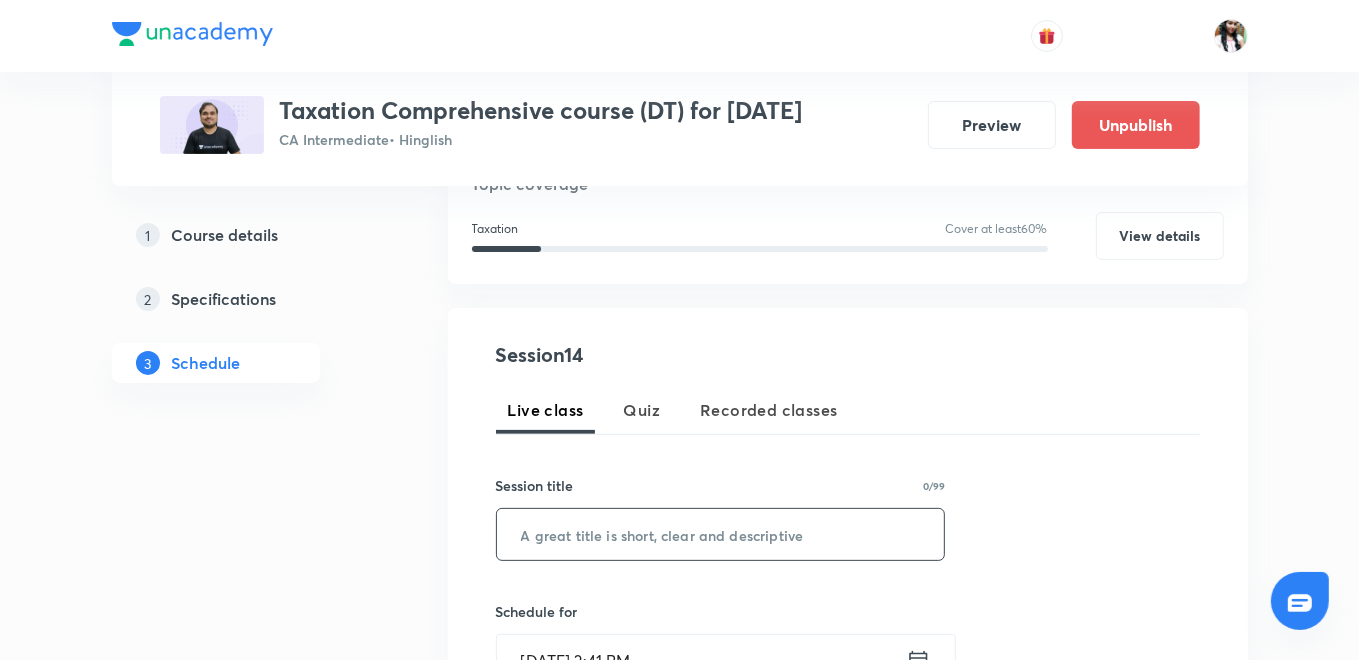 paste on "Computation of Total Income & Tax - IV" 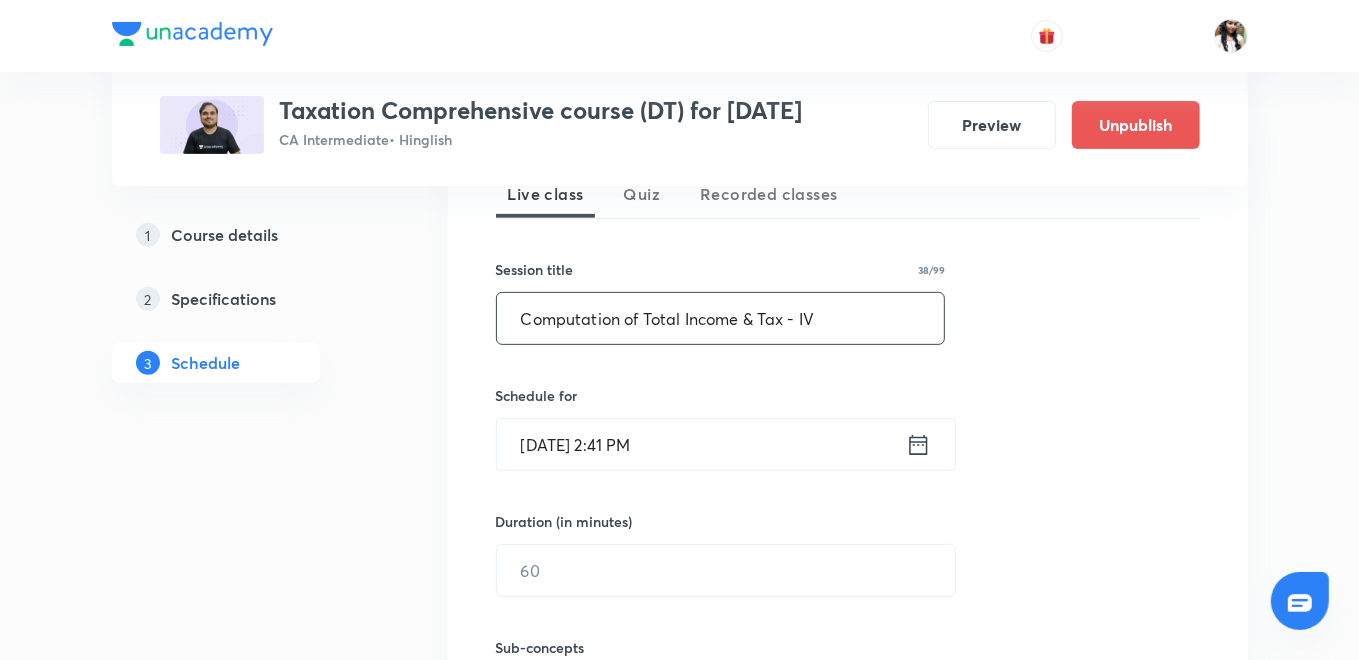 scroll, scrollTop: 474, scrollLeft: 0, axis: vertical 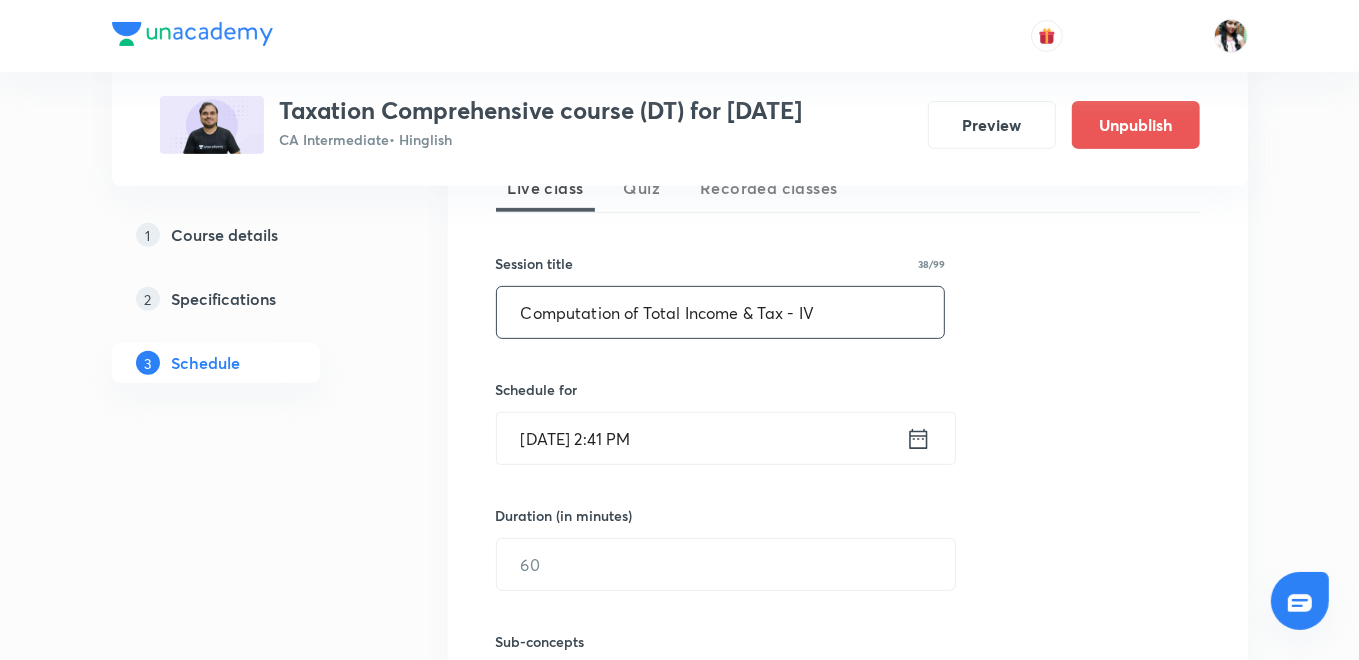 type on "Computation of Total Income & Tax - IV" 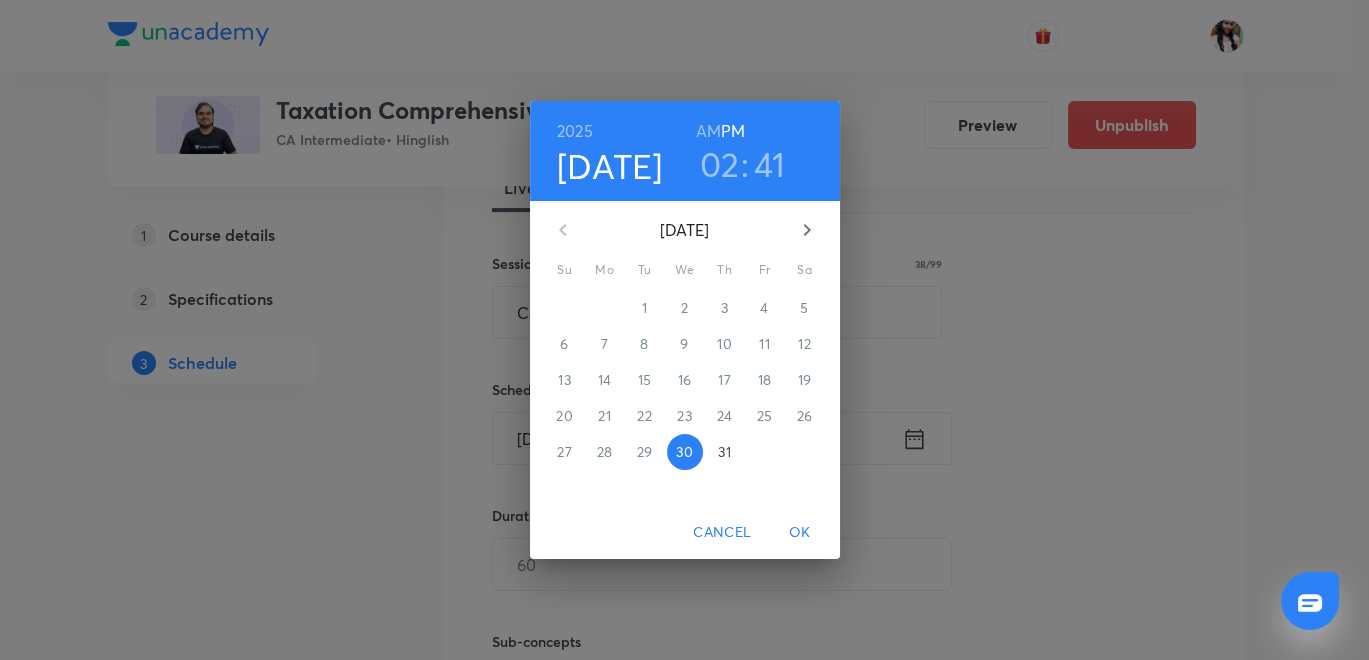 click at bounding box center (807, 230) 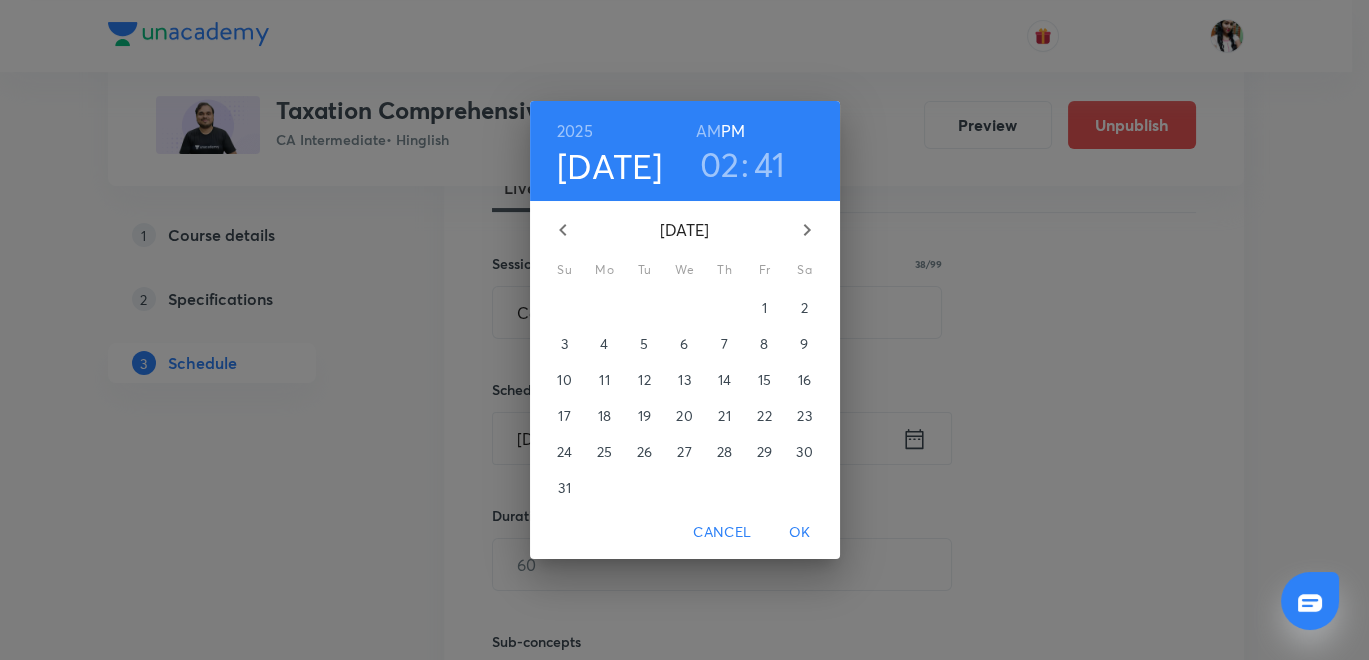 click on "2" at bounding box center [804, 308] 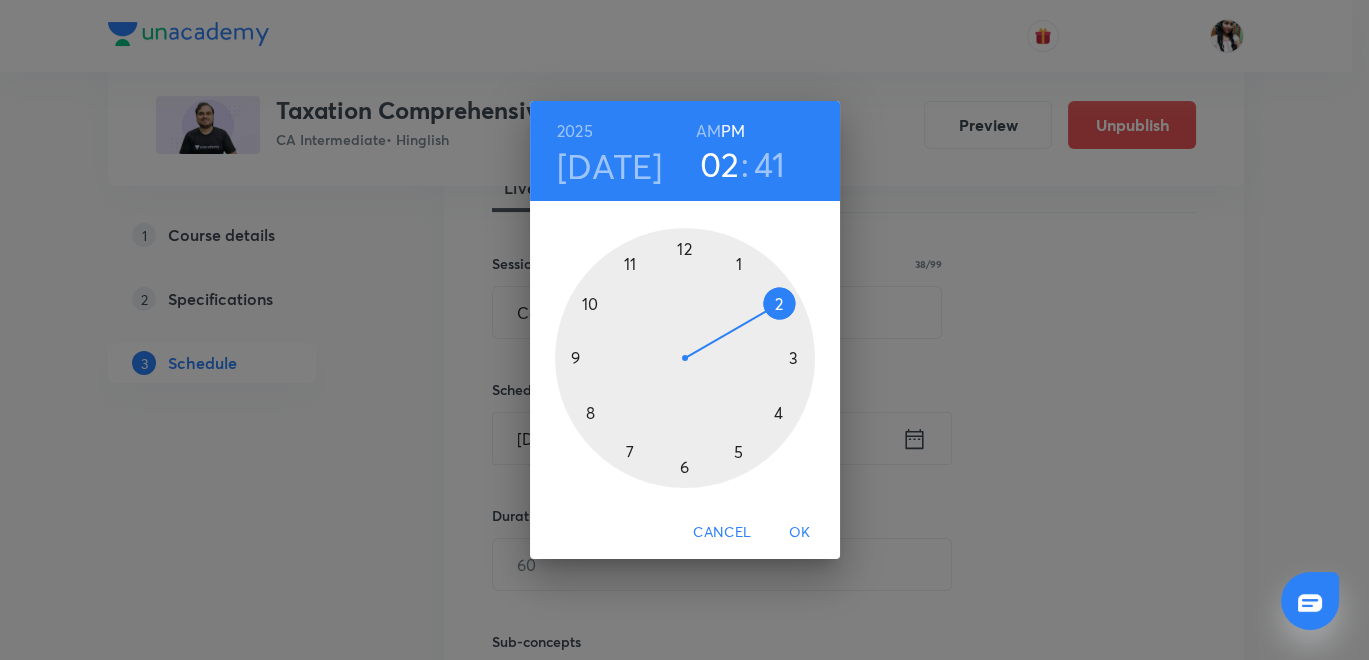 click at bounding box center [685, 358] 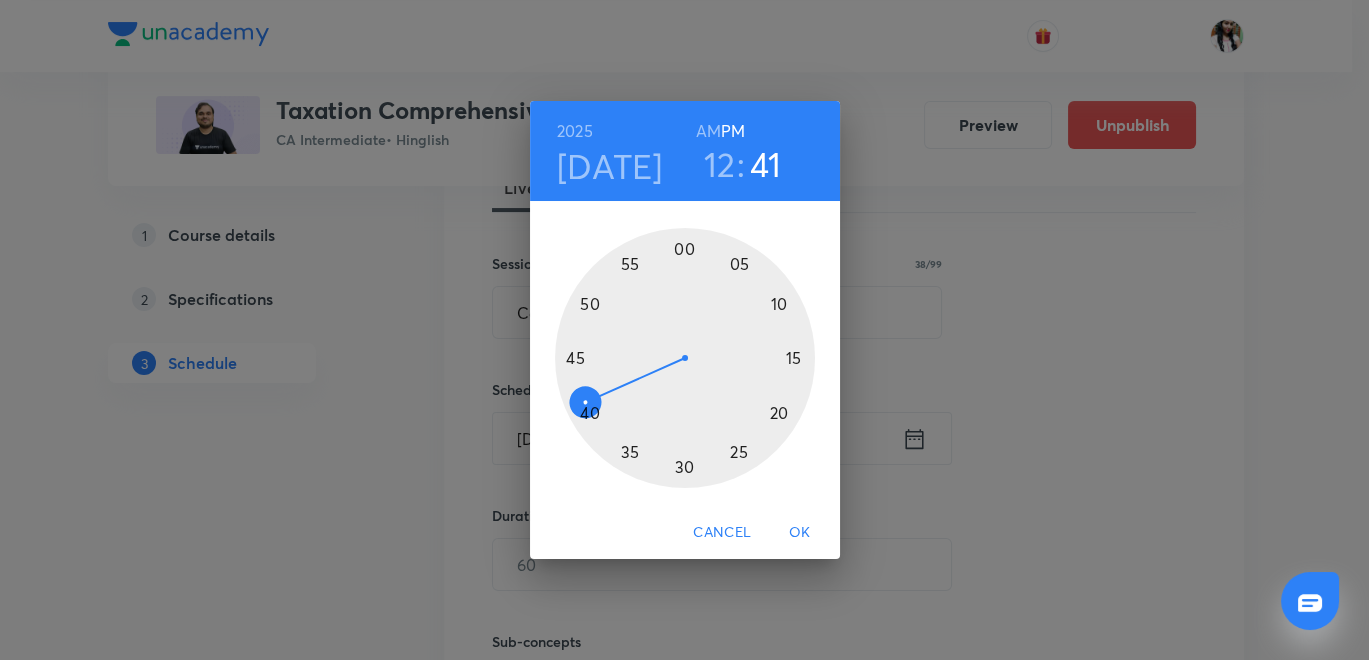 click at bounding box center [685, 358] 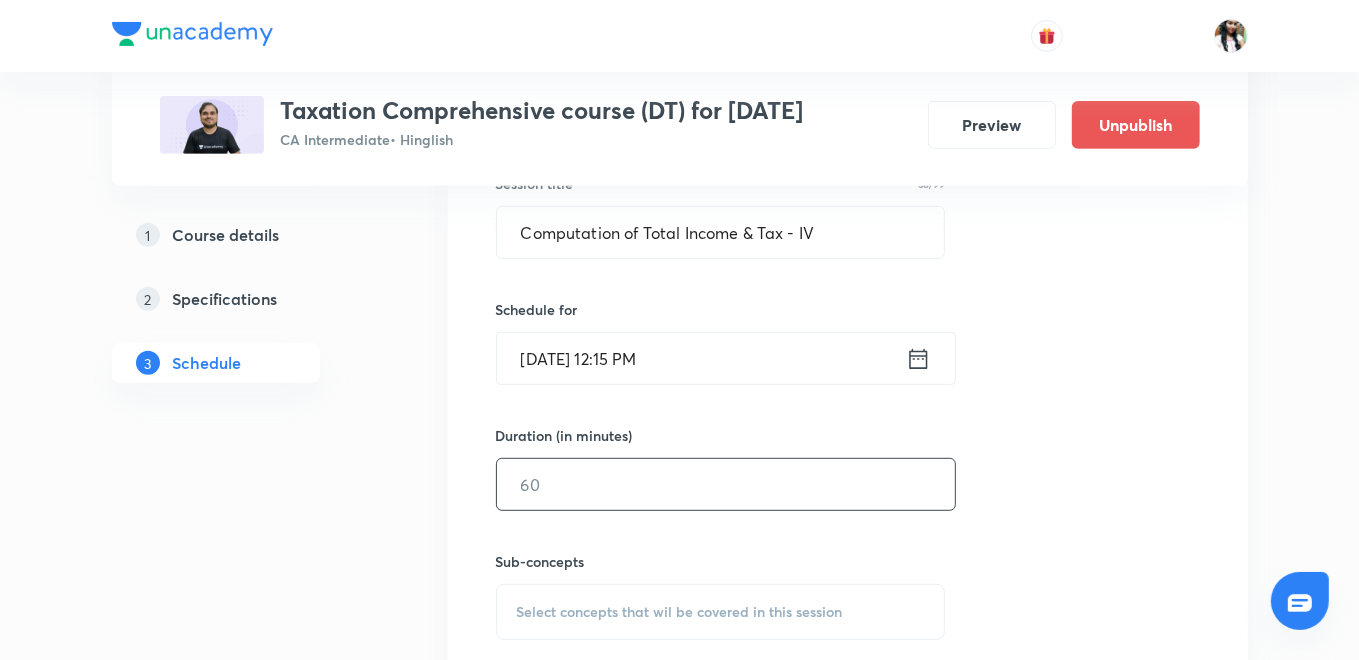 scroll, scrollTop: 585, scrollLeft: 0, axis: vertical 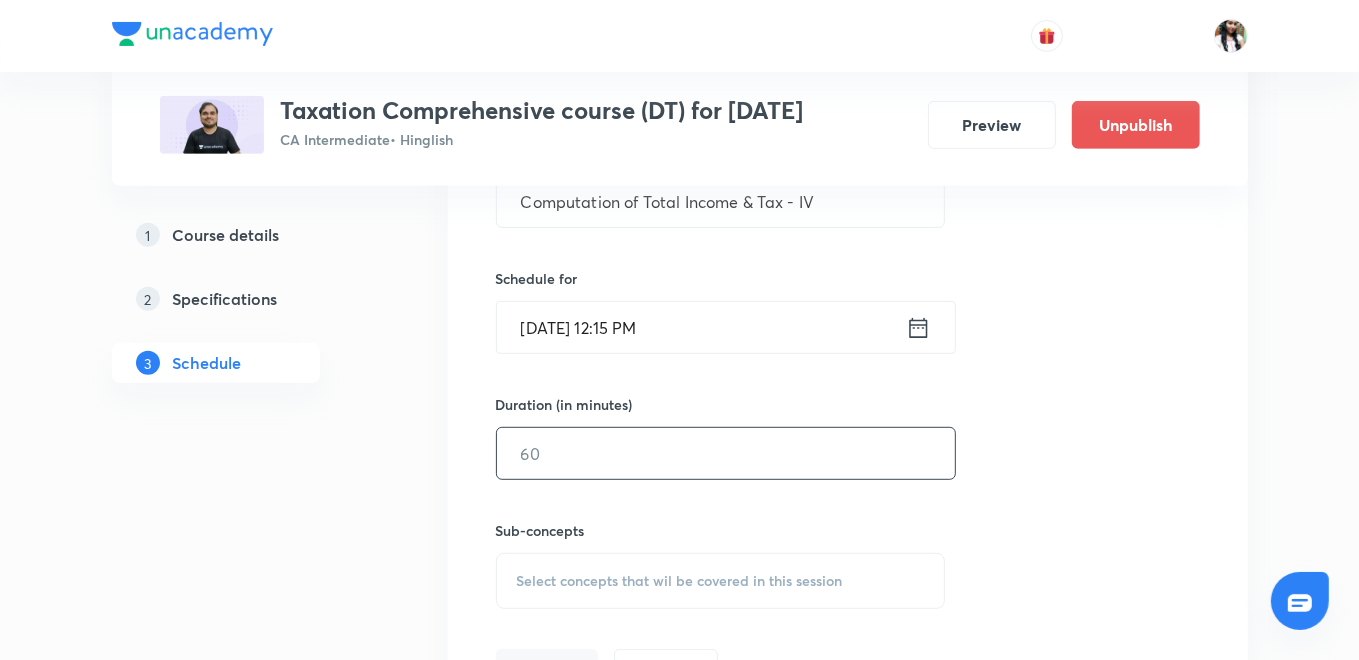 click at bounding box center [726, 453] 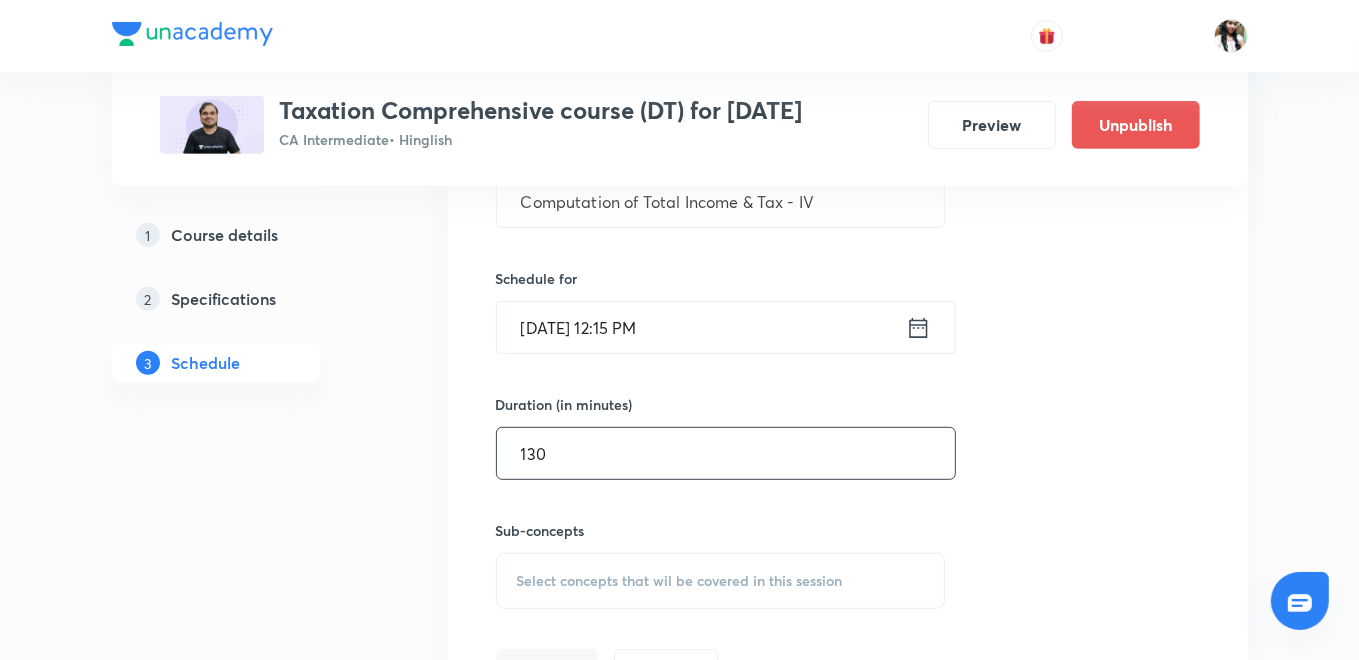 scroll, scrollTop: 919, scrollLeft: 0, axis: vertical 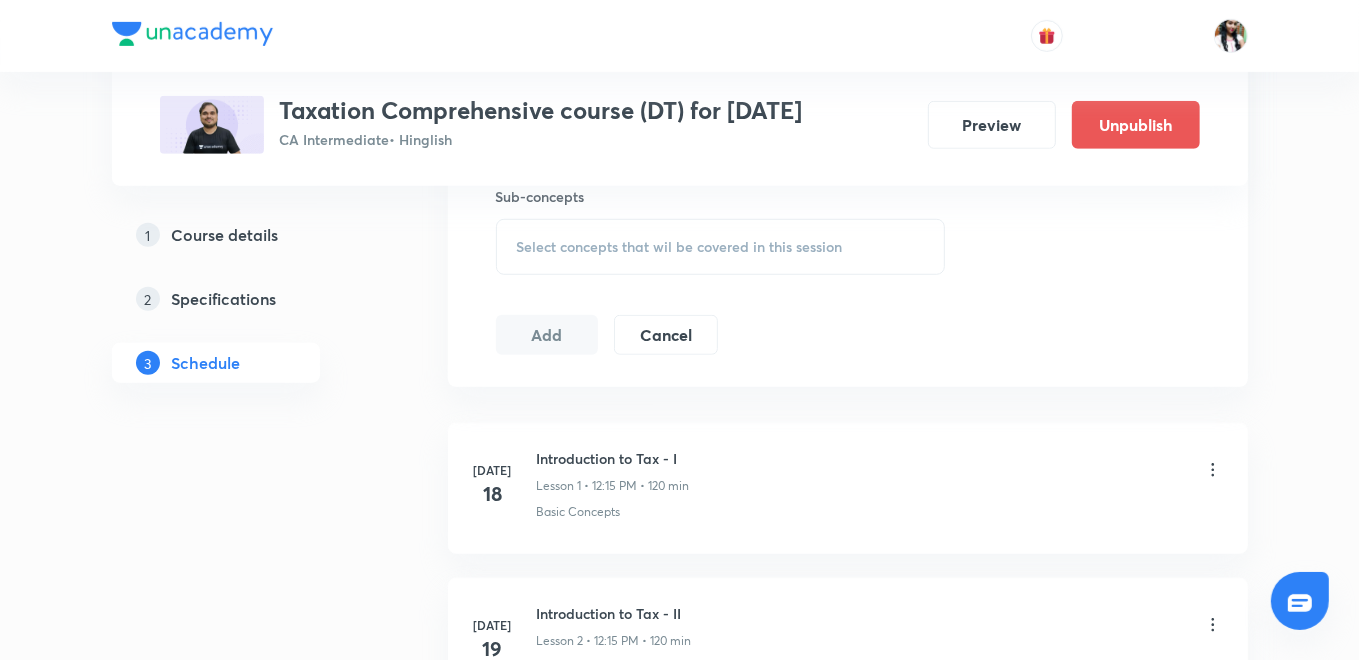 type on "130" 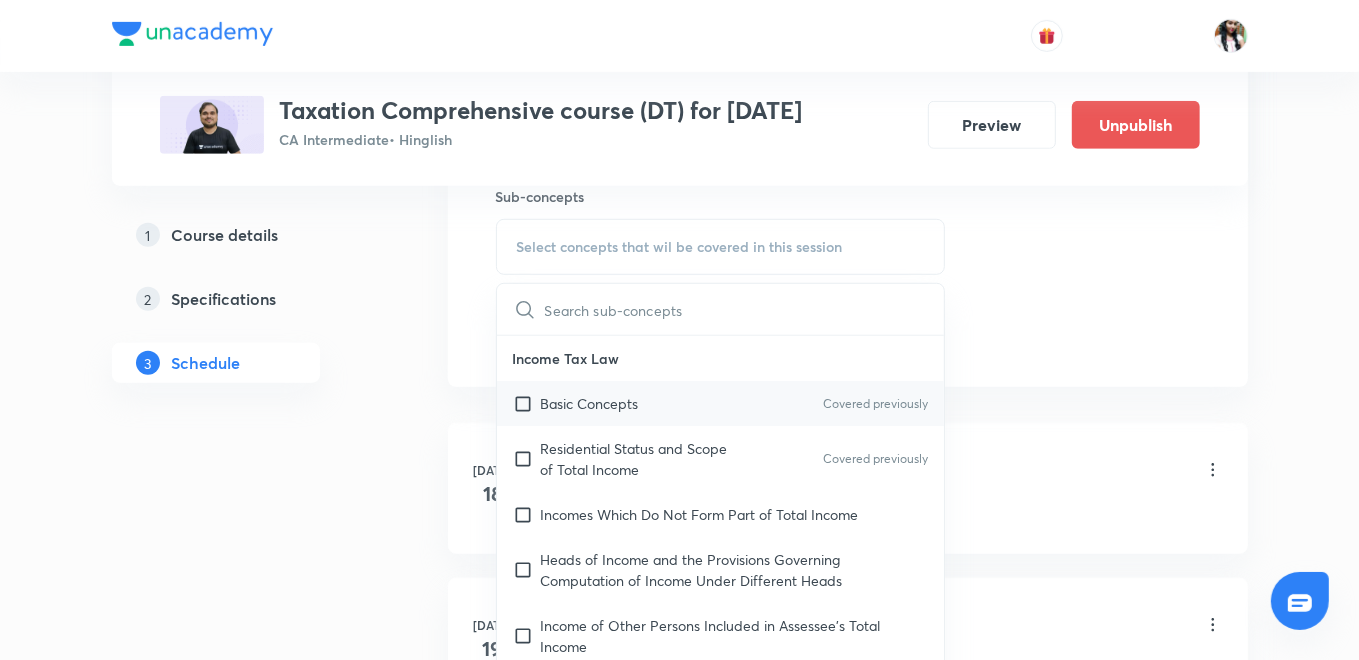 click on "Basic Concepts" at bounding box center (590, 403) 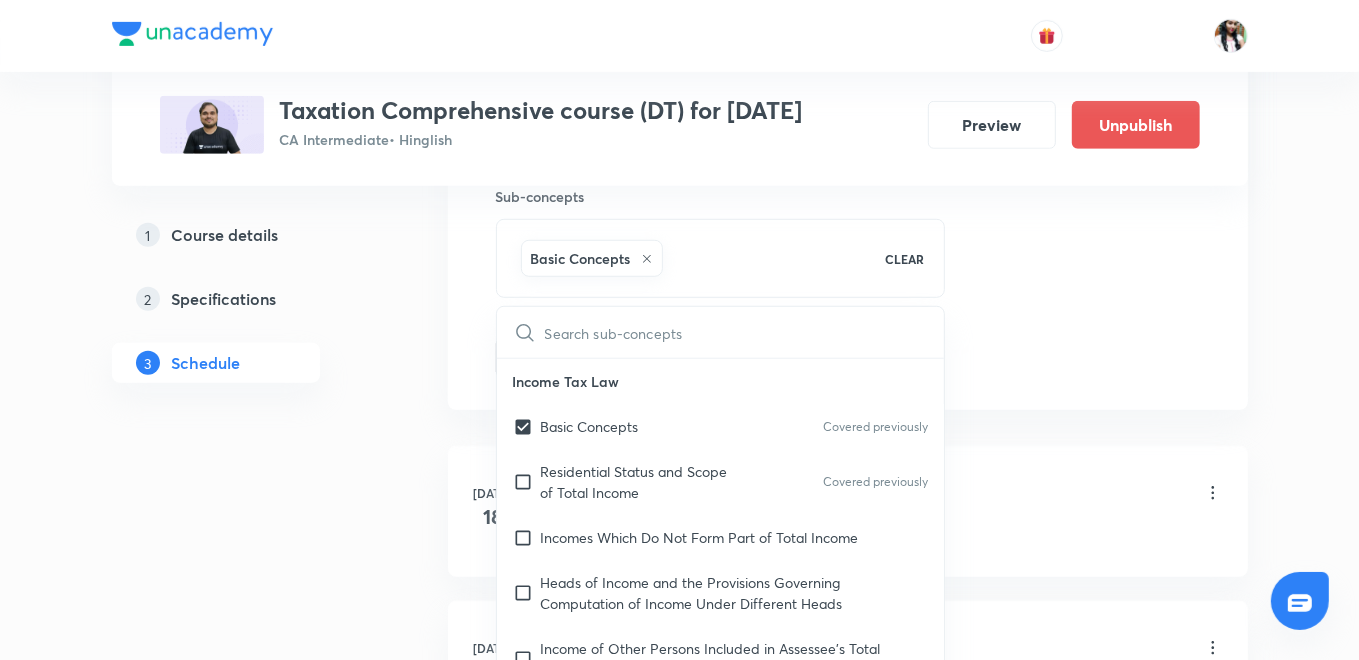 click on "Session  14 Live class Quiz Recorded classes Session title 38/99 Computation of Total Income & Tax - IV ​ Schedule for Aug 2, 2025, 12:15 PM ​ Duration (in minutes) 130 ​ Sub-concepts Basic Concepts CLEAR ​ Income Tax Law Basic Concepts Covered previously Residential Status and Scope of Total Income Covered previously Incomes Which Do Not Form Part of Total Income Heads of Income and the Provisions Governing Computation of Income Under Different Heads Income of Other Persons Included in Assessee's Total Income Aggregation of Income; Set-off, or Carry Forward and Set-off of Losses Deductions from Gross Total Income Computation of Total Income and Tax Liability of Individuals Advance Tax Introduction to Tax Collection at Source Tax Deduction at Source Provisions for Filing Return of Income and Self-assessment  Income Tax Liability - Computation and Optimisation Indirect Taxes Concept of Indirect Taxes Goods and Services Tax (GST) Laws GST Accounts and Records Add Cancel" at bounding box center [848, 25] 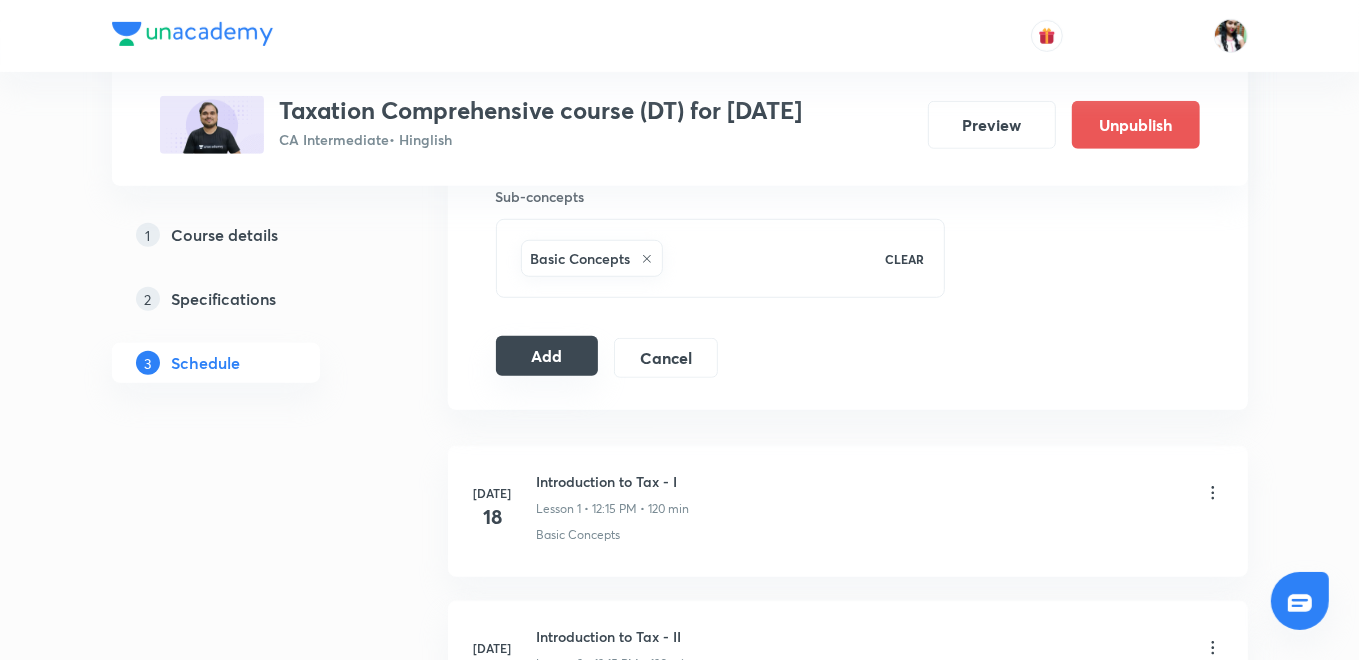 click on "Add" at bounding box center (547, 356) 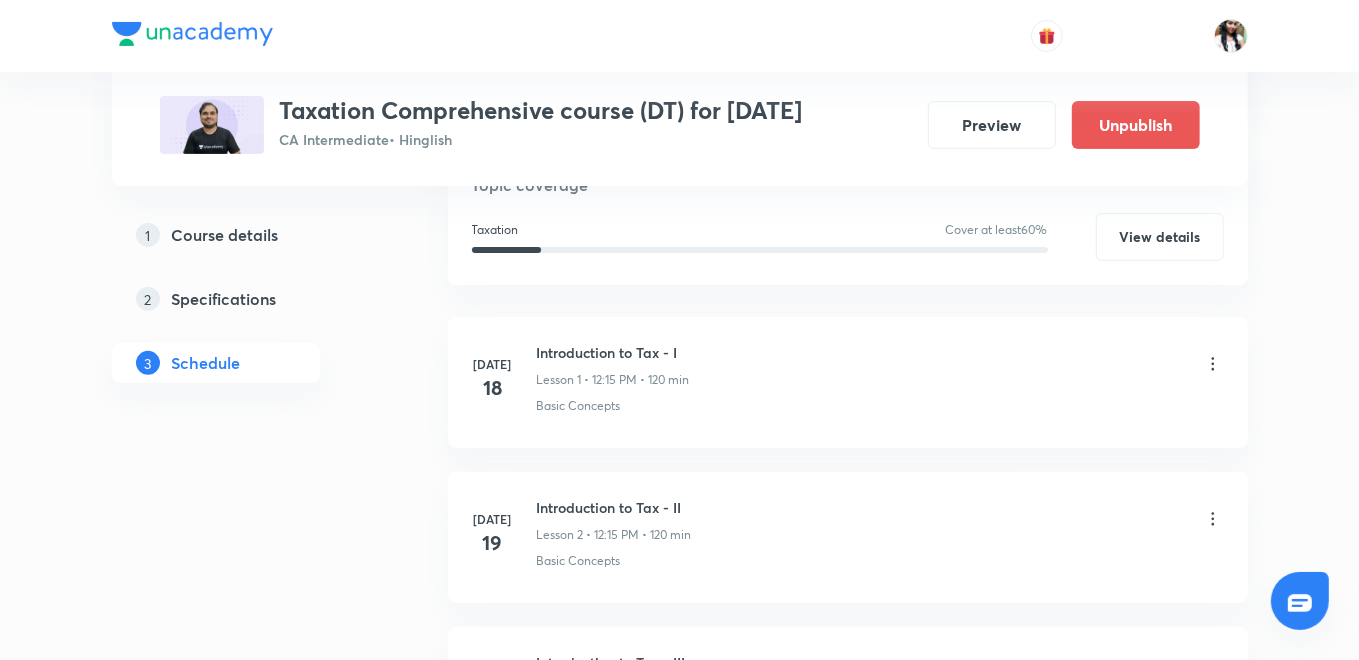 scroll, scrollTop: 252, scrollLeft: 0, axis: vertical 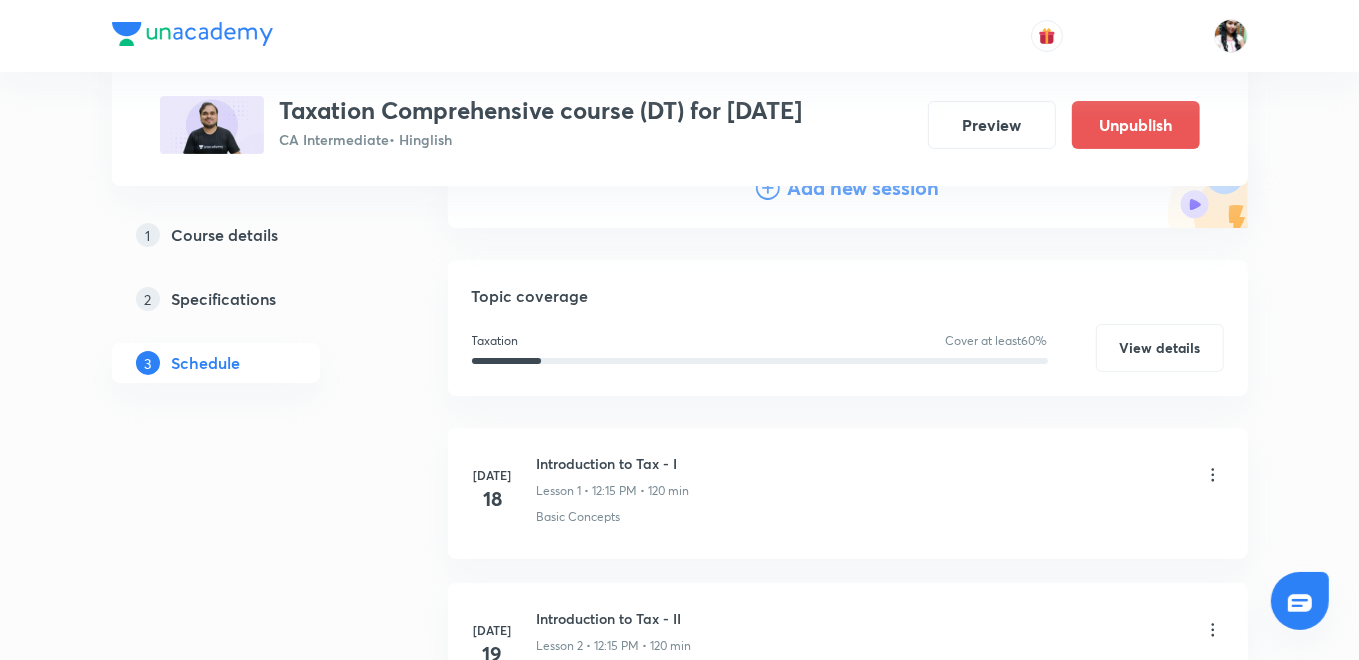 click on "Plus Courses Taxation Comprehensive course (DT) for May 26 CA Intermediate  • Hinglish Preview Unpublish" at bounding box center (680, 93) 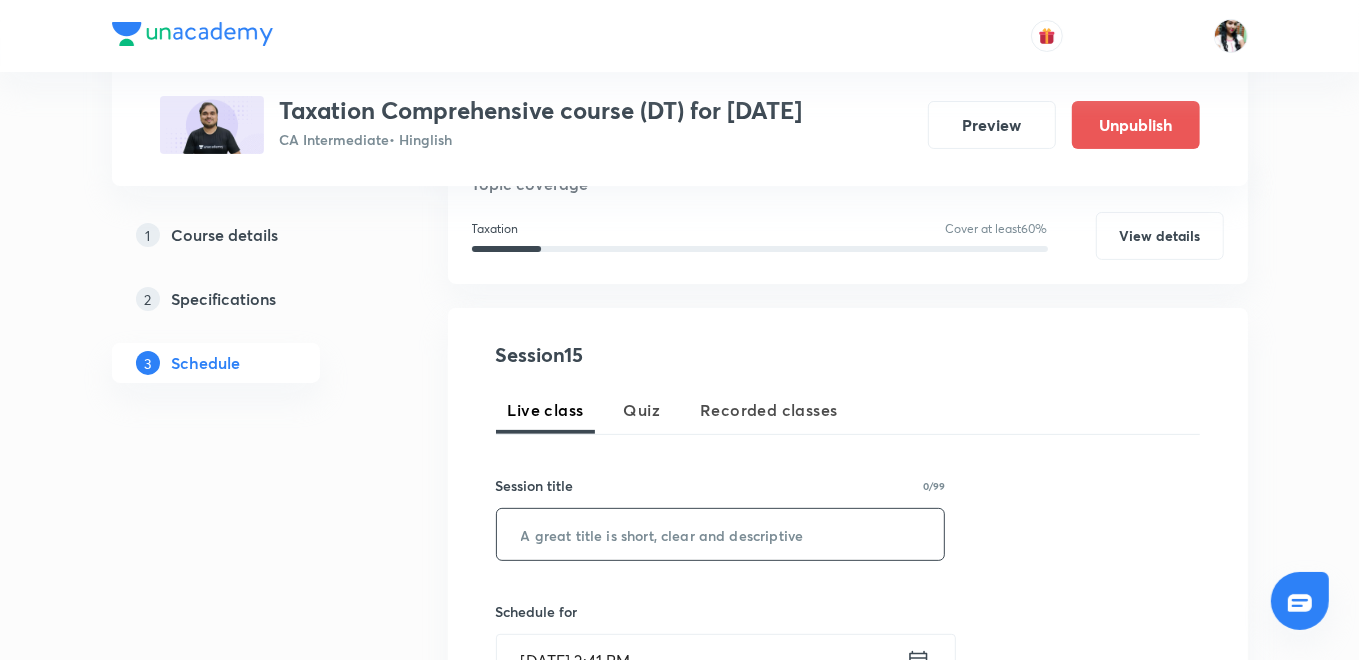 paste on "Computation of Total Income & Tax - V" 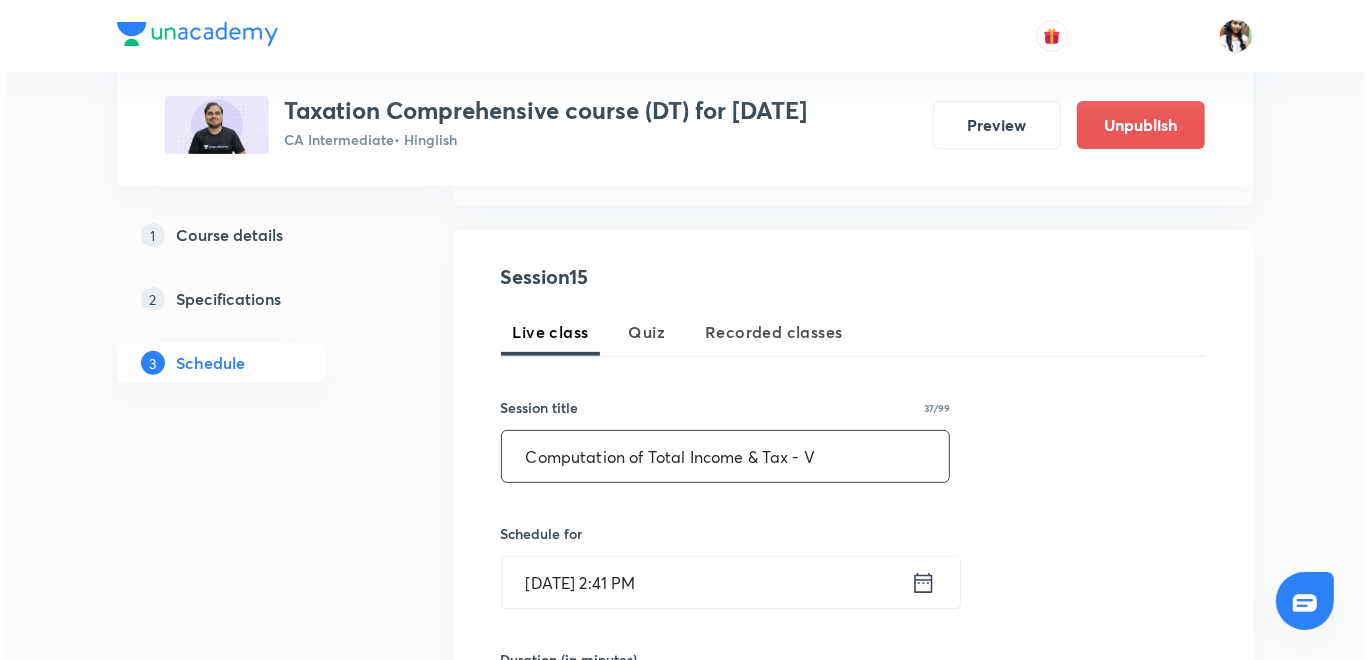 scroll, scrollTop: 363, scrollLeft: 0, axis: vertical 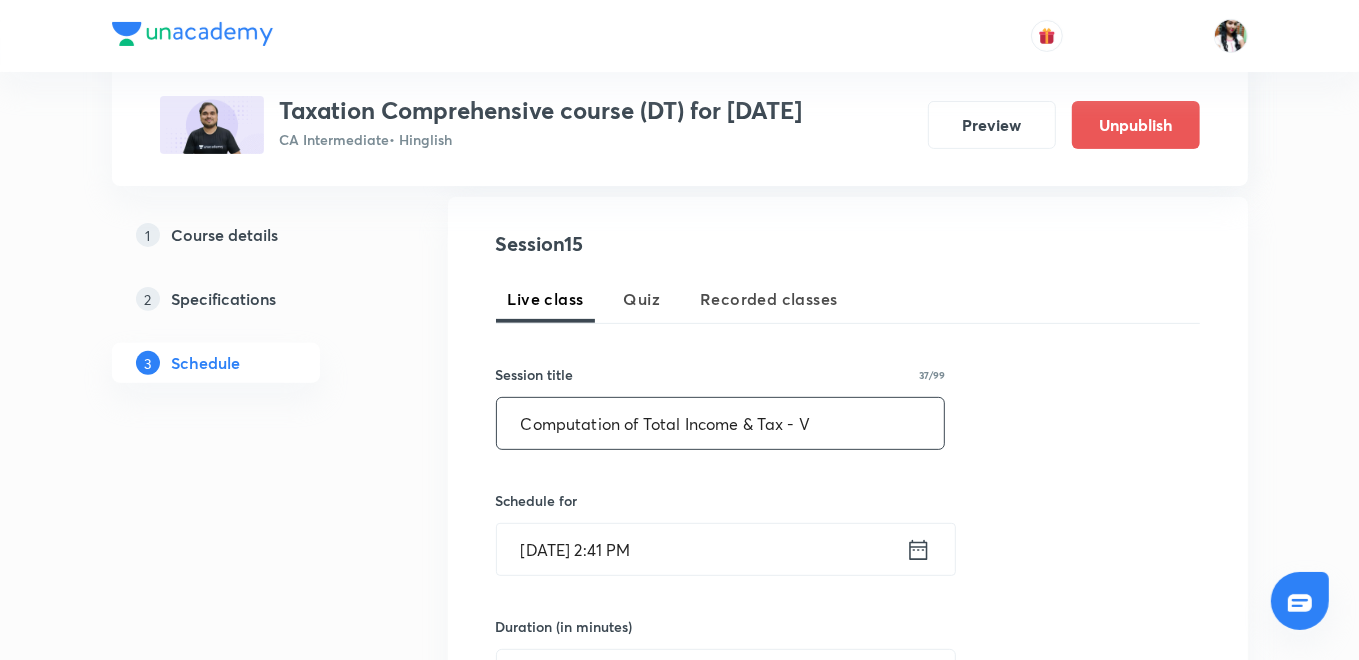 type on "Computation of Total Income & Tax - V" 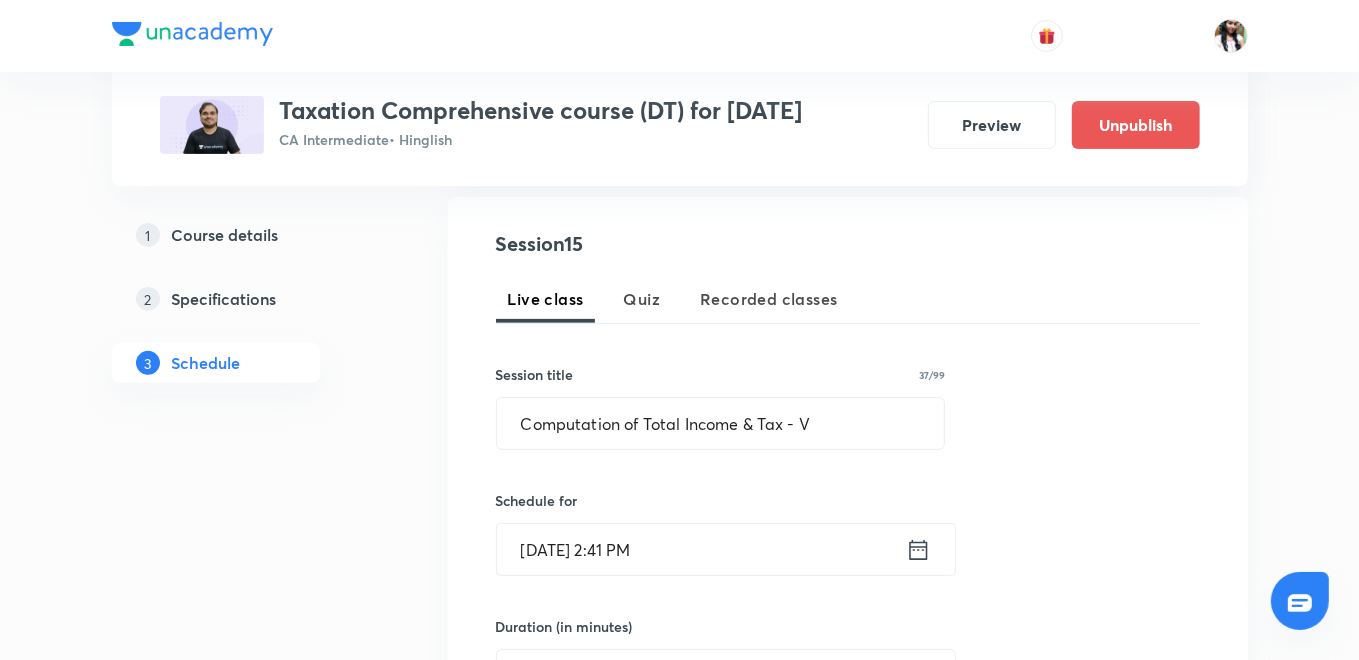 click 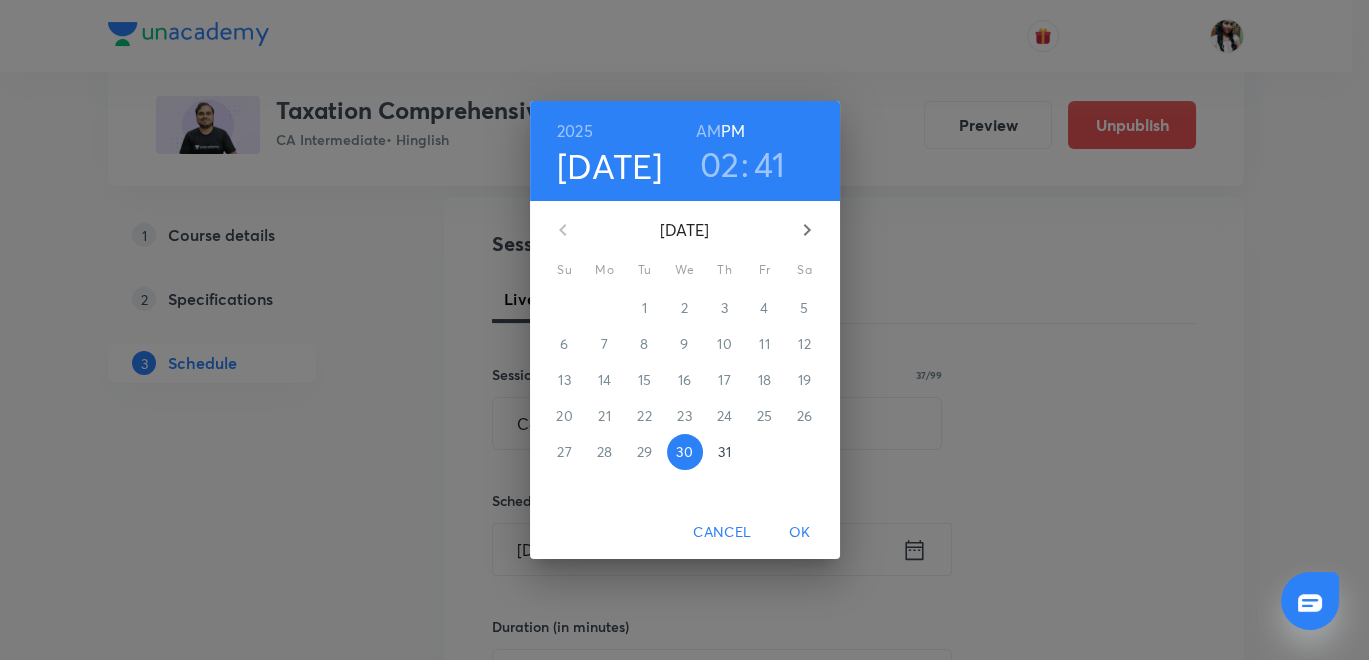 click at bounding box center [807, 230] 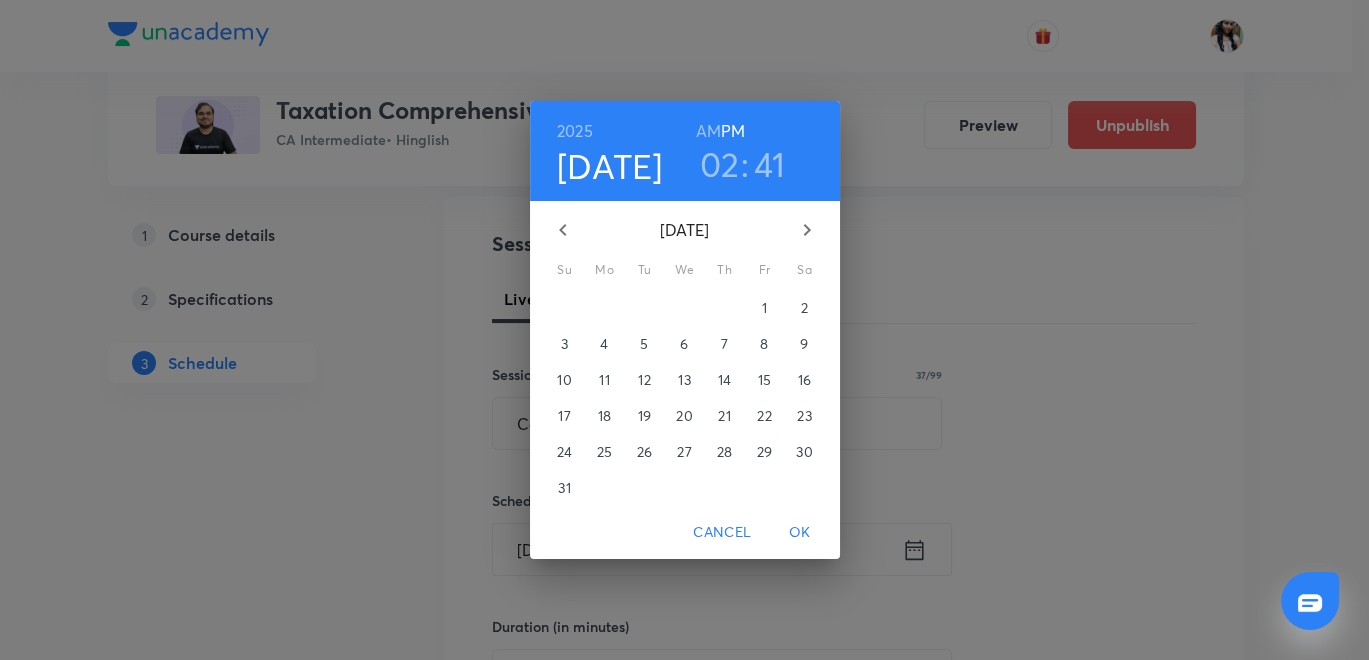 click on "4" at bounding box center [605, 344] 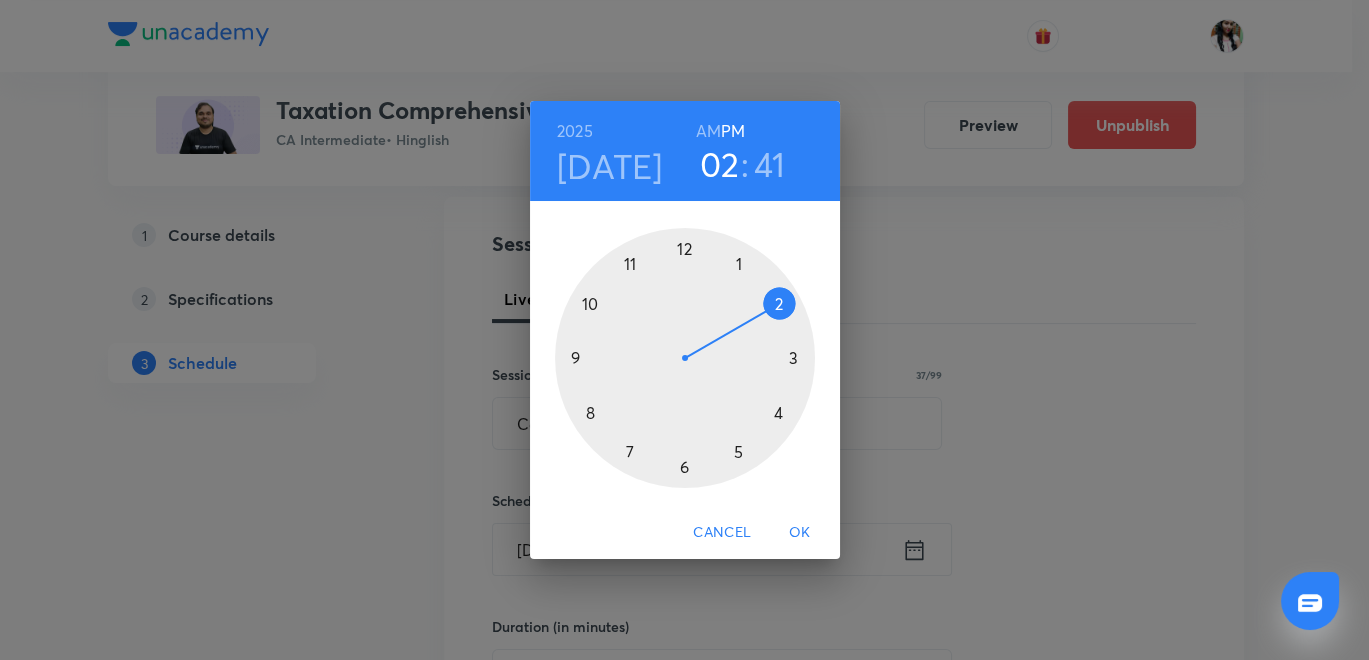 click at bounding box center (685, 358) 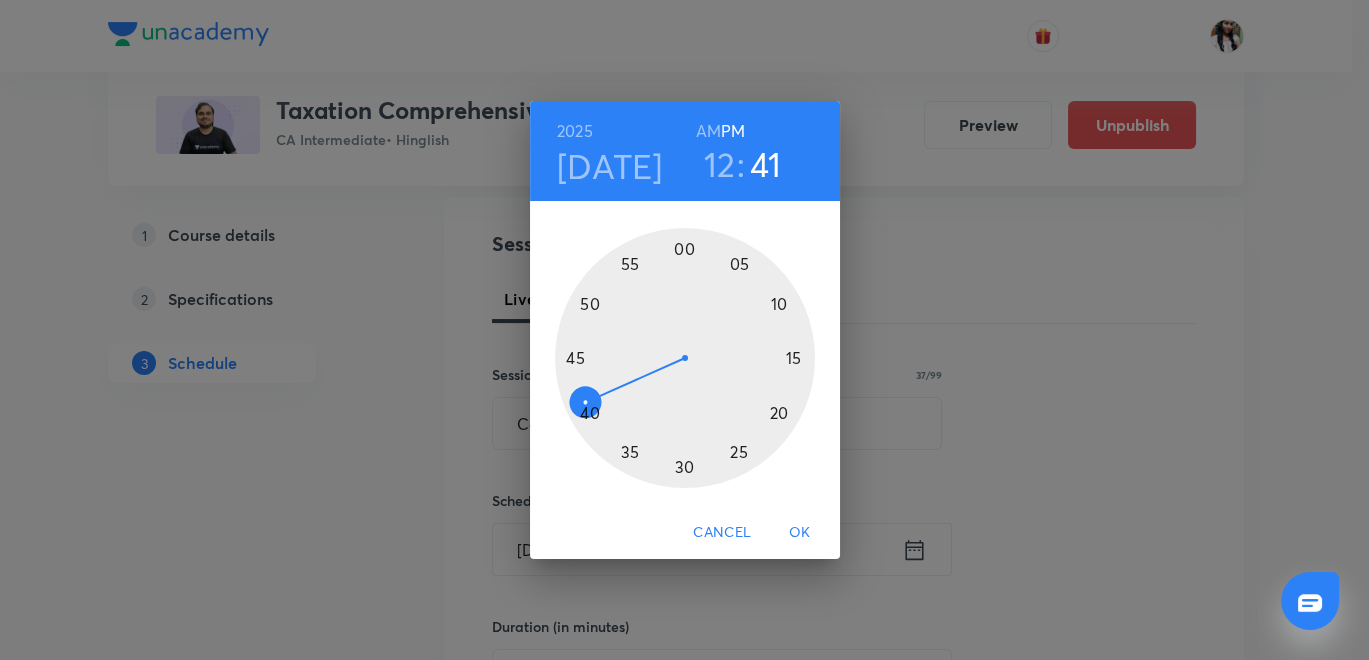 click at bounding box center (685, 358) 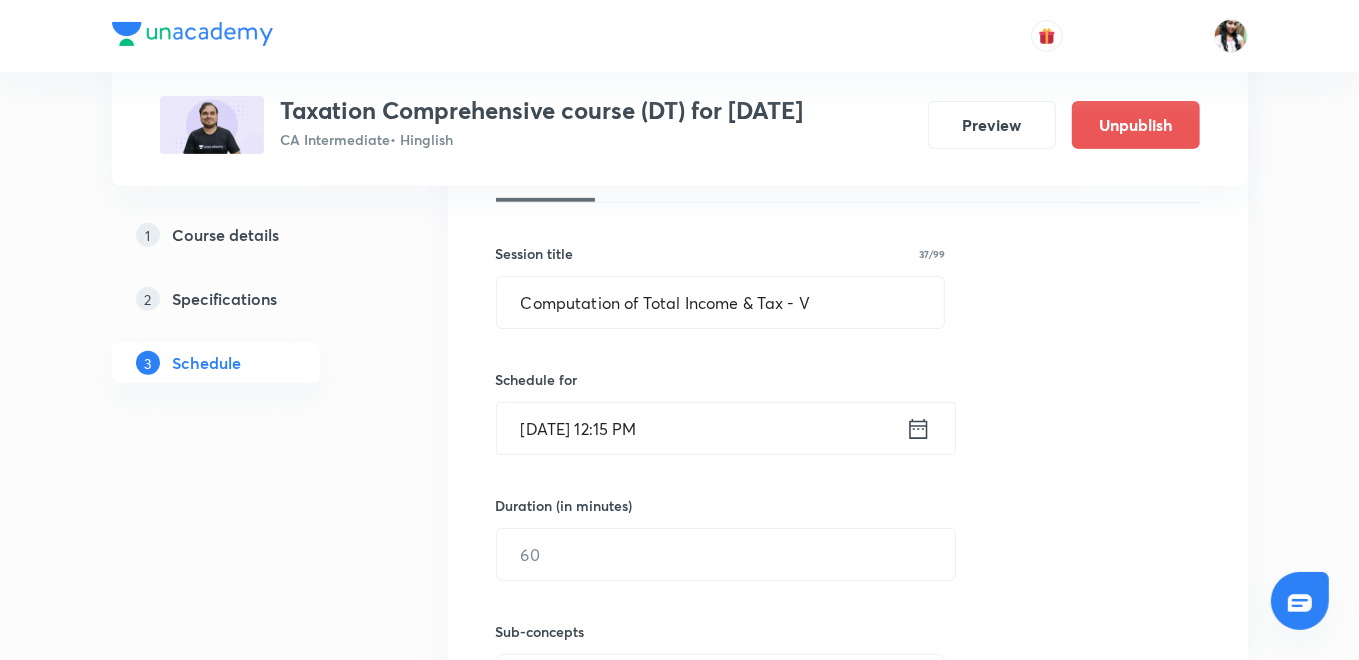 scroll, scrollTop: 585, scrollLeft: 0, axis: vertical 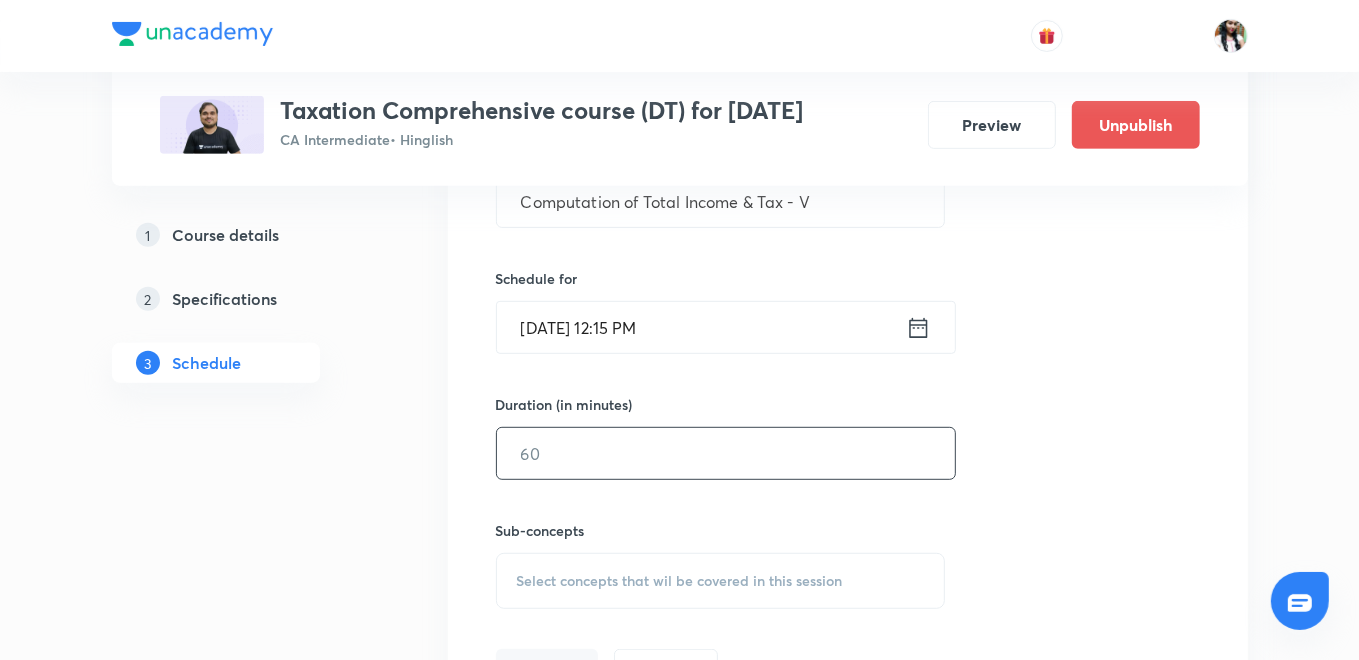 click at bounding box center [726, 453] 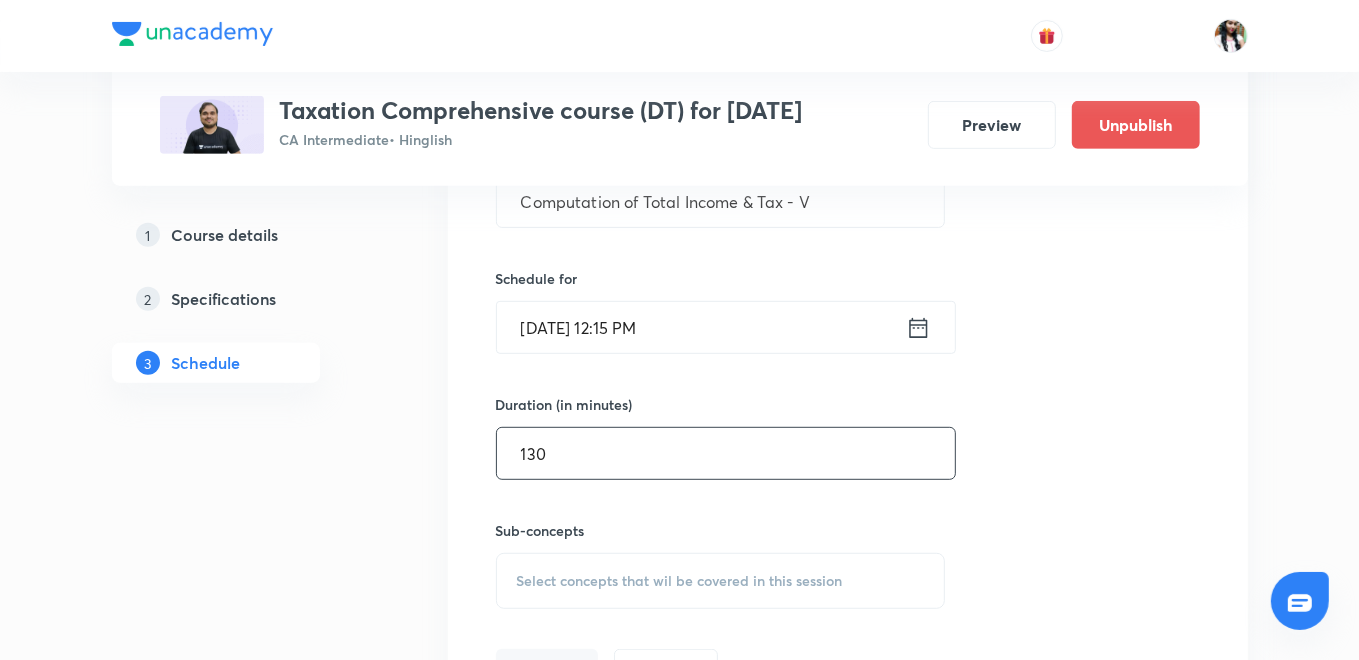scroll, scrollTop: 919, scrollLeft: 0, axis: vertical 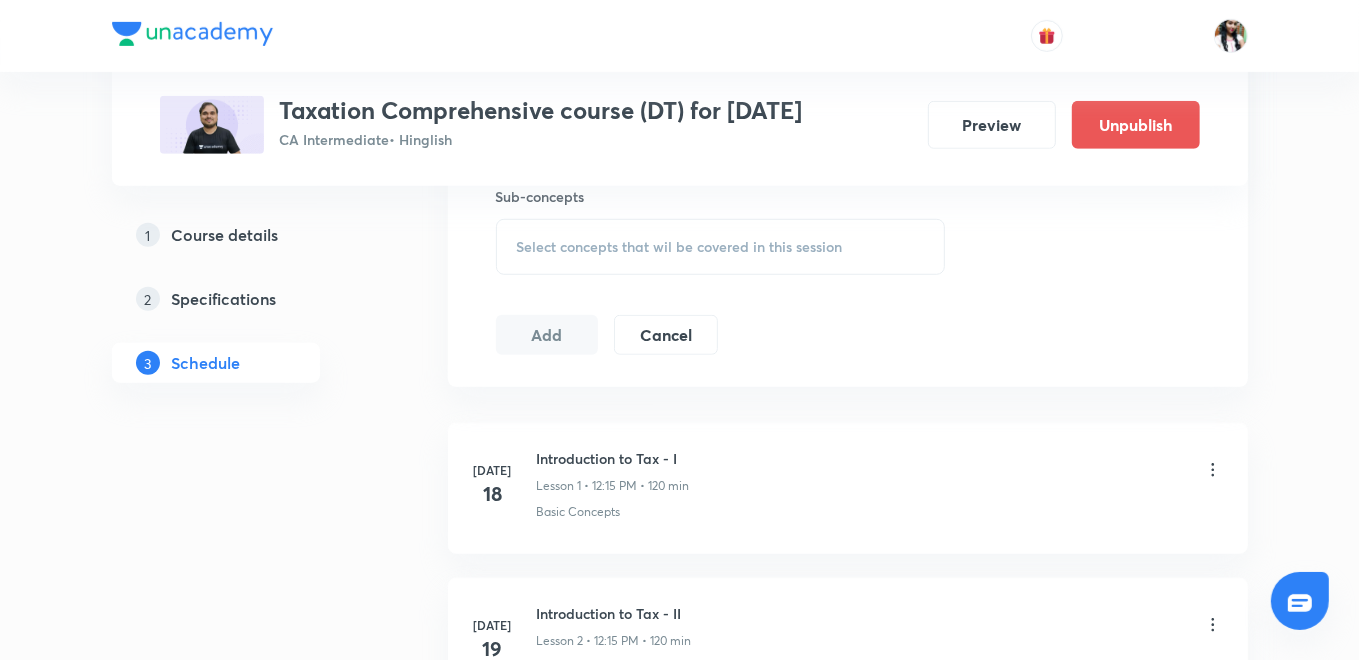 type on "130" 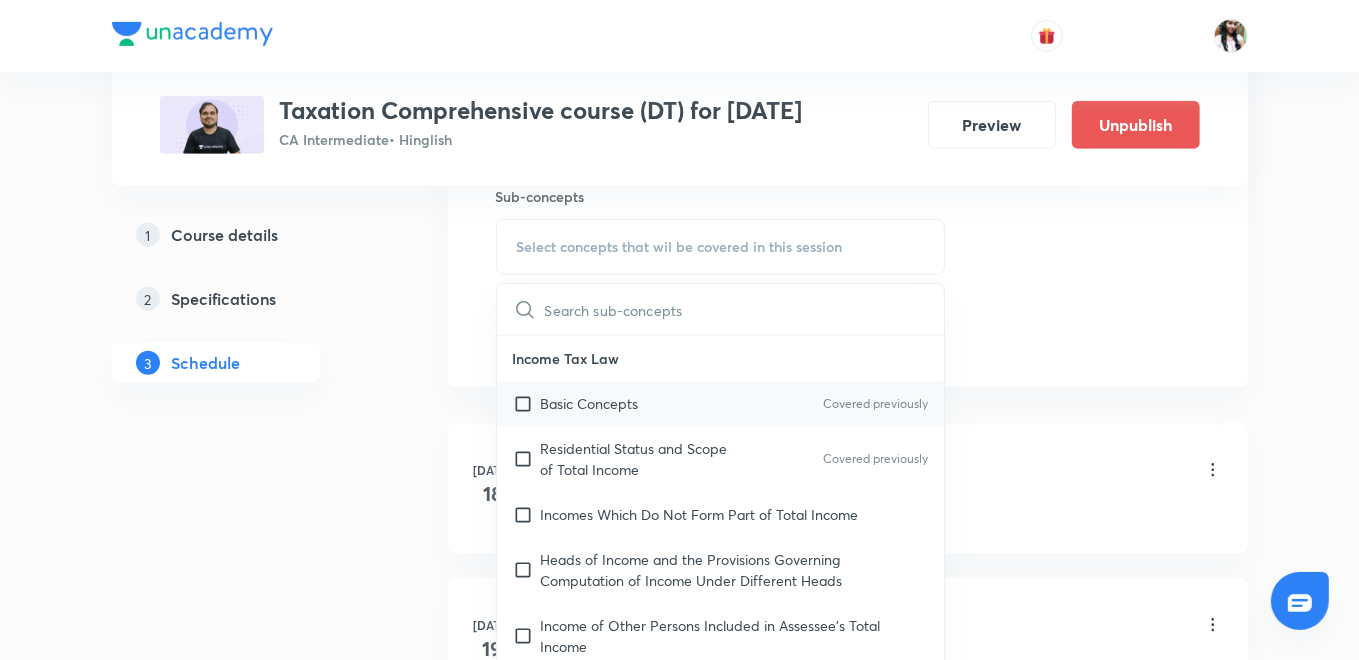 click on "Basic Concepts Covered previously" at bounding box center (721, 403) 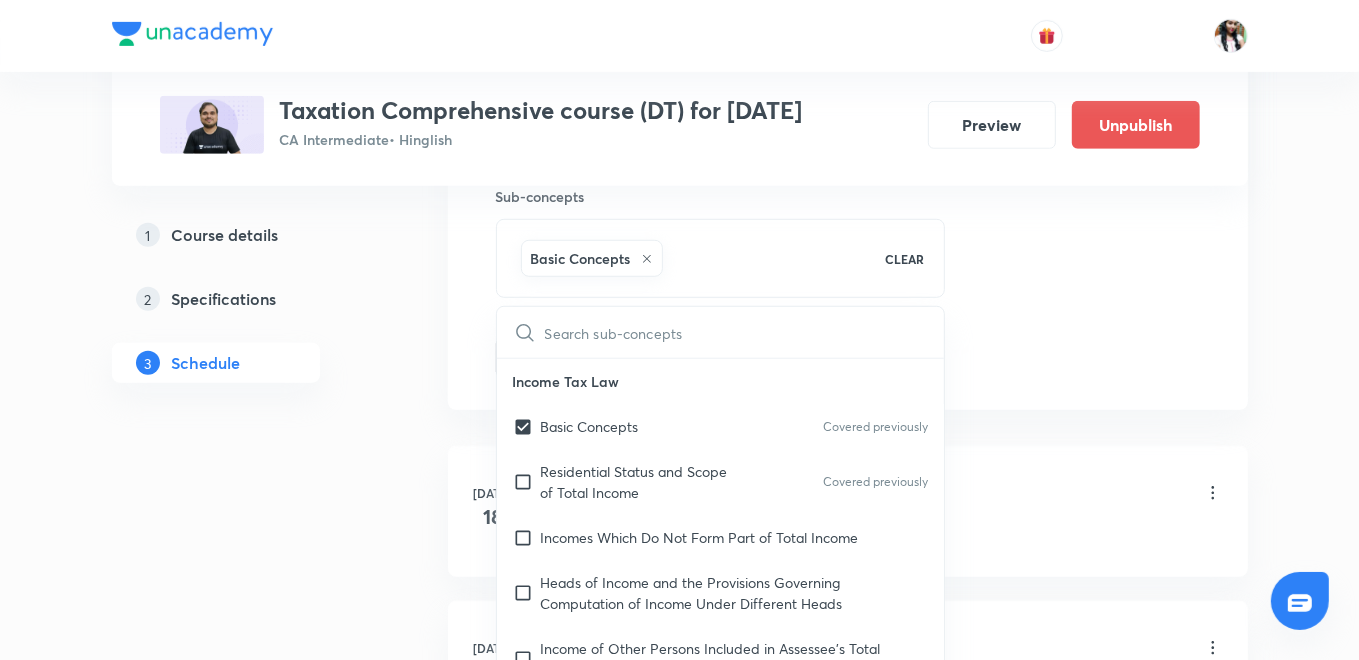 checkbox on "true" 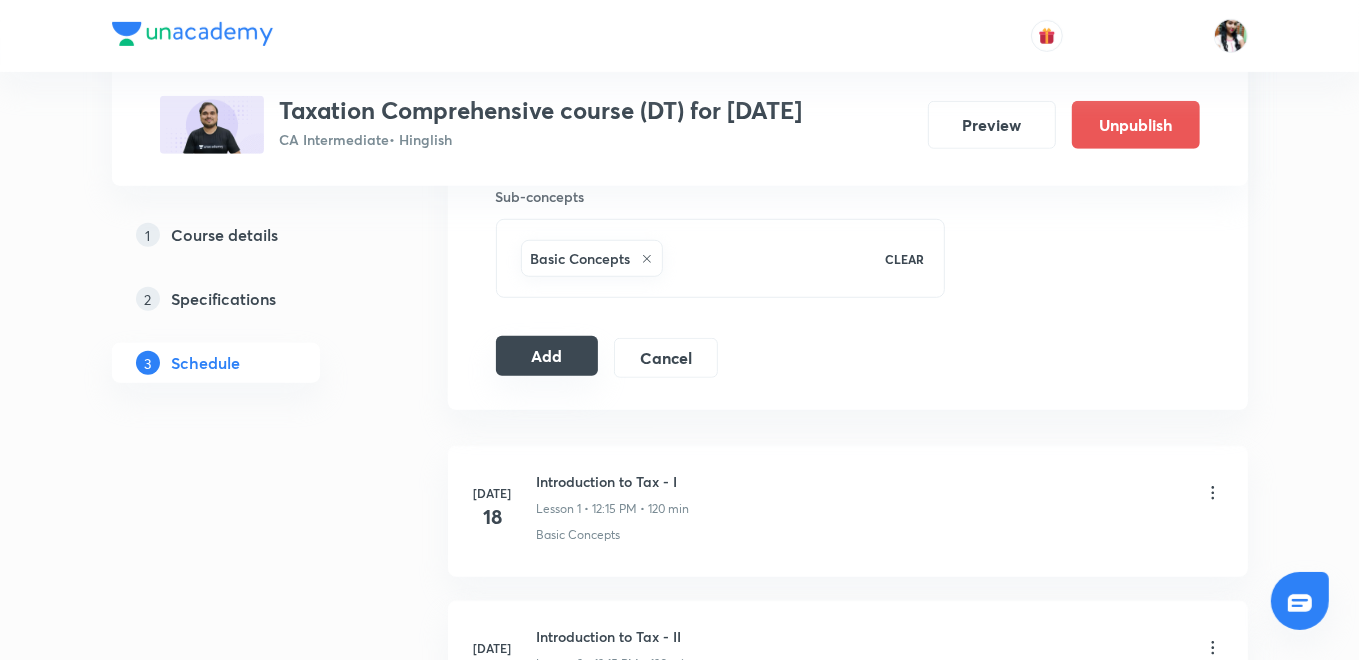 click on "Add" at bounding box center [547, 356] 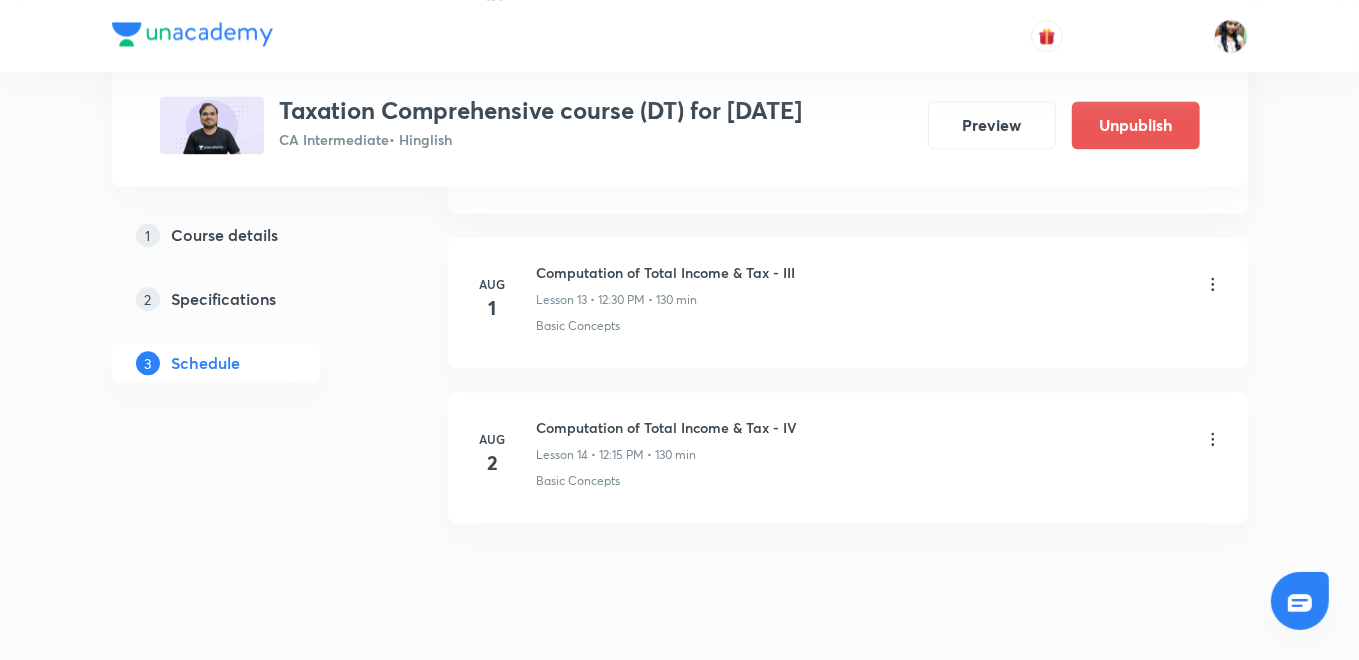 scroll, scrollTop: 3028, scrollLeft: 0, axis: vertical 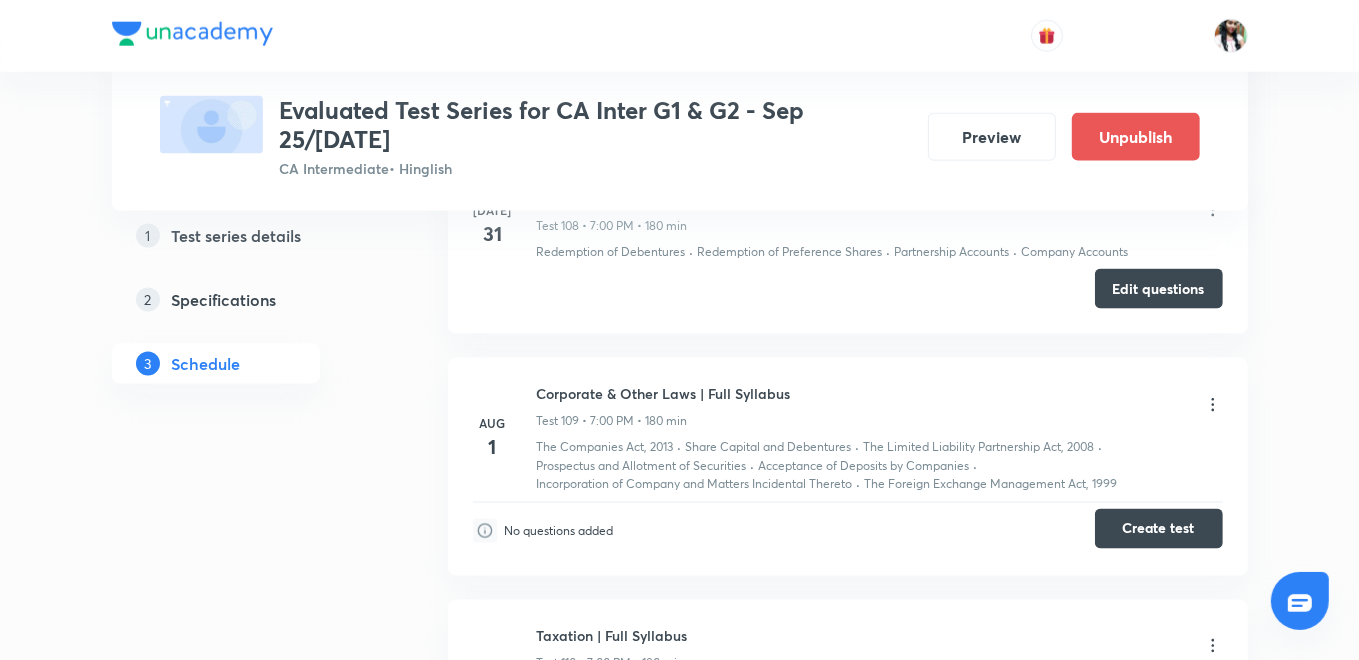 click on "Create test" at bounding box center [1159, 529] 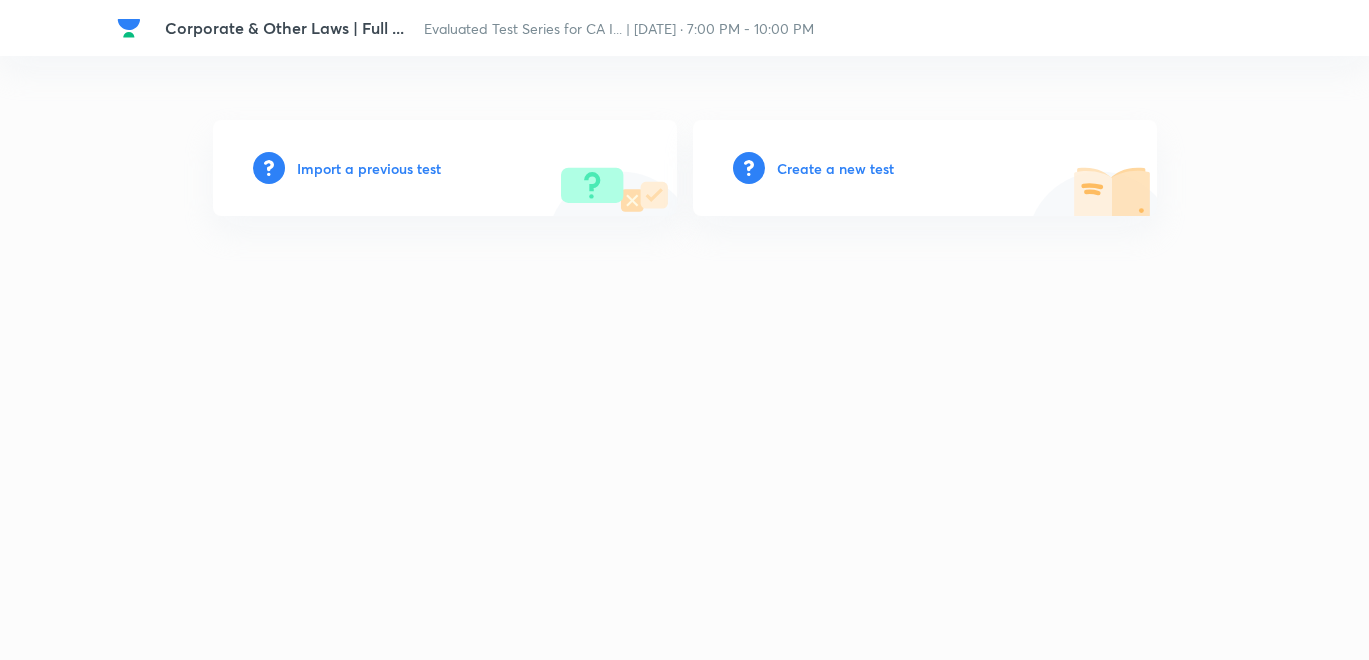 scroll, scrollTop: 0, scrollLeft: 0, axis: both 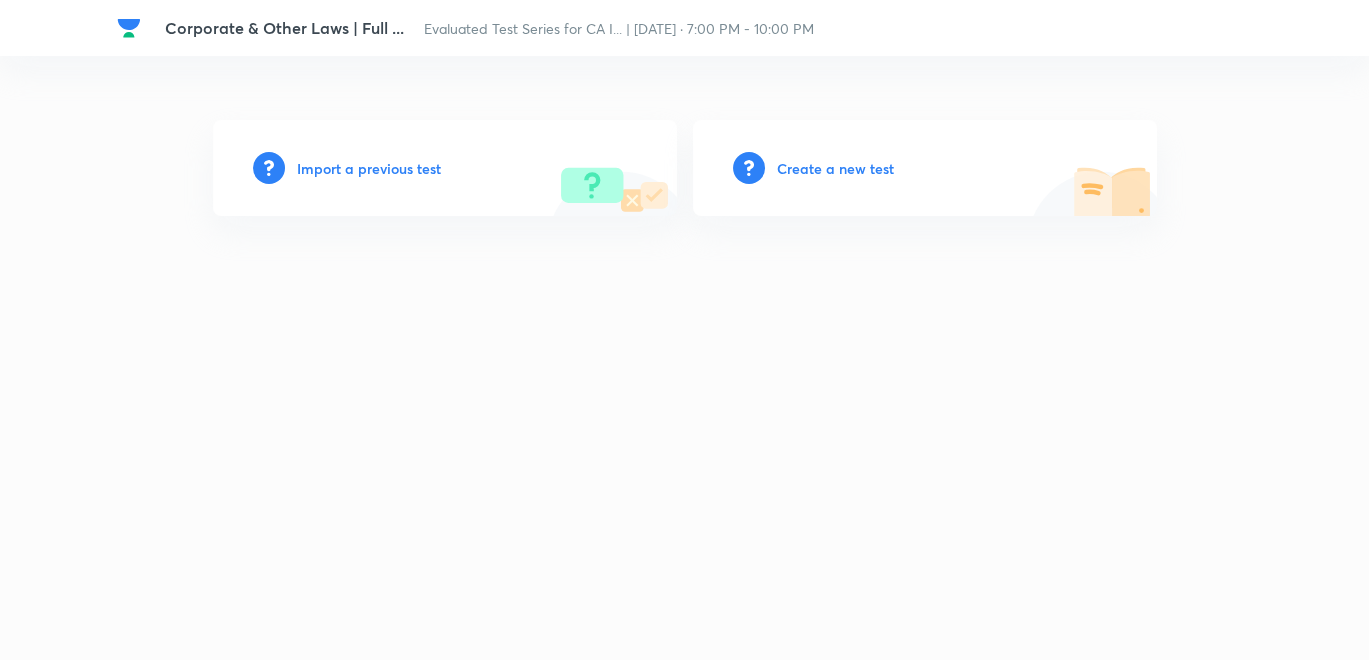 click on "Create a new test" at bounding box center [835, 168] 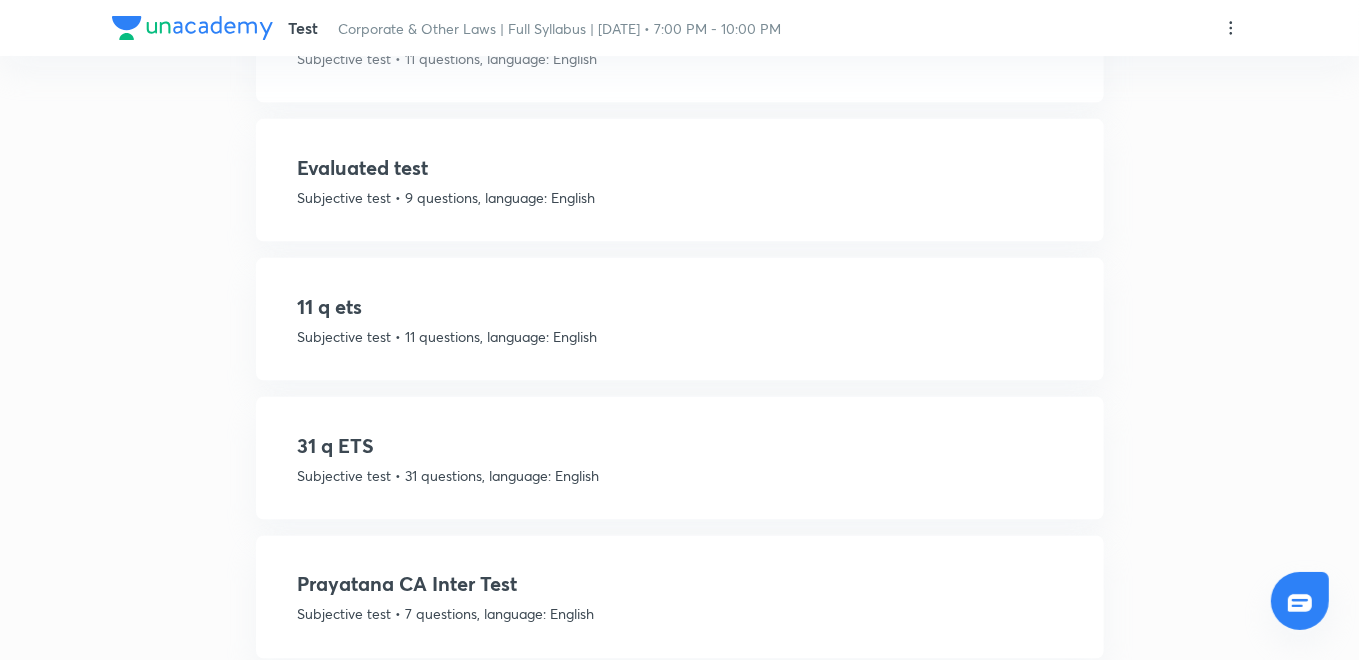 scroll, scrollTop: 2155, scrollLeft: 0, axis: vertical 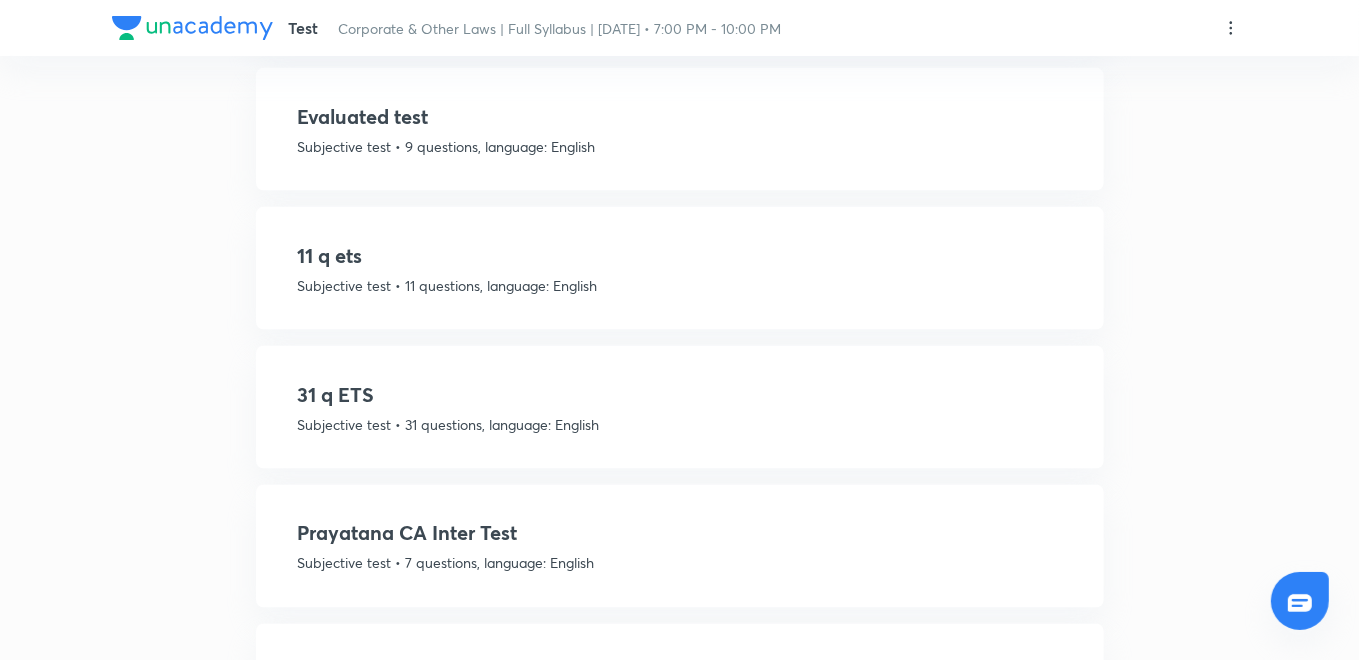 click on "Evaluated test" at bounding box center (680, 117) 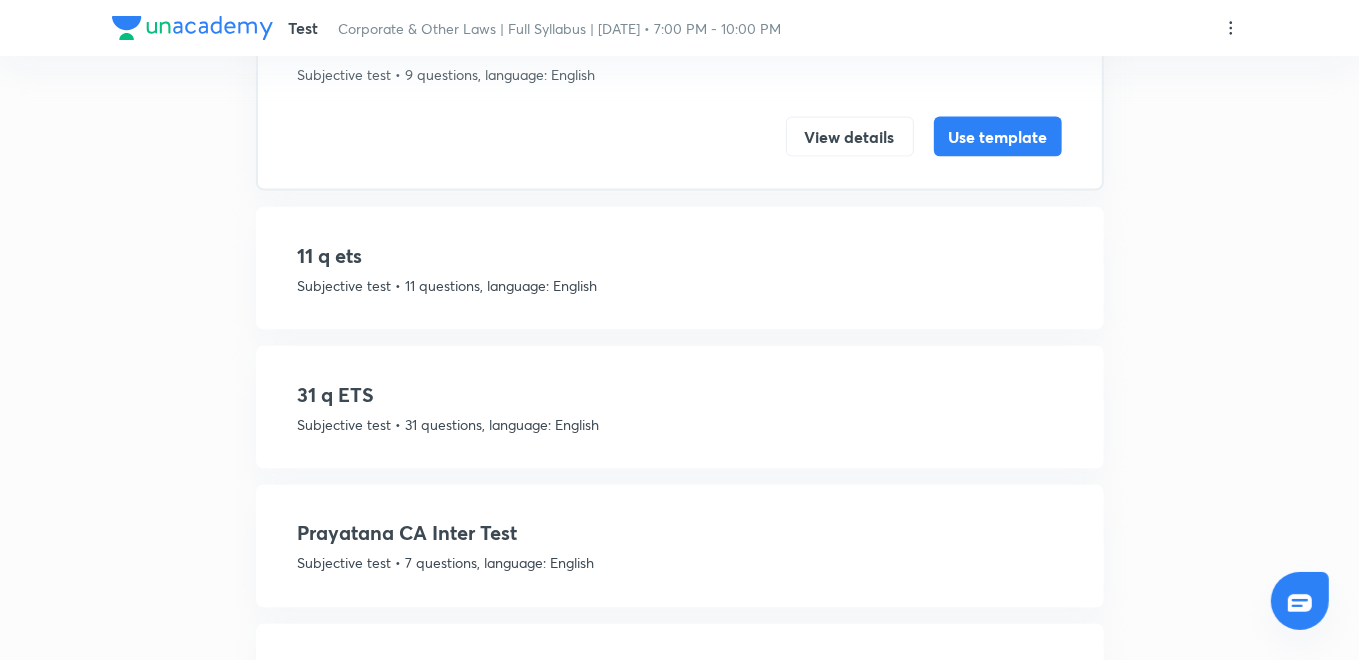 scroll, scrollTop: 2083, scrollLeft: 0, axis: vertical 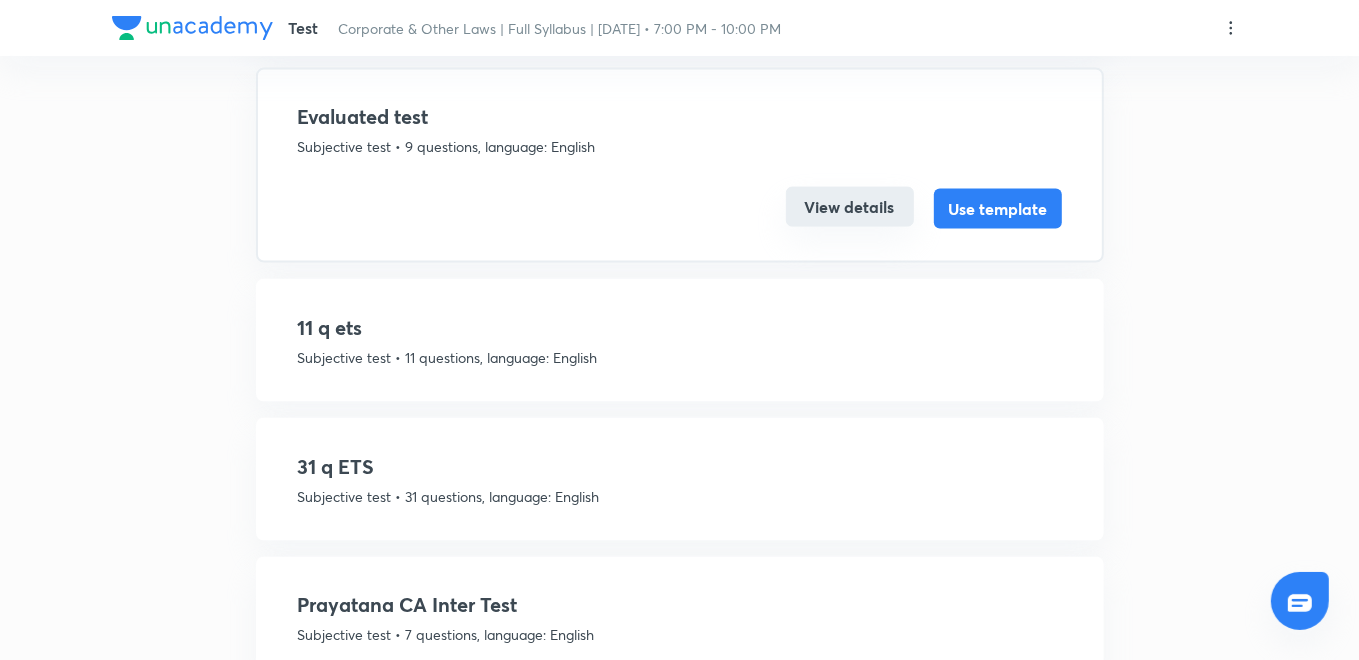 click on "View details" at bounding box center (850, 207) 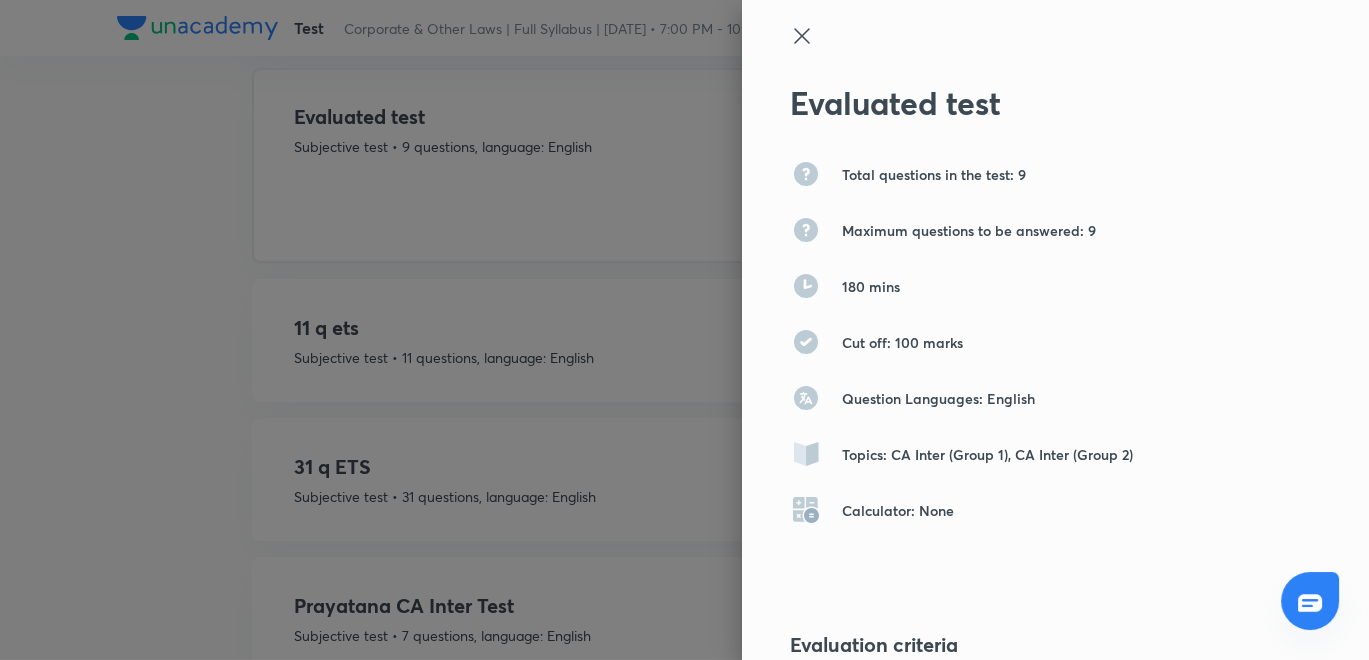 click at bounding box center [684, 330] 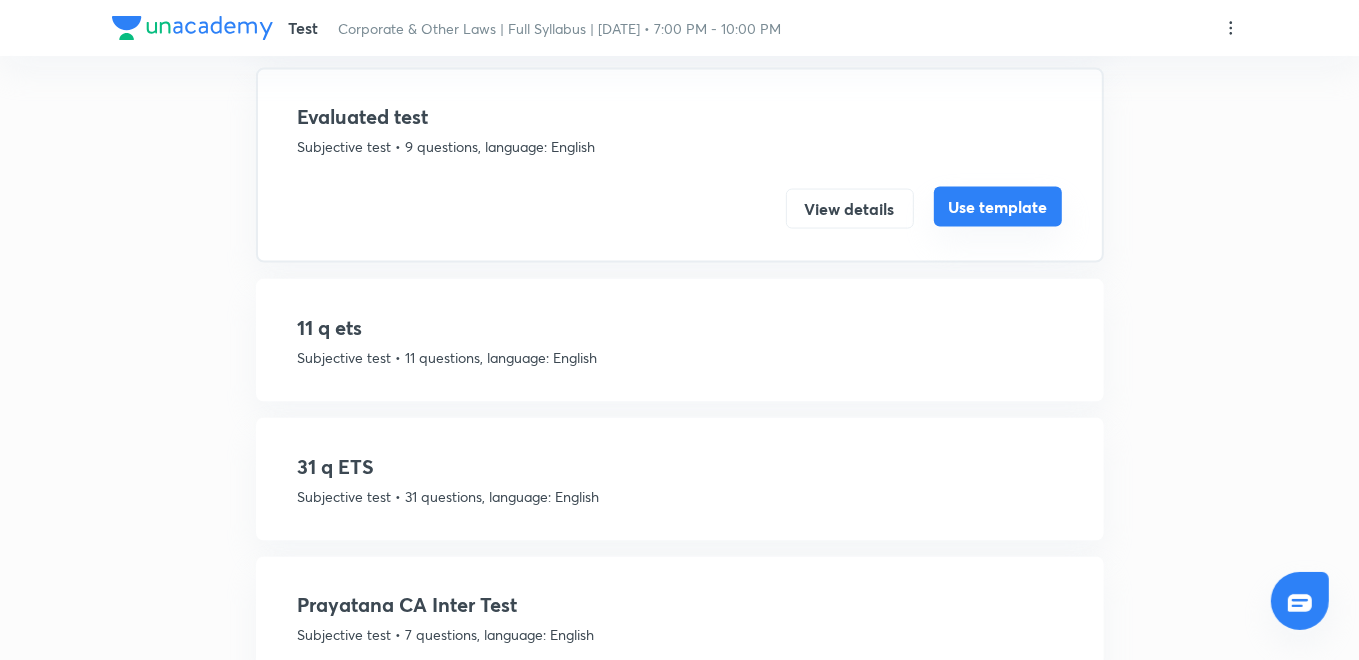 click on "Use template" at bounding box center (998, 207) 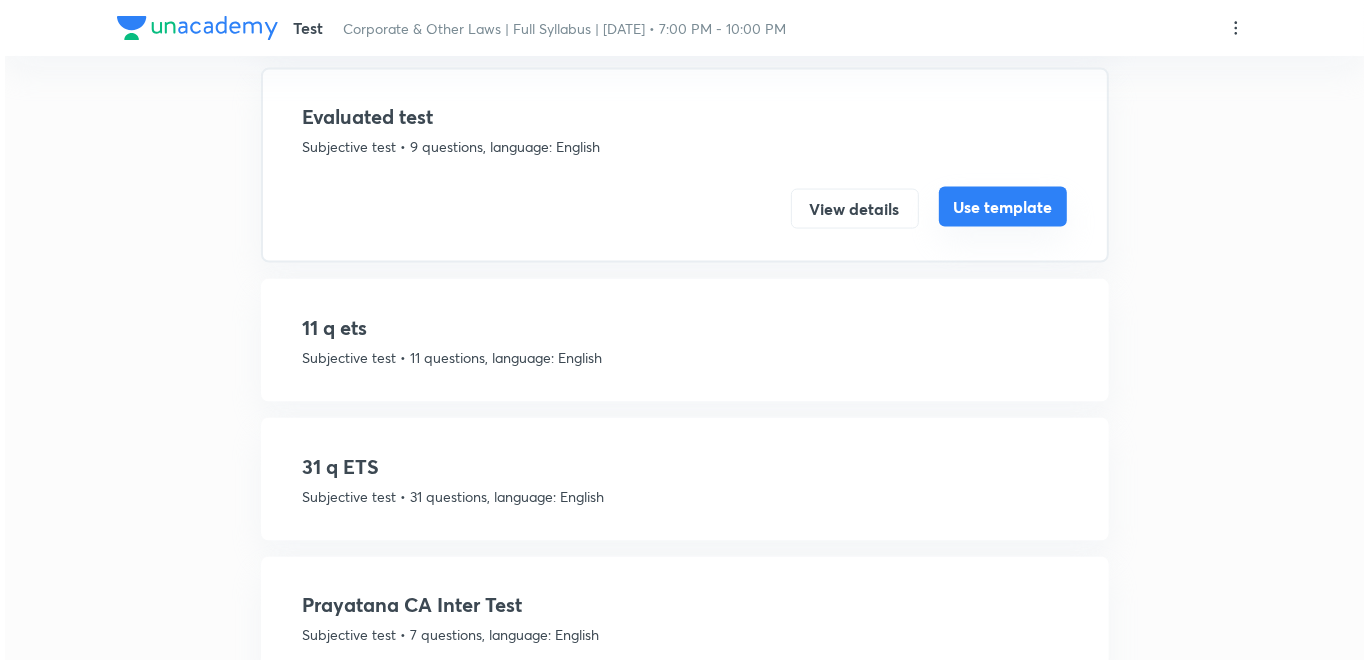 scroll, scrollTop: 0, scrollLeft: 0, axis: both 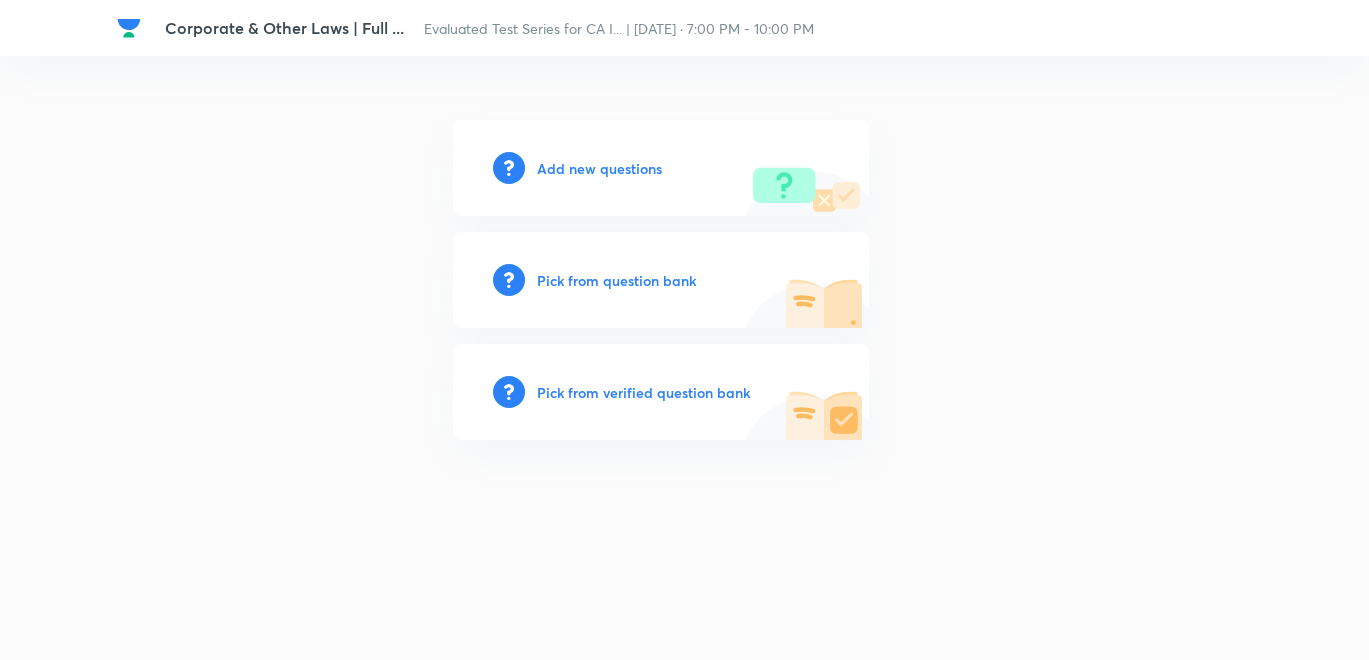 click on "Add new questions" at bounding box center [599, 168] 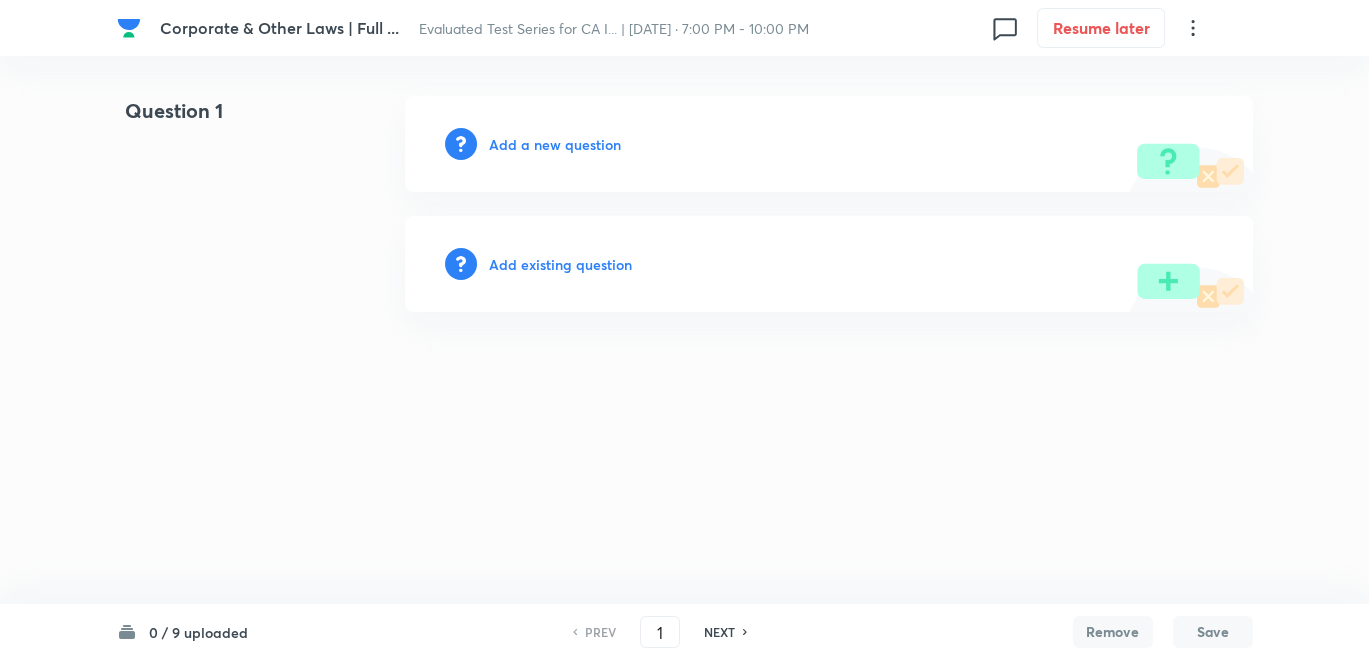 click on "Add a new question" at bounding box center [555, 144] 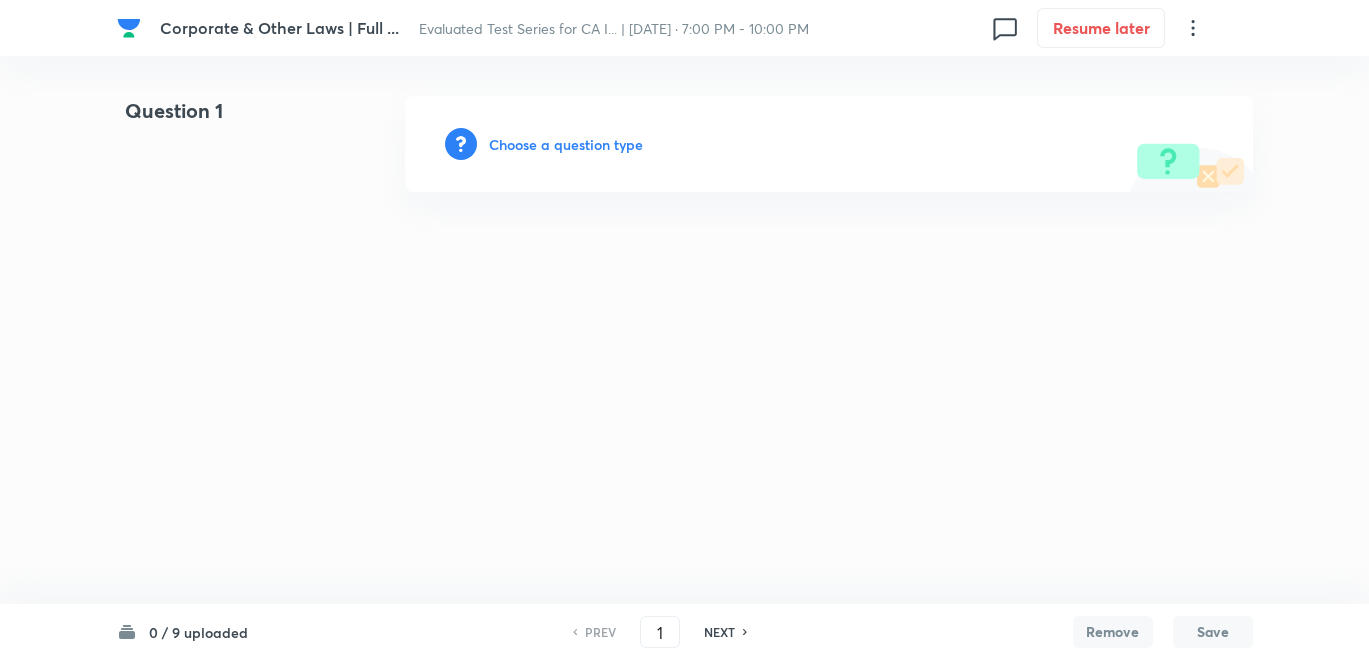 click on "Choose a question type" at bounding box center [566, 144] 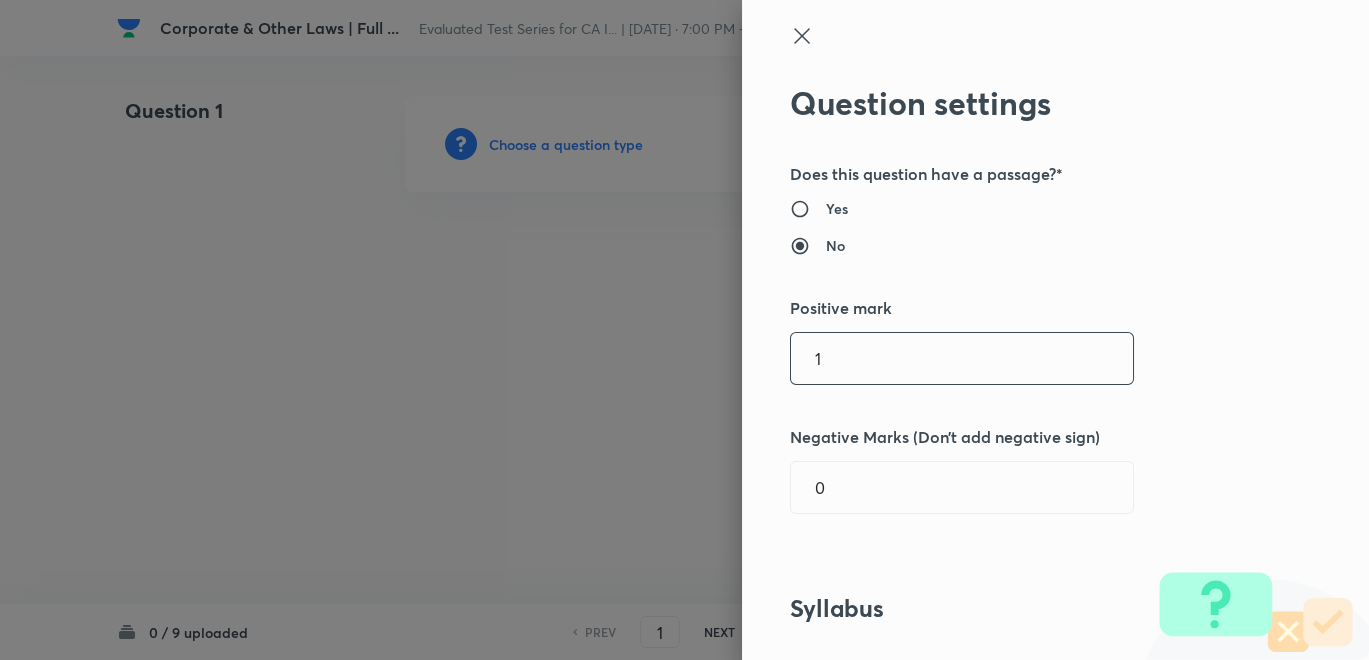 drag, startPoint x: 809, startPoint y: 357, endPoint x: 708, endPoint y: 342, distance: 102.10779 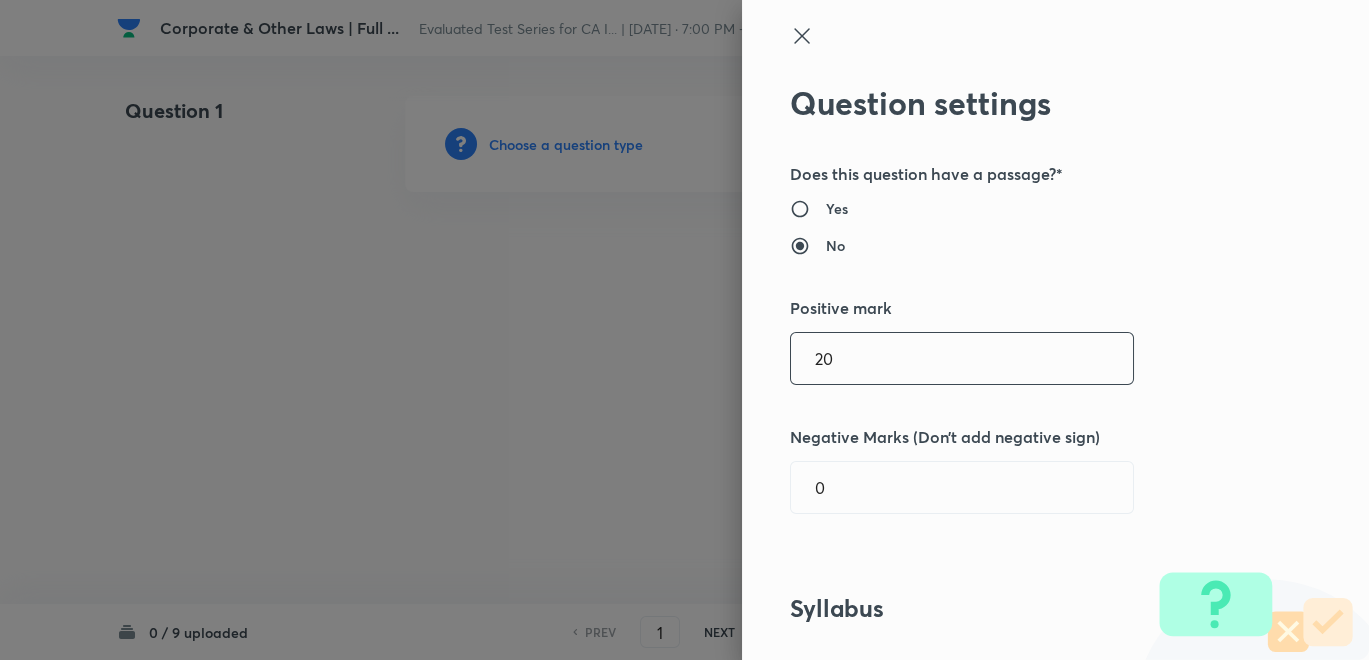type on "20" 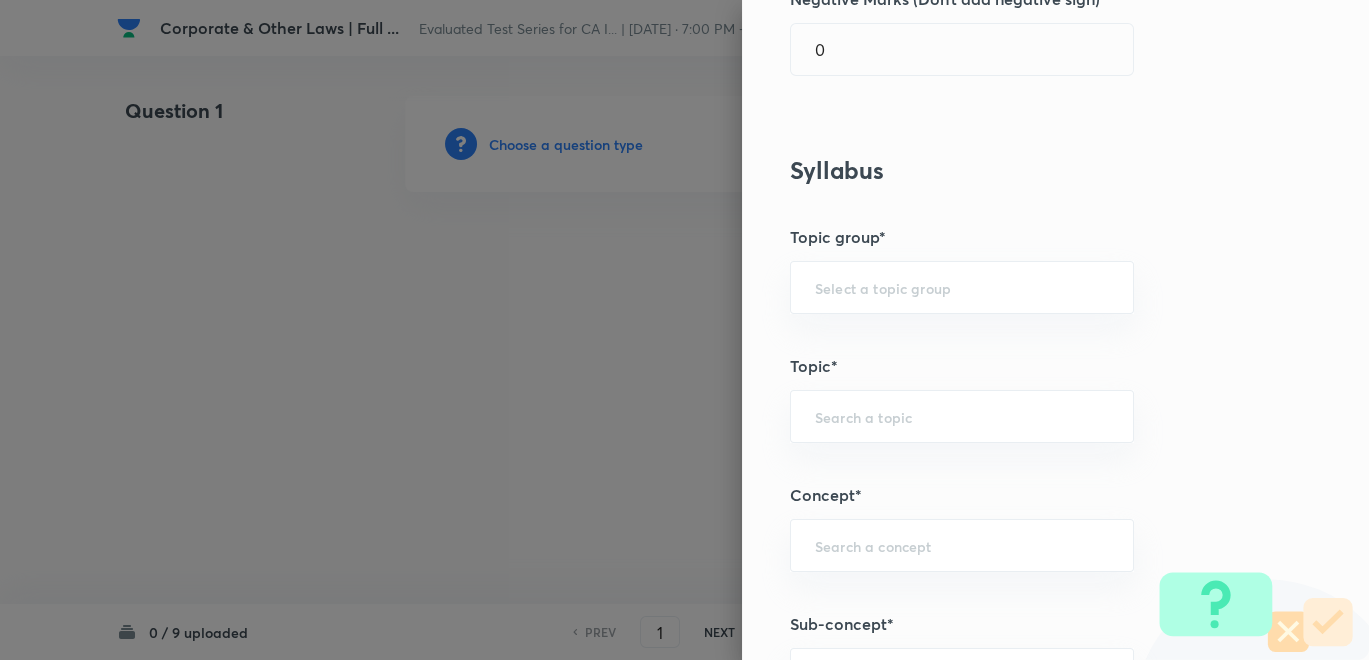 scroll, scrollTop: 444, scrollLeft: 0, axis: vertical 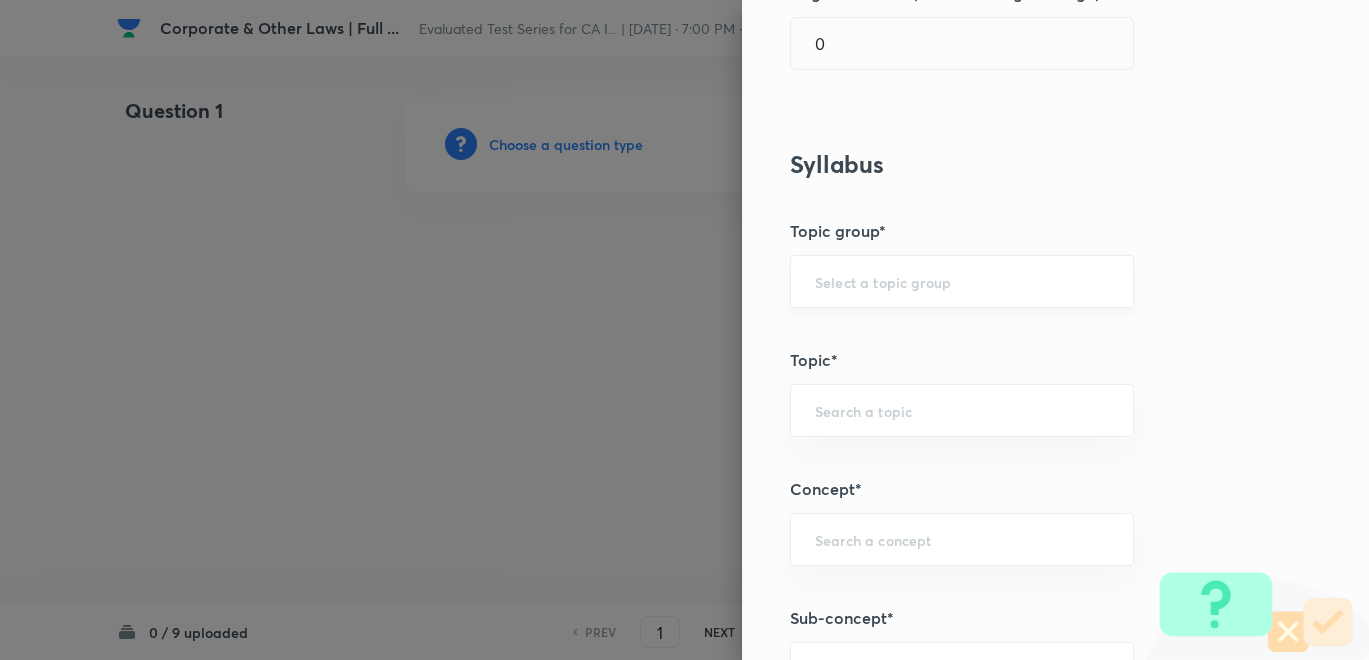 click at bounding box center (962, 281) 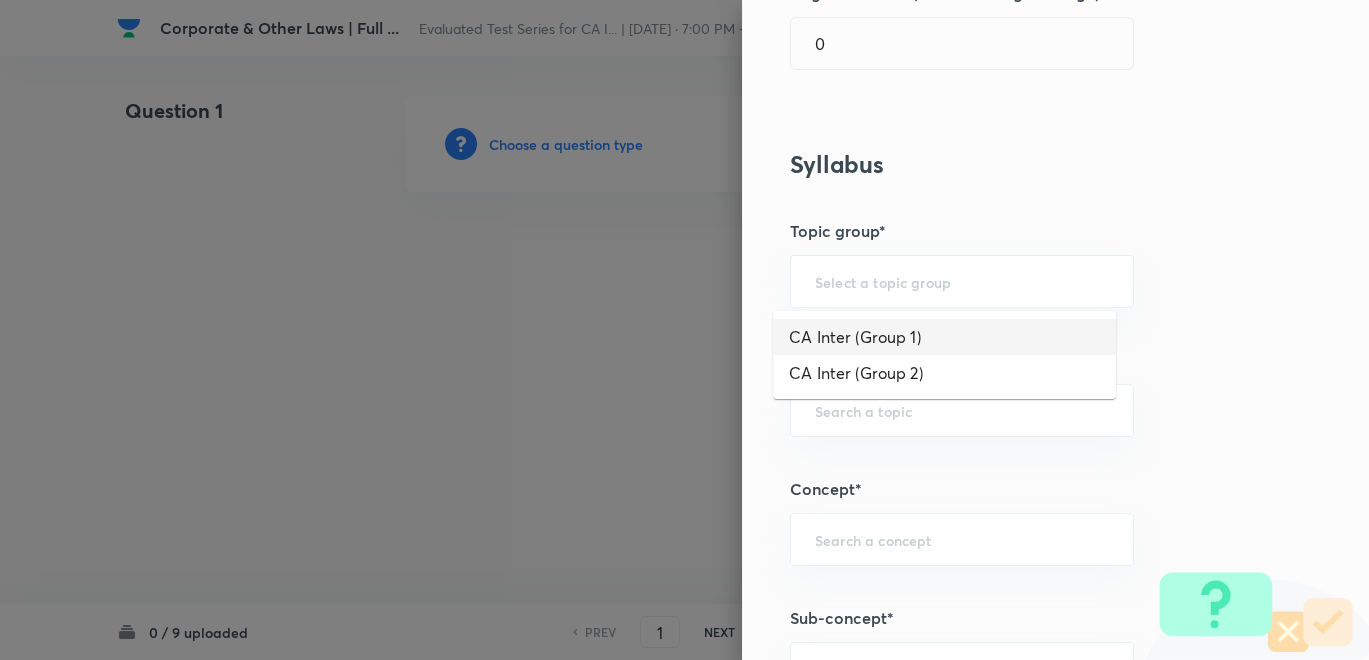 click on "CA Inter (Group 1)" at bounding box center (944, 337) 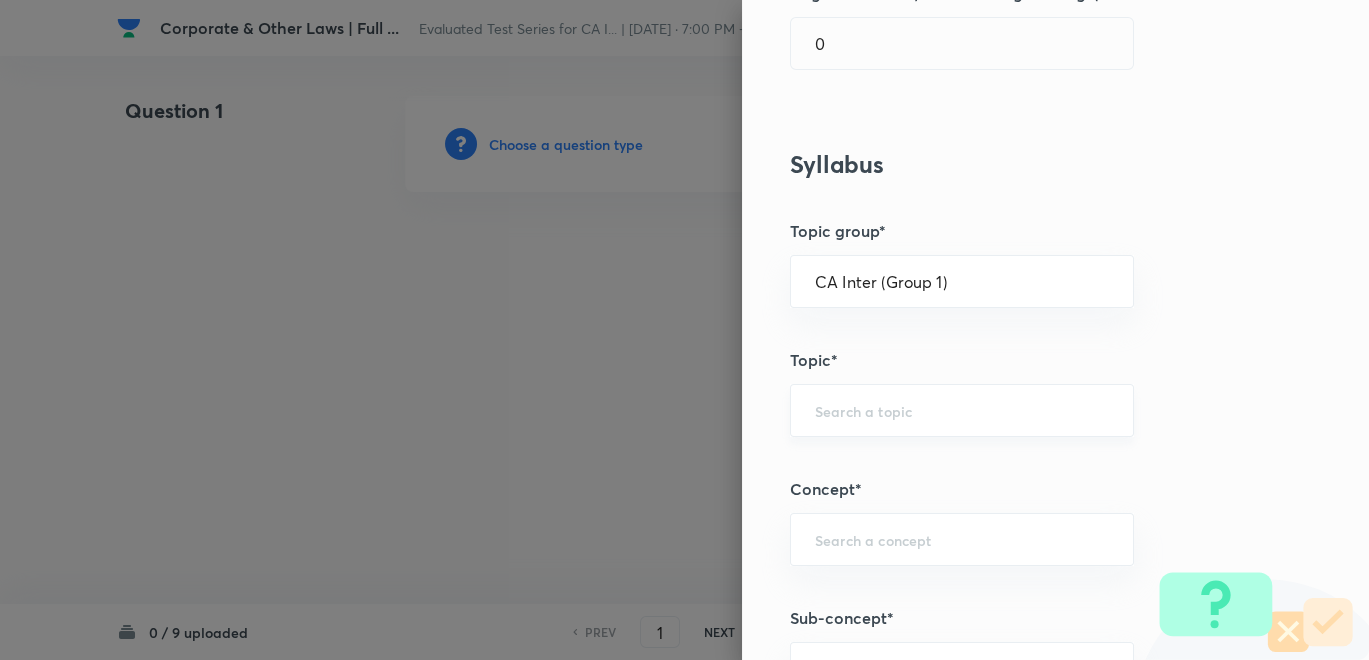 click on "​" at bounding box center [962, 410] 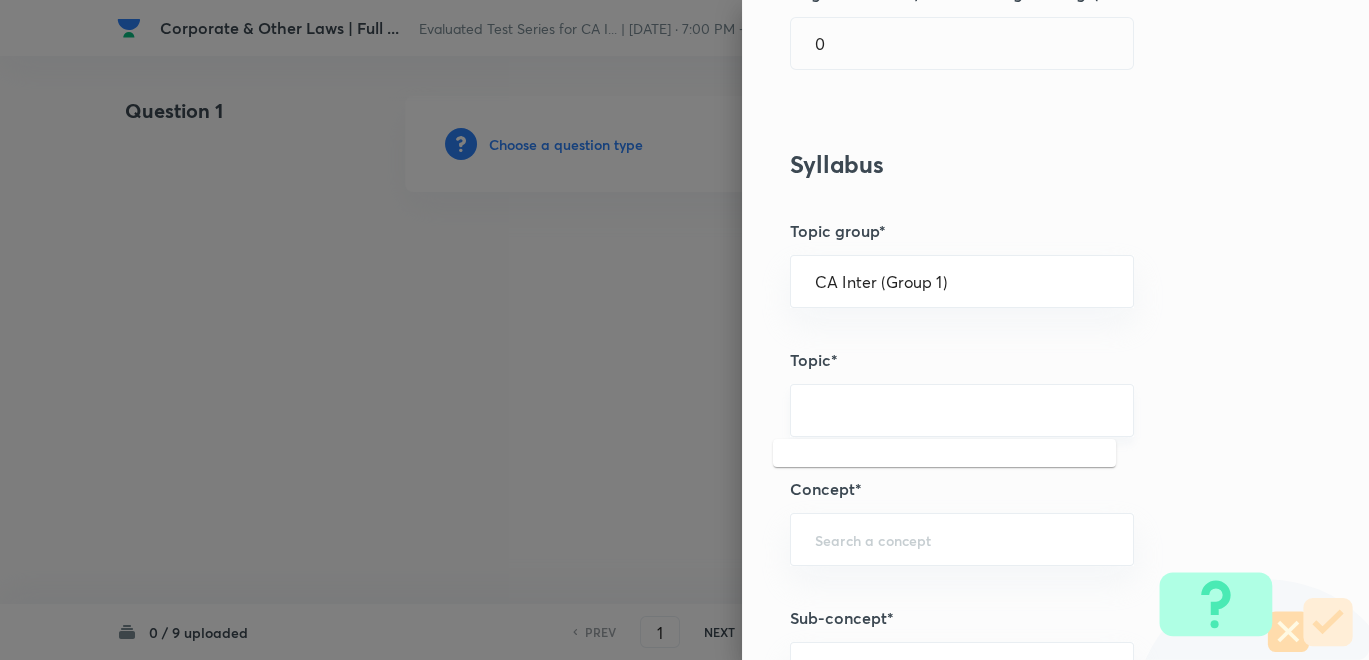 click at bounding box center [962, 410] 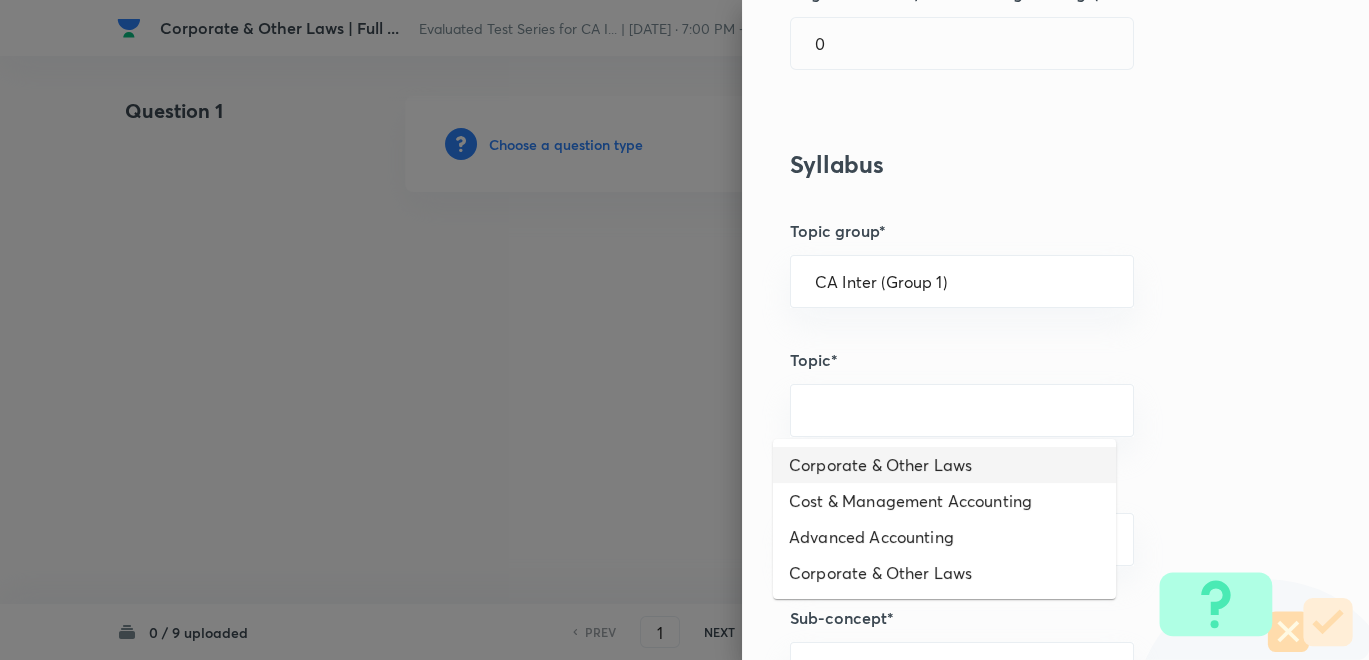 click on "Corporate & Other Laws" at bounding box center [944, 465] 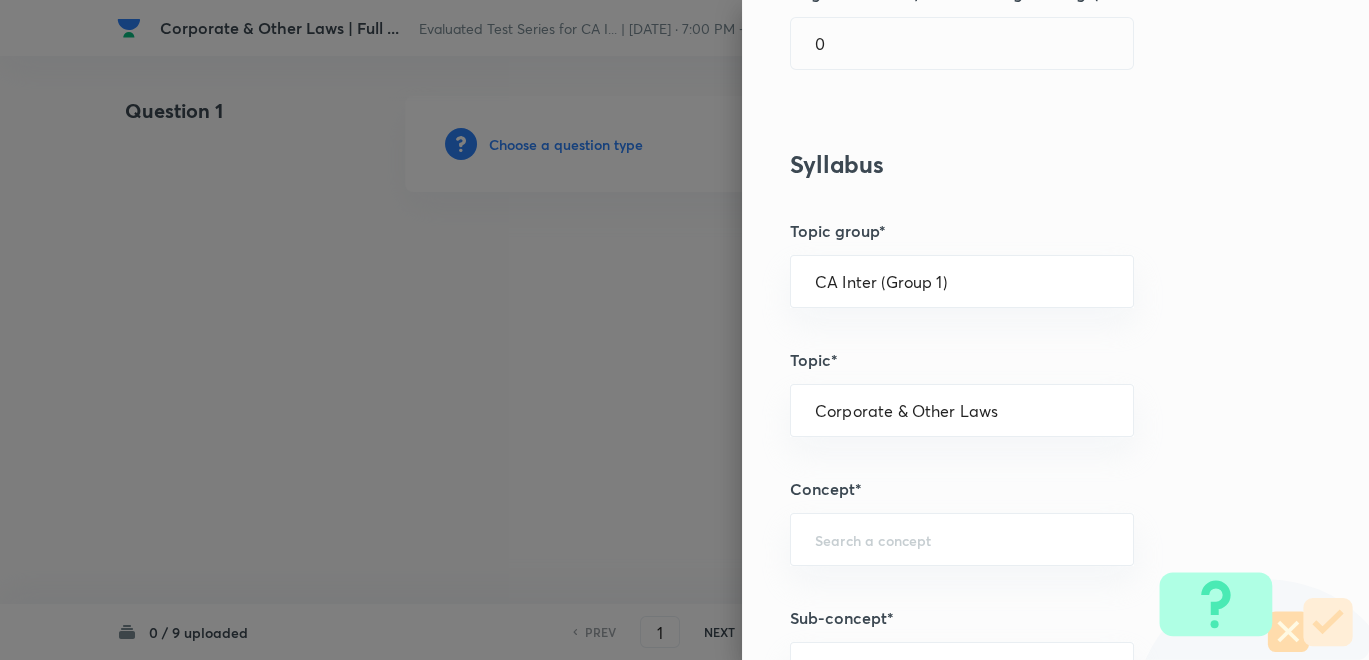scroll, scrollTop: 555, scrollLeft: 0, axis: vertical 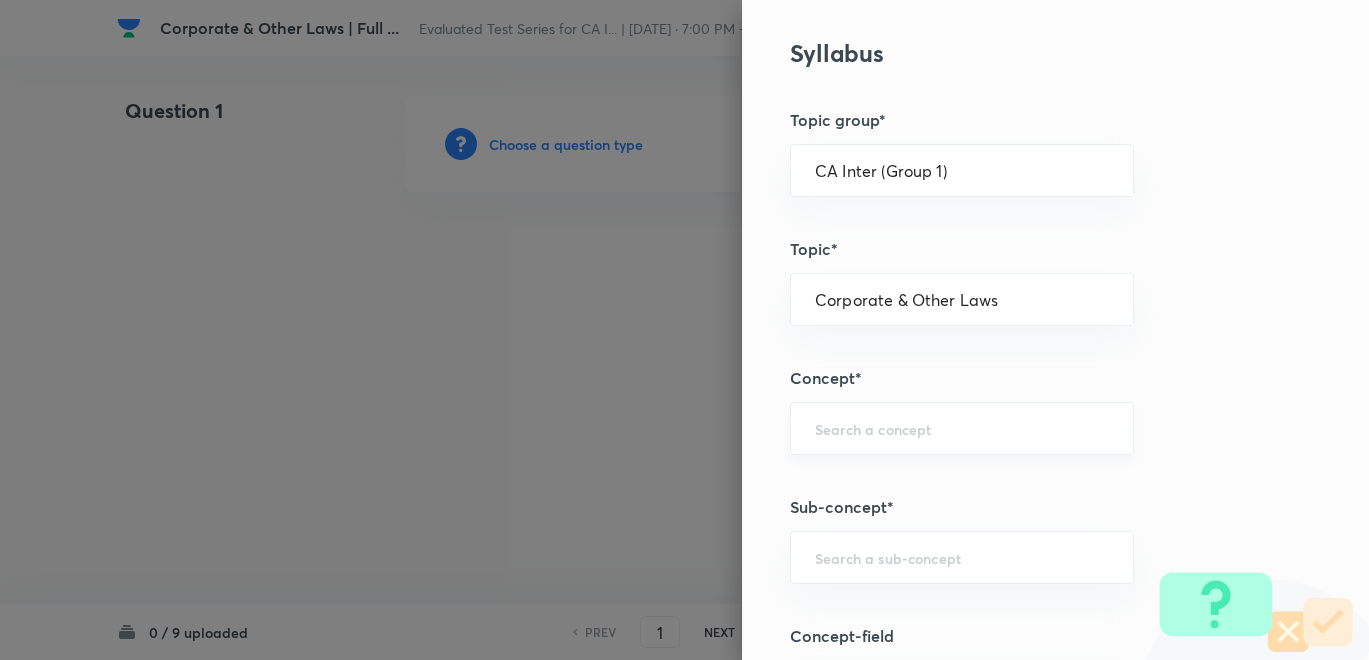 click at bounding box center [962, 428] 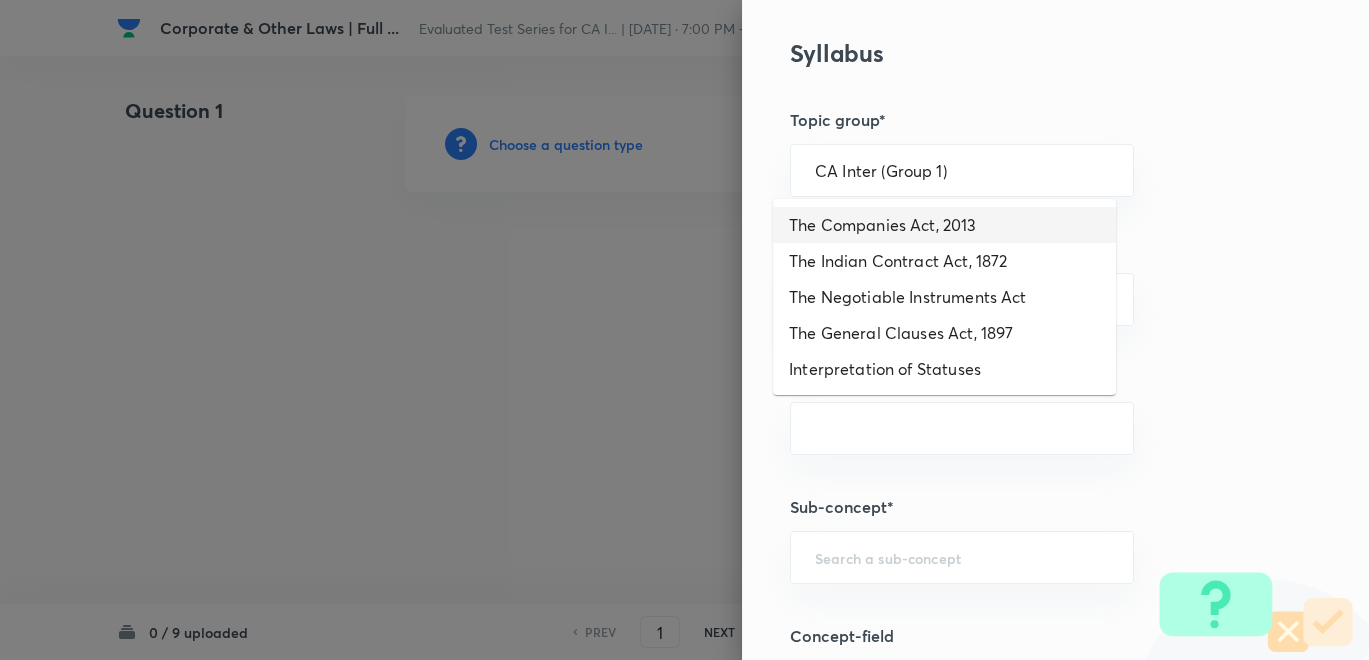 click on "The Companies Act, 2013" at bounding box center (944, 225) 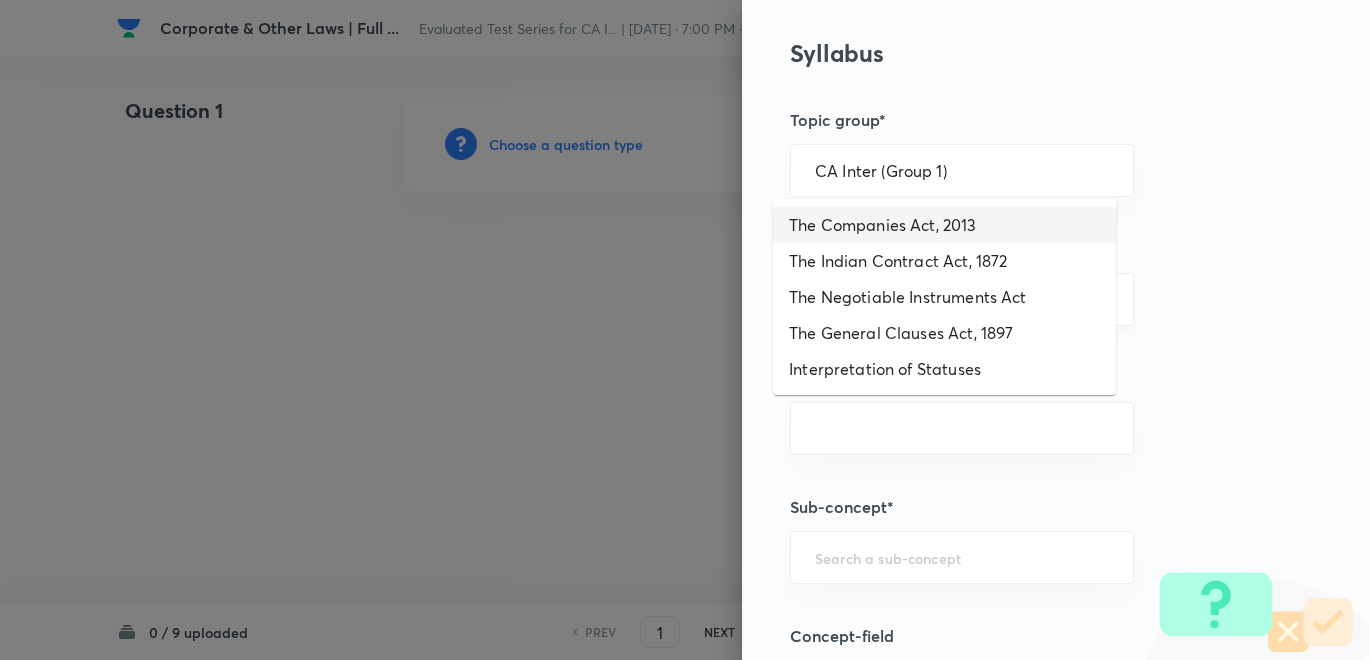 type on "The Companies Act, 2013" 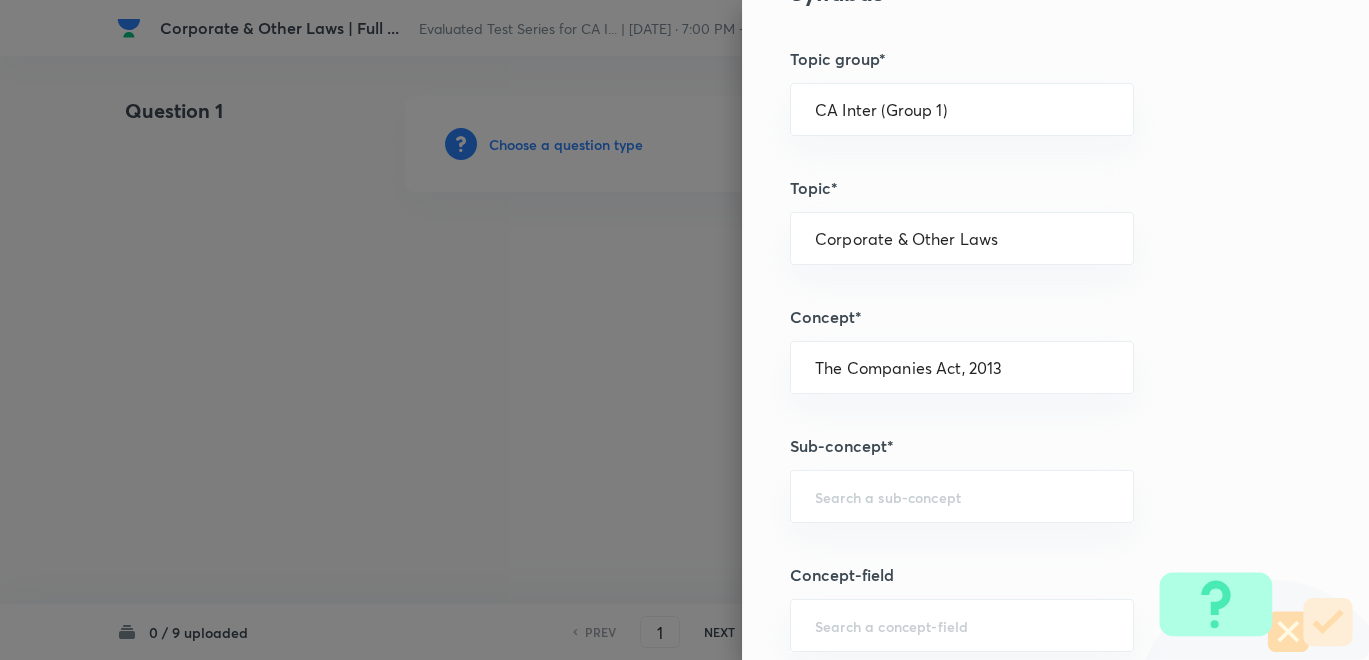 scroll, scrollTop: 666, scrollLeft: 0, axis: vertical 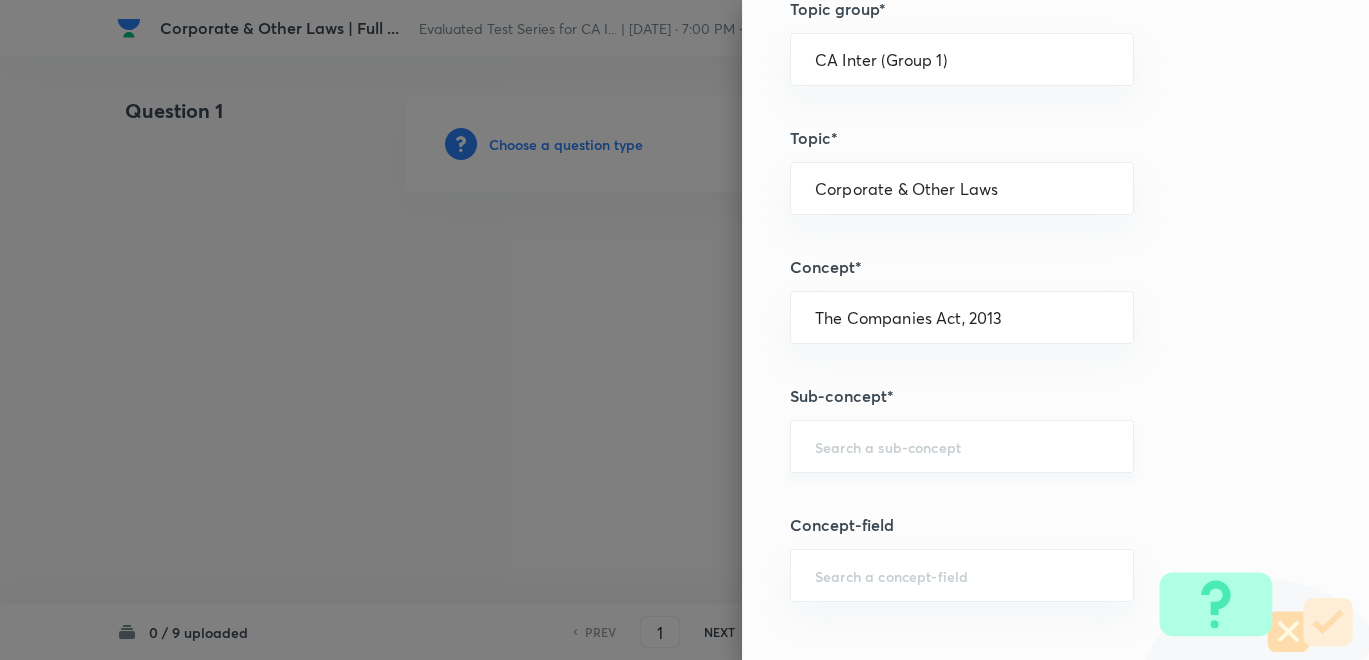 click on "​" at bounding box center [962, 446] 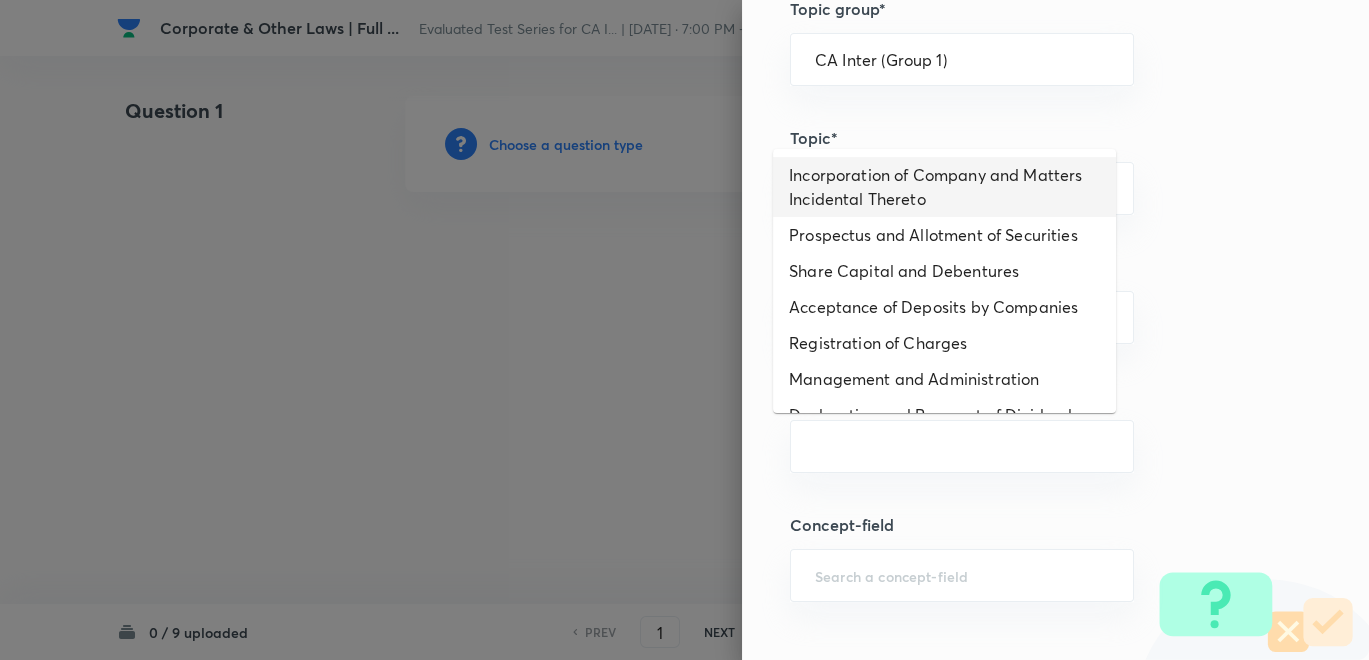 click on "Incorporation of Company and Matters Incidental Thereto" at bounding box center (944, 187) 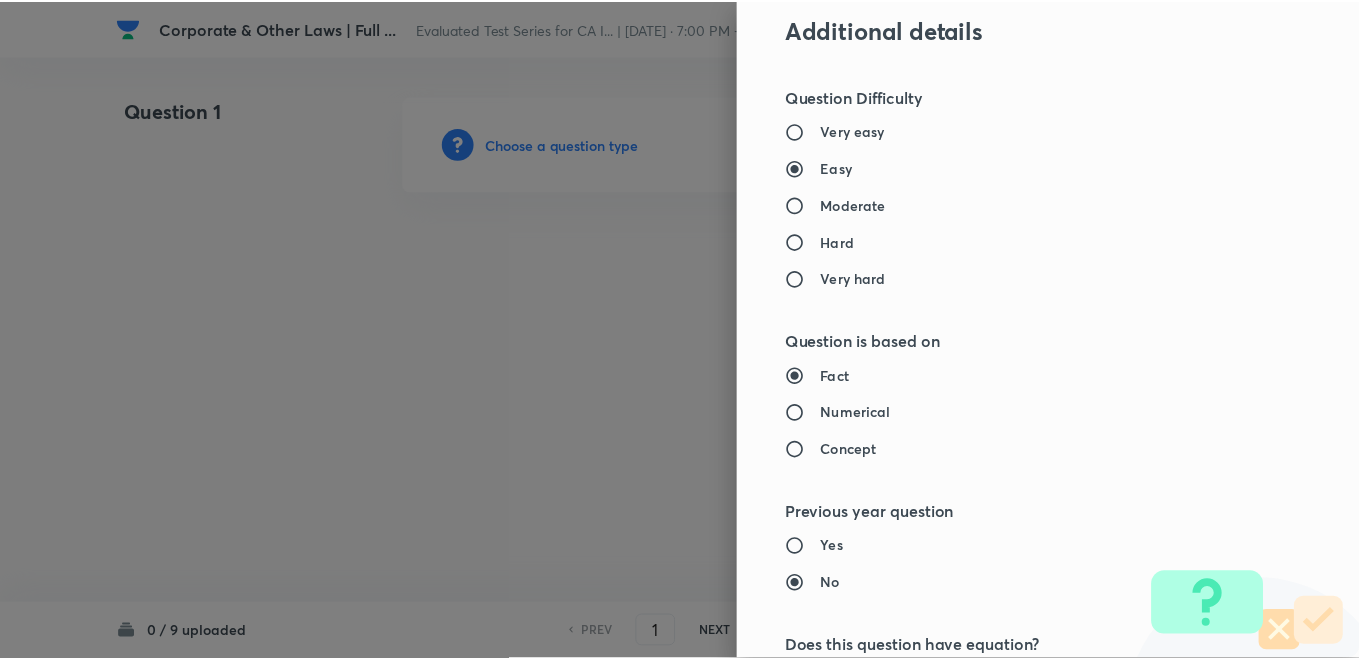 scroll, scrollTop: 1820, scrollLeft: 0, axis: vertical 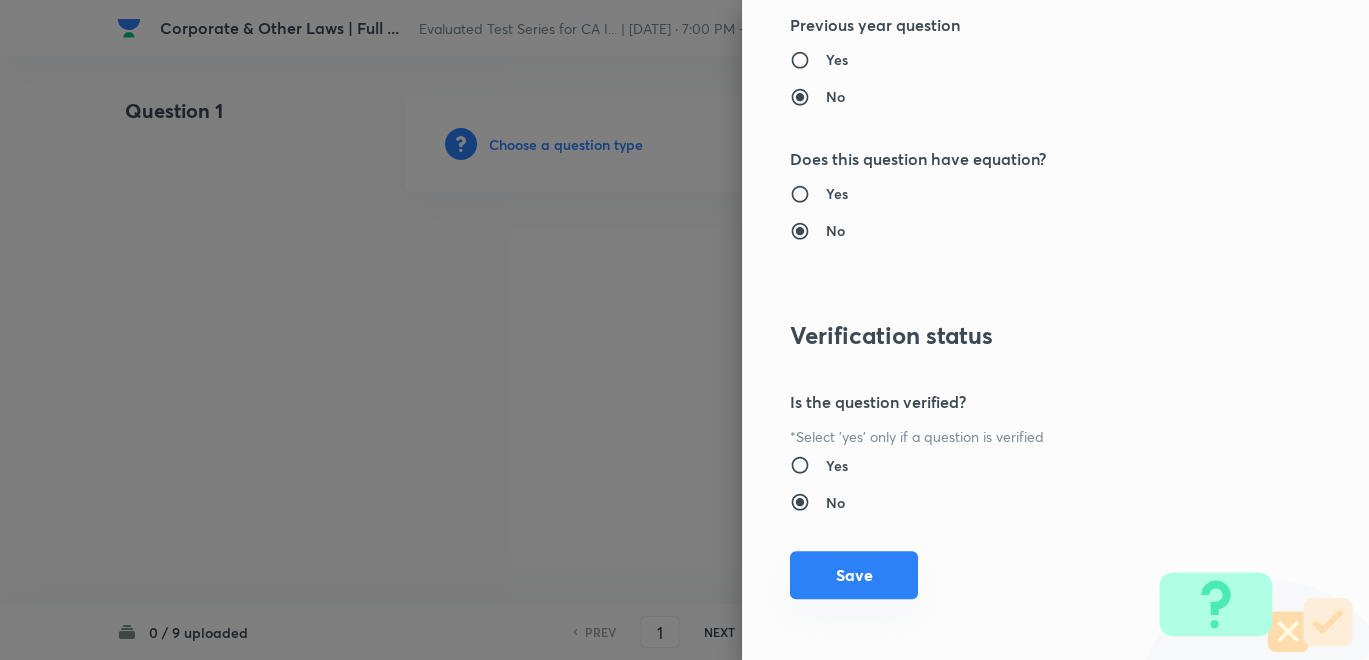 click on "Save" at bounding box center [854, 575] 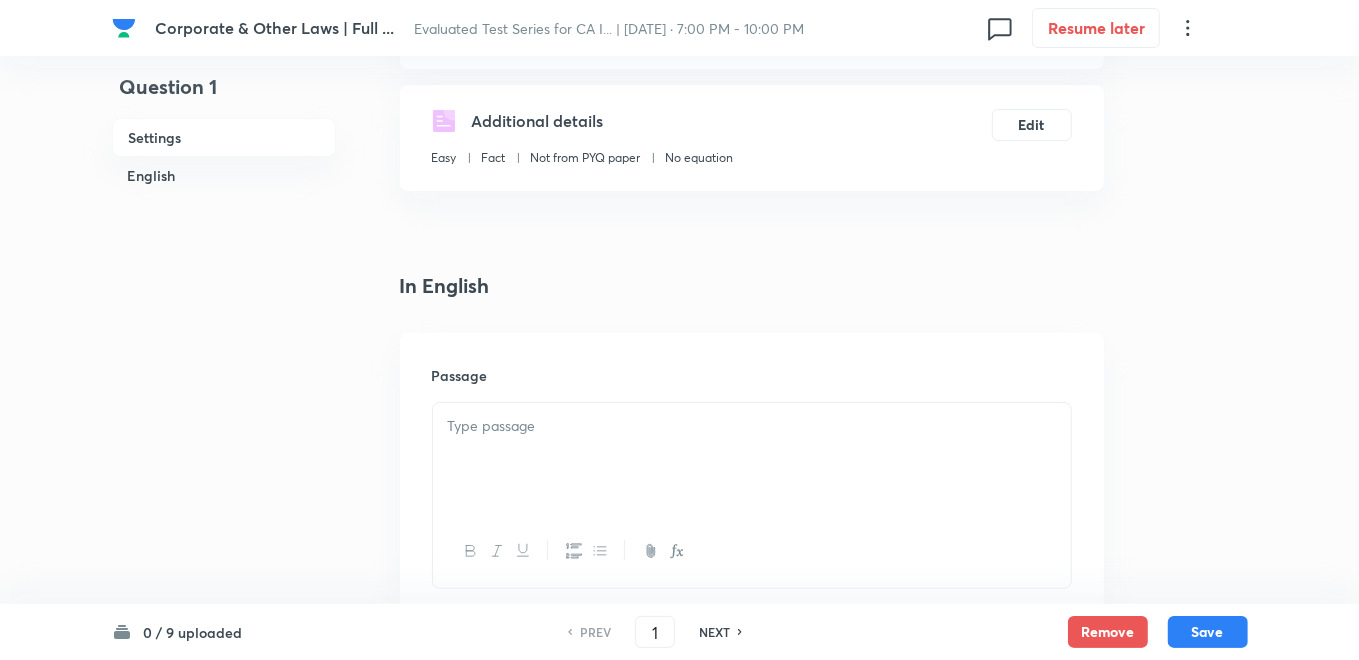 scroll, scrollTop: 444, scrollLeft: 0, axis: vertical 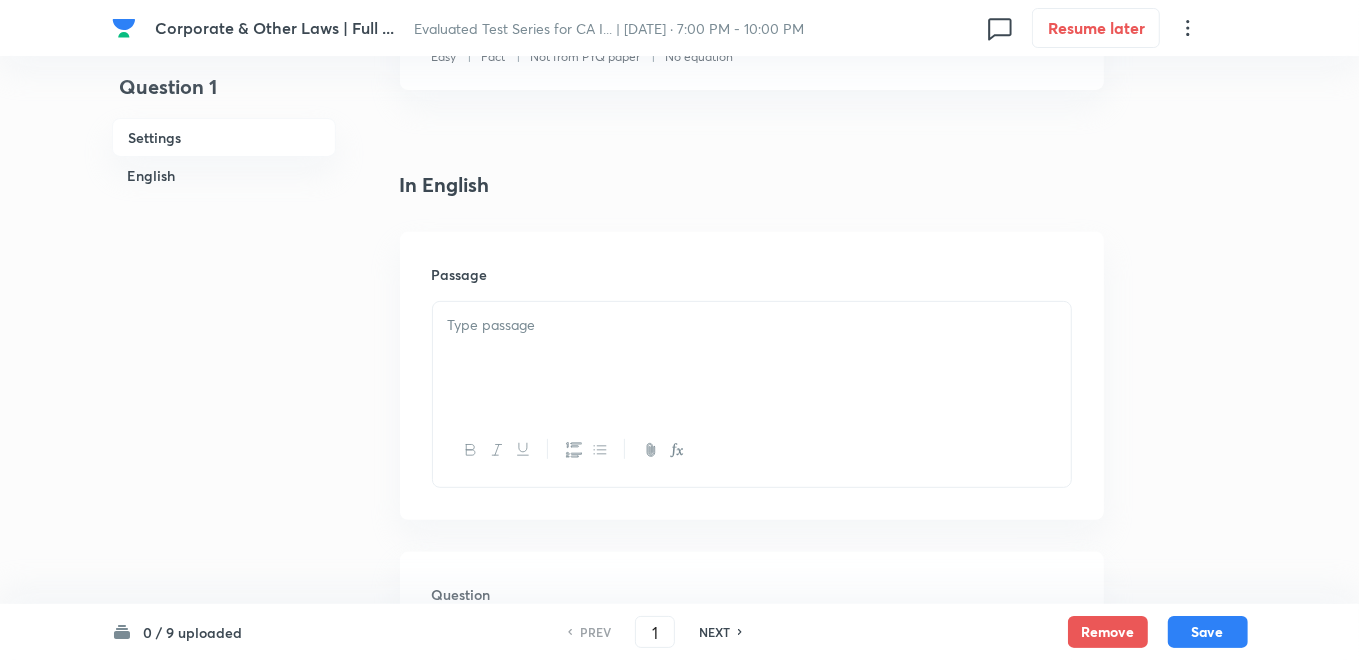 click at bounding box center [752, 358] 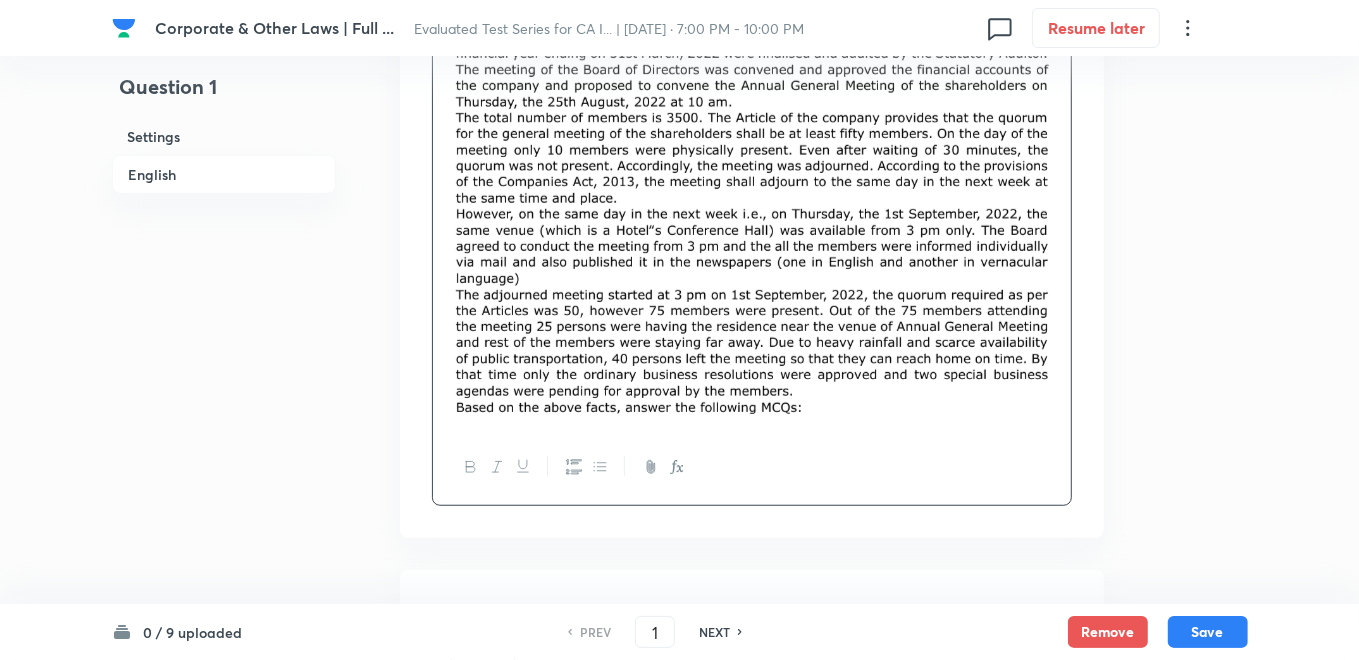 scroll, scrollTop: 888, scrollLeft: 0, axis: vertical 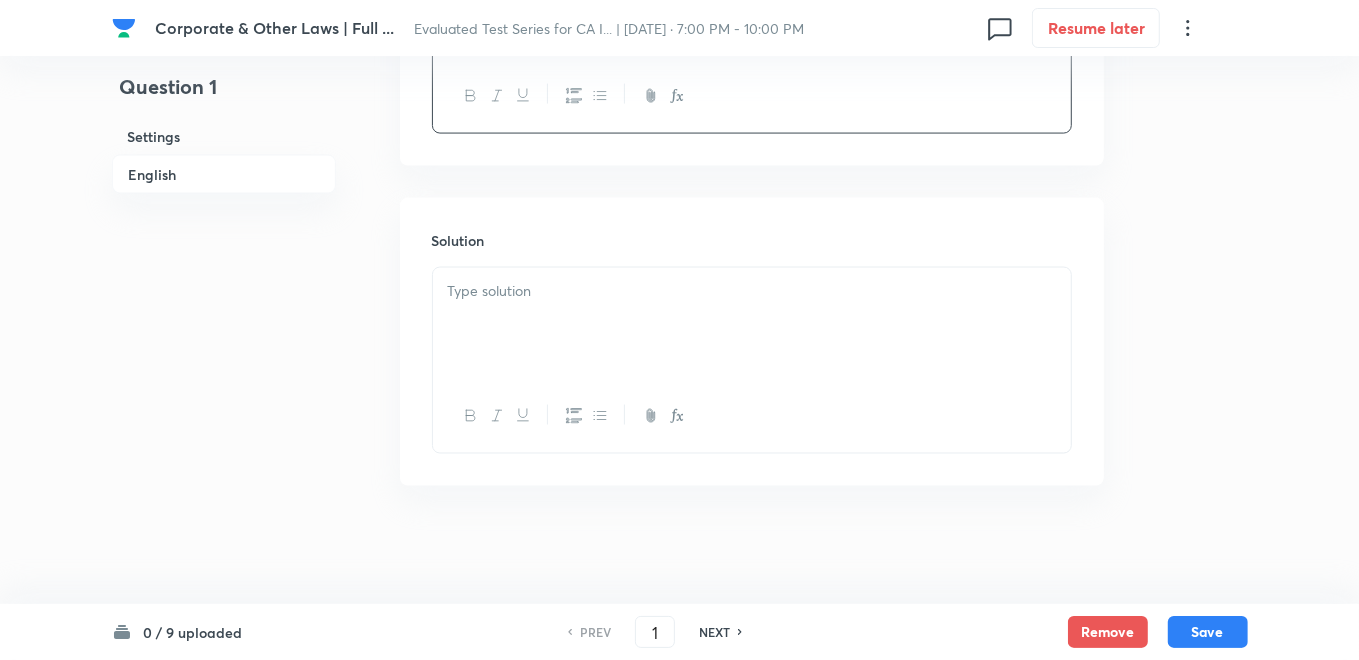 click at bounding box center [752, 324] 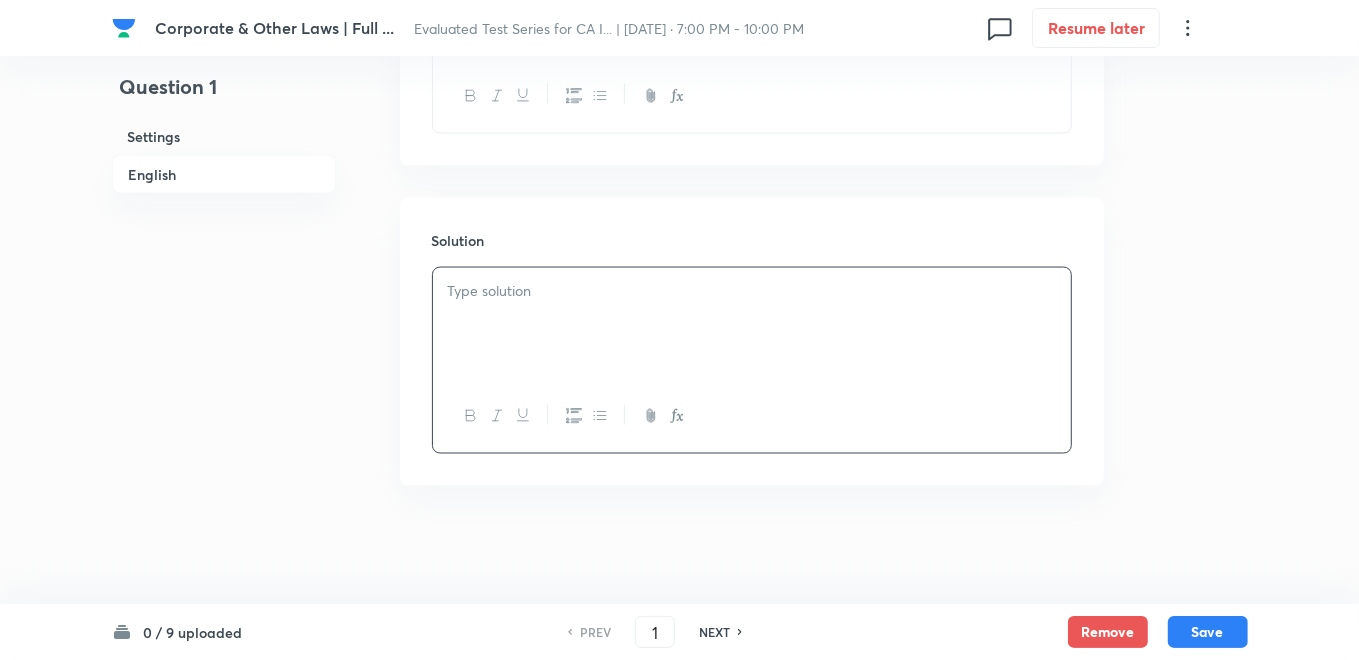 type 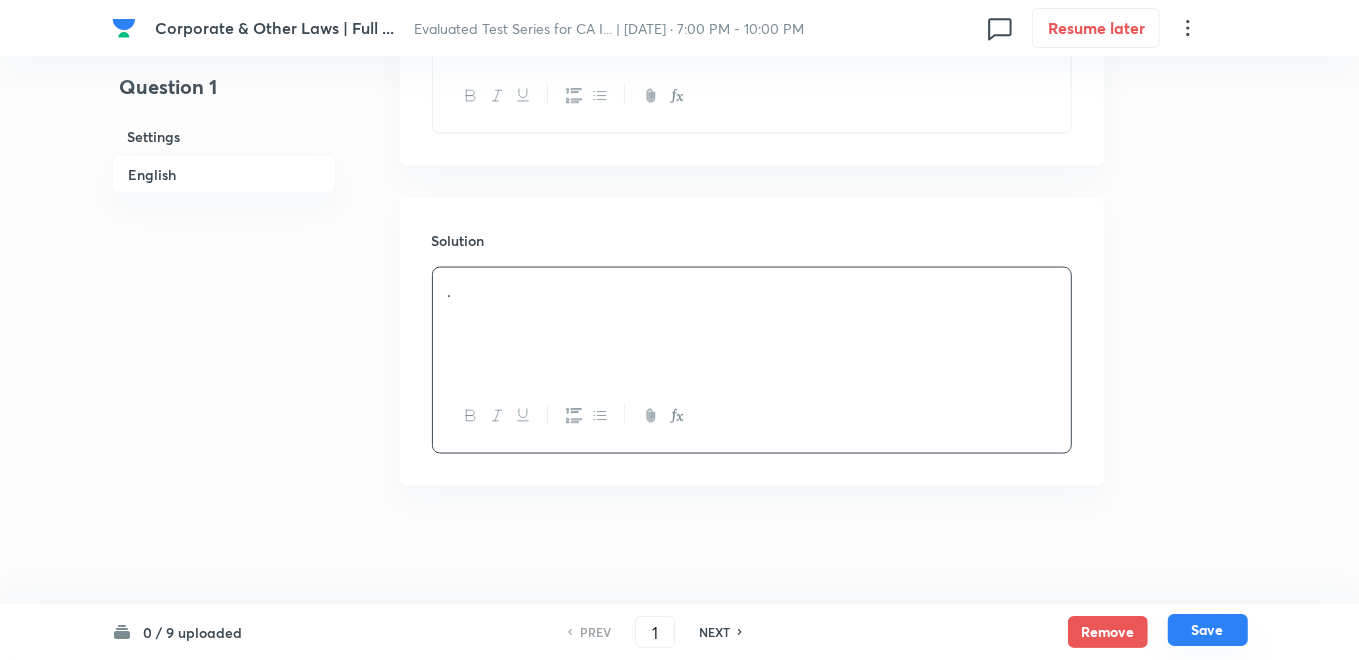 click on "Save" at bounding box center [1208, 630] 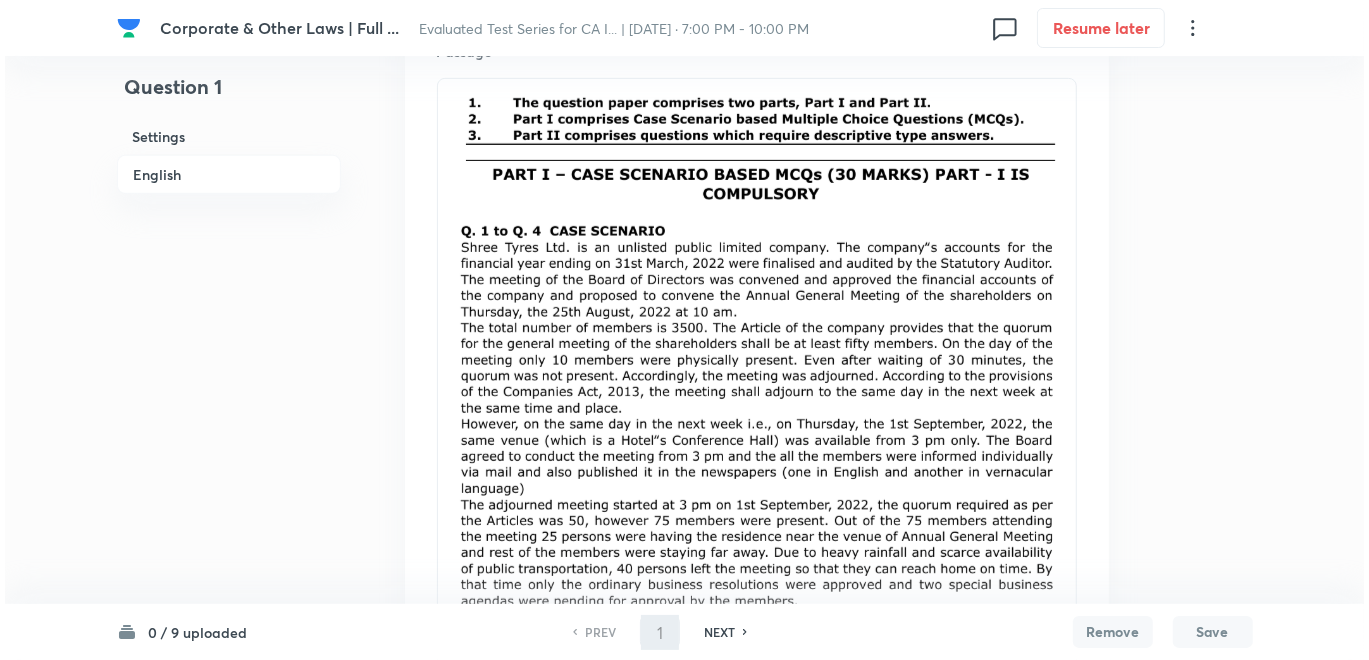 scroll, scrollTop: 111, scrollLeft: 0, axis: vertical 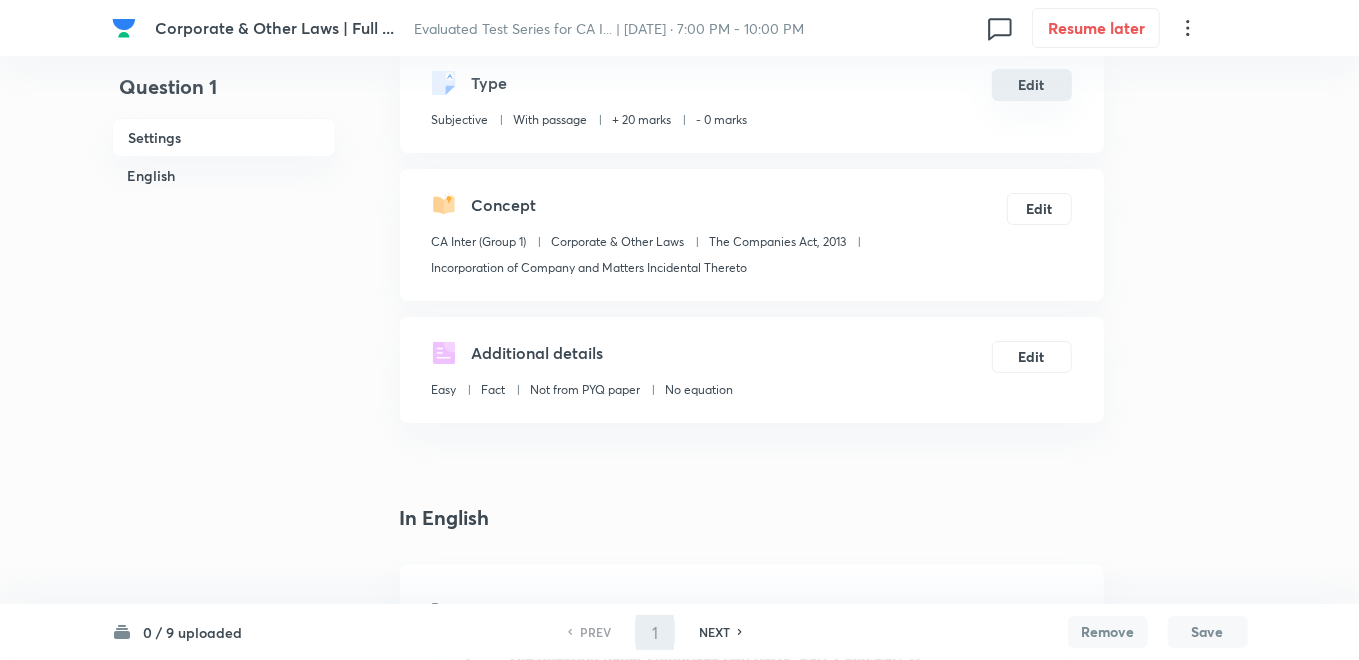 click on "Edit" at bounding box center (1032, 85) 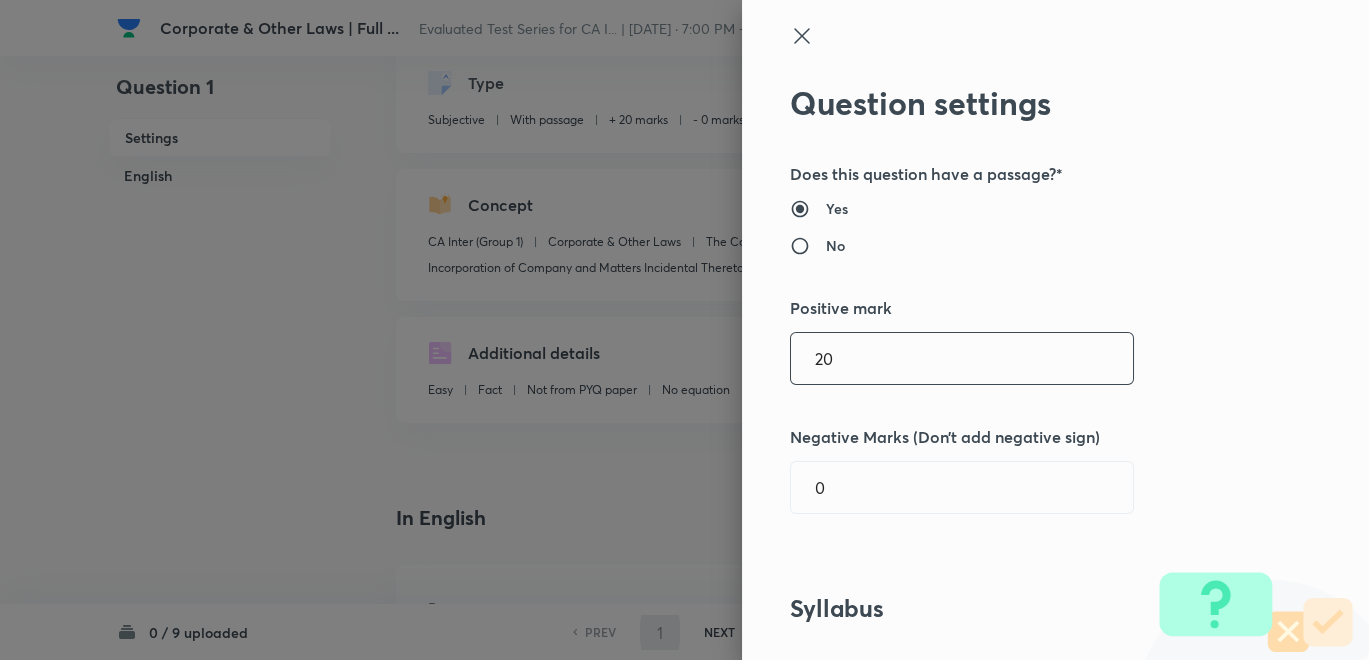 drag, startPoint x: 866, startPoint y: 377, endPoint x: 725, endPoint y: 343, distance: 145.04137 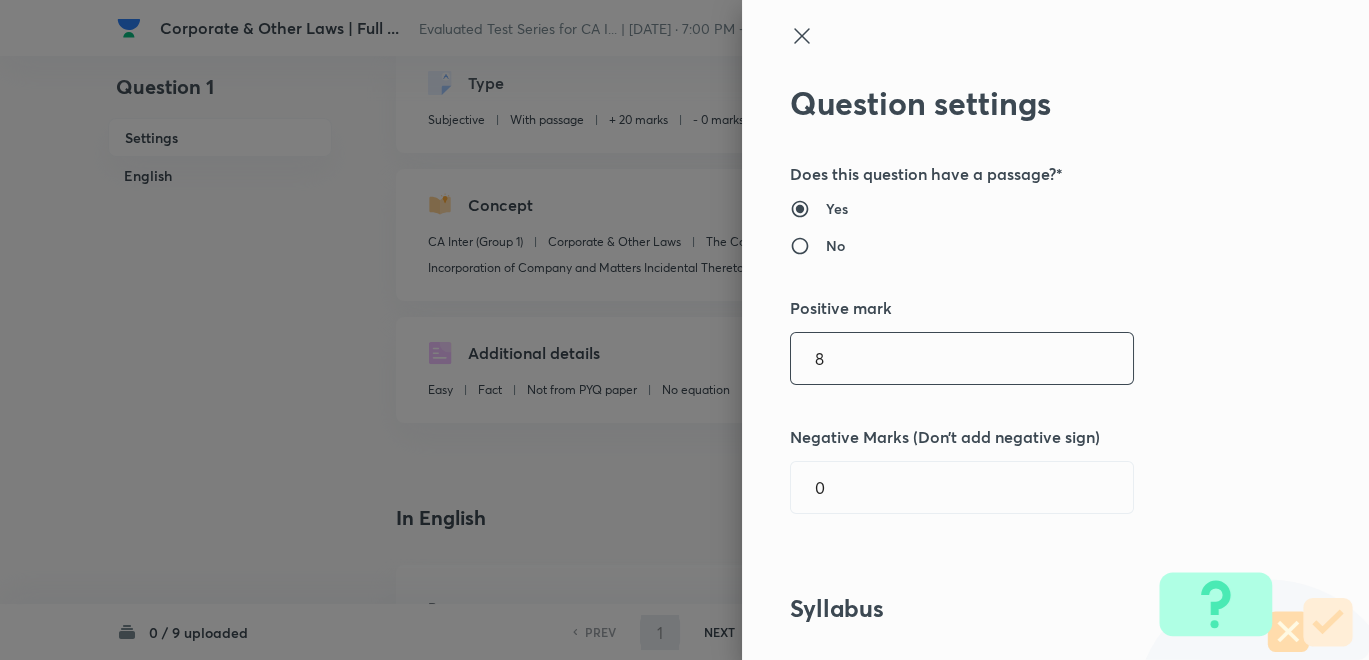 type on "8" 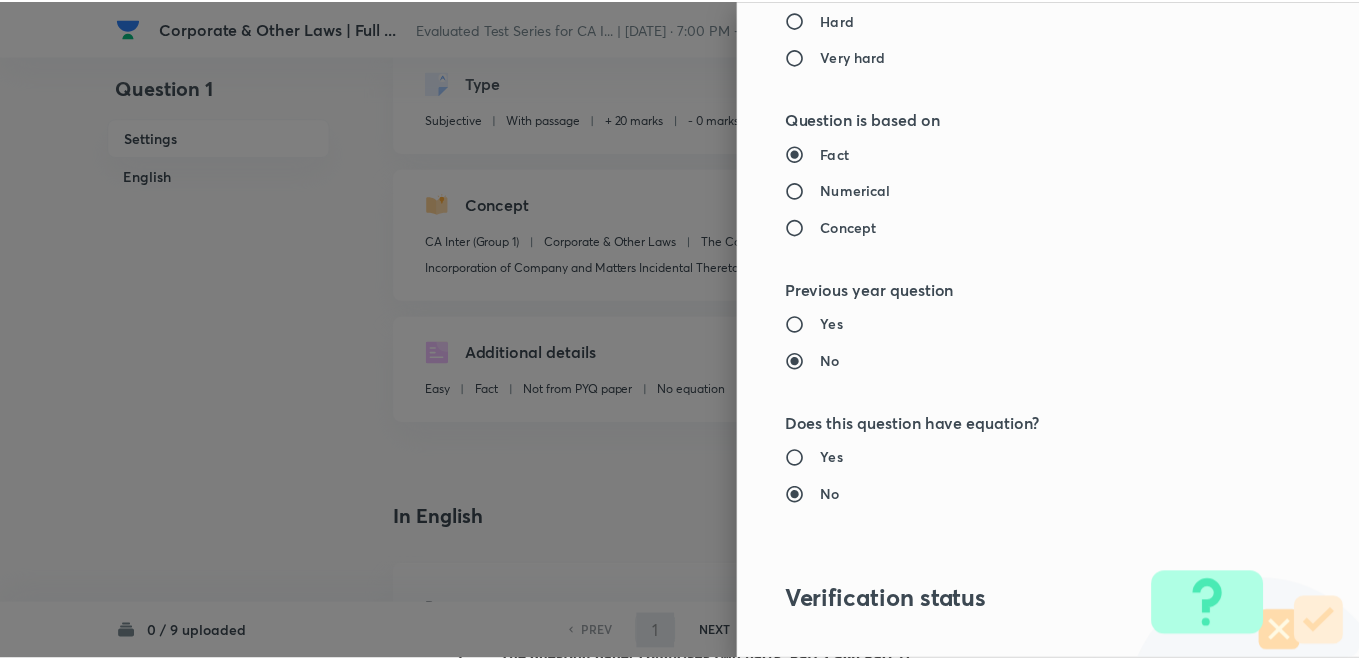 scroll, scrollTop: 1820, scrollLeft: 0, axis: vertical 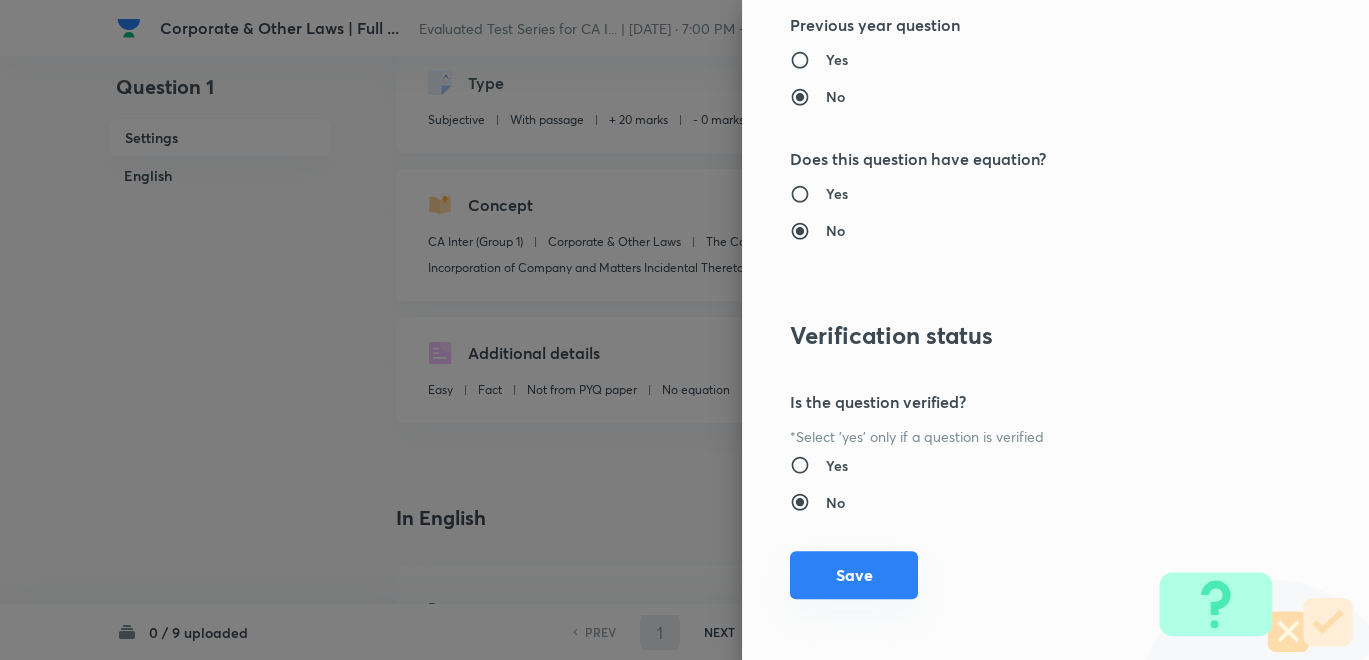 click on "Save" at bounding box center (854, 575) 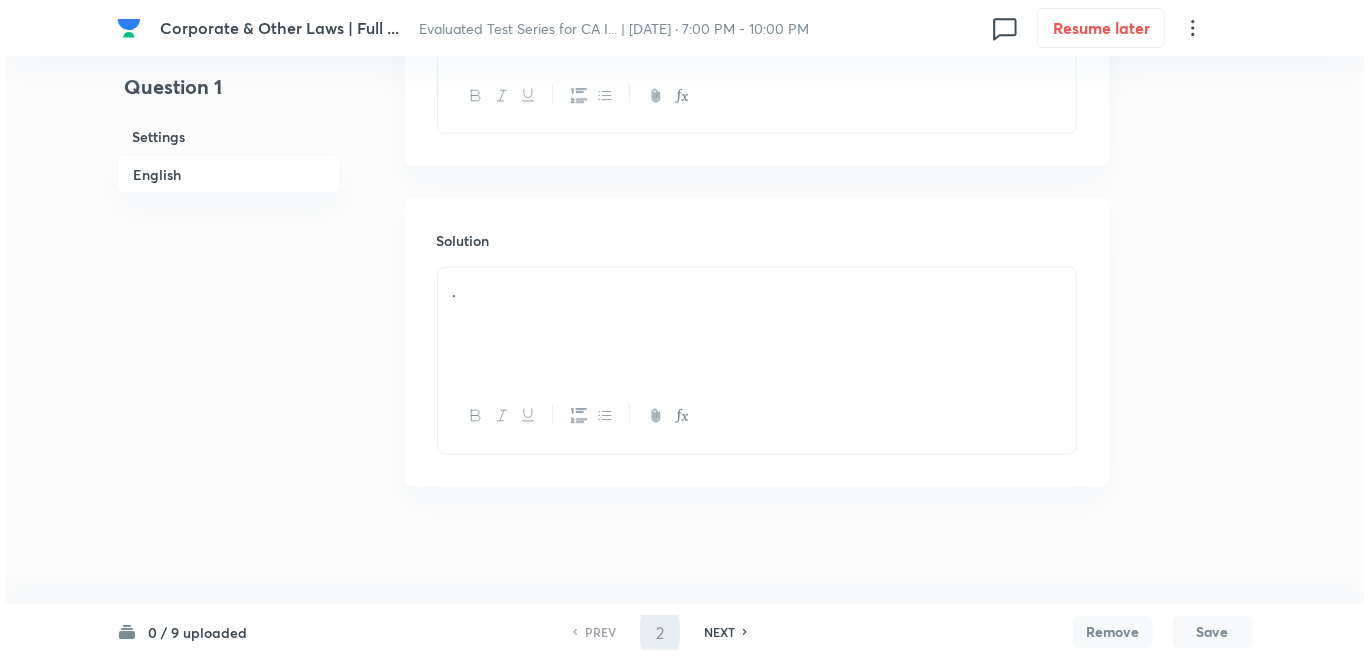 scroll, scrollTop: 0, scrollLeft: 0, axis: both 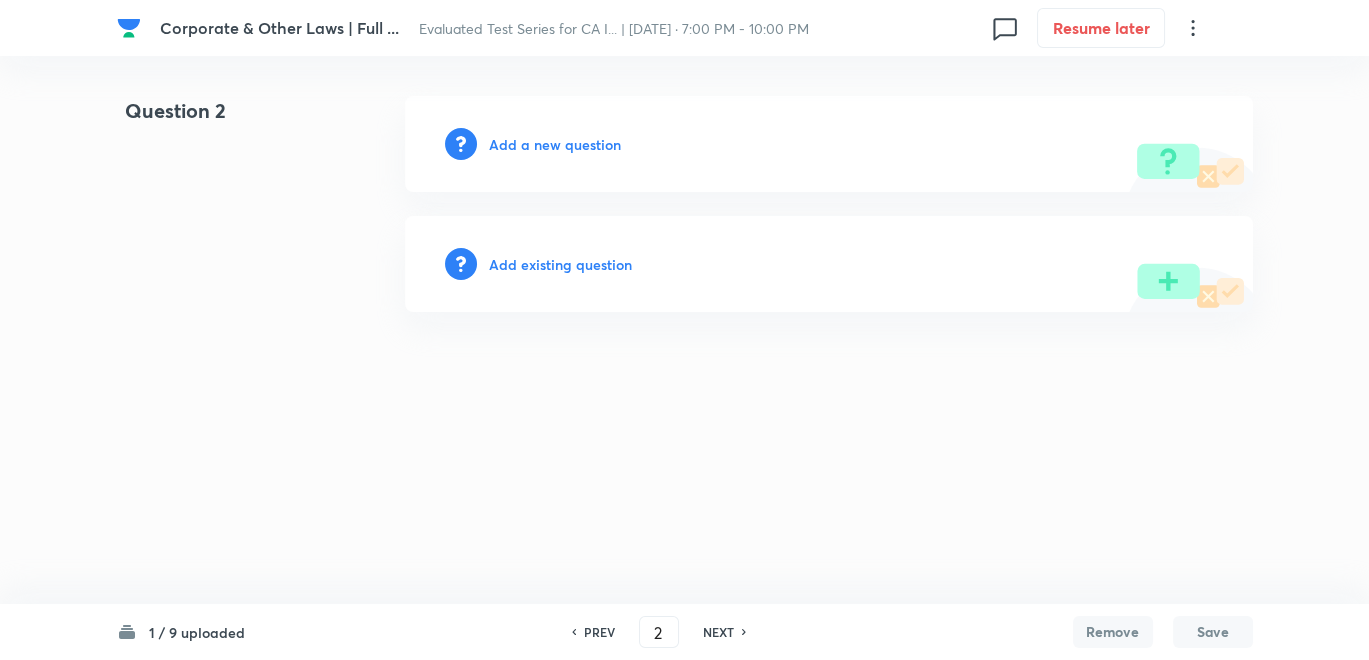 click on "PREV" at bounding box center [599, 632] 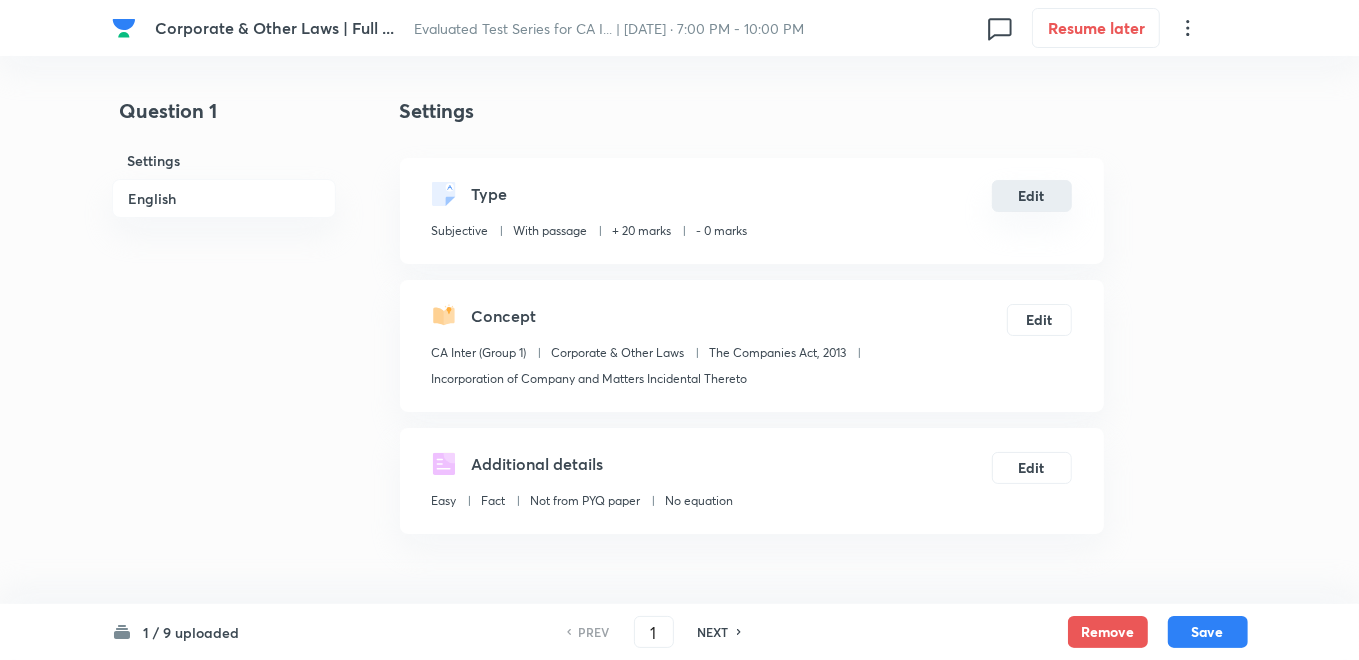 click on "Edit" at bounding box center [1032, 196] 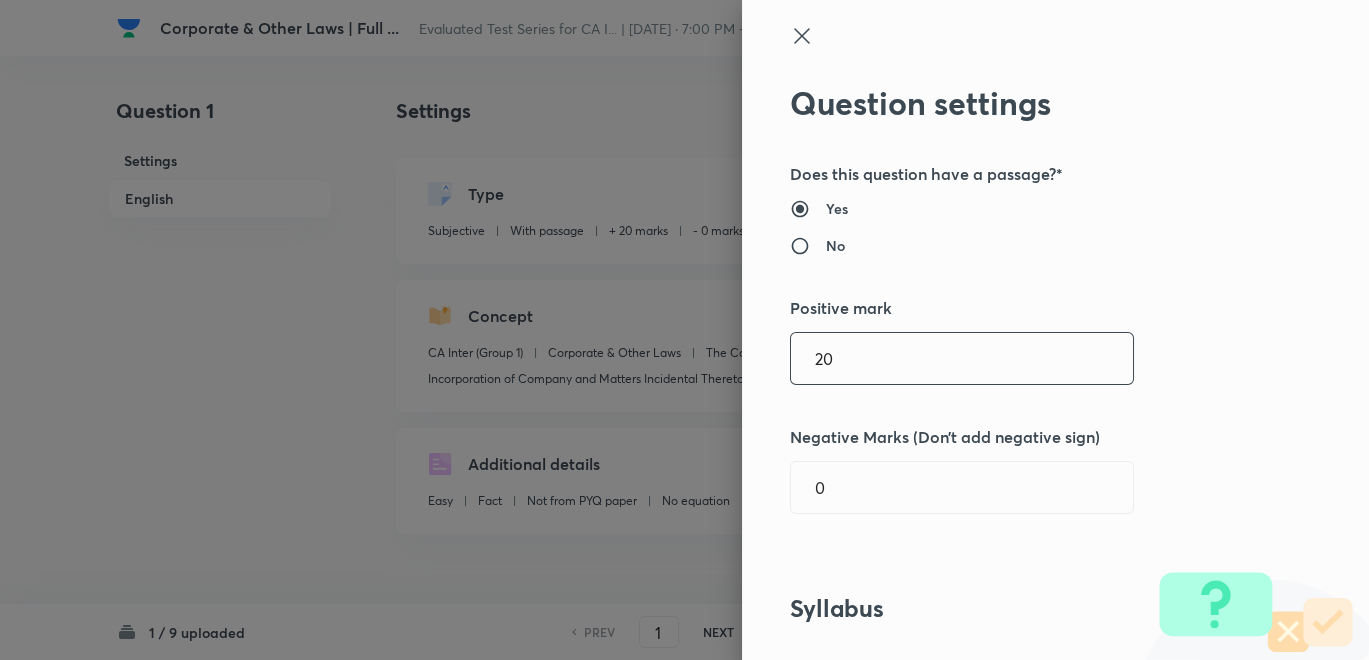 drag, startPoint x: 882, startPoint y: 368, endPoint x: 695, endPoint y: 332, distance: 190.43372 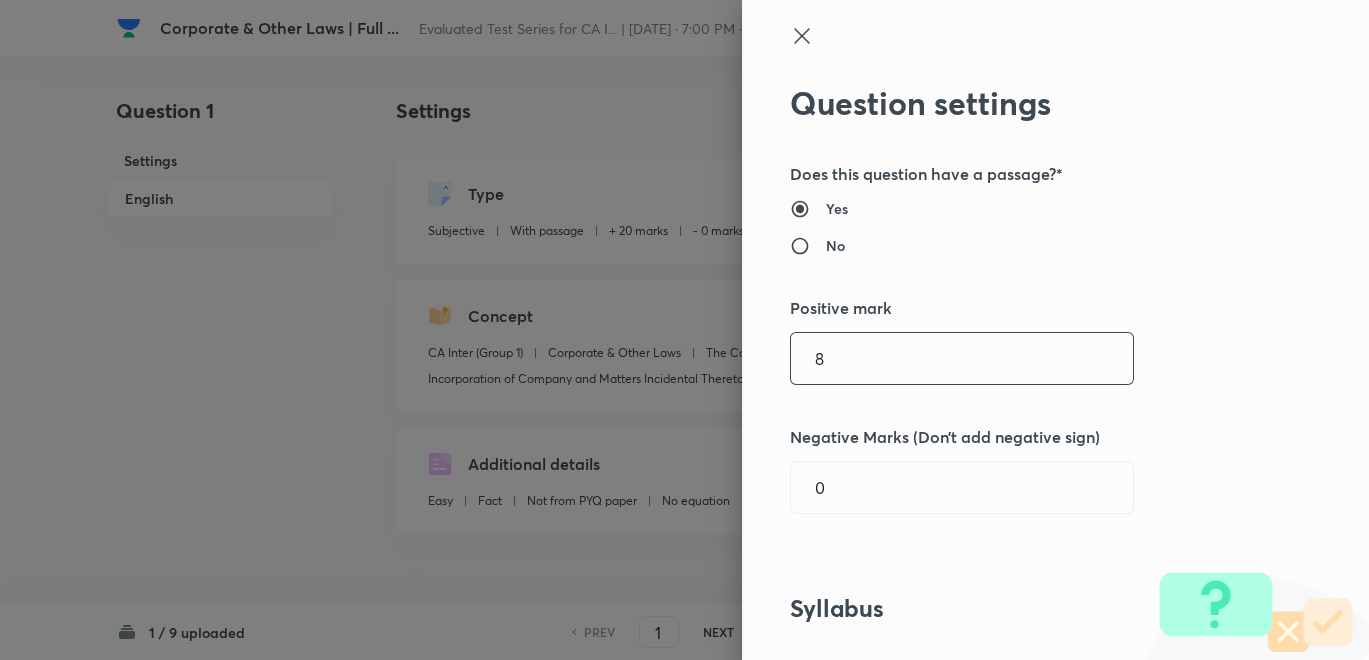 type on "8" 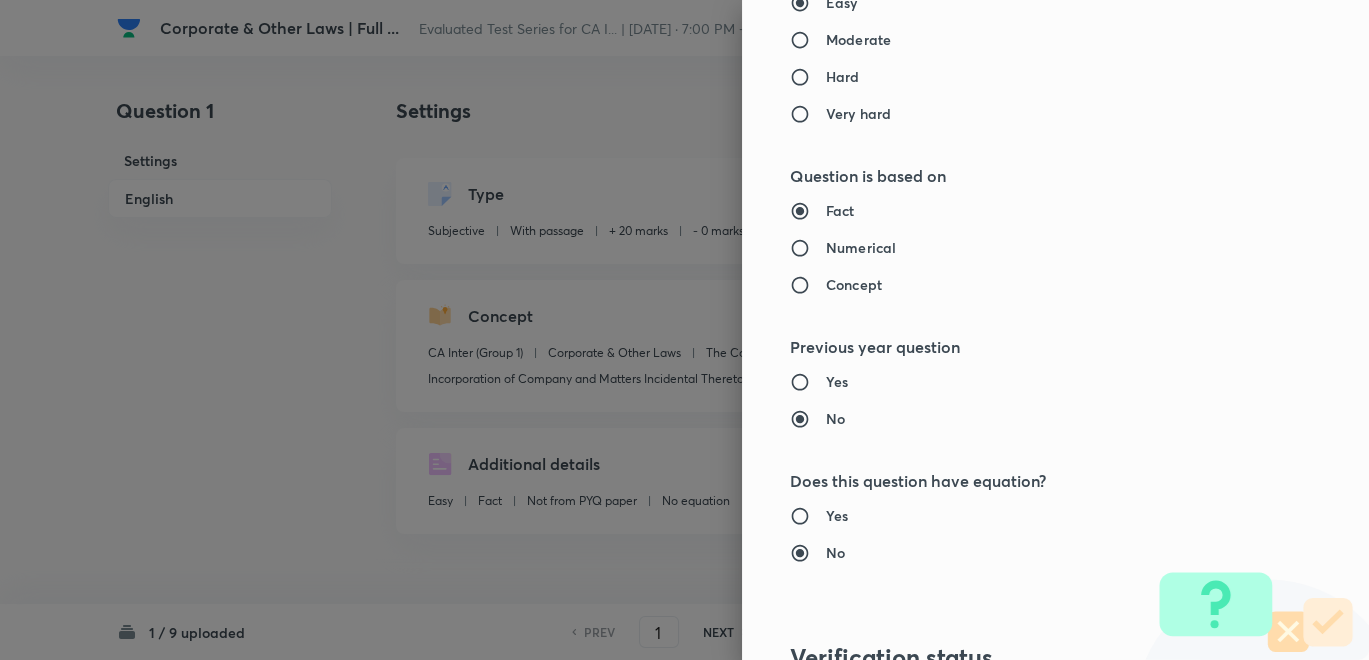 scroll, scrollTop: 1820, scrollLeft: 0, axis: vertical 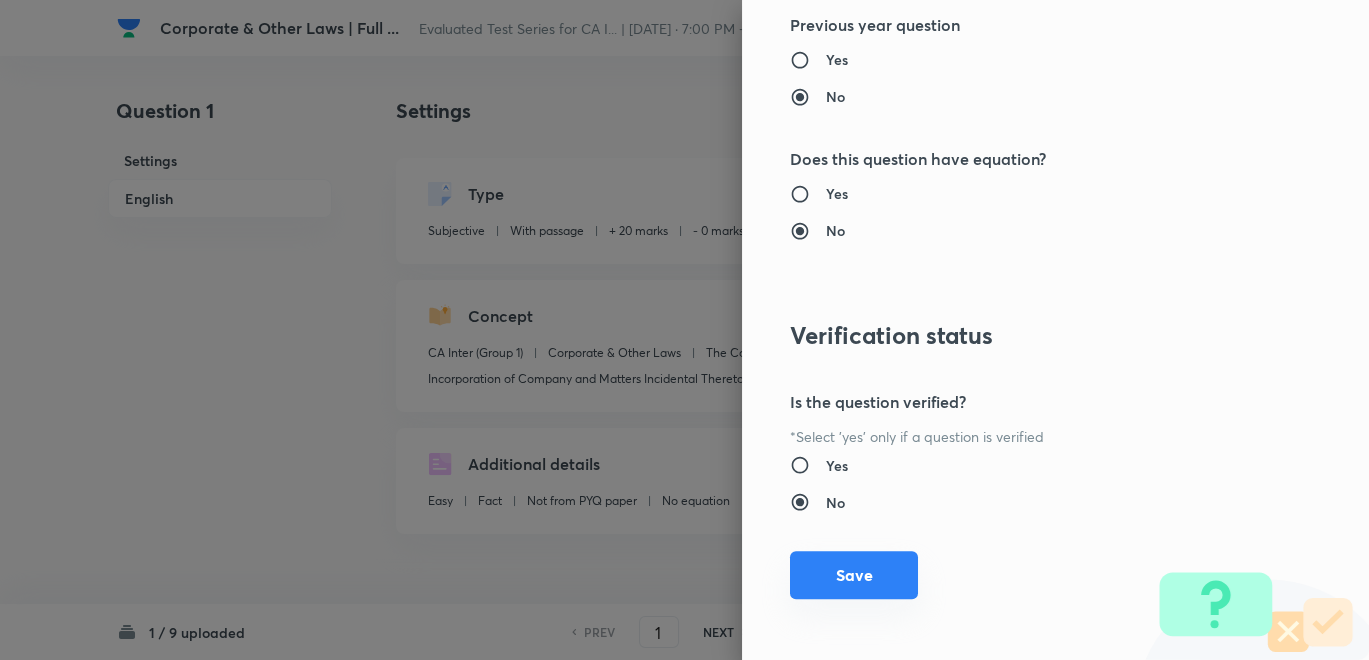 click on "Save" at bounding box center [854, 575] 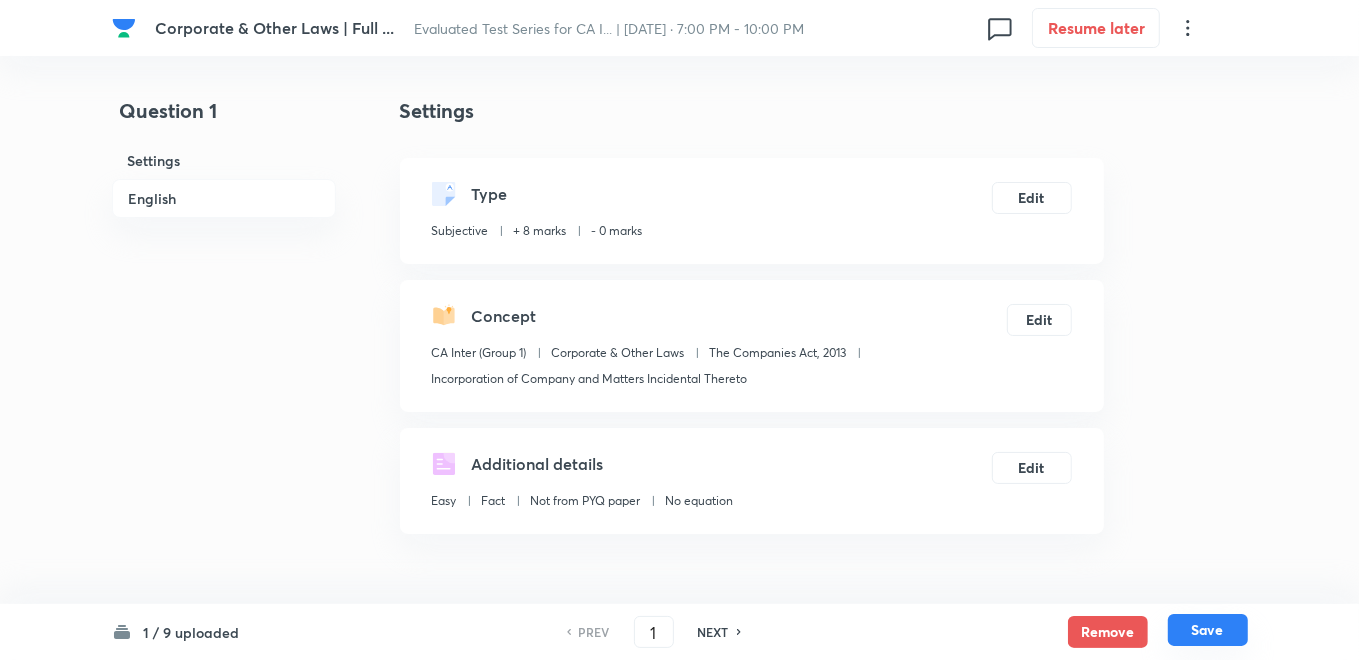 click on "Save" at bounding box center [1208, 630] 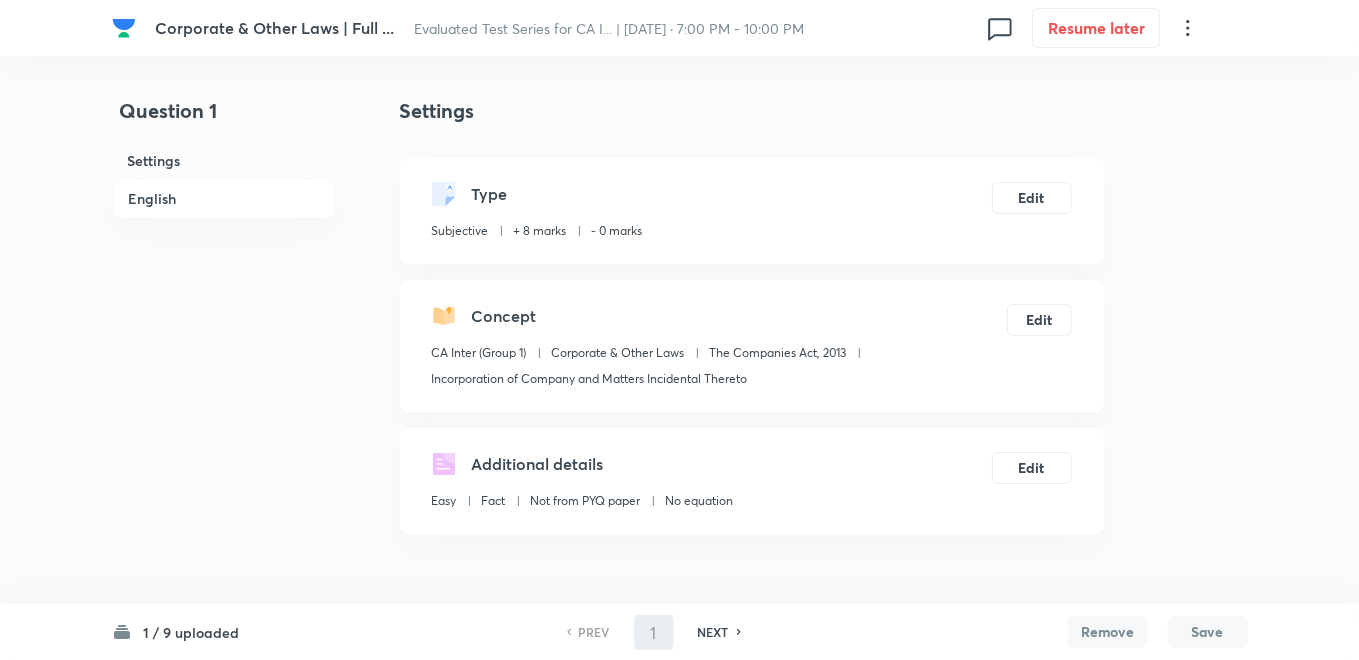 type on "2" 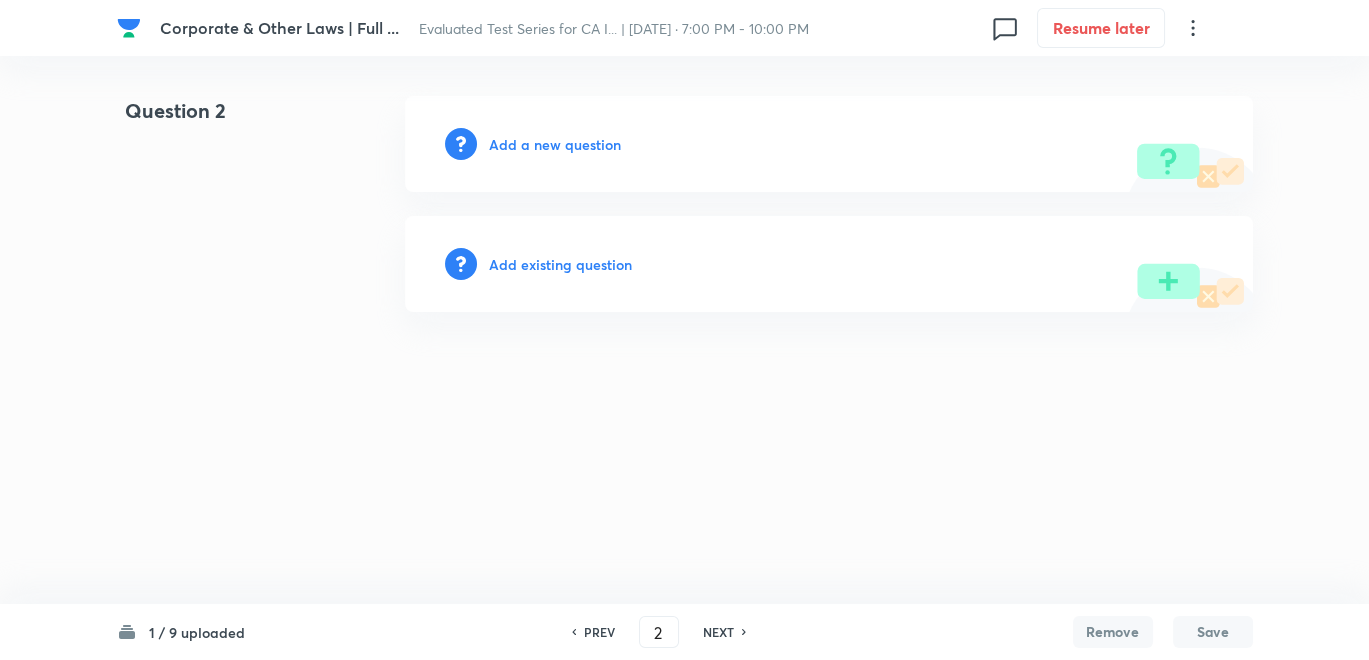 click on "Add a new question" at bounding box center [555, 144] 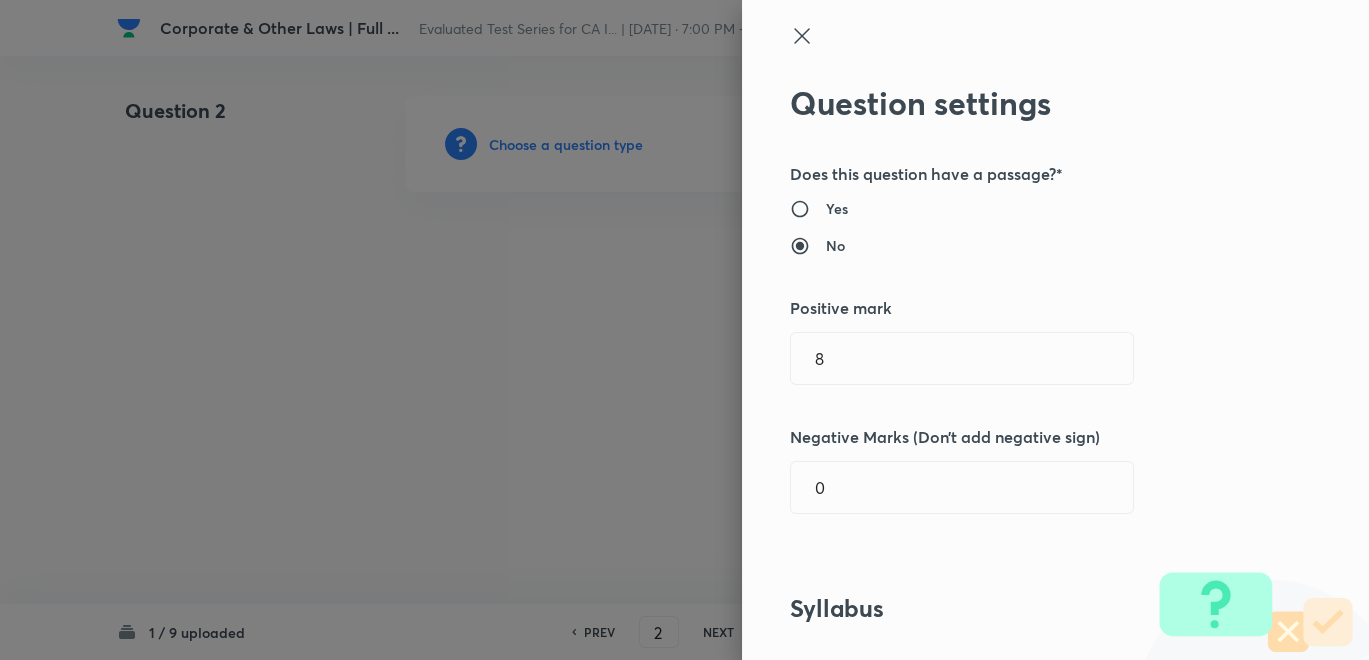 type 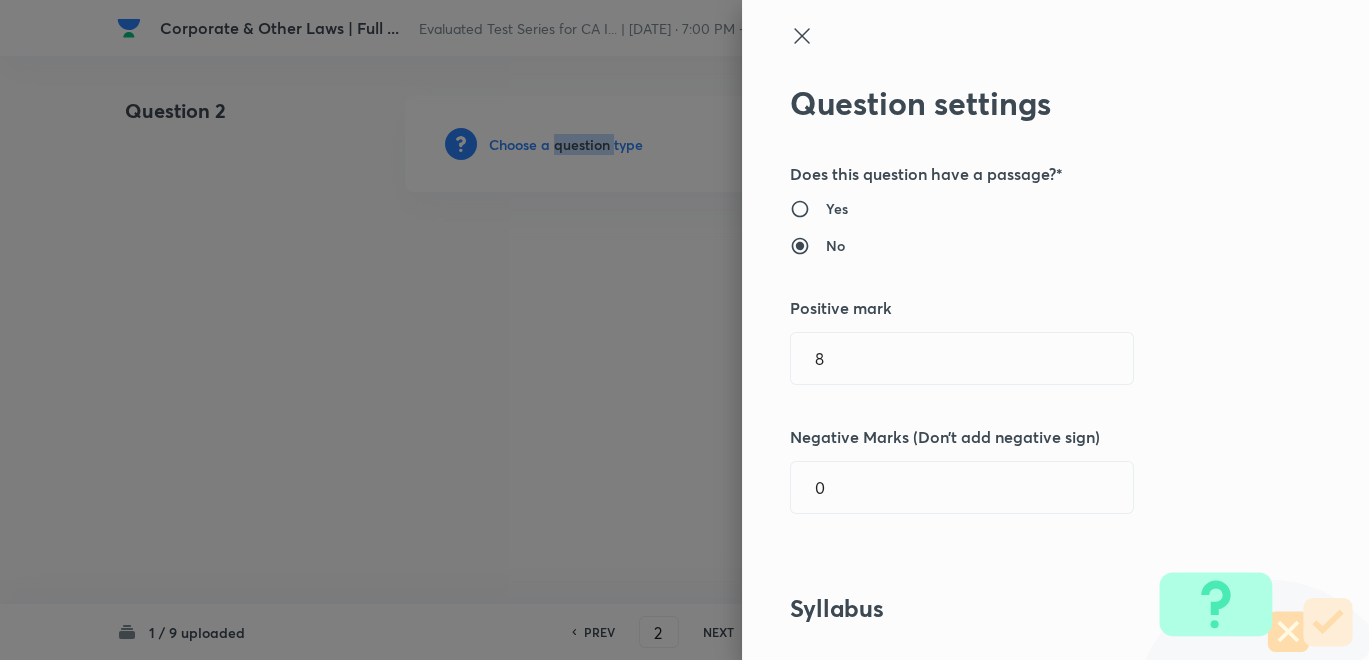 drag, startPoint x: 564, startPoint y: 148, endPoint x: 461, endPoint y: 289, distance: 174.61386 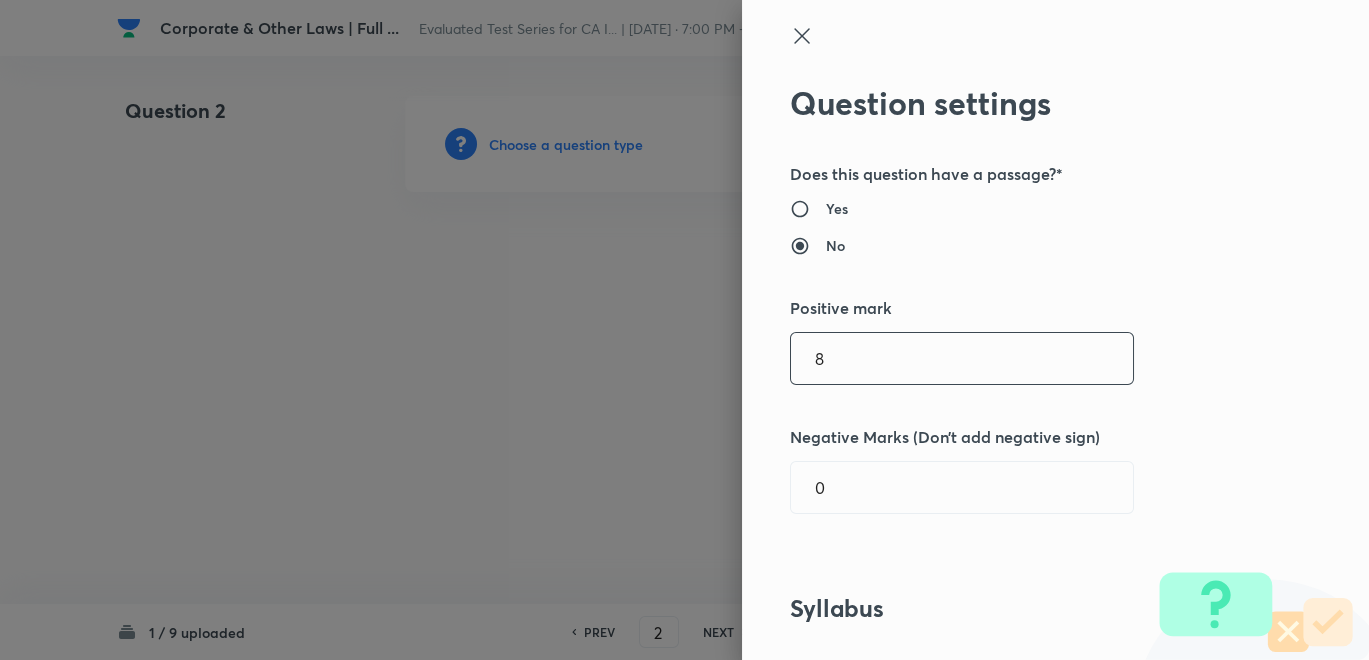 drag, startPoint x: 797, startPoint y: 351, endPoint x: 742, endPoint y: 351, distance: 55 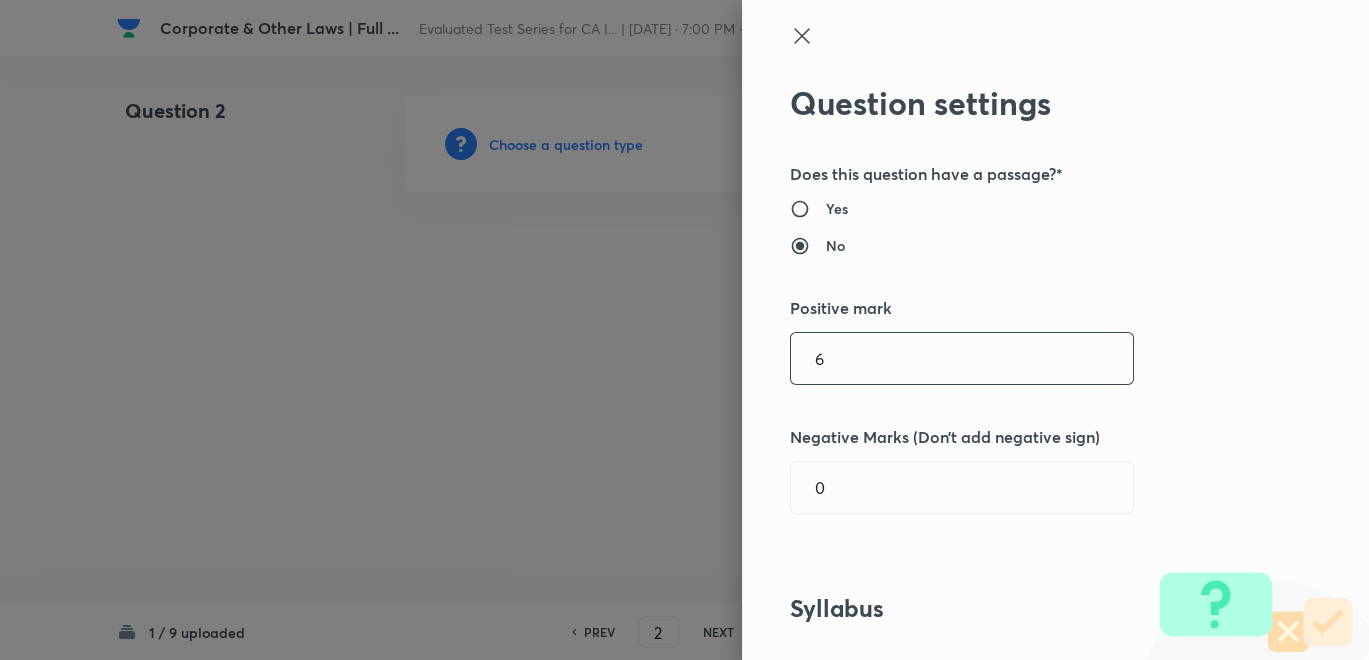 type on "6" 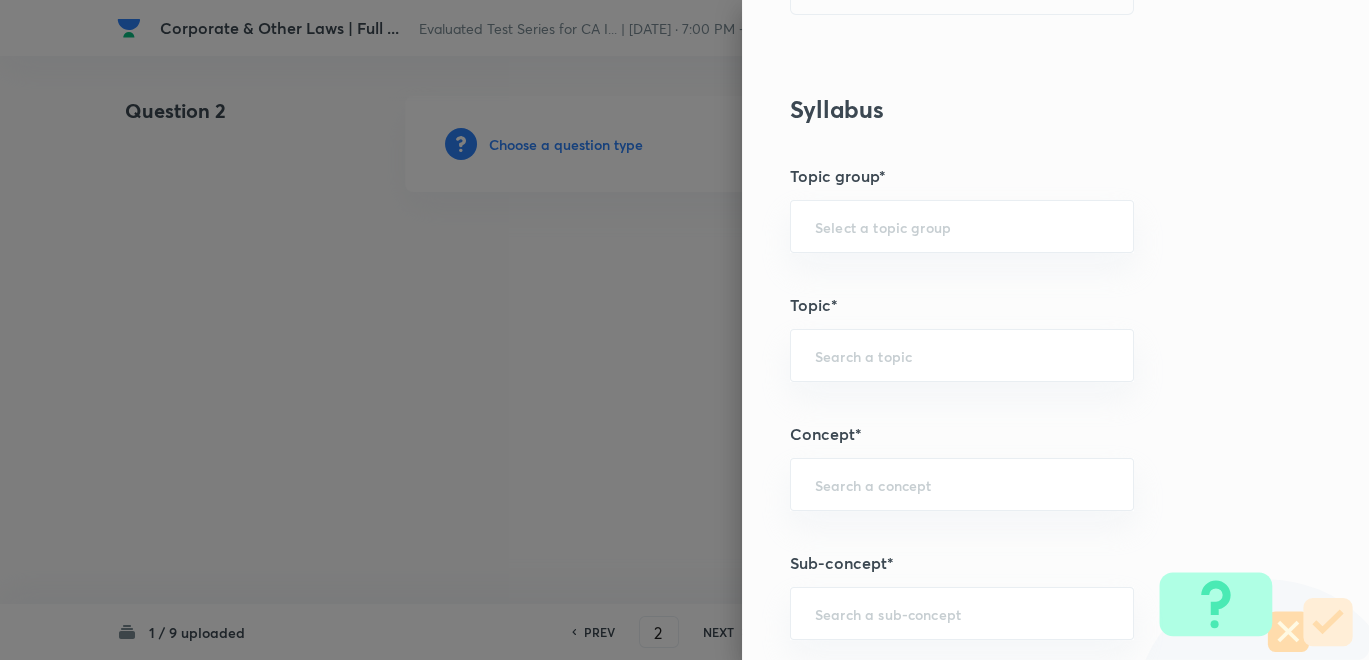 scroll, scrollTop: 666, scrollLeft: 0, axis: vertical 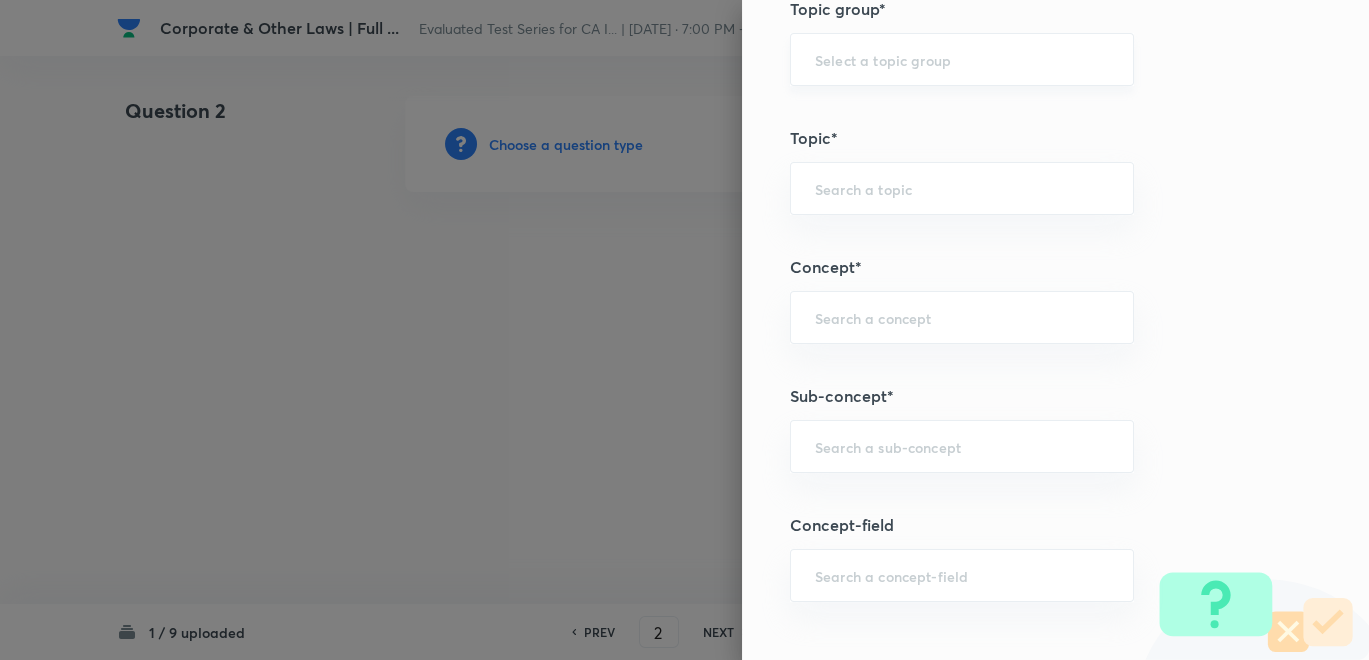 click on "​" at bounding box center (962, 59) 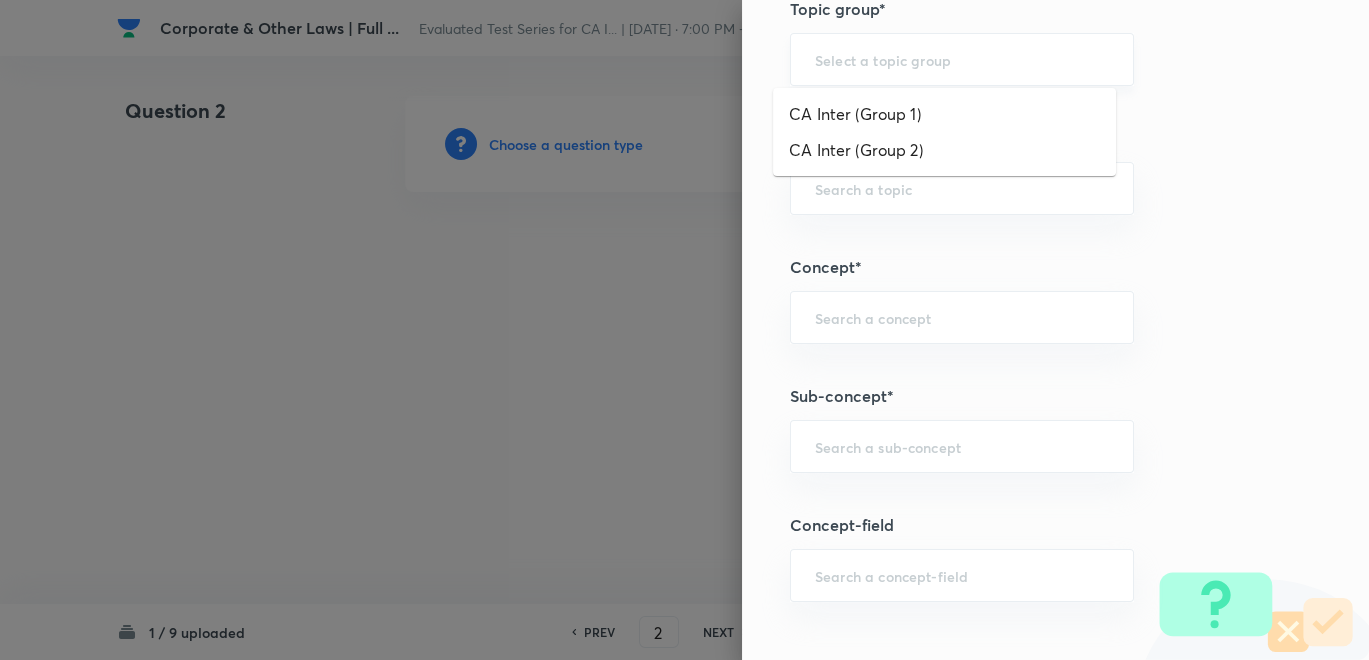 click at bounding box center (962, 59) 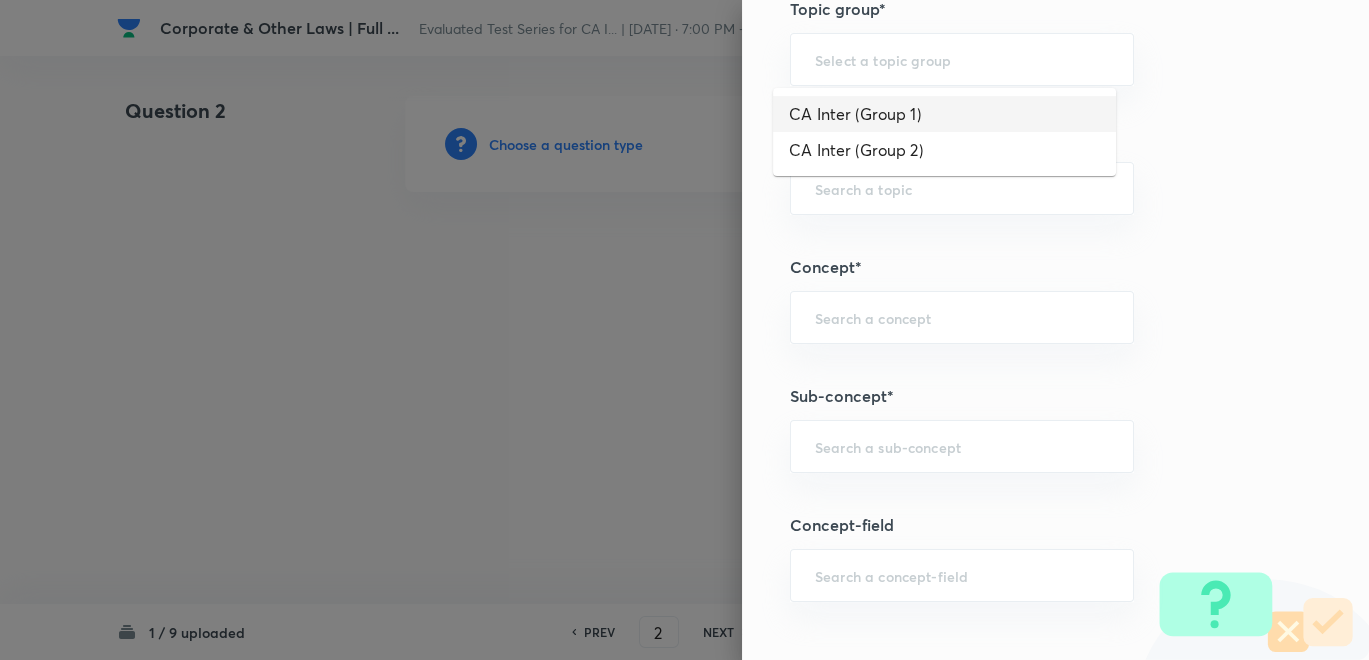 click on "CA Inter (Group 1)" at bounding box center (944, 114) 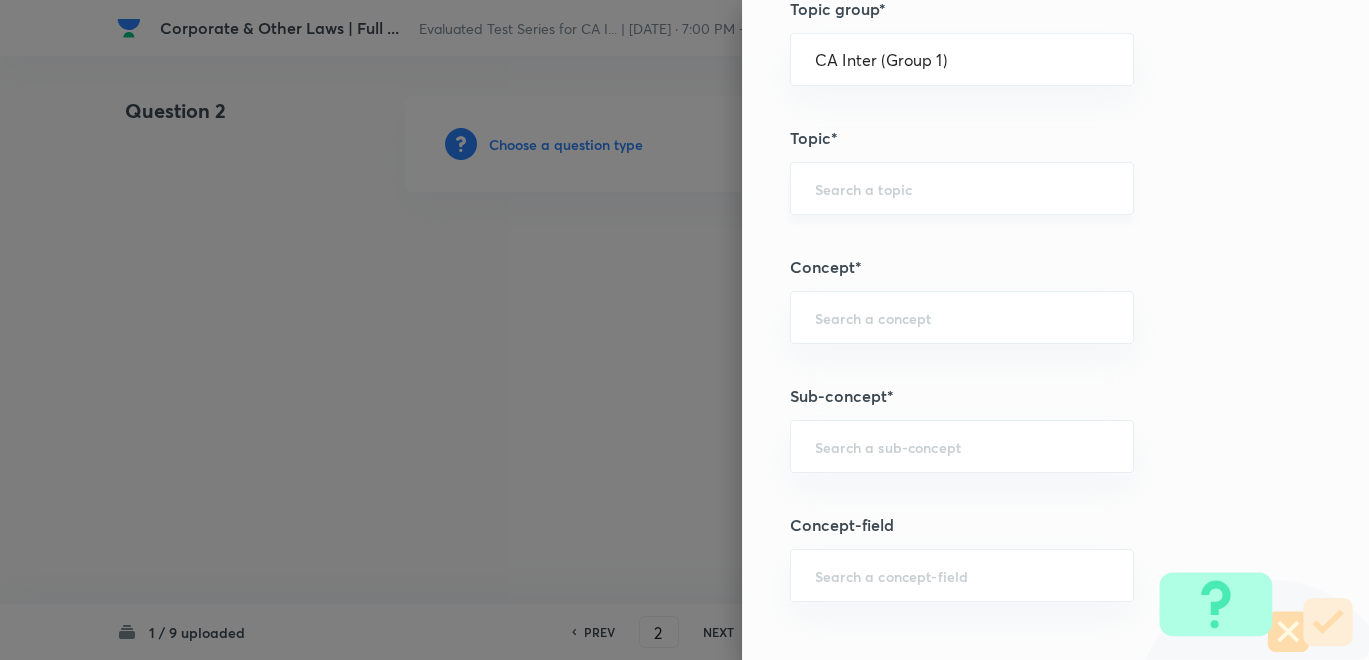 click on "​" at bounding box center [962, 188] 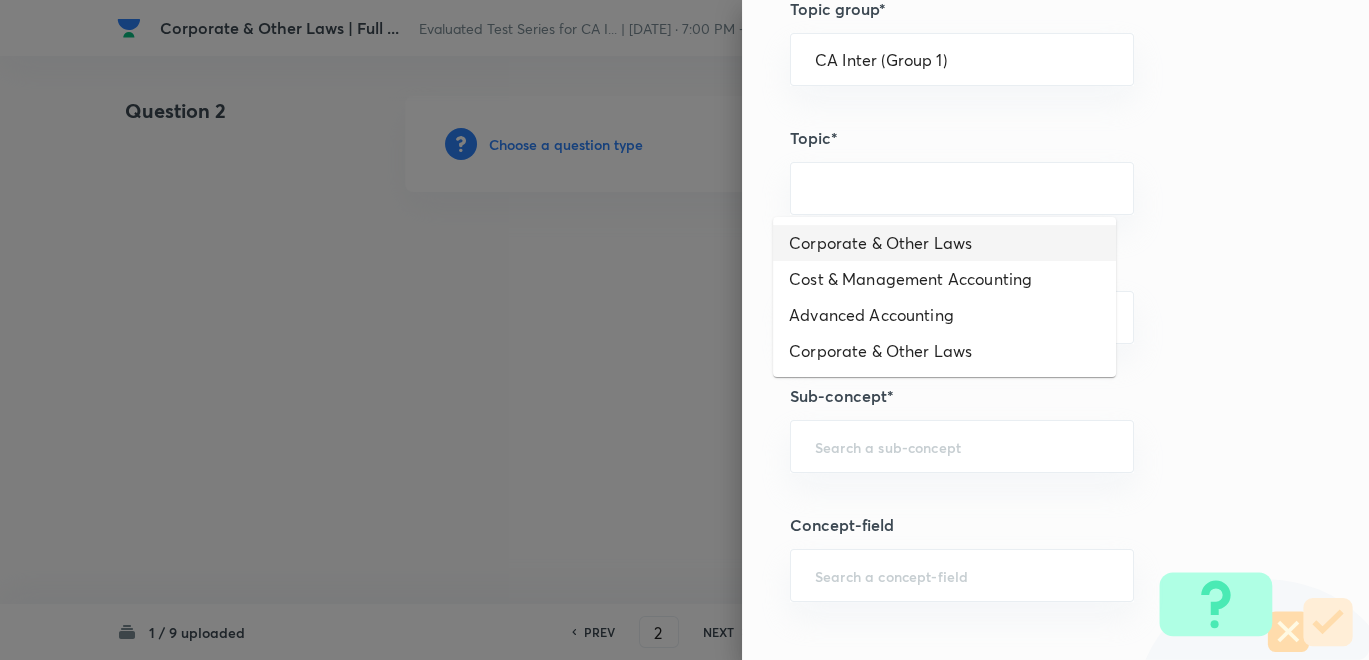 click on "Corporate & Other Laws" at bounding box center (944, 243) 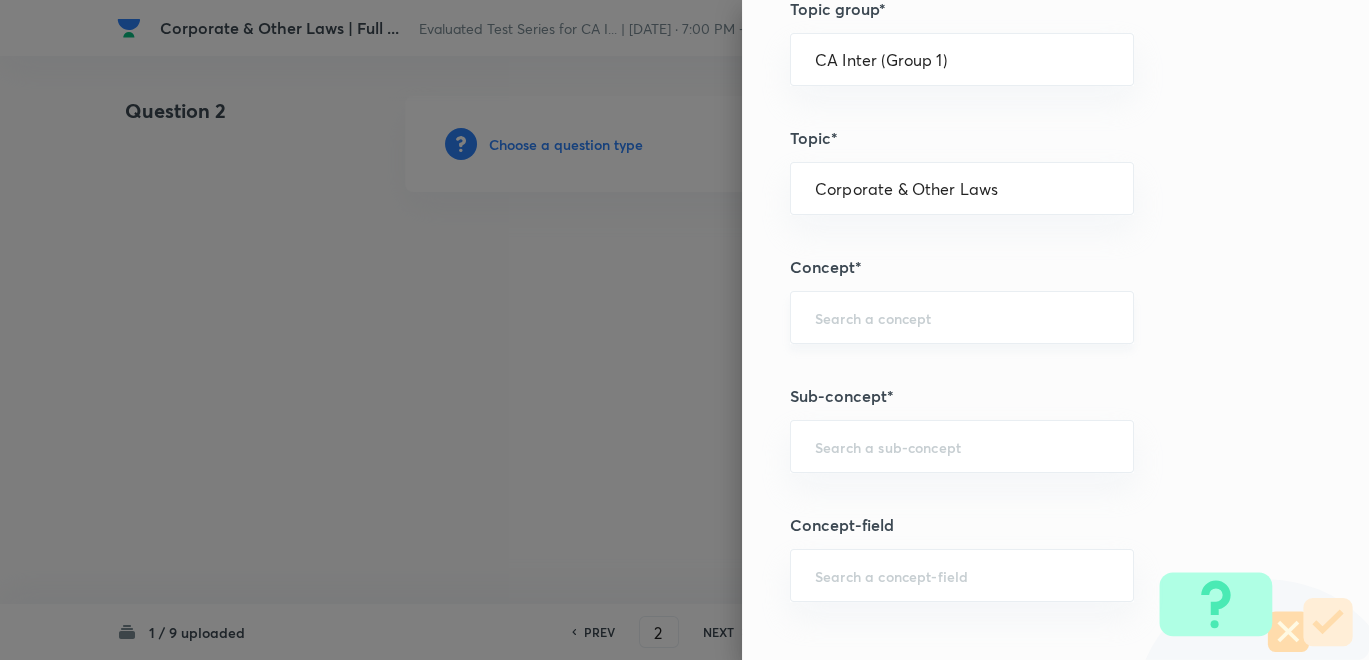 click on "​" at bounding box center (962, 317) 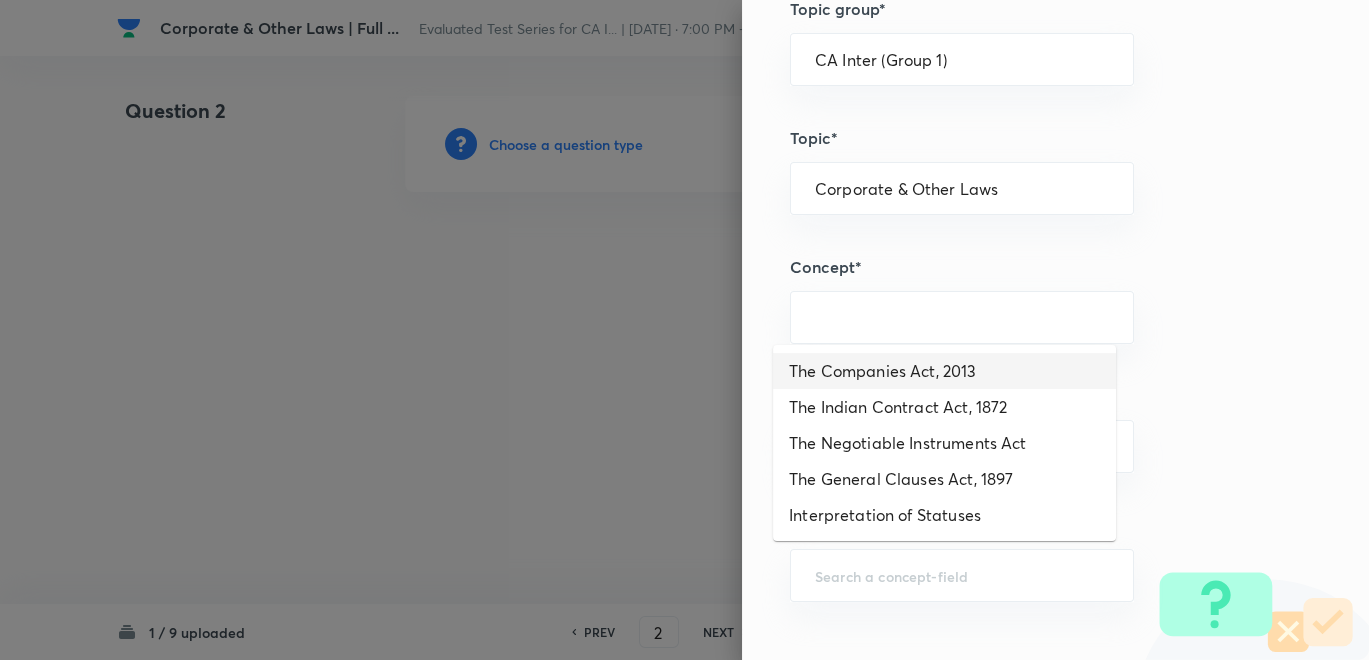 click on "The Companies Act, 2013" at bounding box center [944, 371] 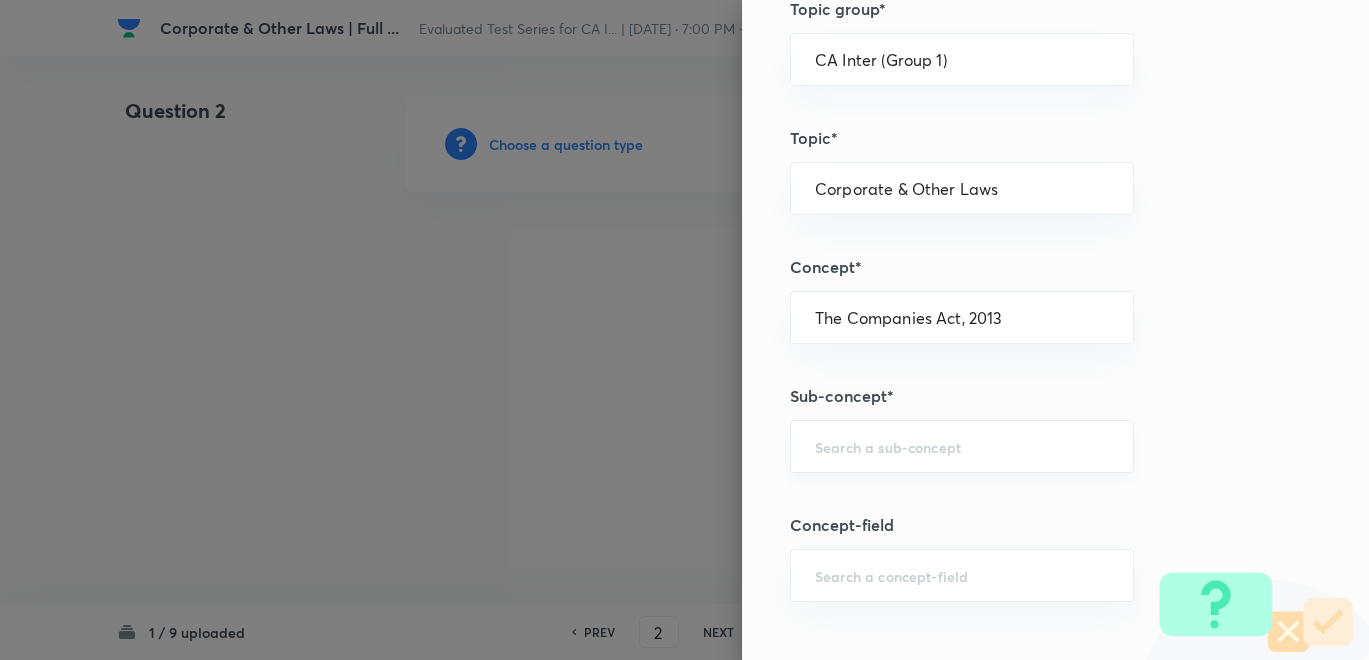 click on "​" at bounding box center (962, 446) 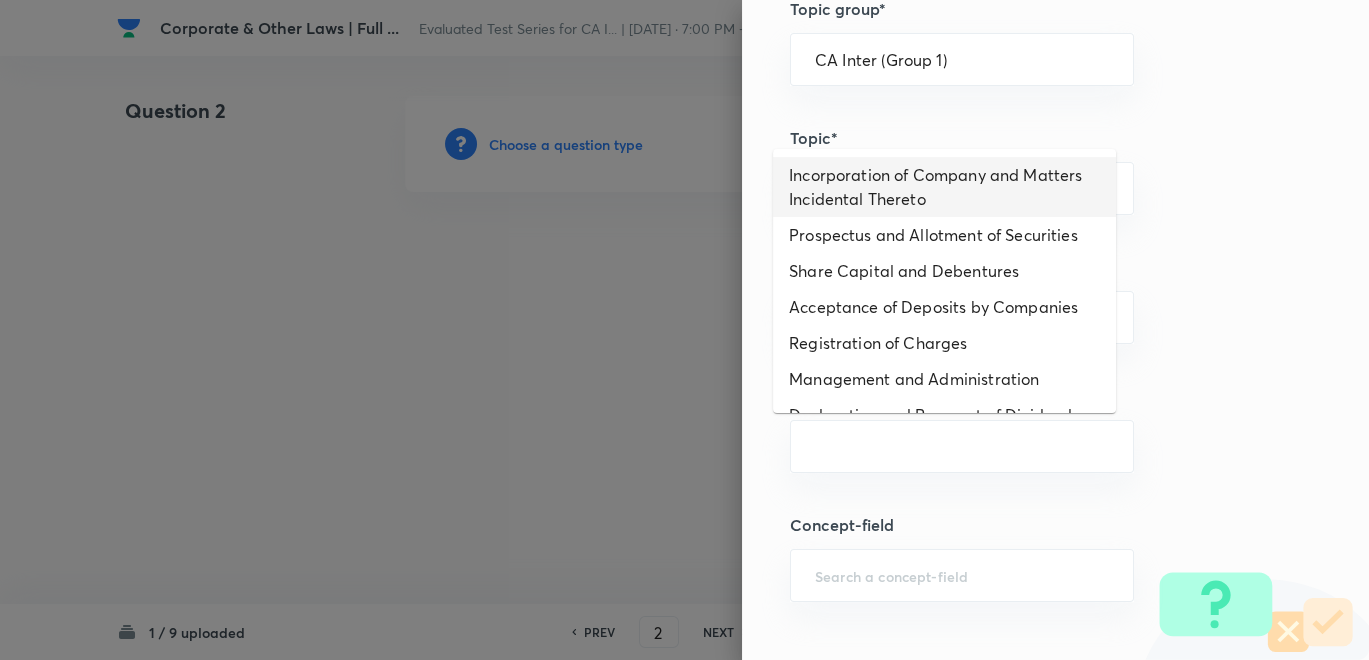 click on "Incorporation of Company and Matters Incidental Thereto" at bounding box center [944, 187] 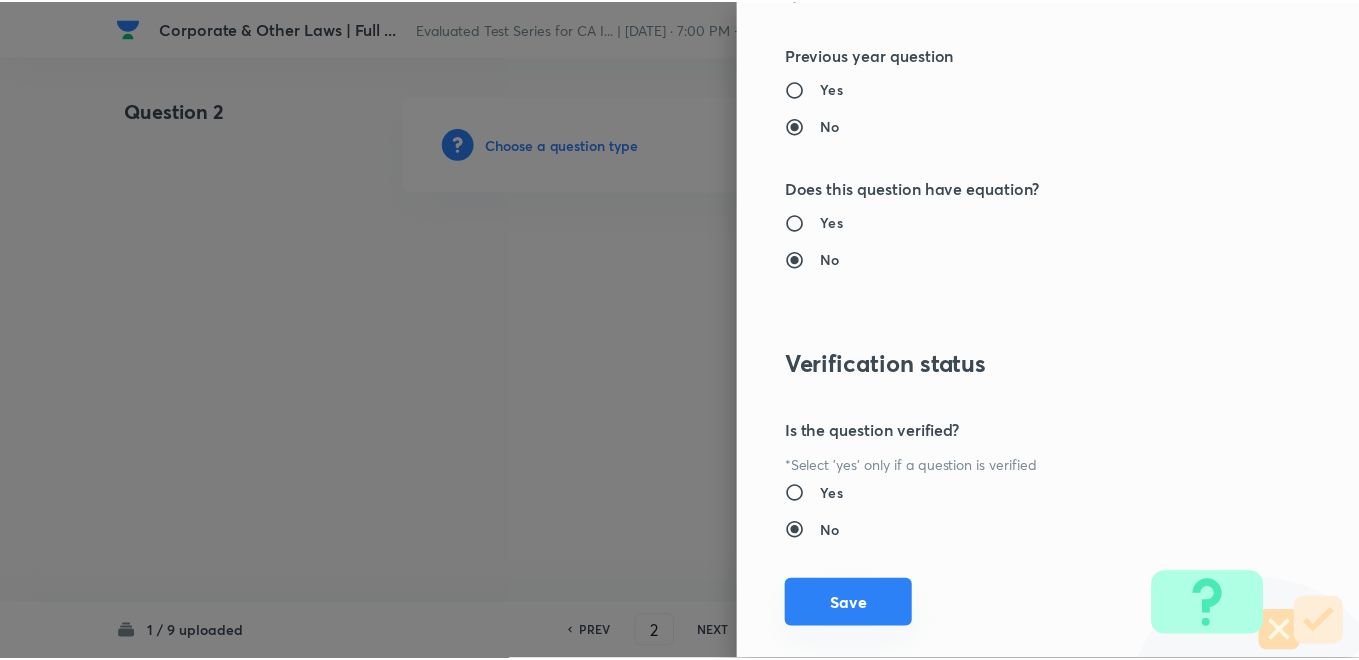 scroll, scrollTop: 1820, scrollLeft: 0, axis: vertical 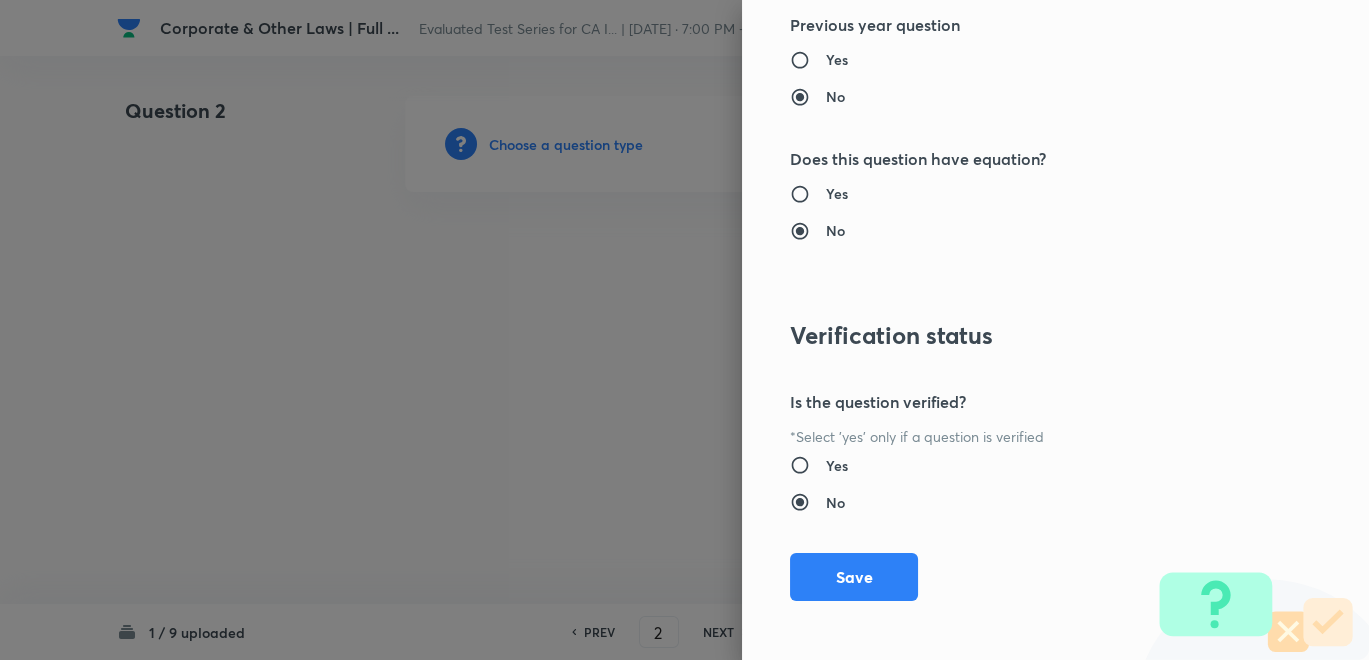 drag, startPoint x: 853, startPoint y: 577, endPoint x: 788, endPoint y: 459, distance: 134.71823 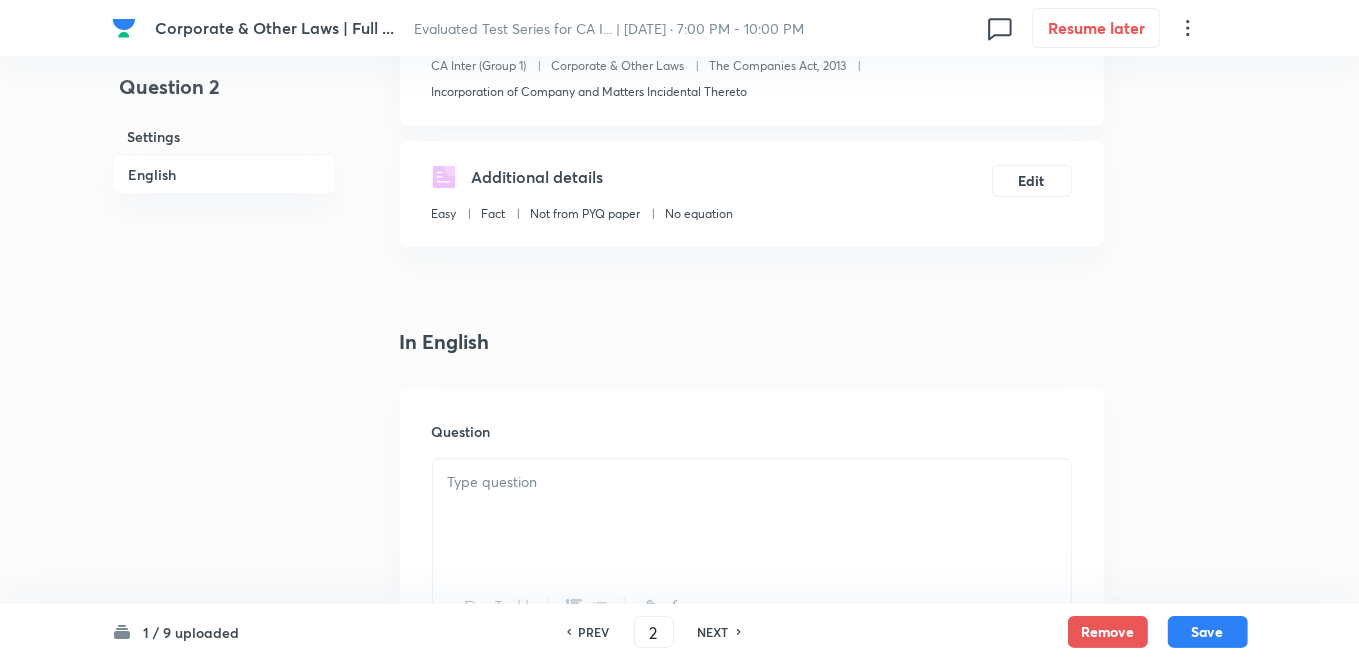 scroll, scrollTop: 555, scrollLeft: 0, axis: vertical 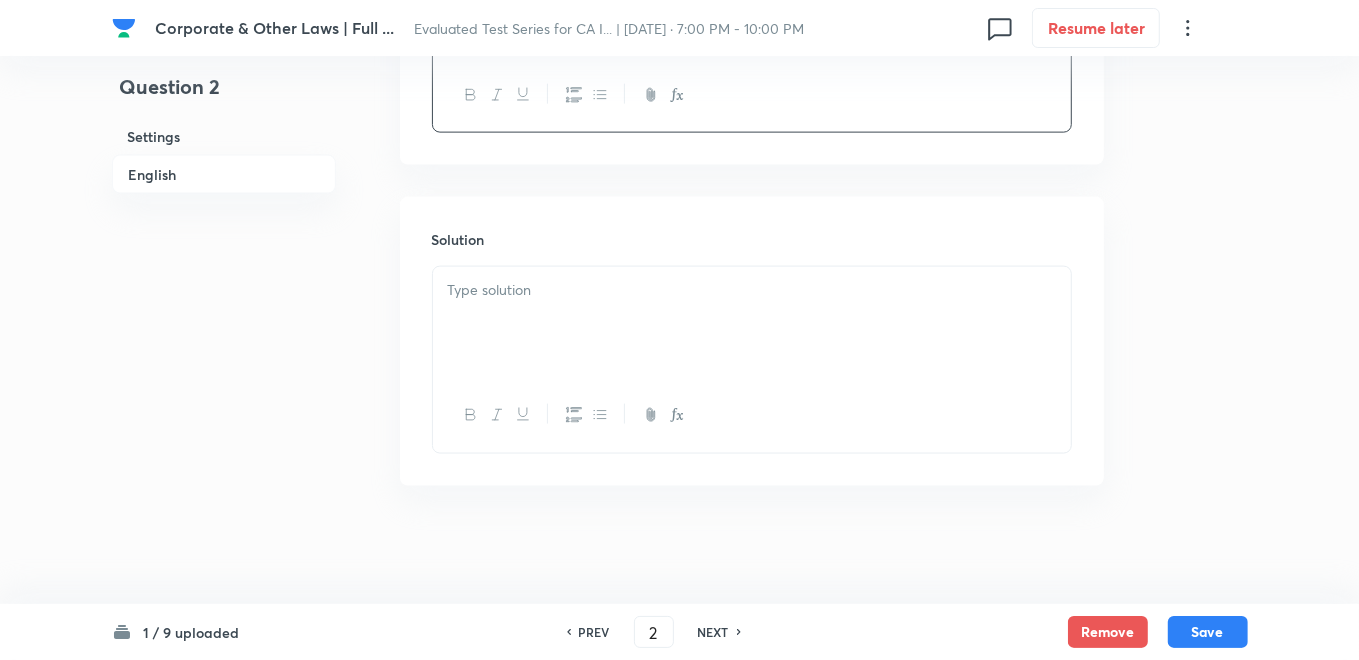 click at bounding box center (752, 323) 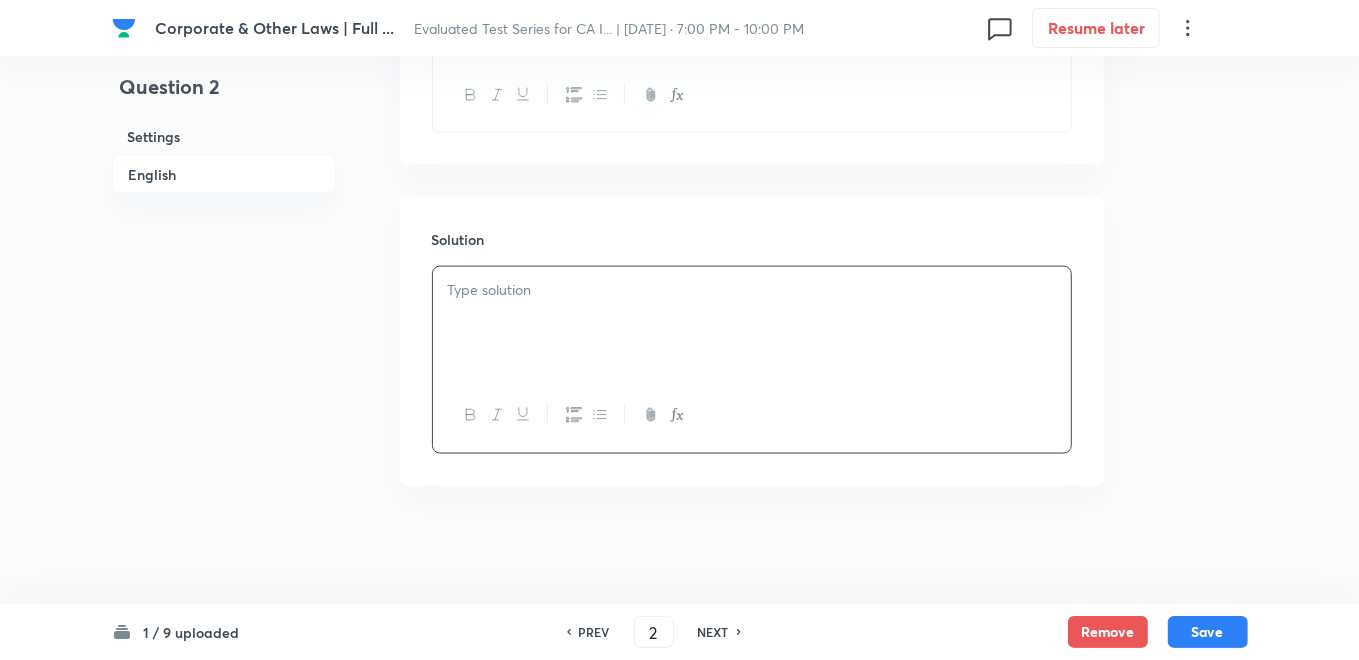 type 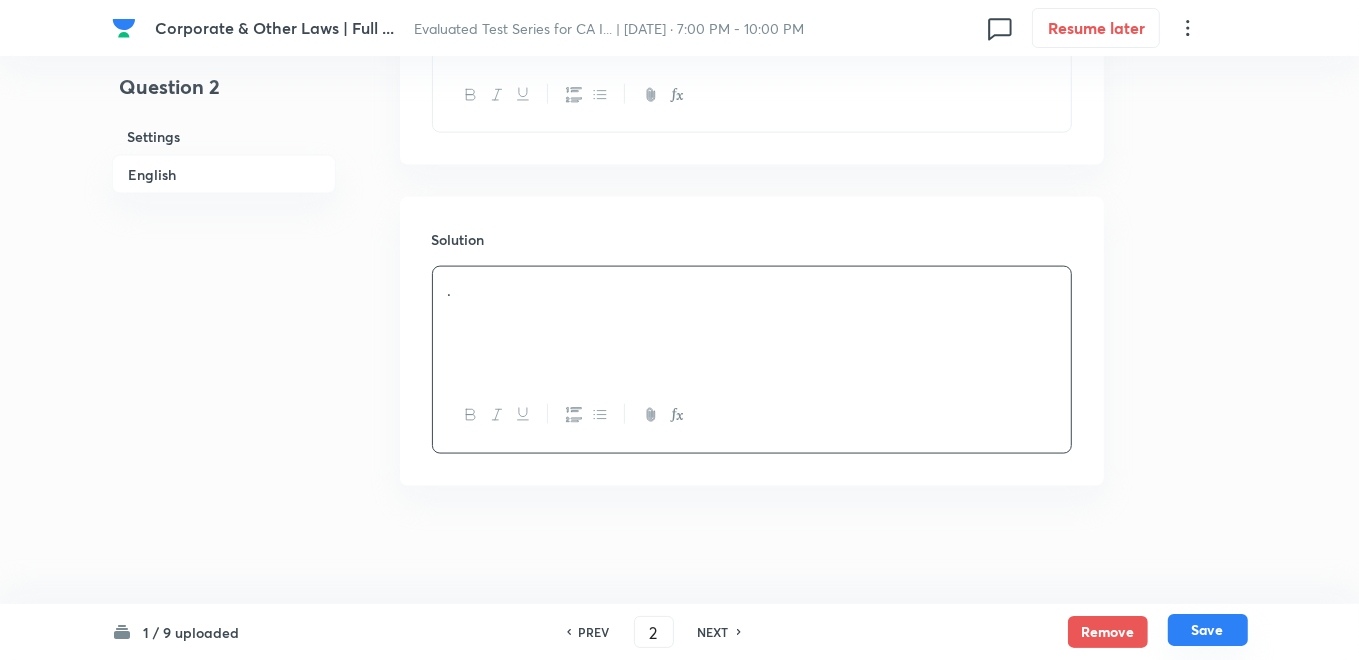 click on "Save" at bounding box center (1208, 630) 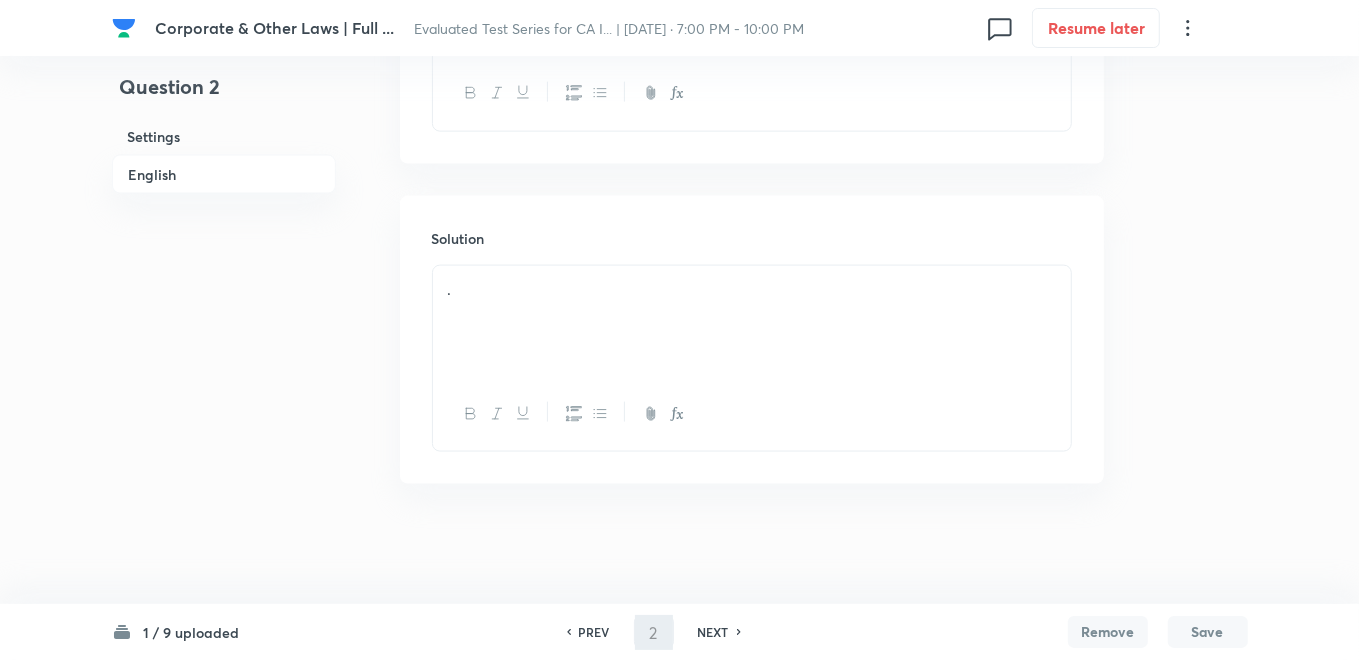 scroll, scrollTop: 1820, scrollLeft: 0, axis: vertical 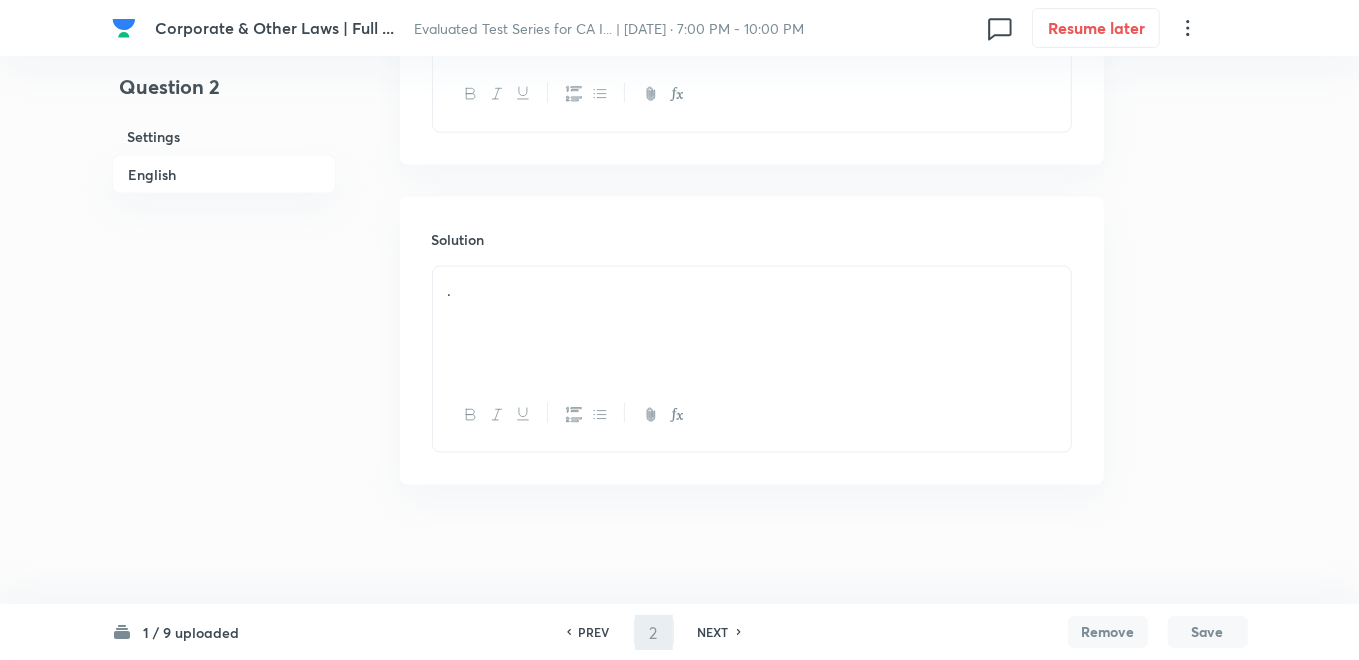 type on "3" 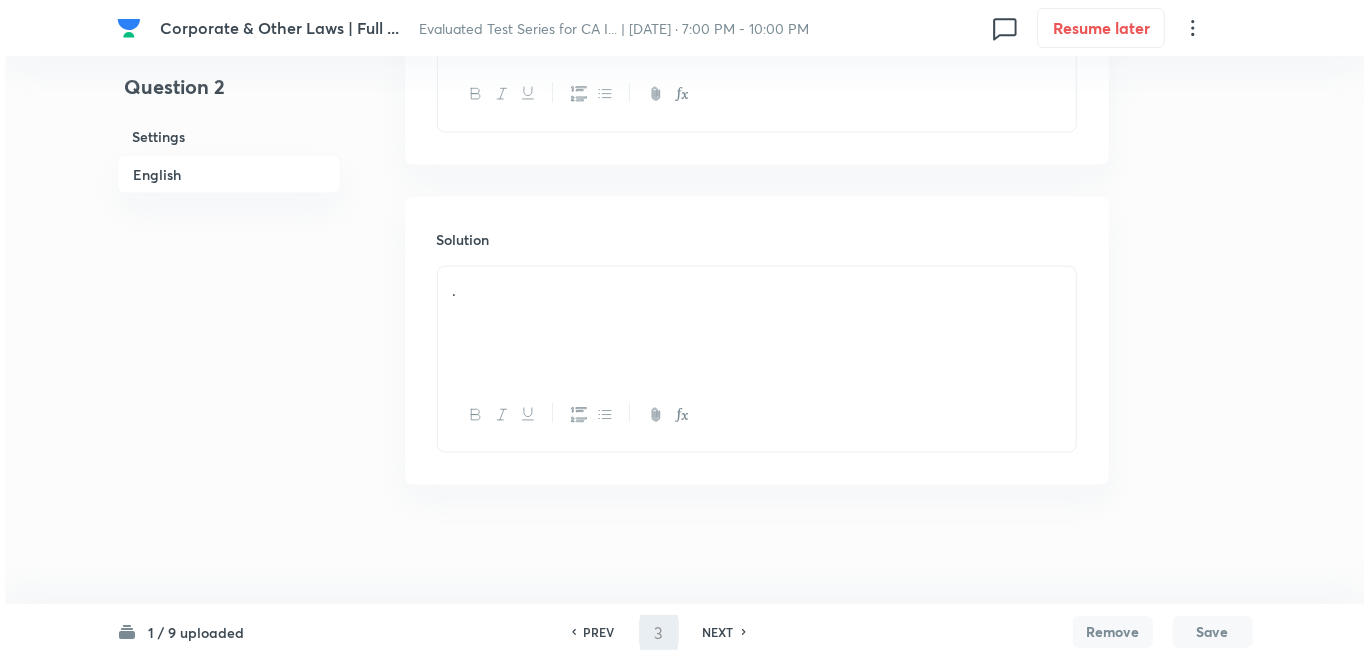 scroll, scrollTop: 0, scrollLeft: 0, axis: both 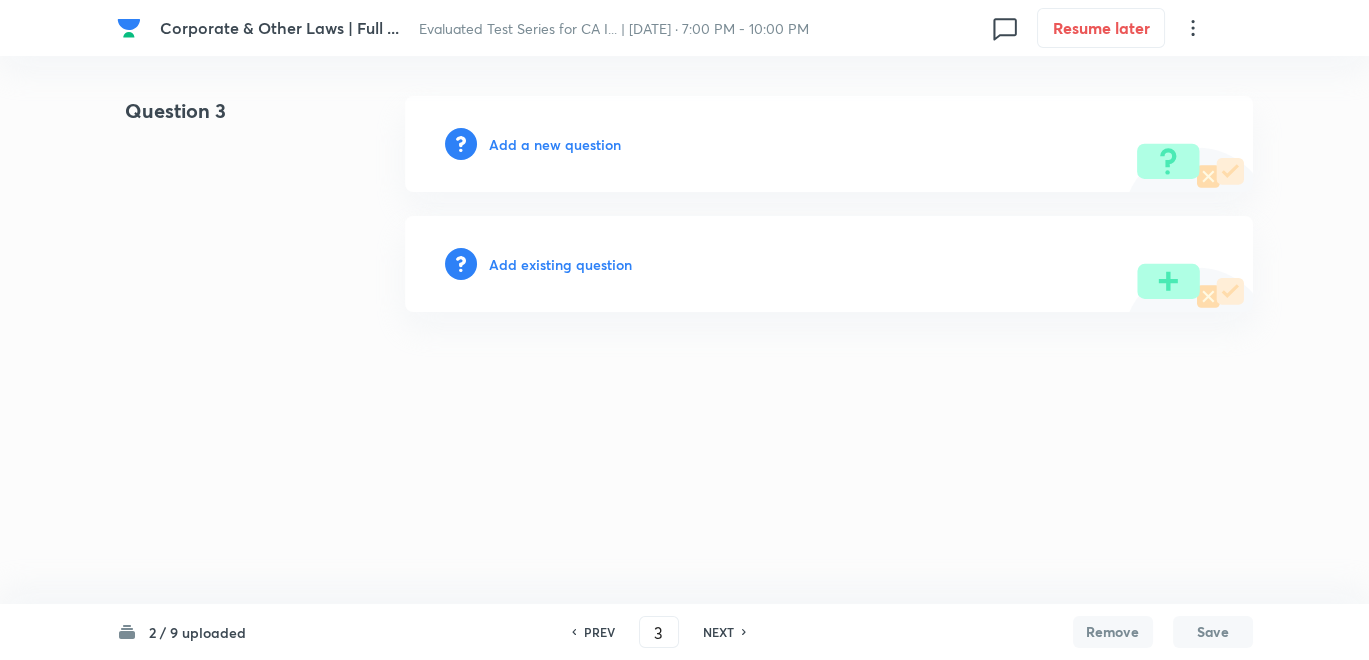 click on "Add a new question" at bounding box center (555, 144) 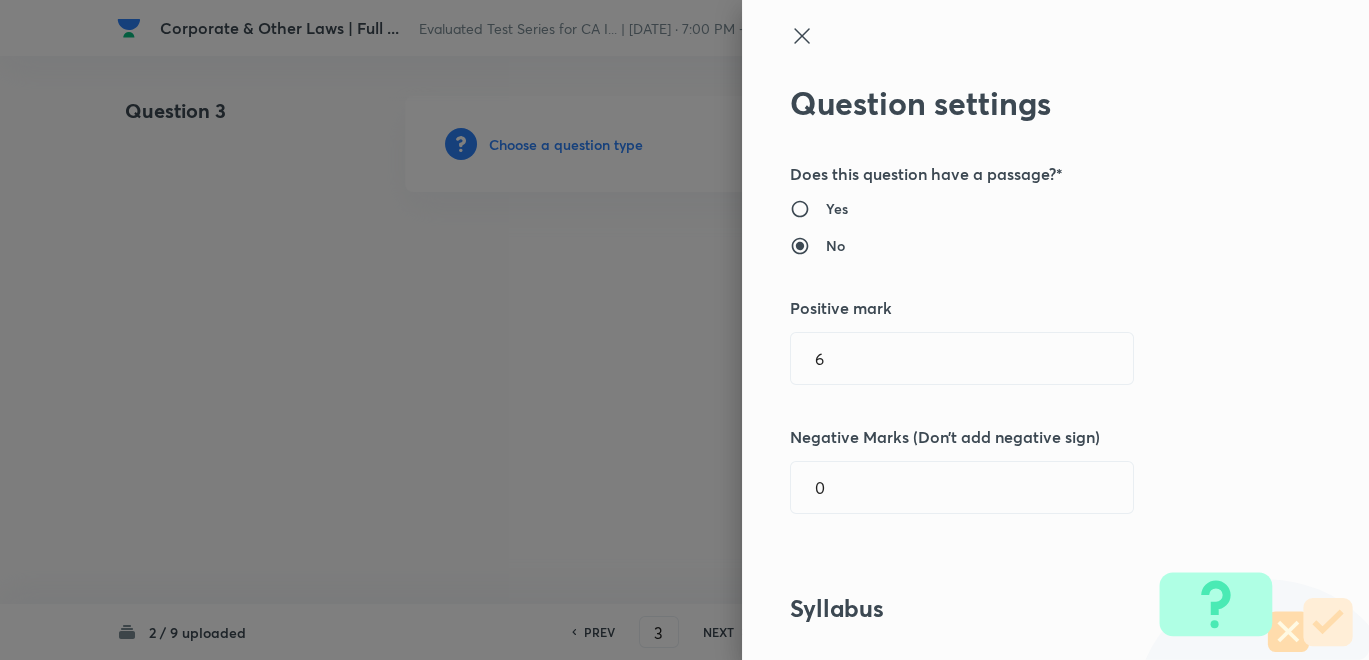 type 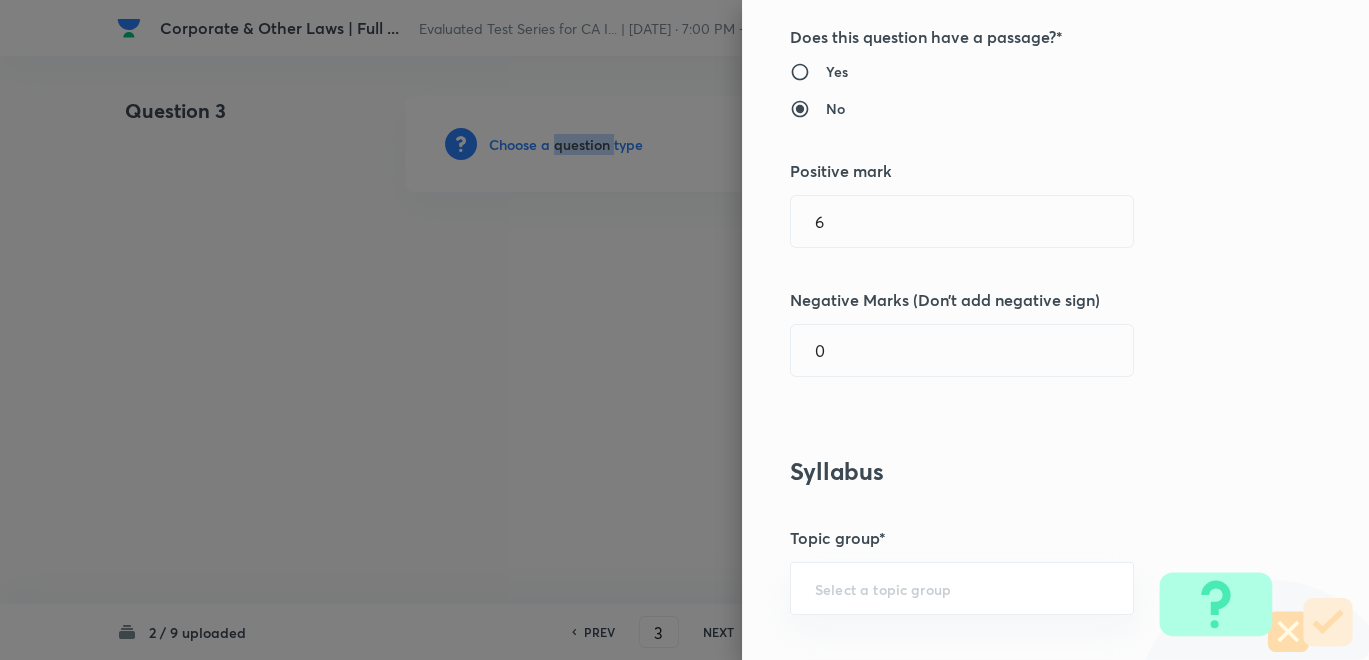 scroll, scrollTop: 333, scrollLeft: 0, axis: vertical 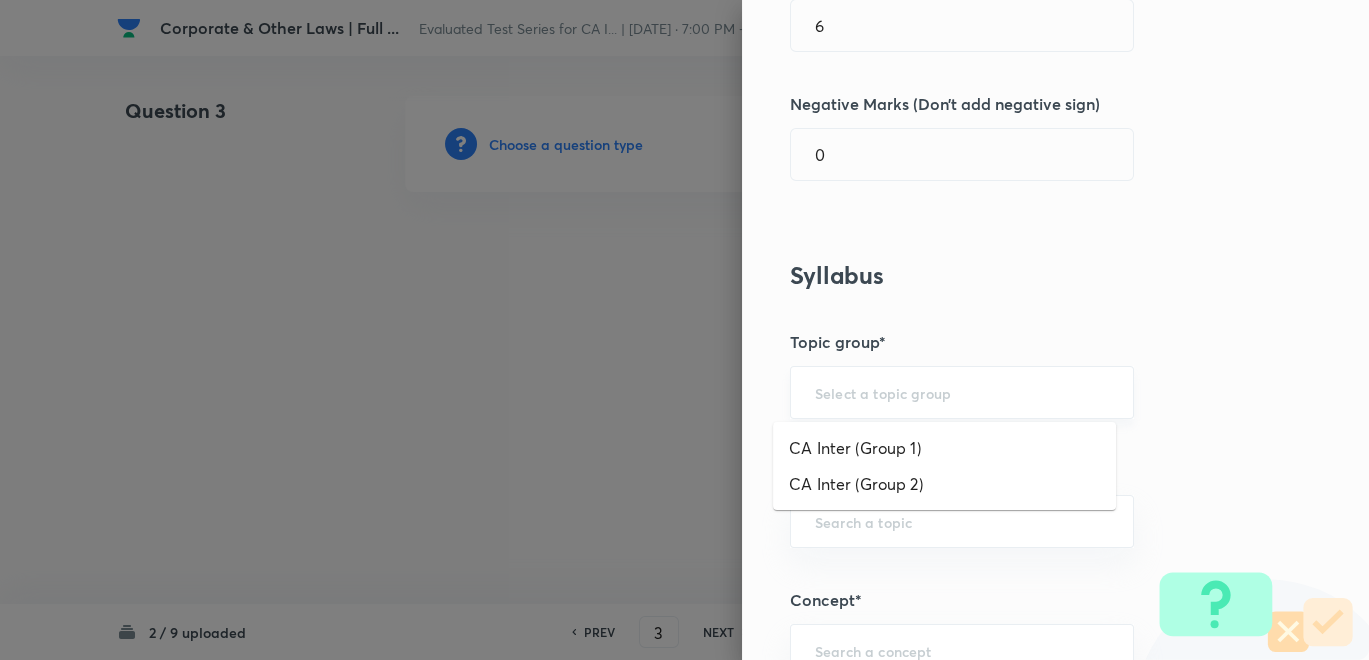 drag, startPoint x: 817, startPoint y: 388, endPoint x: 832, endPoint y: 391, distance: 15.297058 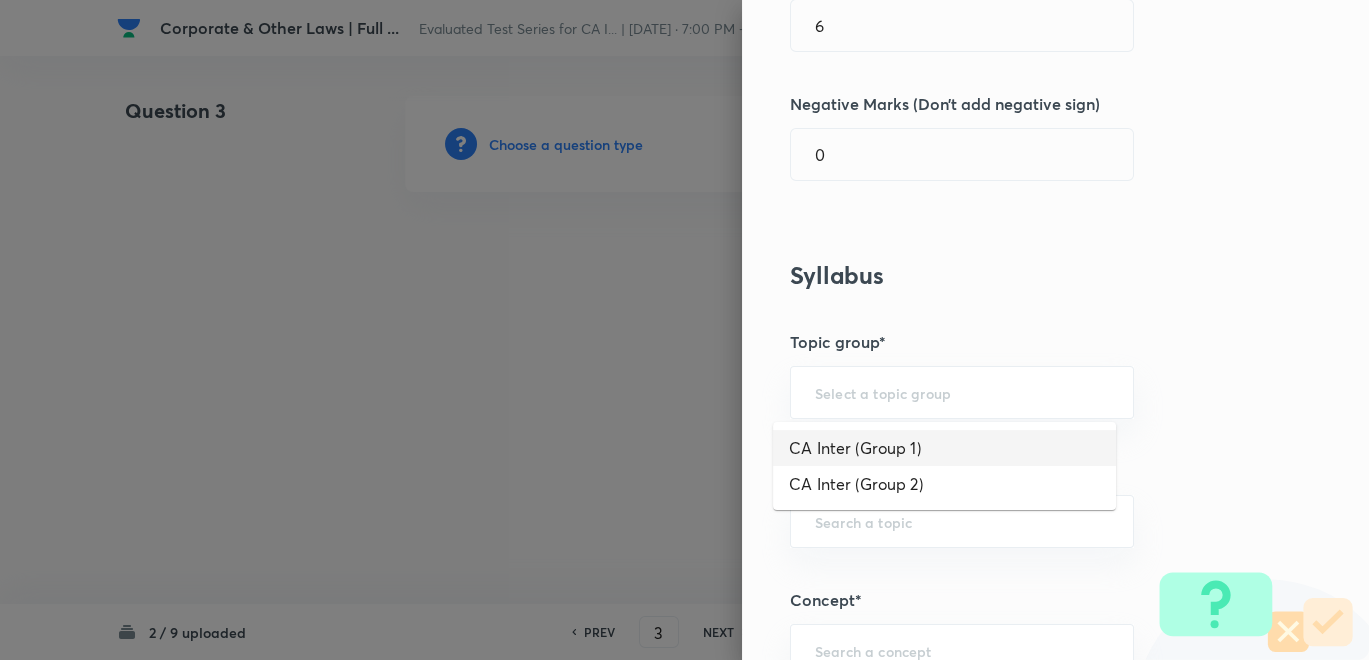 click on "CA Inter (Group 1)" at bounding box center (944, 448) 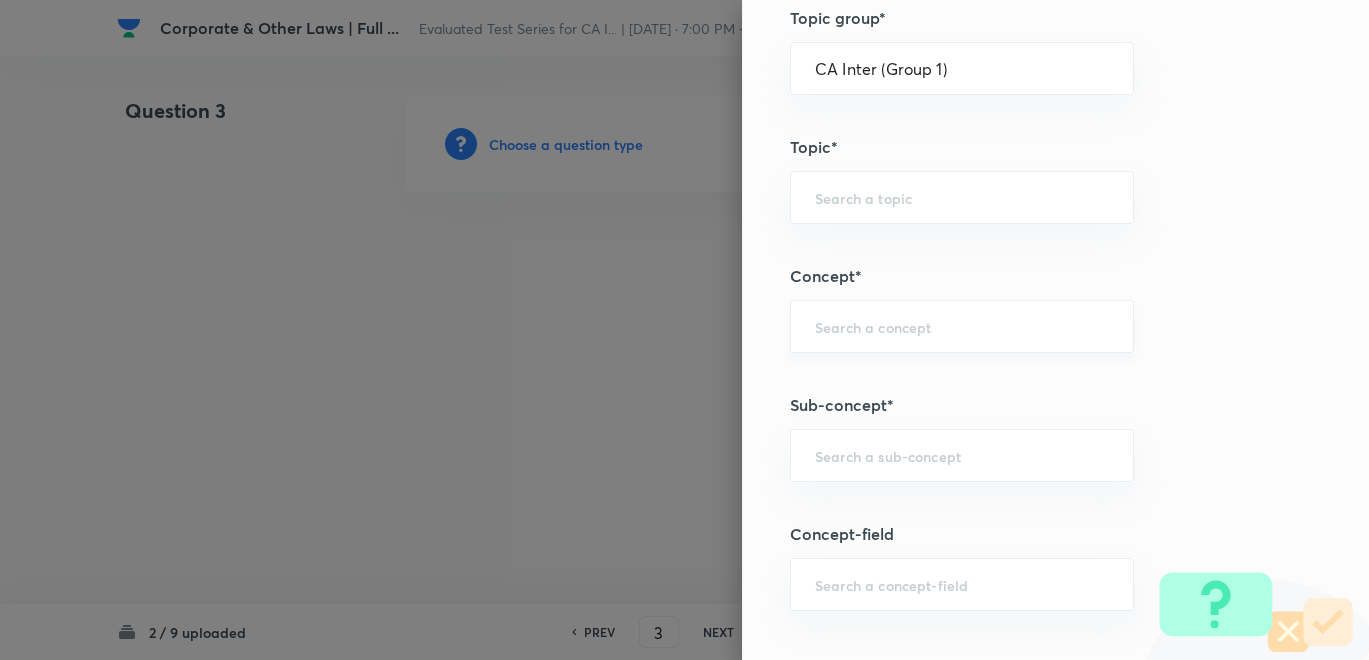 scroll, scrollTop: 666, scrollLeft: 0, axis: vertical 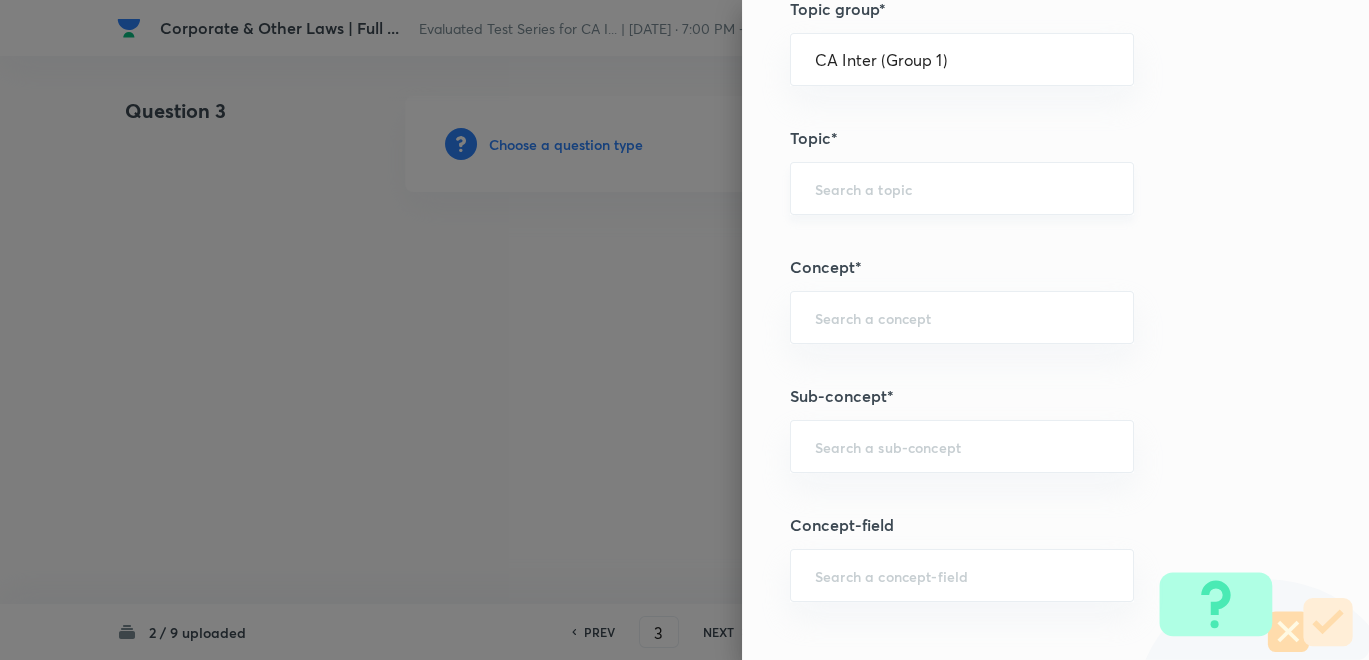 click at bounding box center [962, 188] 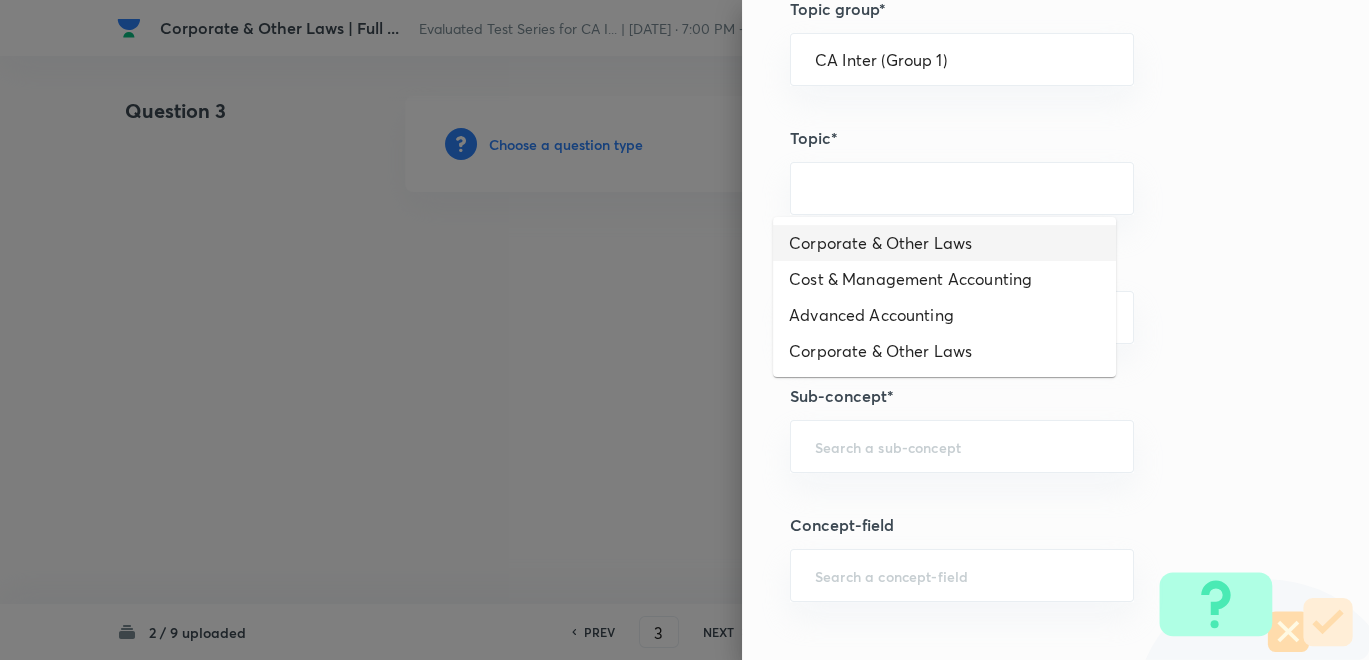 click on "Corporate & Other Laws" at bounding box center [944, 243] 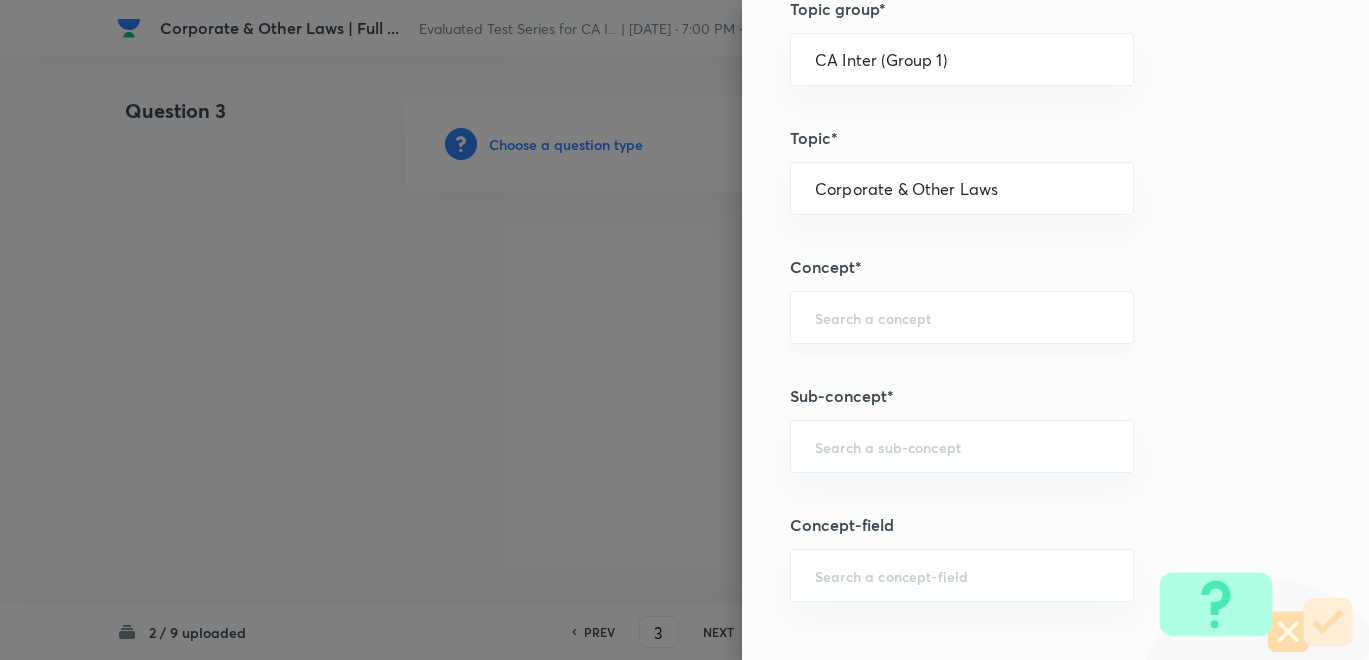 click on "​" at bounding box center (962, 317) 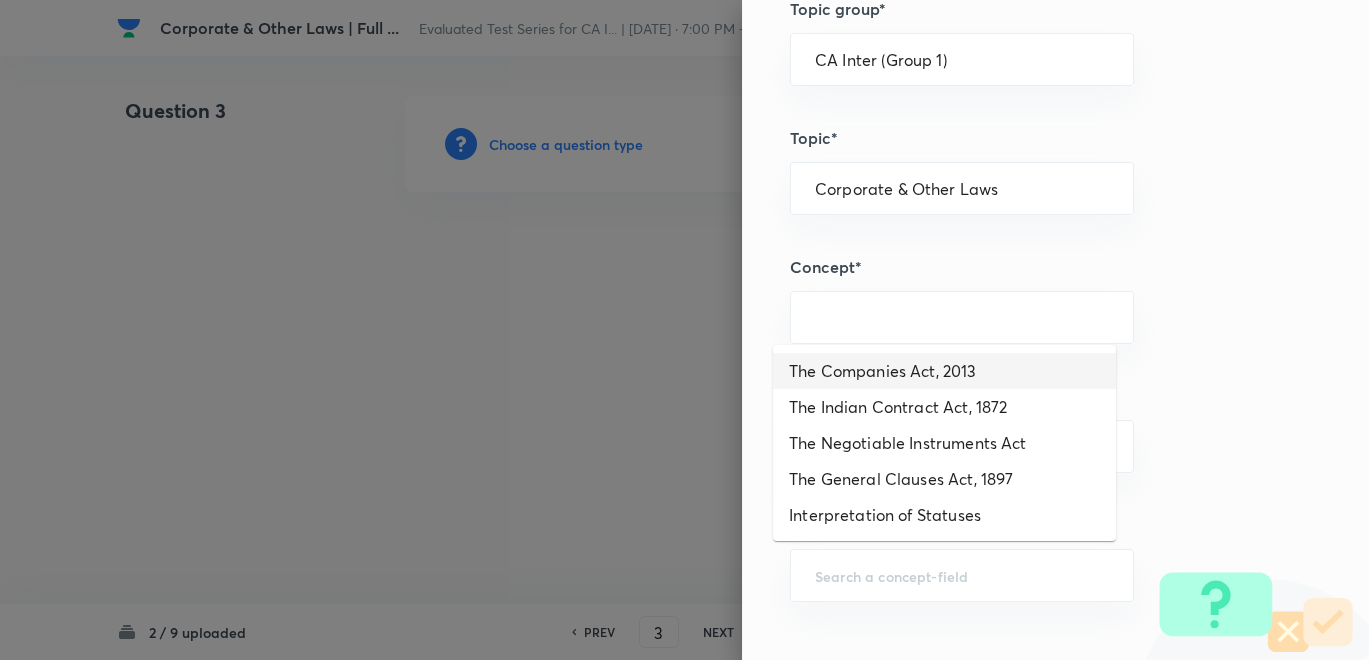 click on "The Companies Act, 2013" at bounding box center [944, 371] 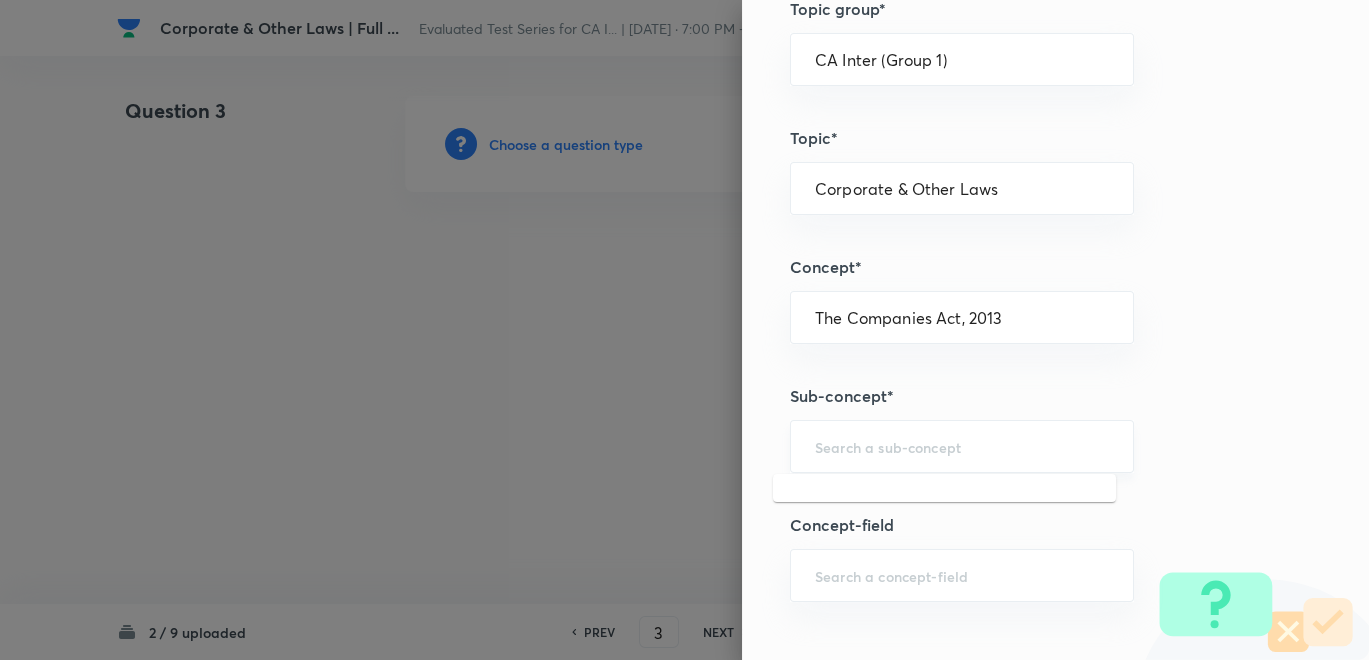 click at bounding box center [962, 446] 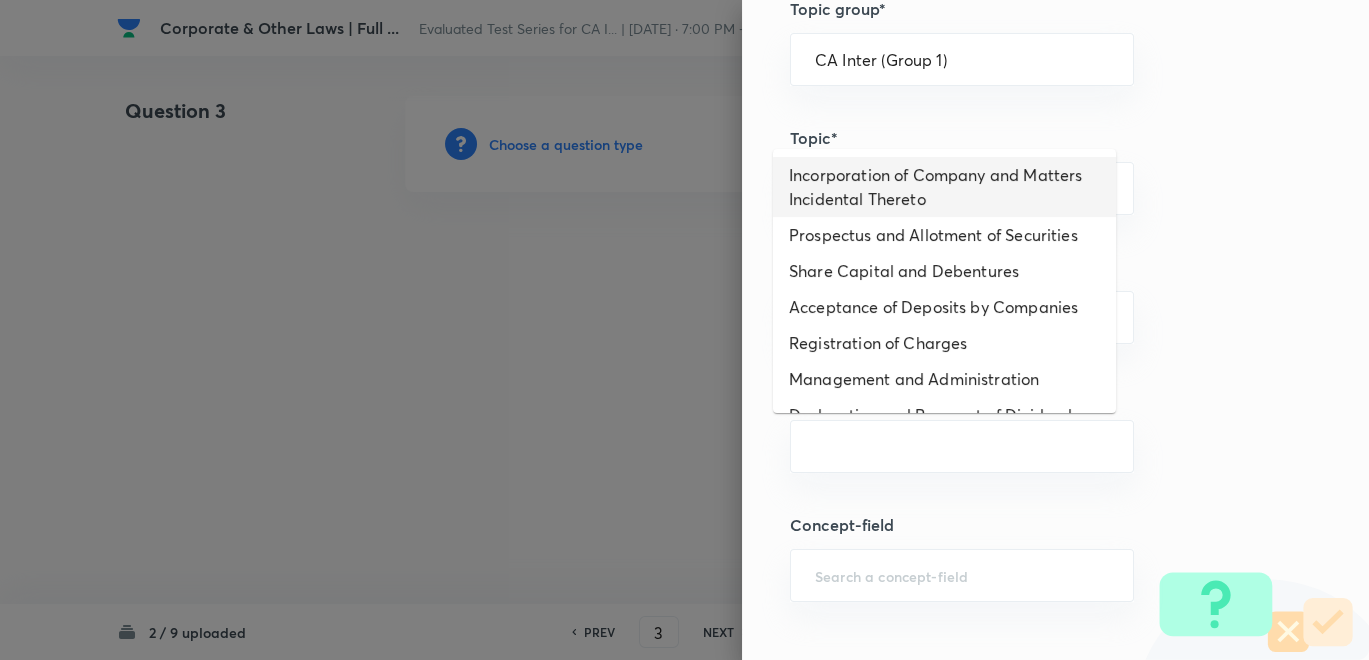 click on "Incorporation of Company and Matters Incidental Thereto" at bounding box center [944, 187] 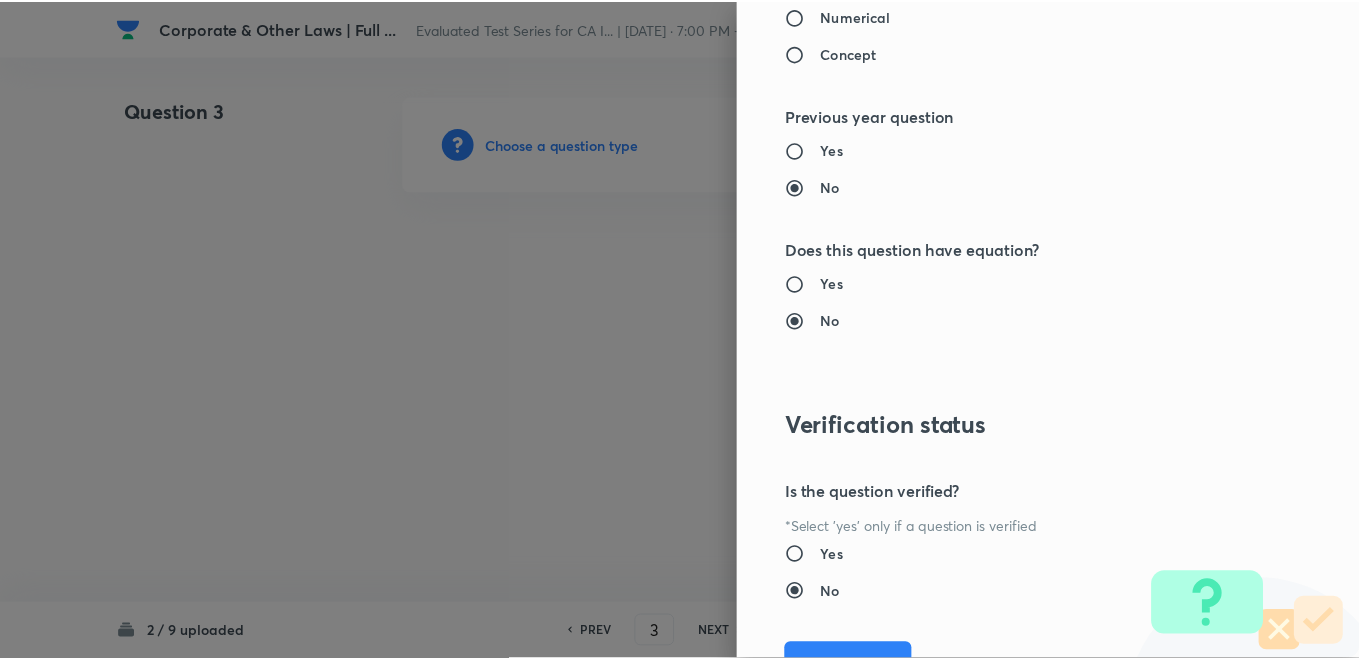 scroll, scrollTop: 1820, scrollLeft: 0, axis: vertical 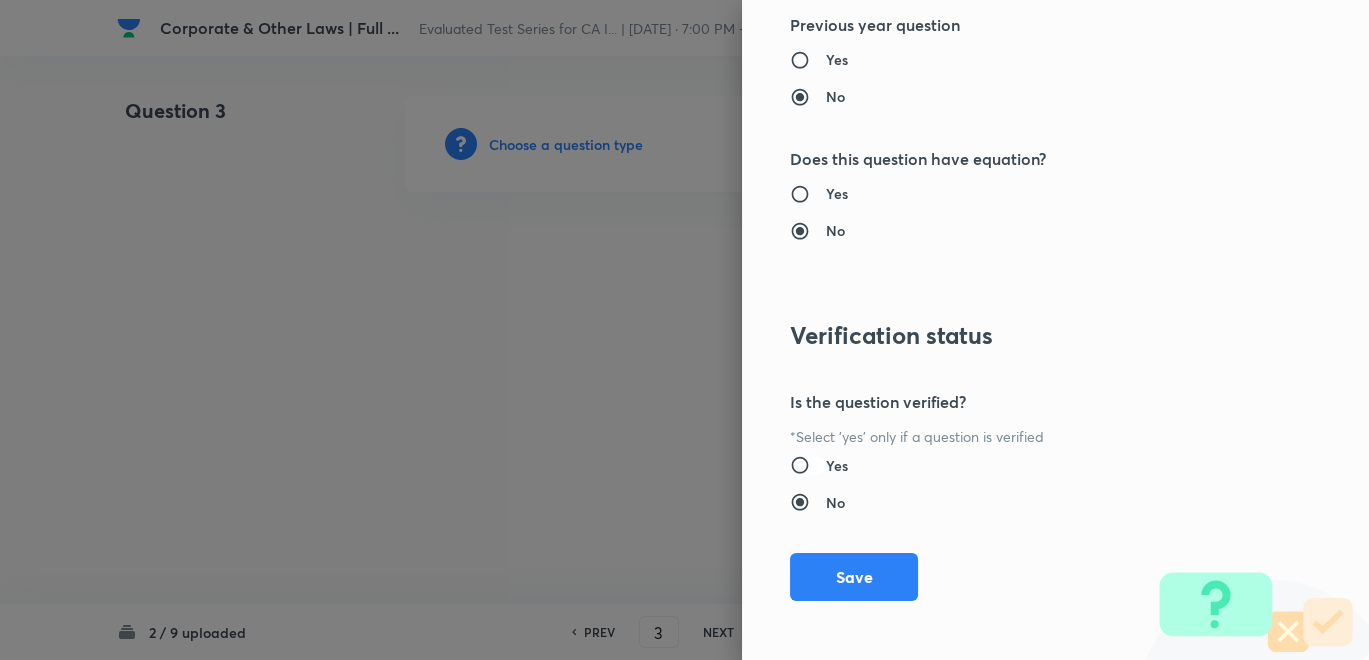 click on "Save" at bounding box center (854, 577) 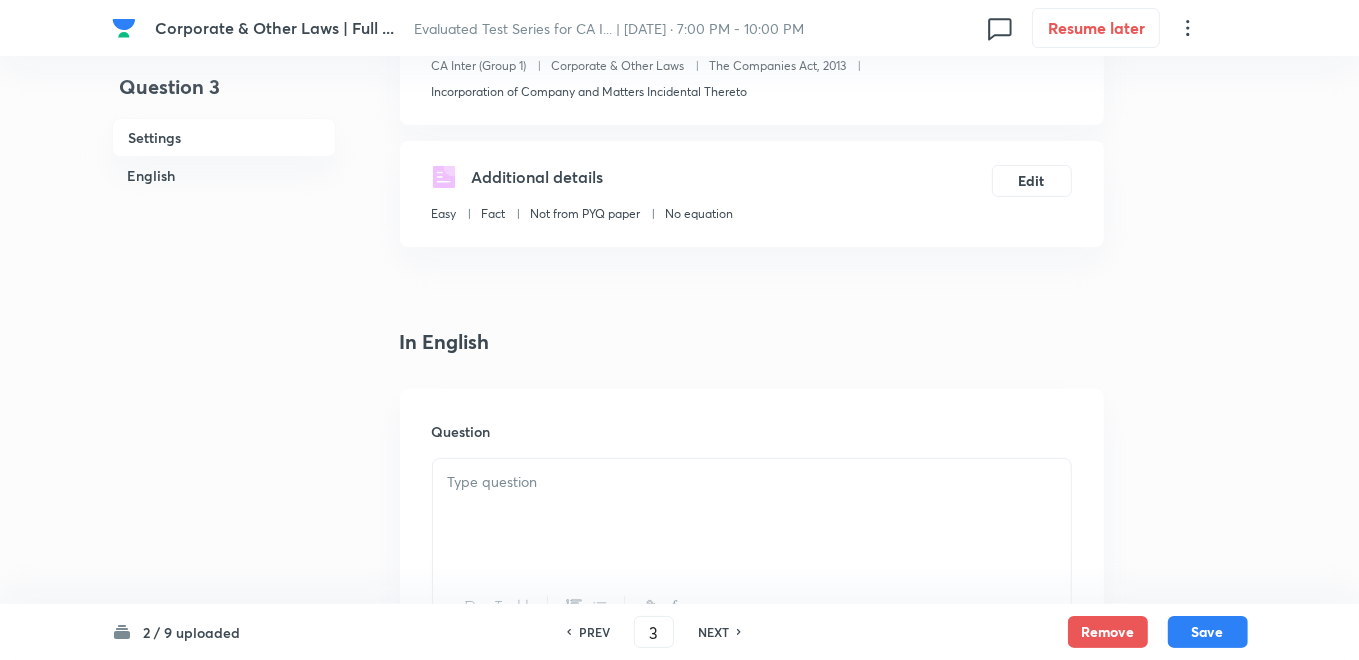scroll, scrollTop: 555, scrollLeft: 0, axis: vertical 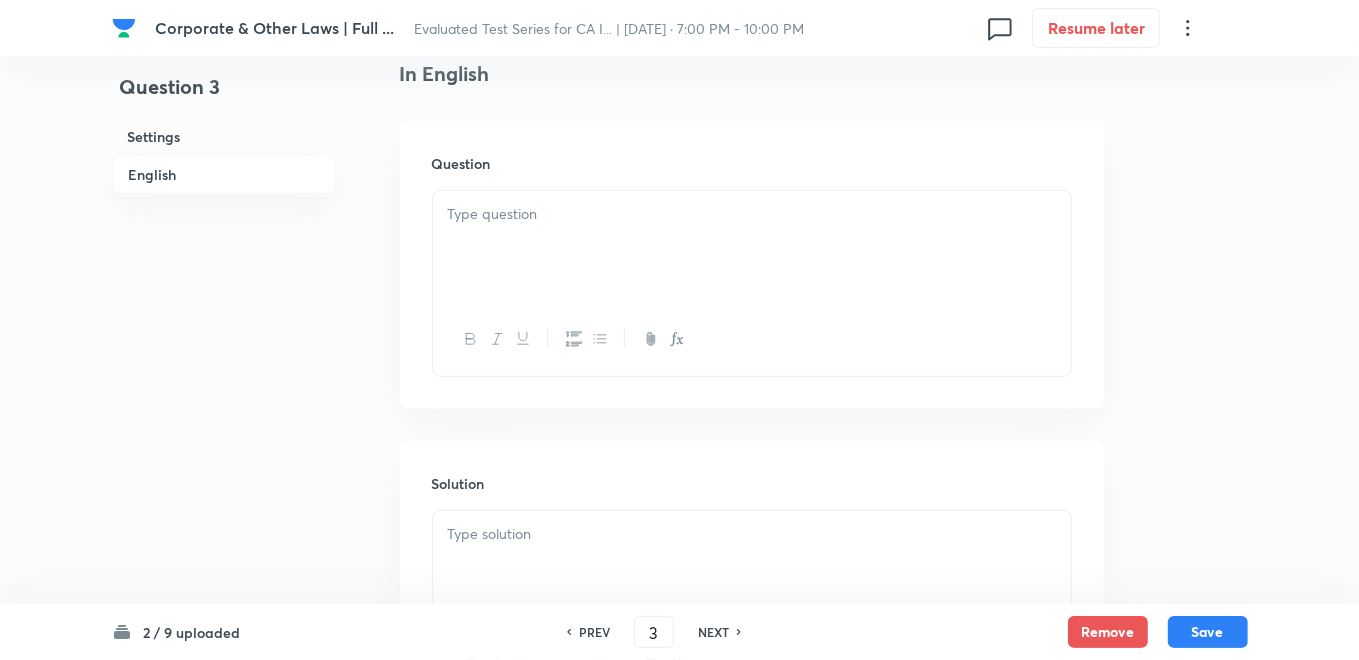 click at bounding box center (752, 247) 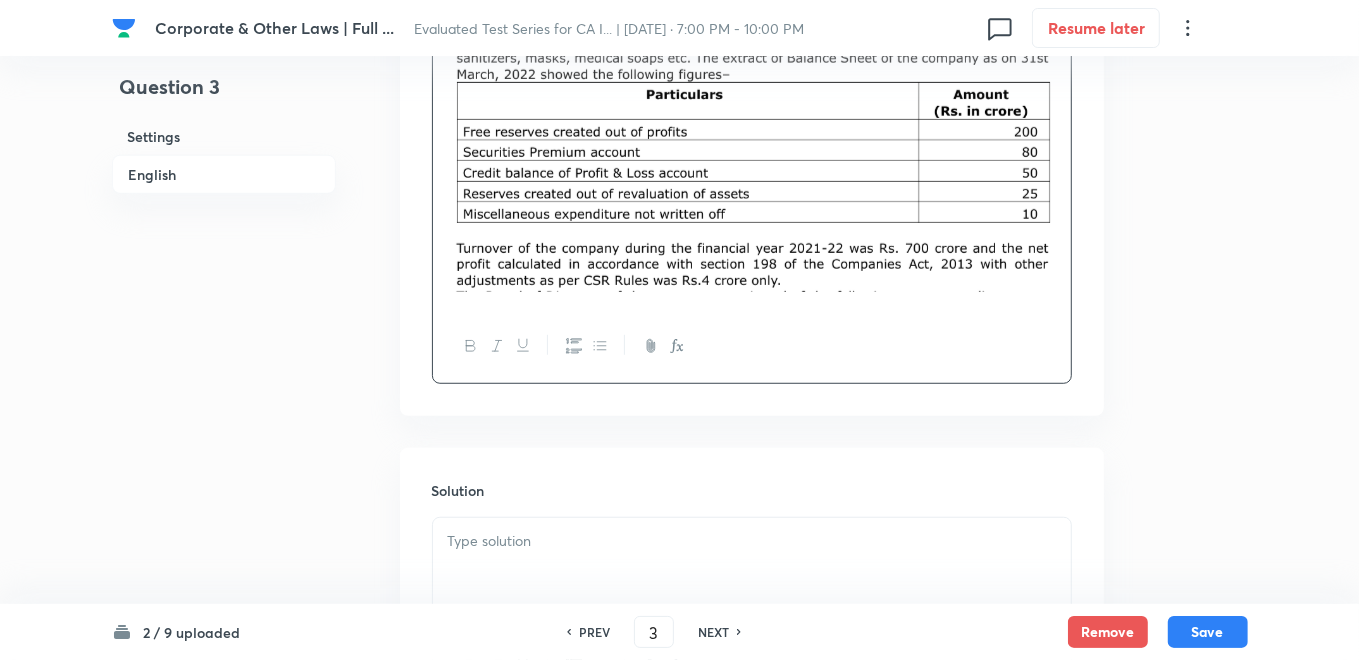 scroll, scrollTop: 888, scrollLeft: 0, axis: vertical 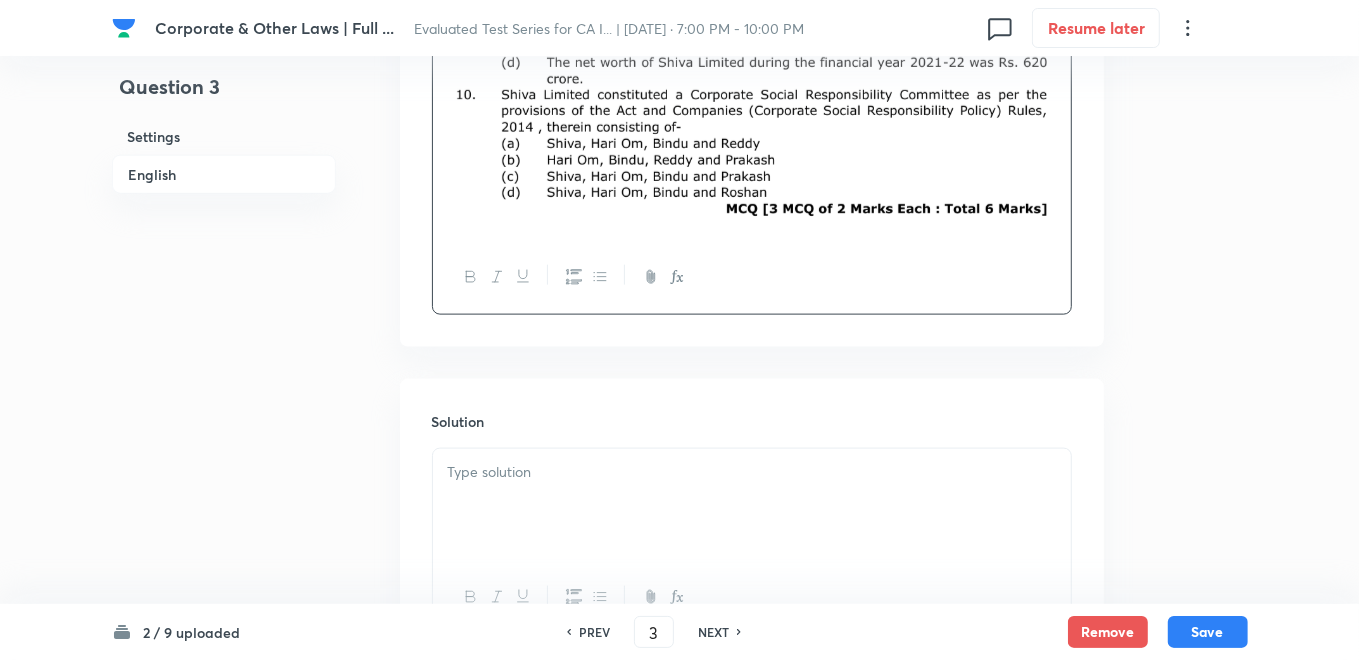 click at bounding box center (752, 505) 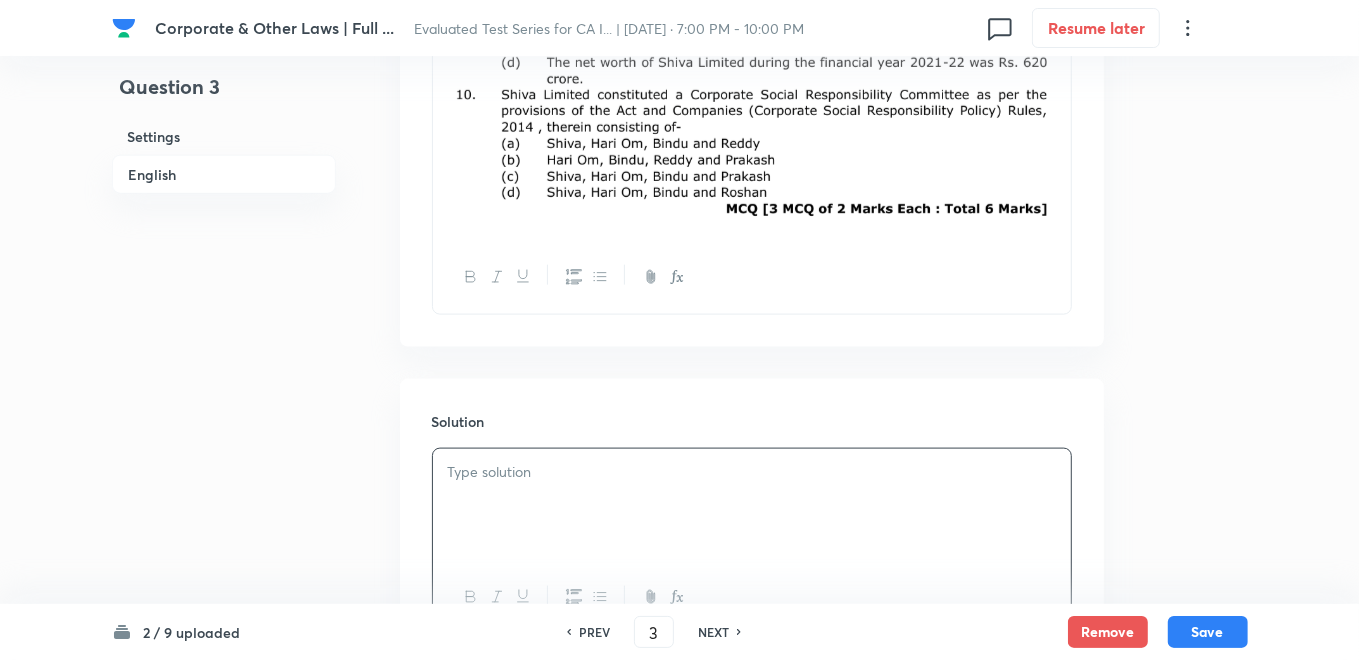 type 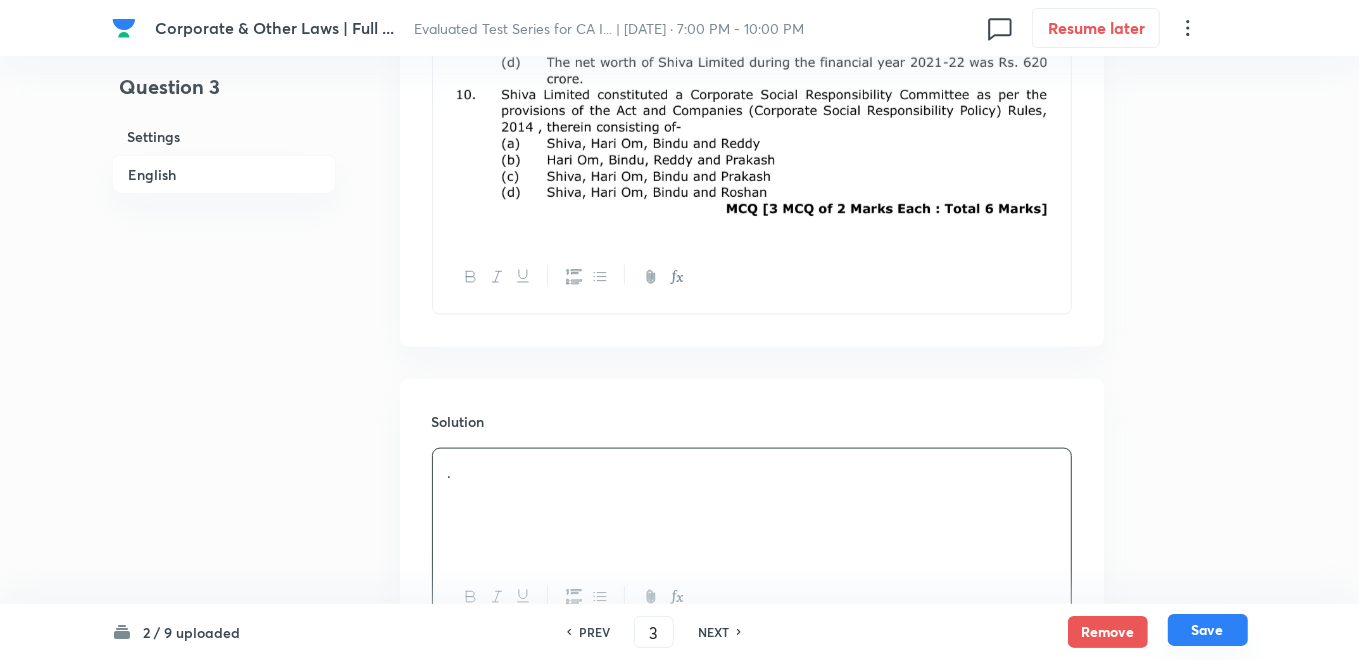 click on "Save" at bounding box center [1208, 630] 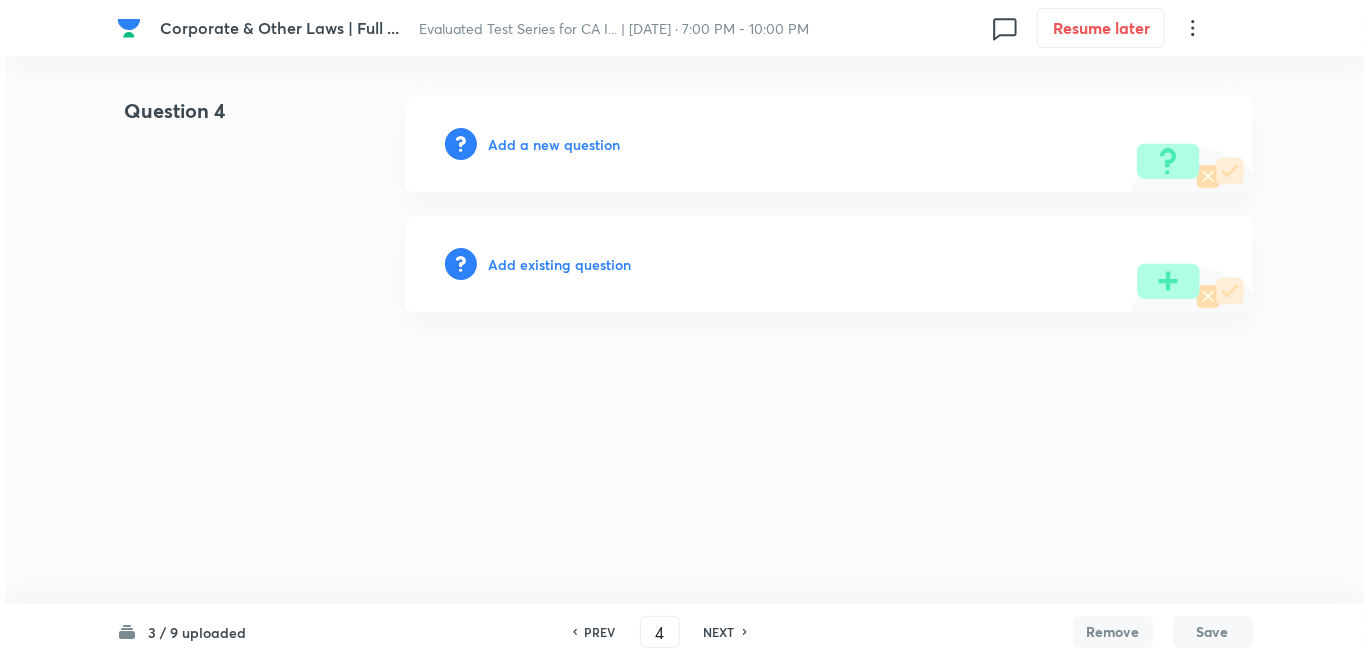 scroll, scrollTop: 0, scrollLeft: 0, axis: both 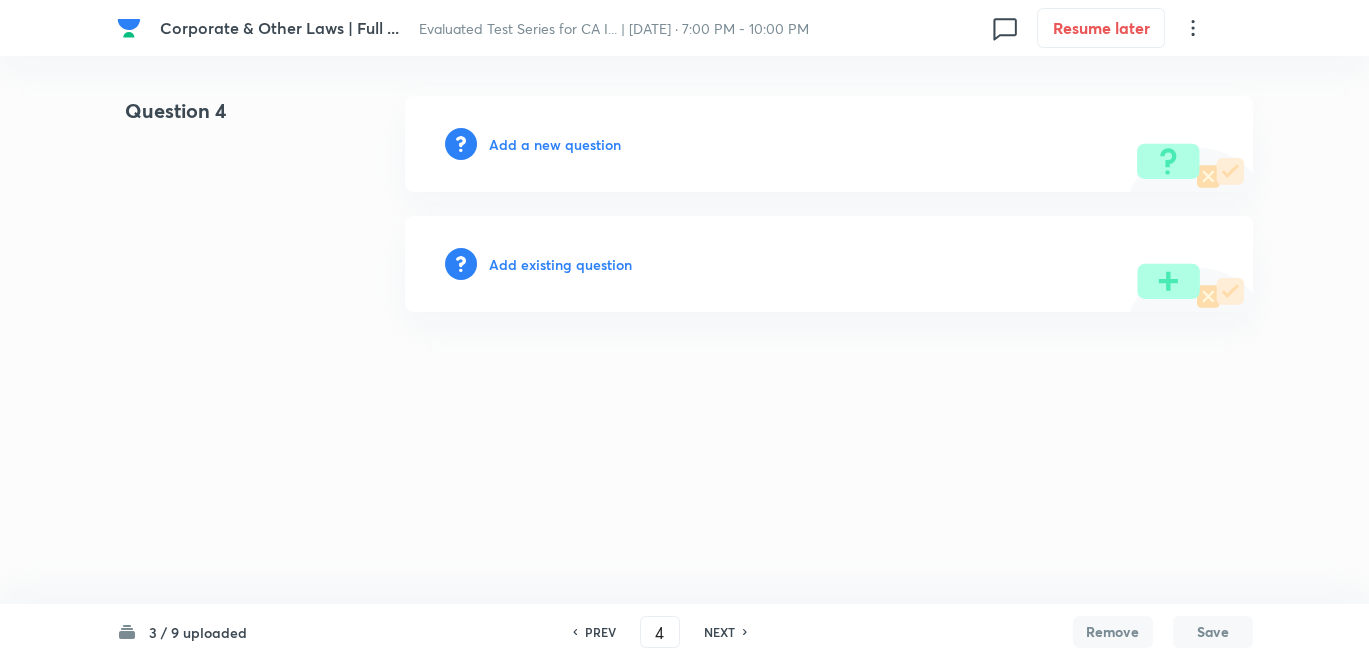 click on "Add a new question" at bounding box center (555, 144) 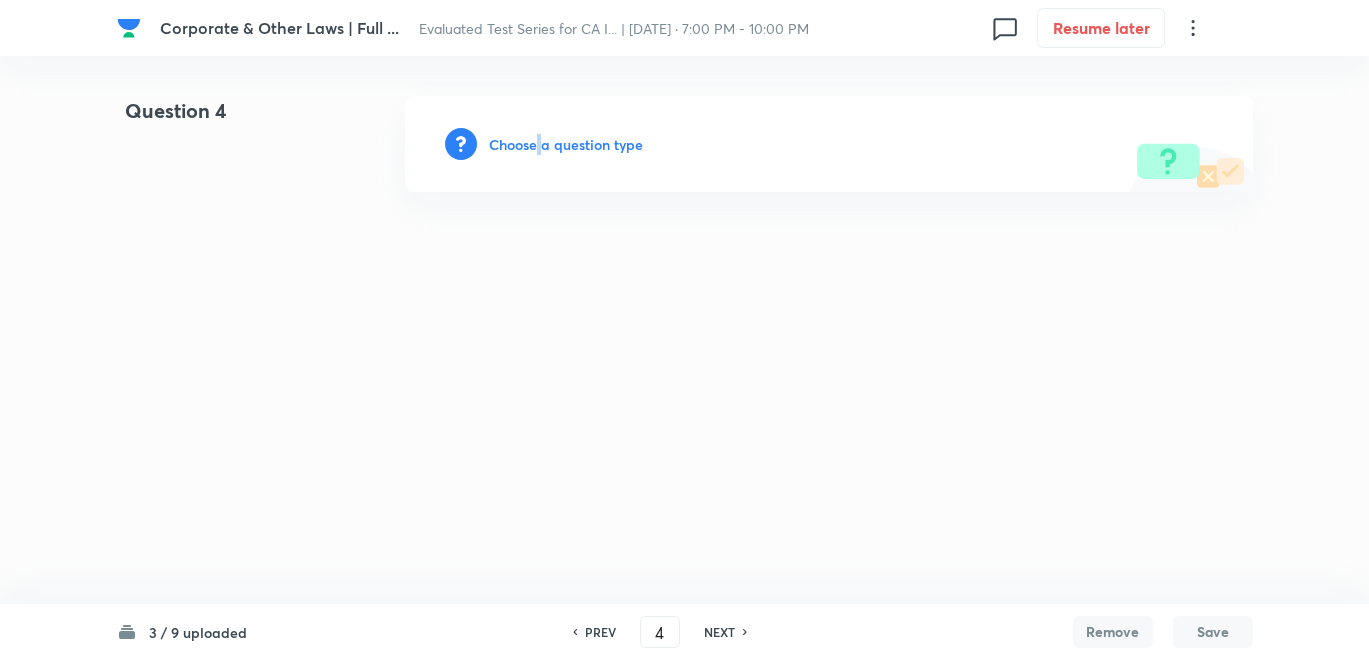 click on "Choose a question type" at bounding box center [566, 144] 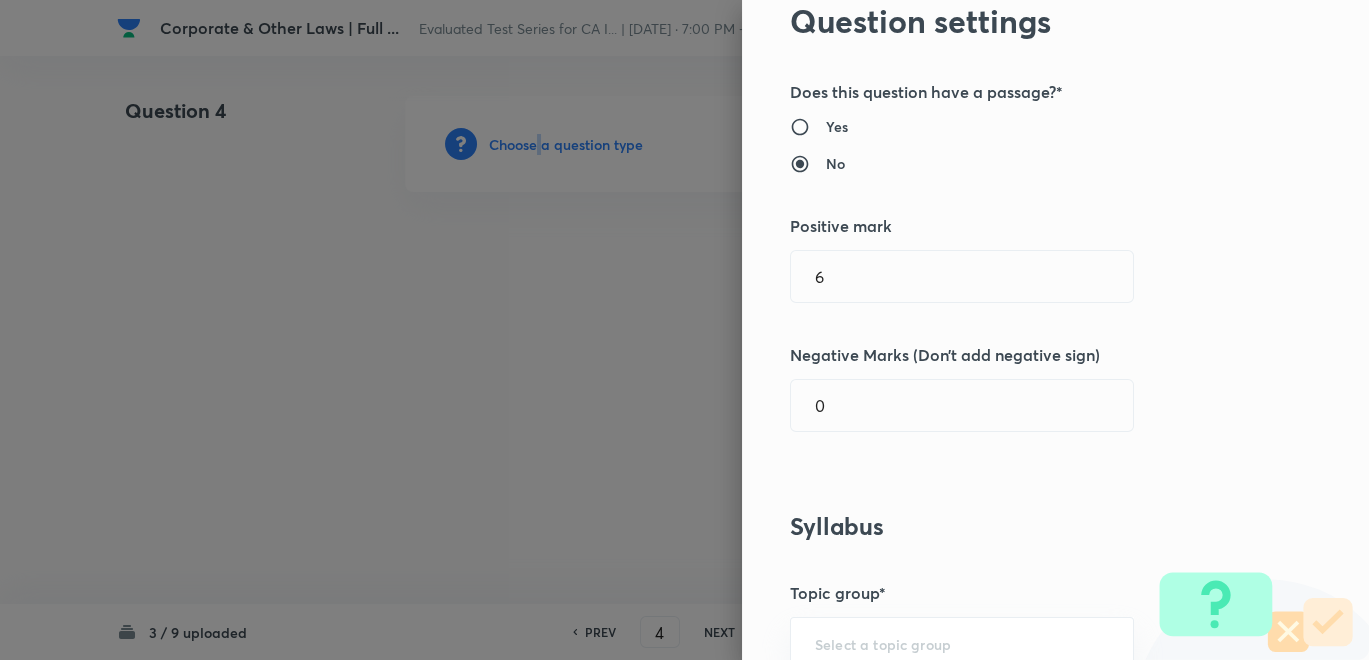 scroll, scrollTop: 111, scrollLeft: 0, axis: vertical 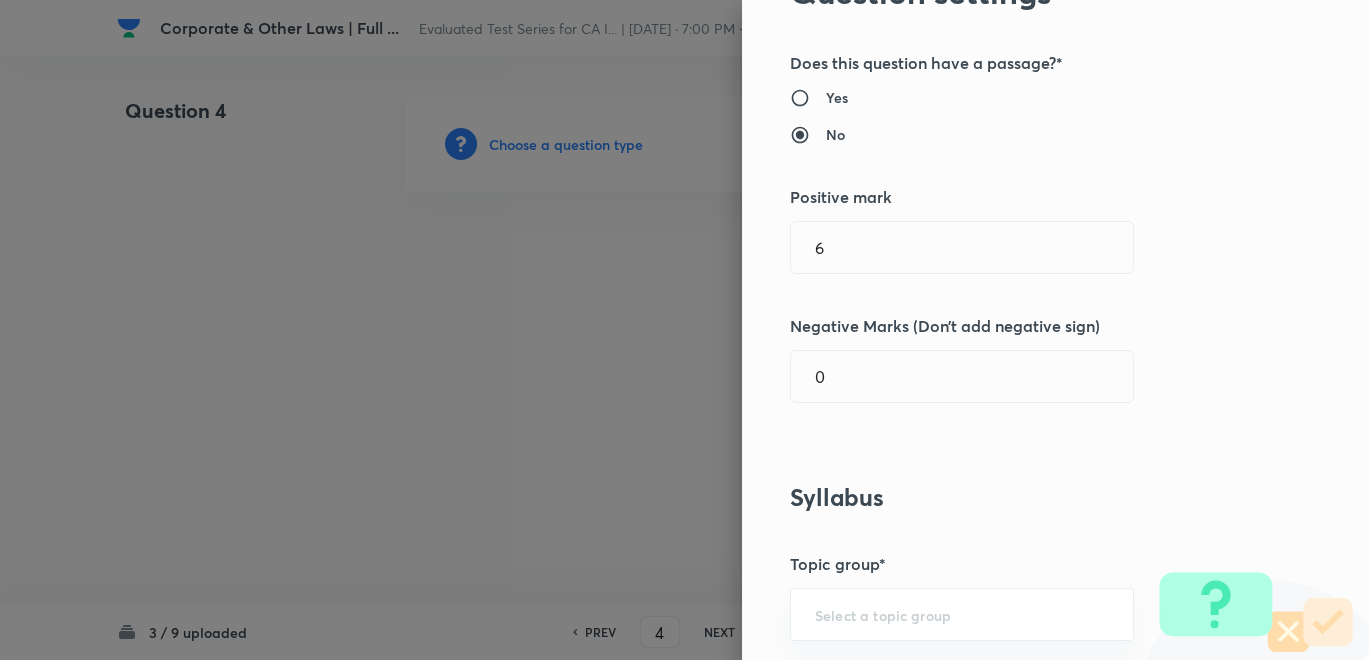 click at bounding box center [684, 330] 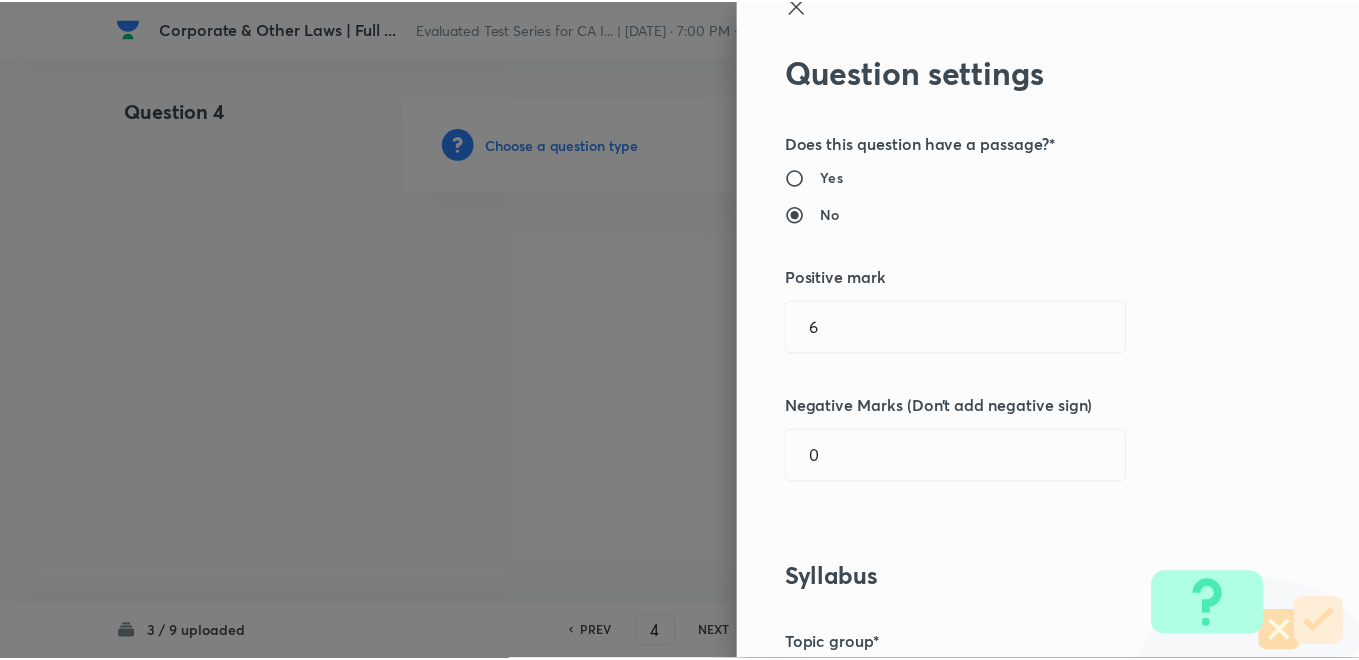 scroll, scrollTop: 0, scrollLeft: 0, axis: both 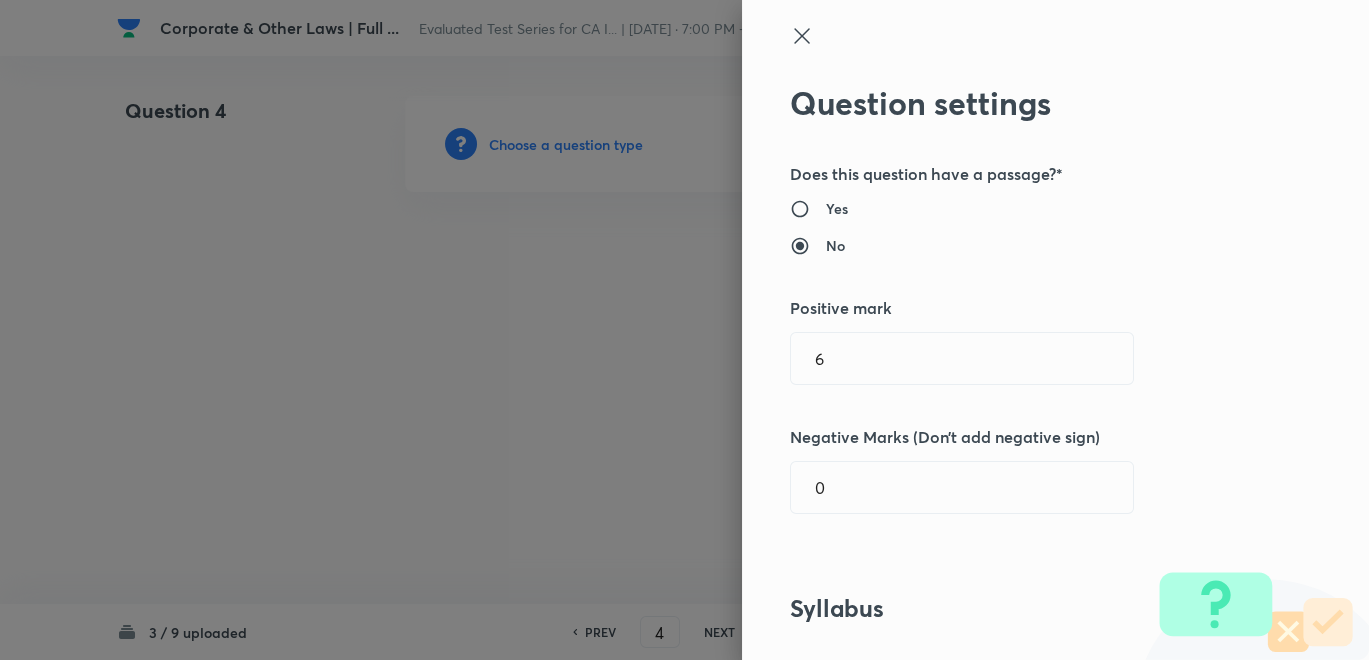 click 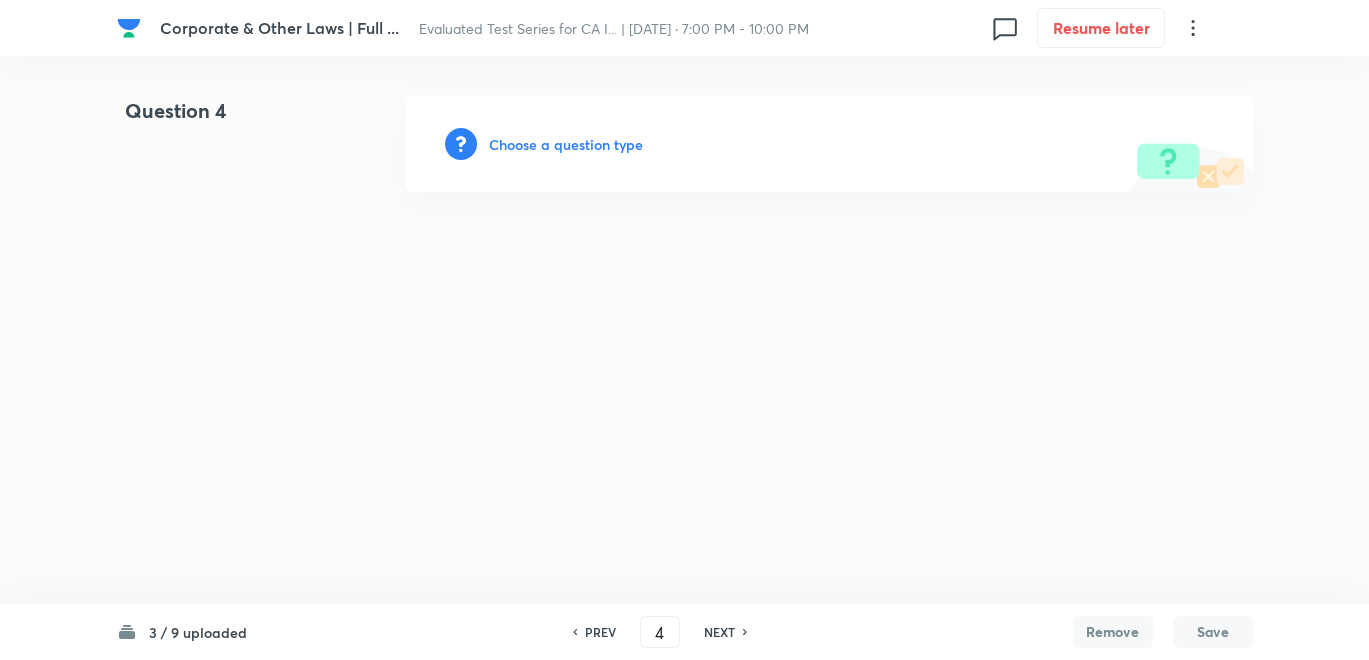 click on "PREV" at bounding box center [600, 632] 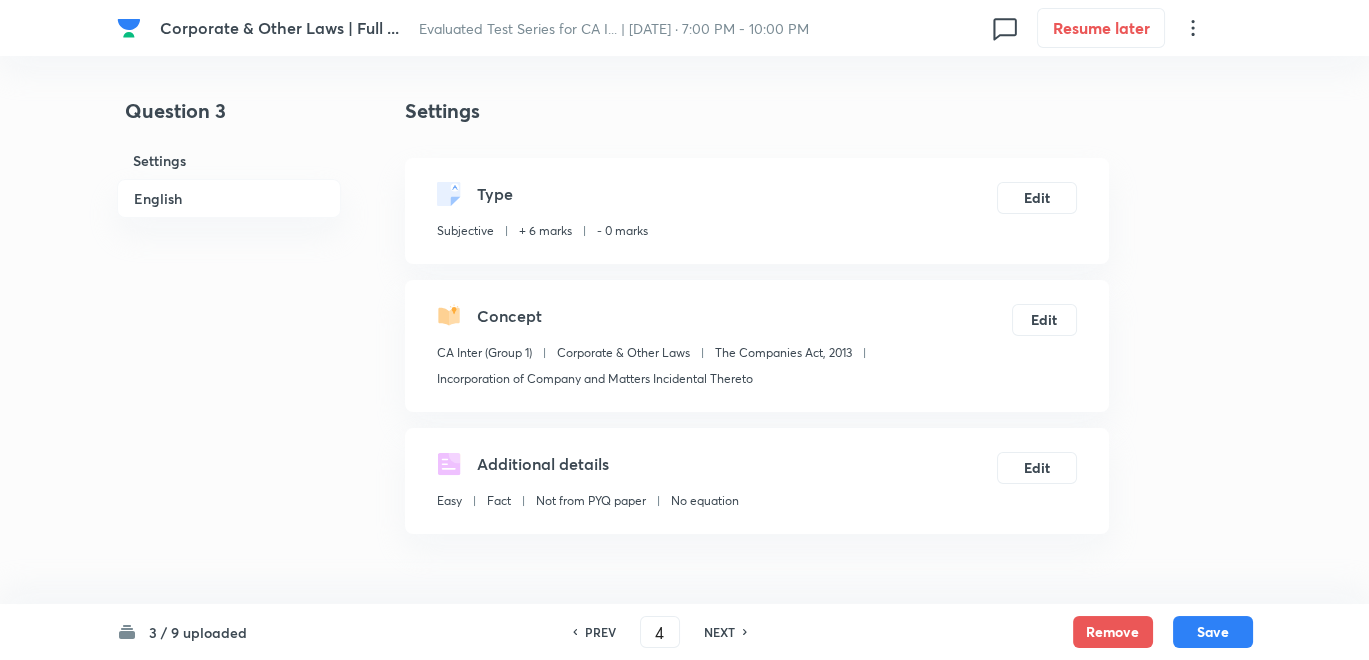 type on "3" 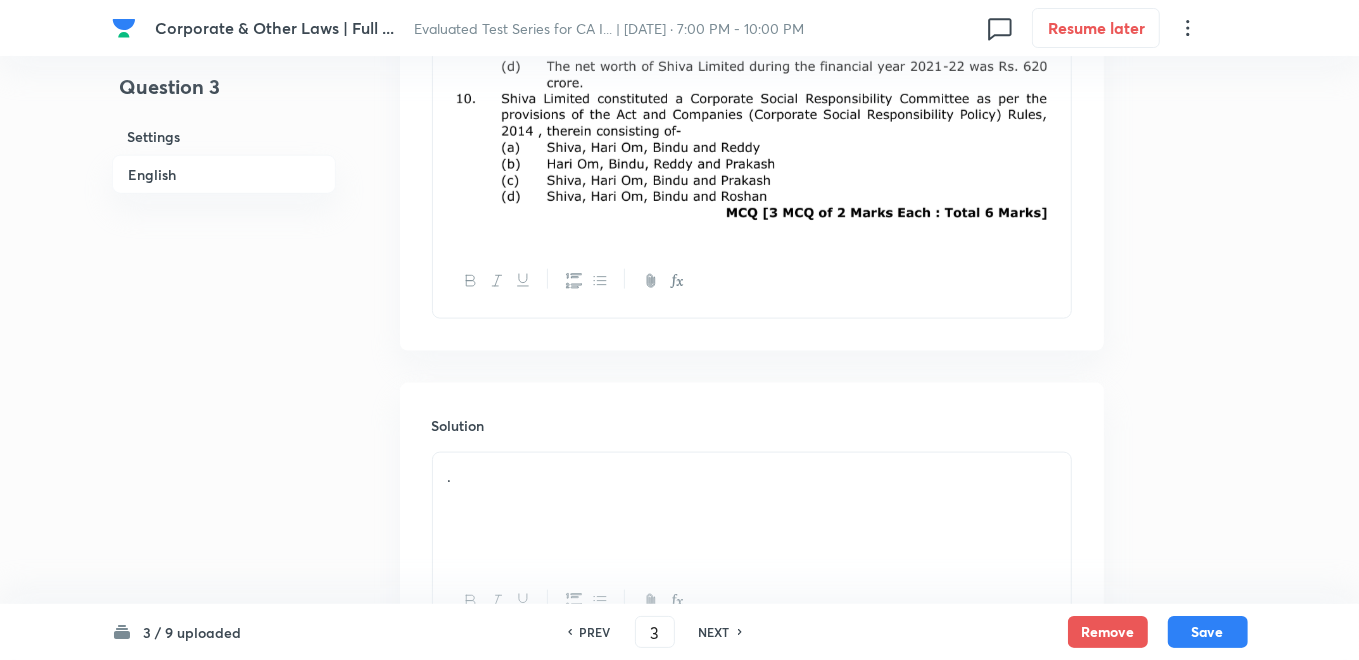 scroll, scrollTop: 1666, scrollLeft: 0, axis: vertical 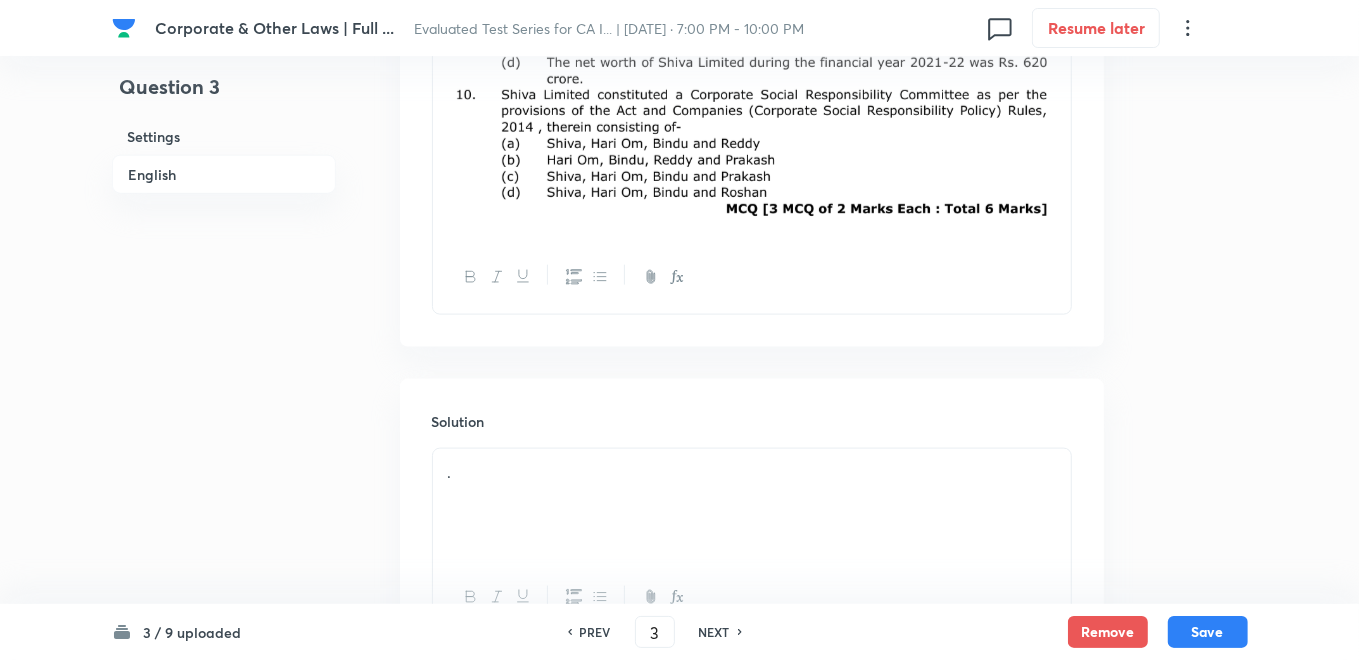 click at bounding box center (752, 63) 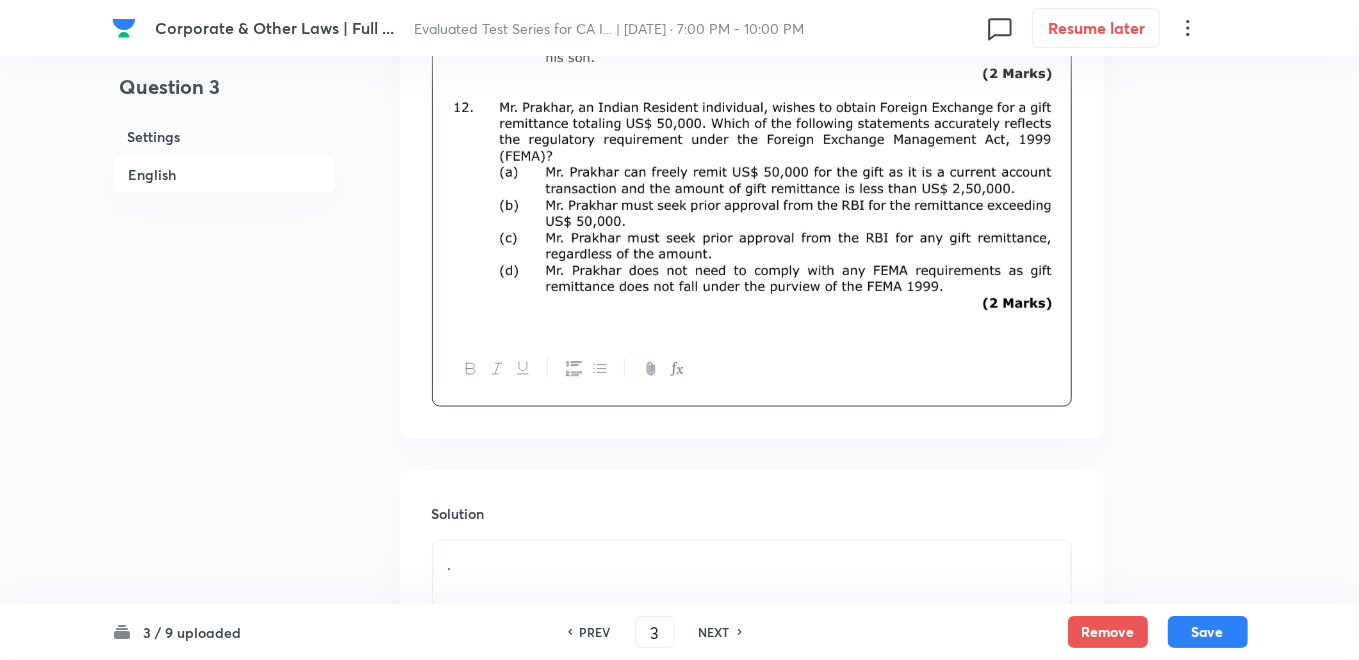 scroll, scrollTop: 2000, scrollLeft: 0, axis: vertical 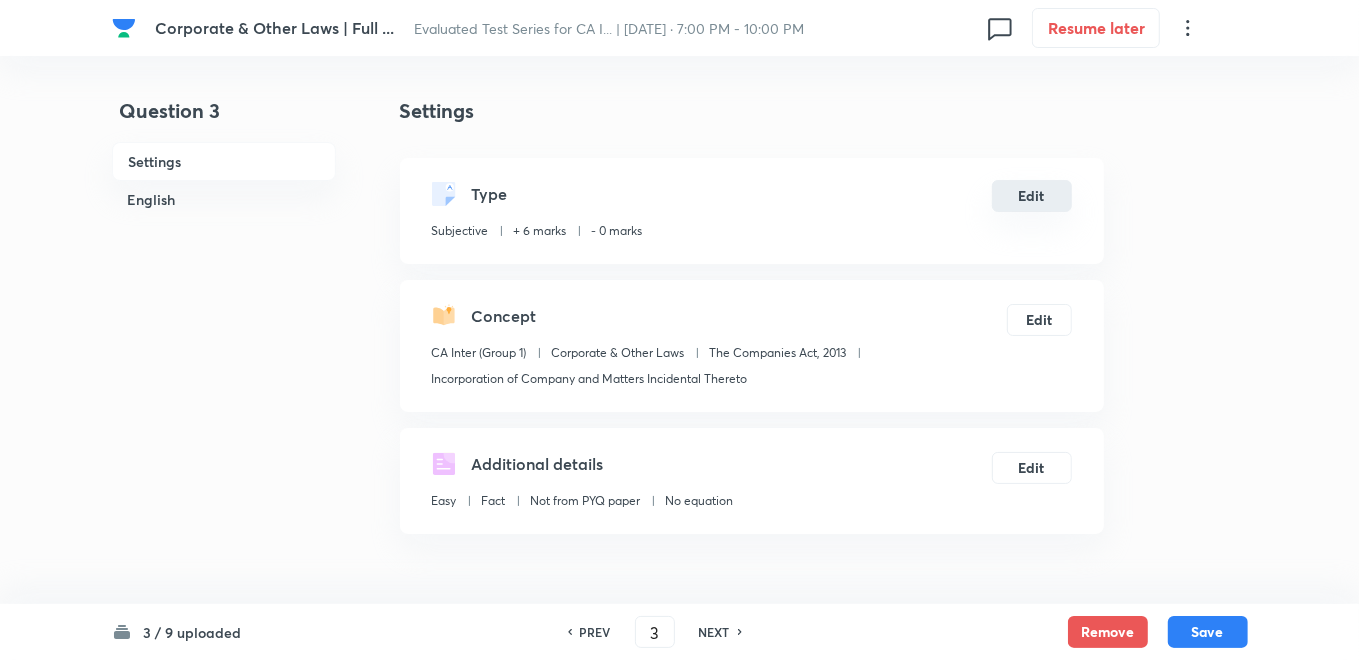 click on "Edit" at bounding box center (1032, 196) 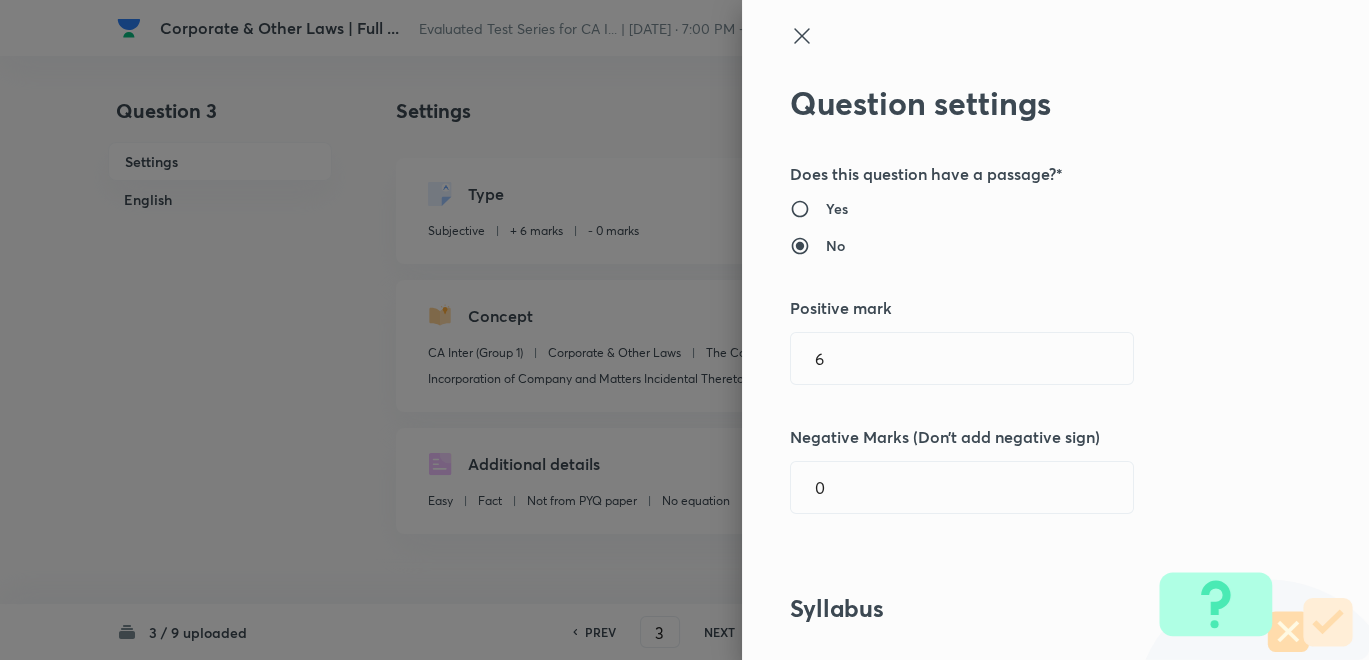 type on "CA Inter (Group 1)" 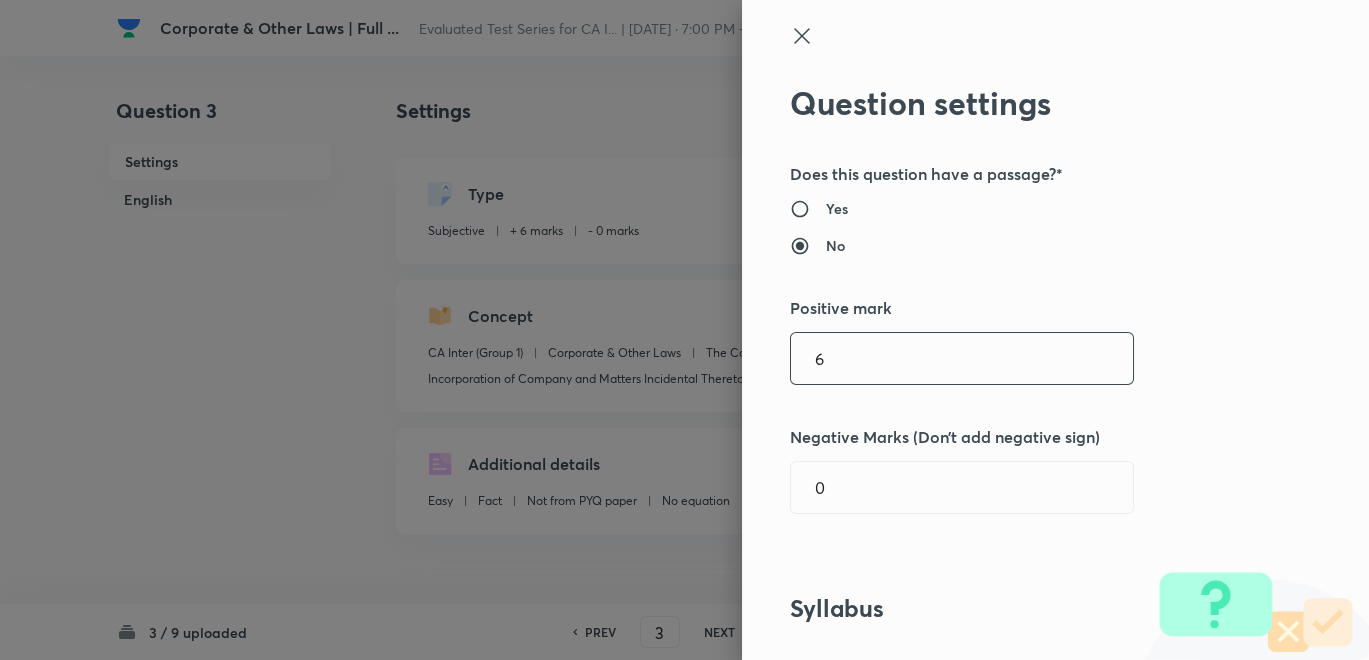 click on "6" at bounding box center (962, 358) 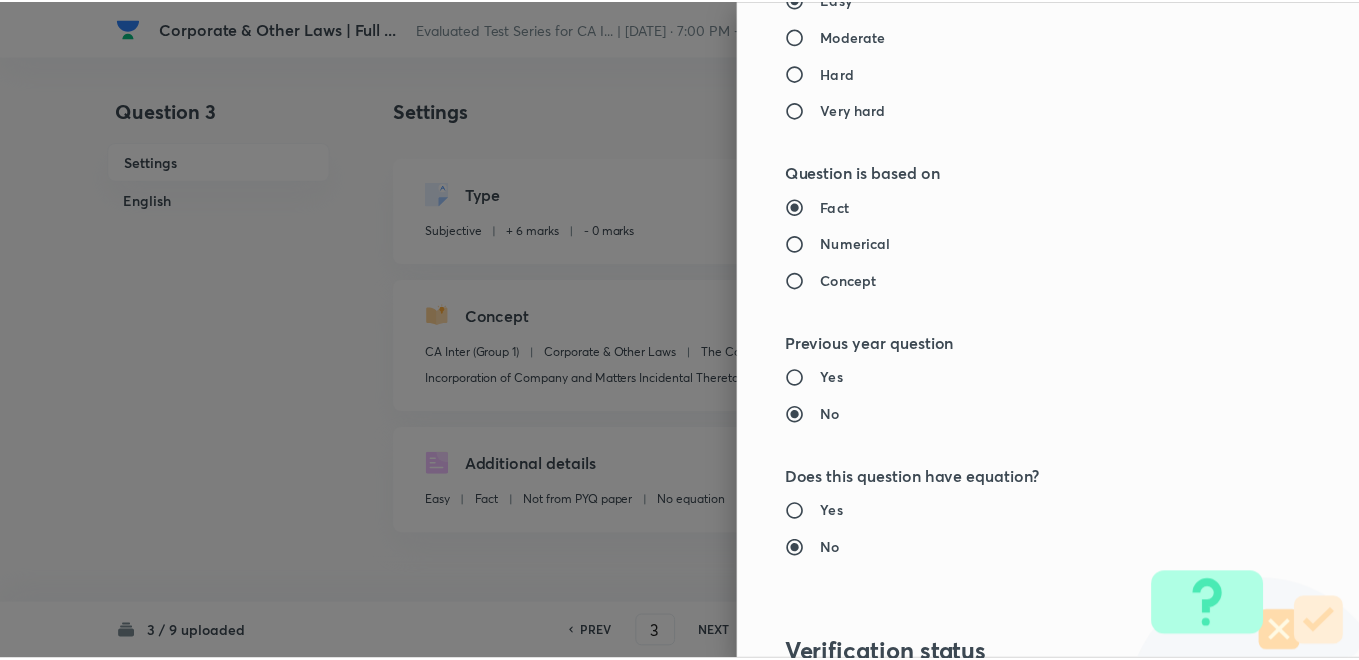 scroll, scrollTop: 1777, scrollLeft: 0, axis: vertical 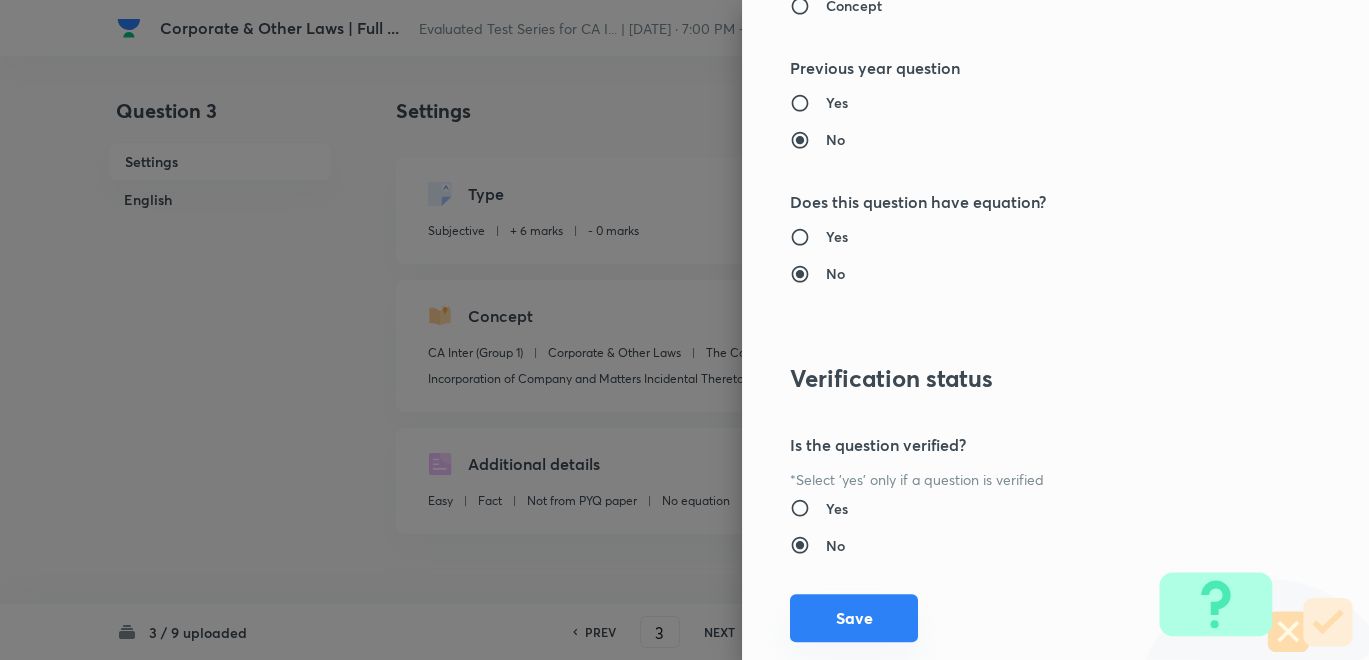 type on "16" 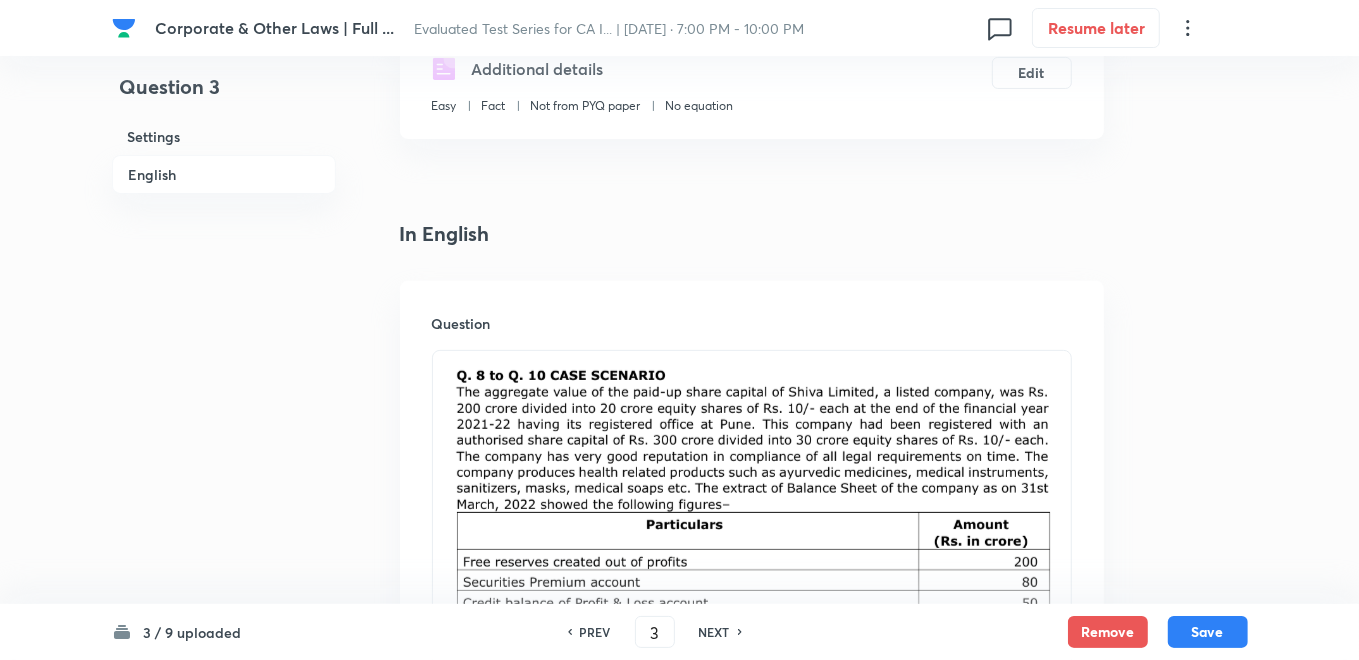 scroll, scrollTop: 666, scrollLeft: 0, axis: vertical 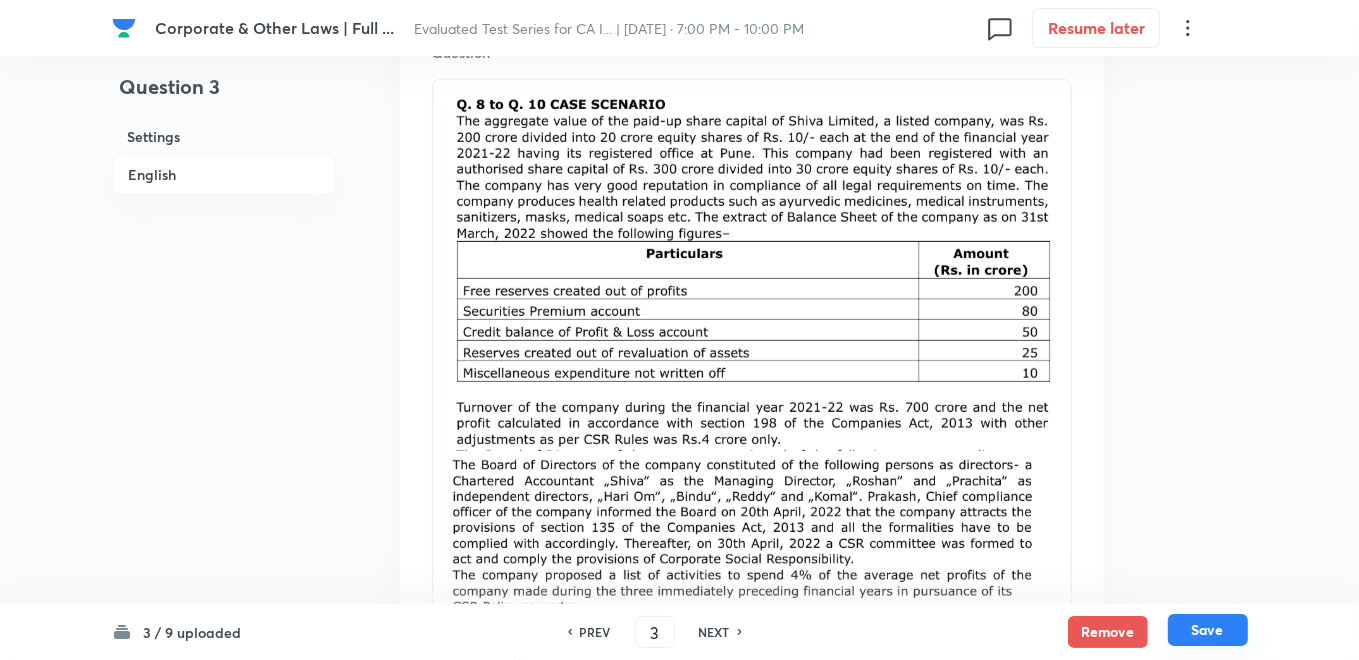 click on "Save" at bounding box center [1208, 630] 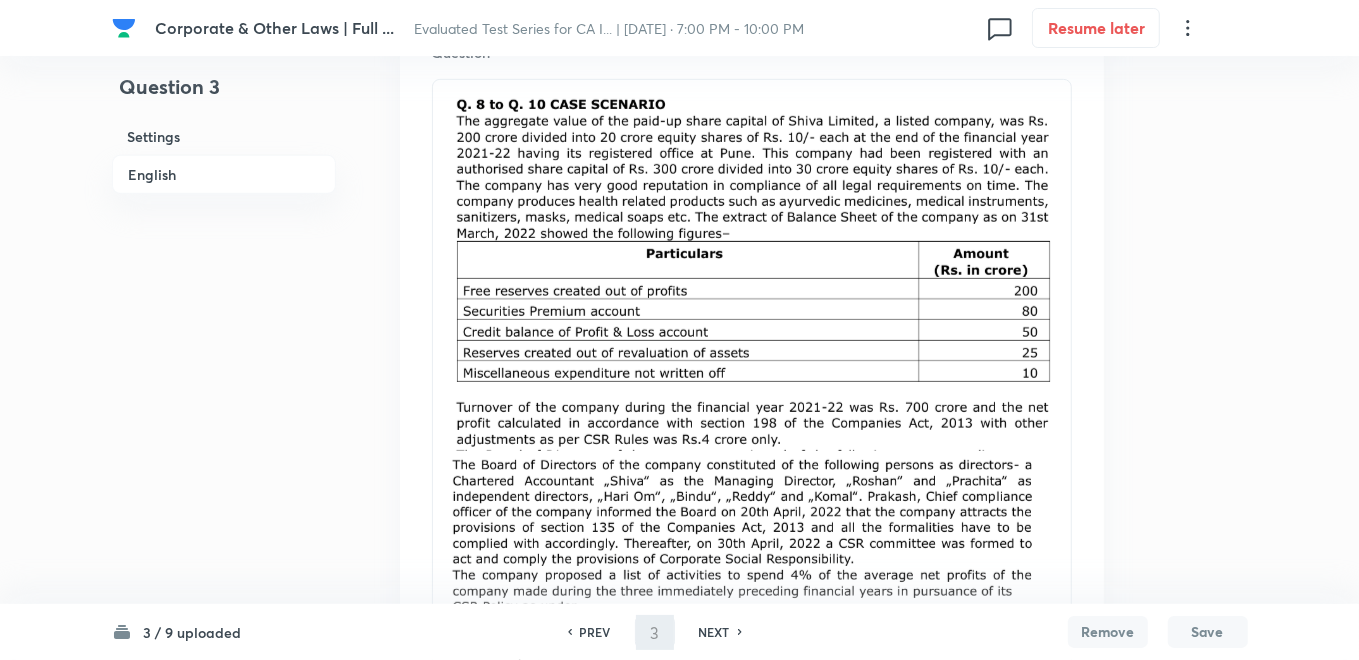 type on "4" 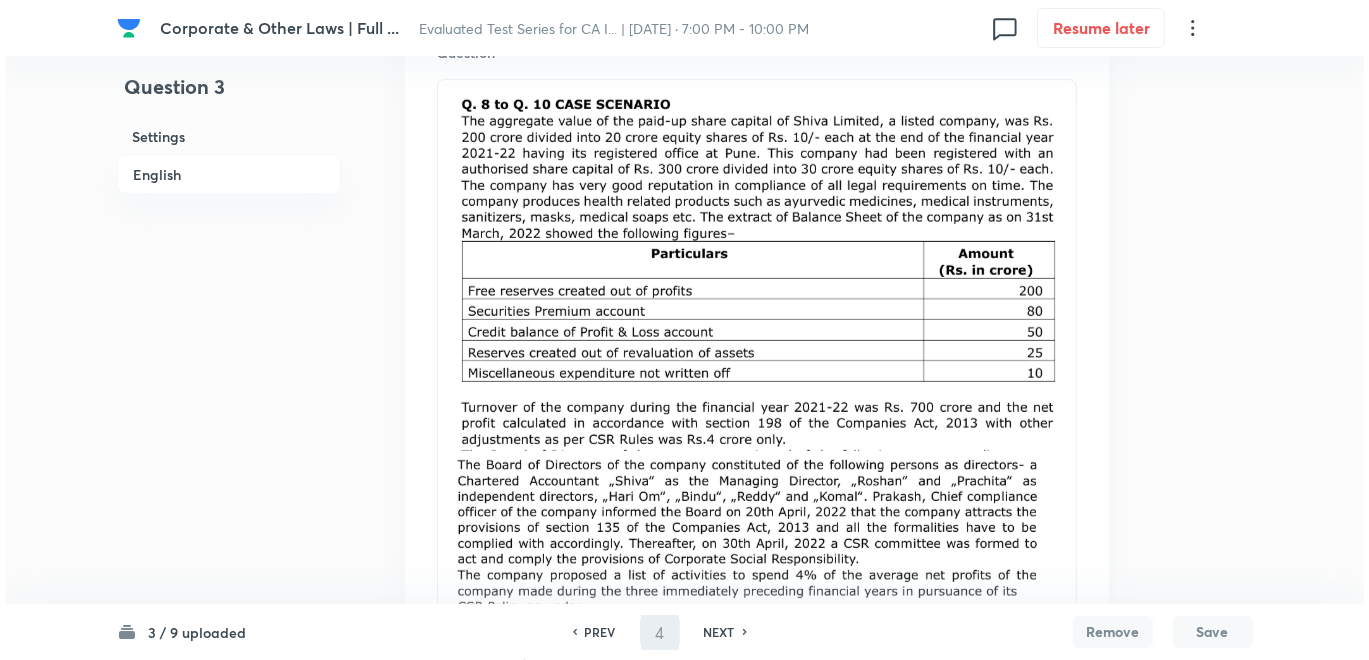 scroll, scrollTop: 0, scrollLeft: 0, axis: both 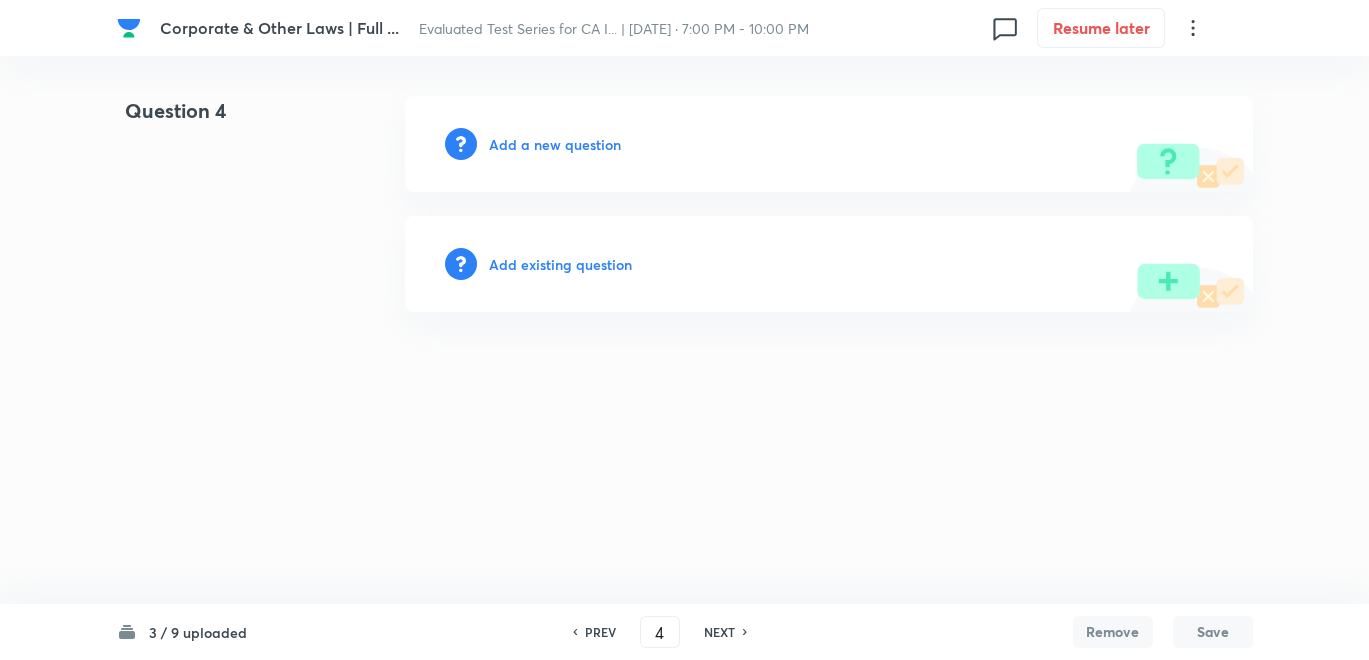 click on "Add a new question" at bounding box center [555, 144] 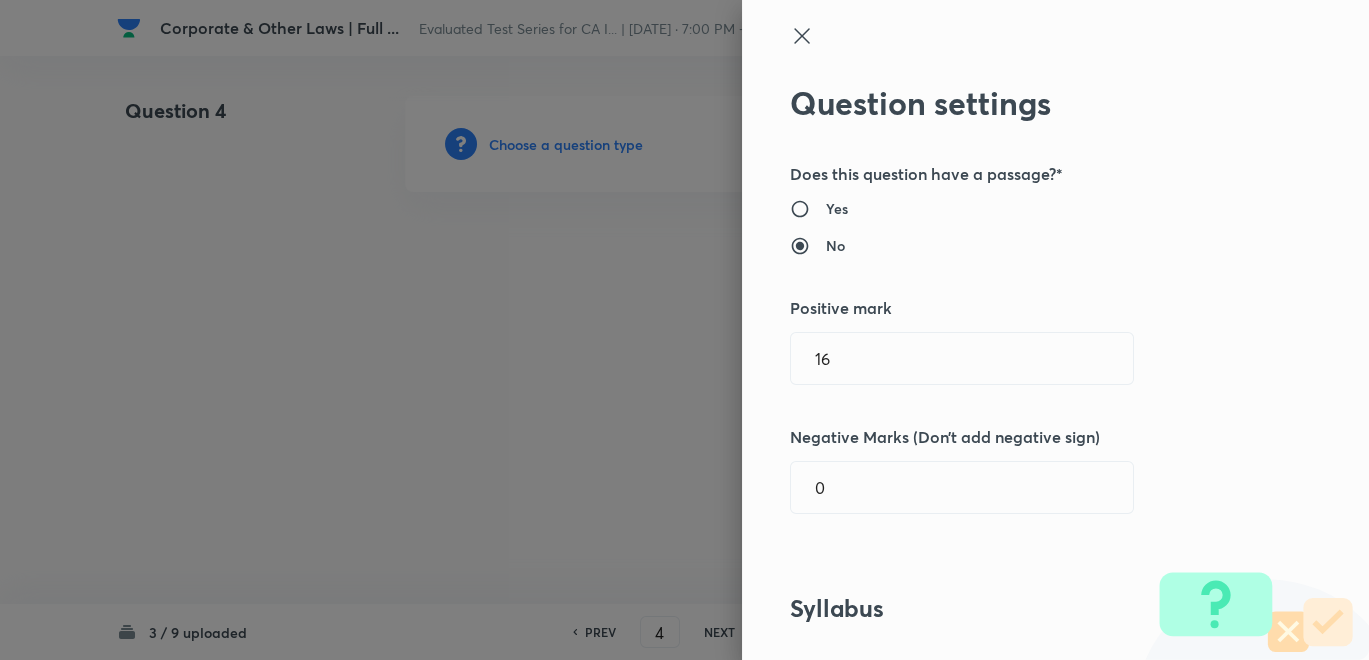 type 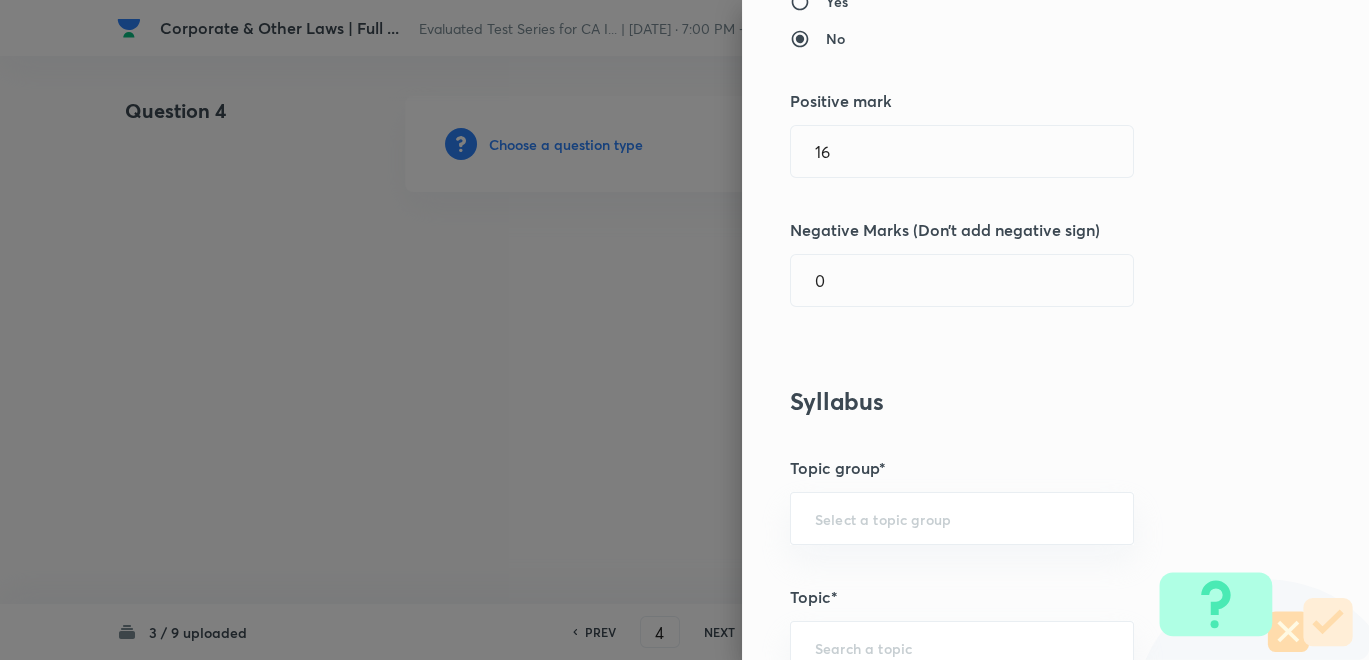scroll, scrollTop: 444, scrollLeft: 0, axis: vertical 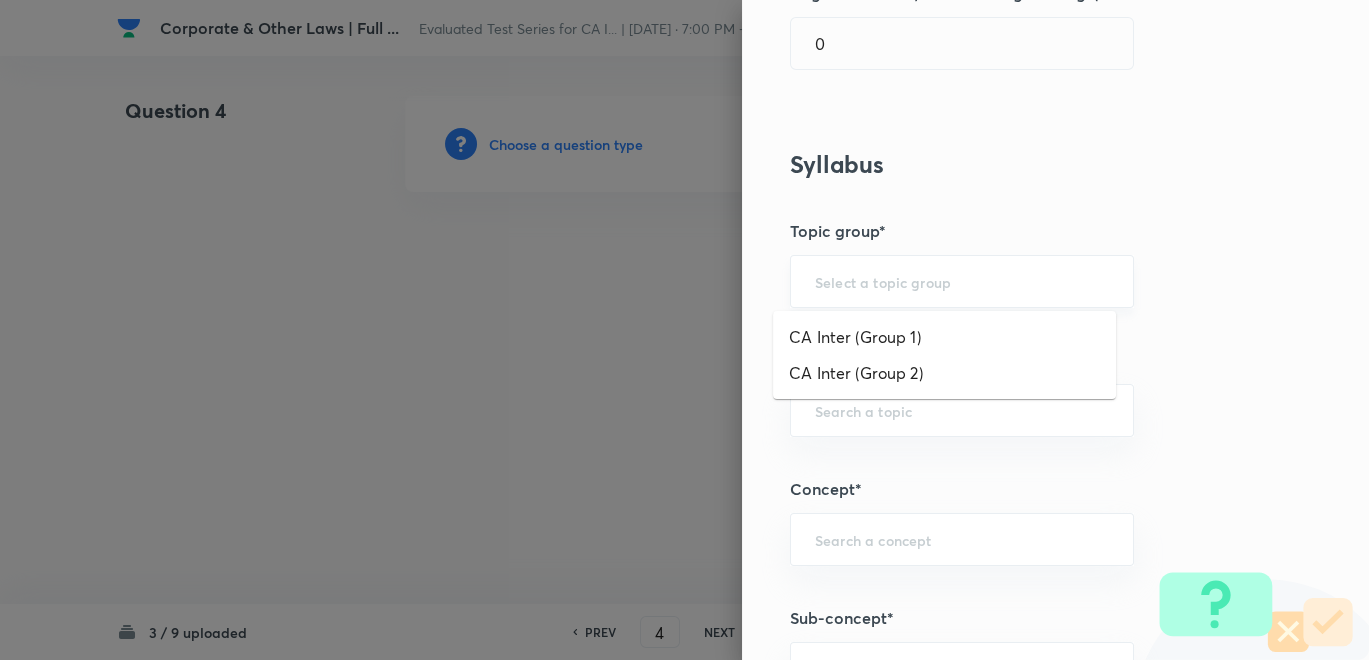 click at bounding box center (962, 281) 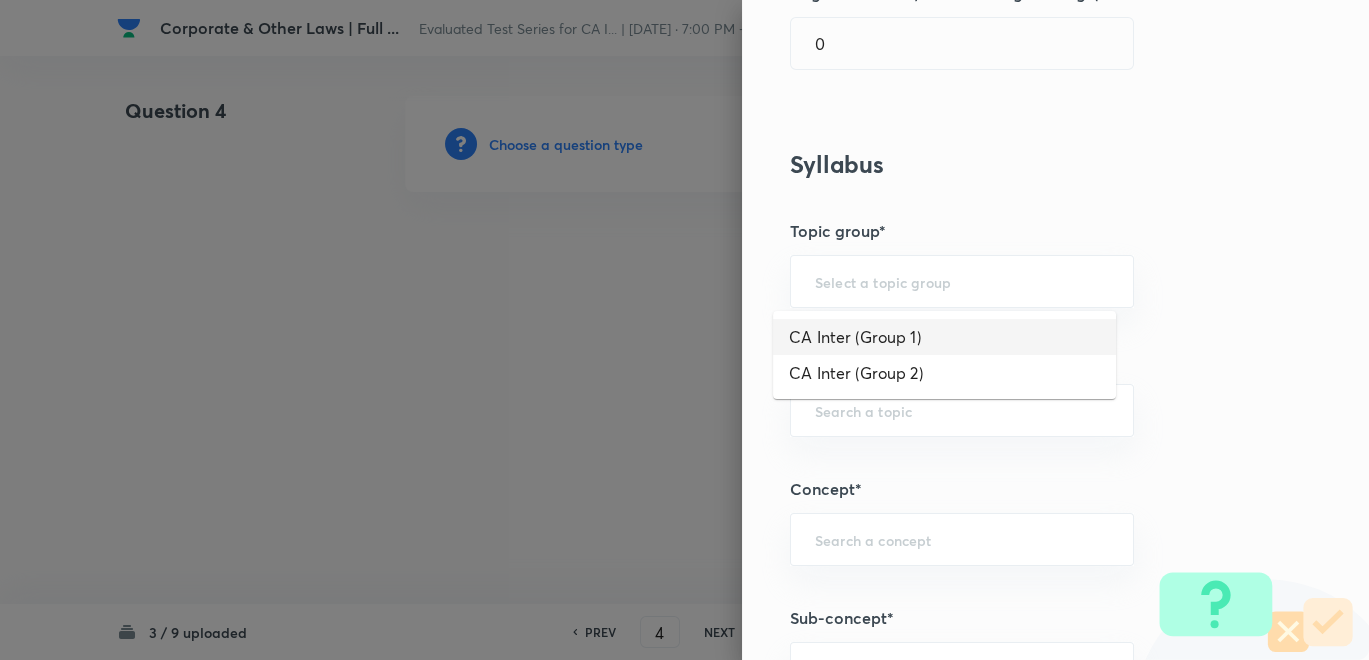 click on "CA Inter (Group 1)" at bounding box center [944, 337] 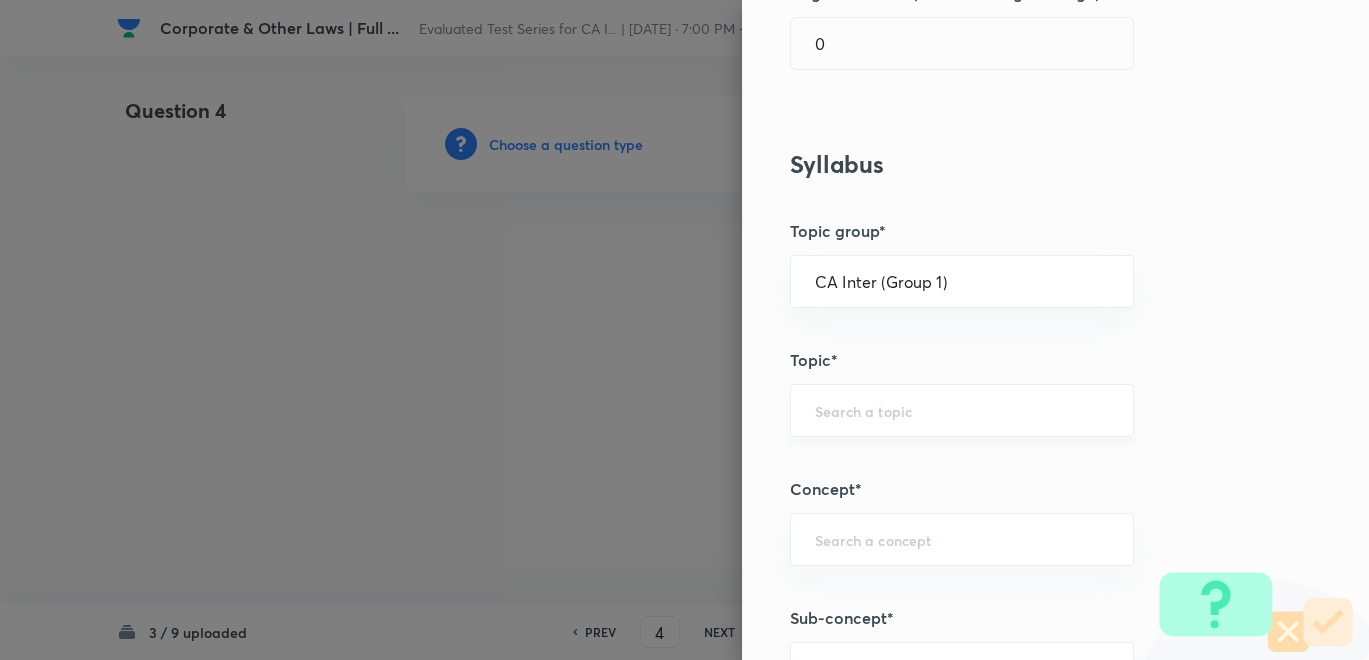 click on "​" at bounding box center [962, 410] 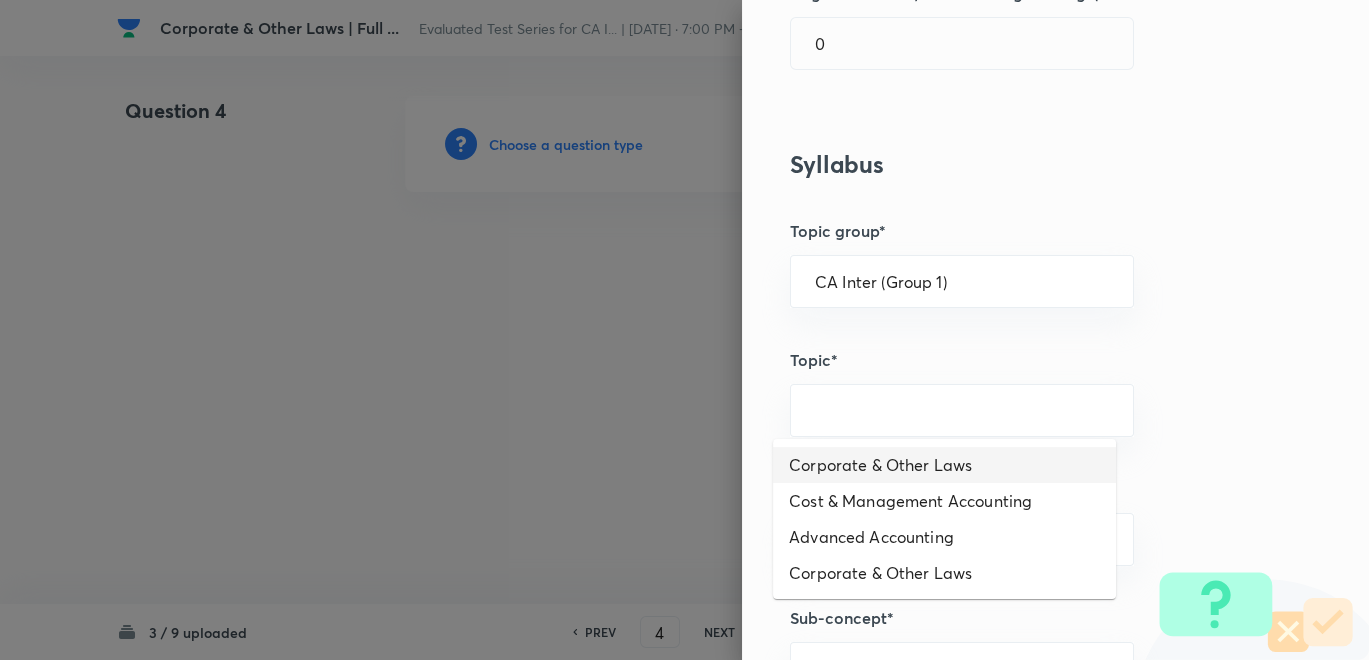 click on "Corporate & Other Laws" at bounding box center [944, 465] 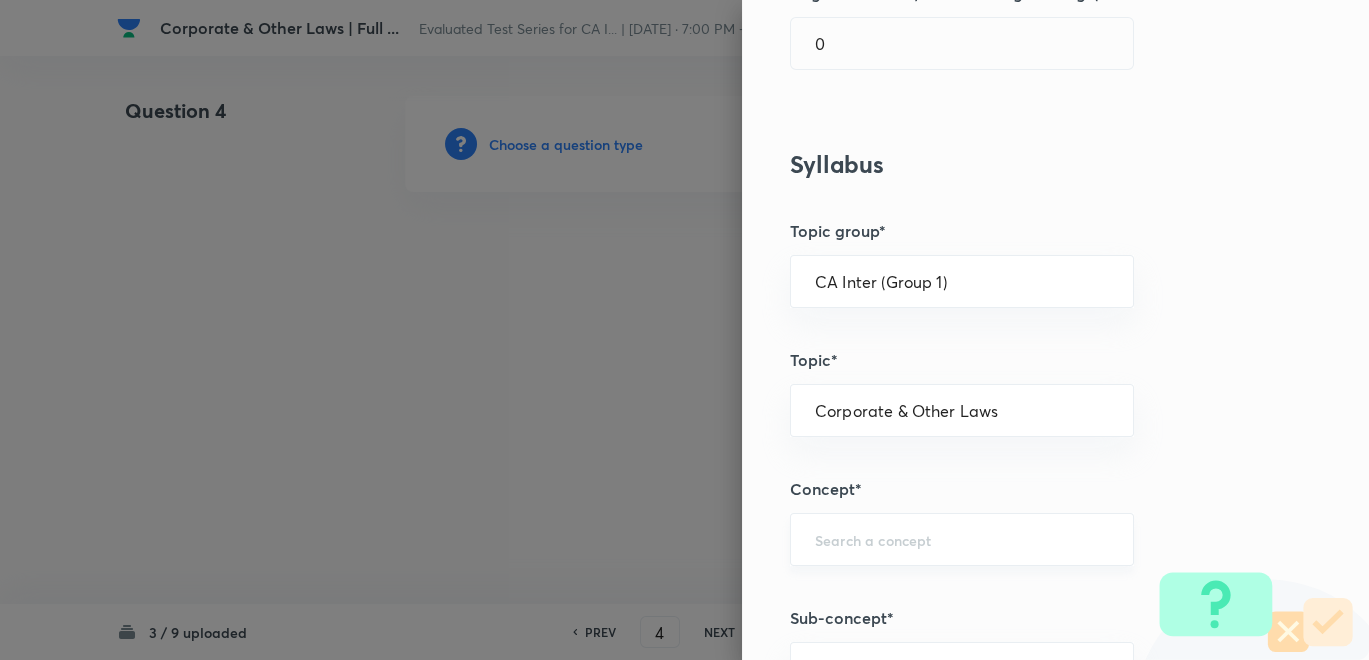 click on "​" at bounding box center (962, 539) 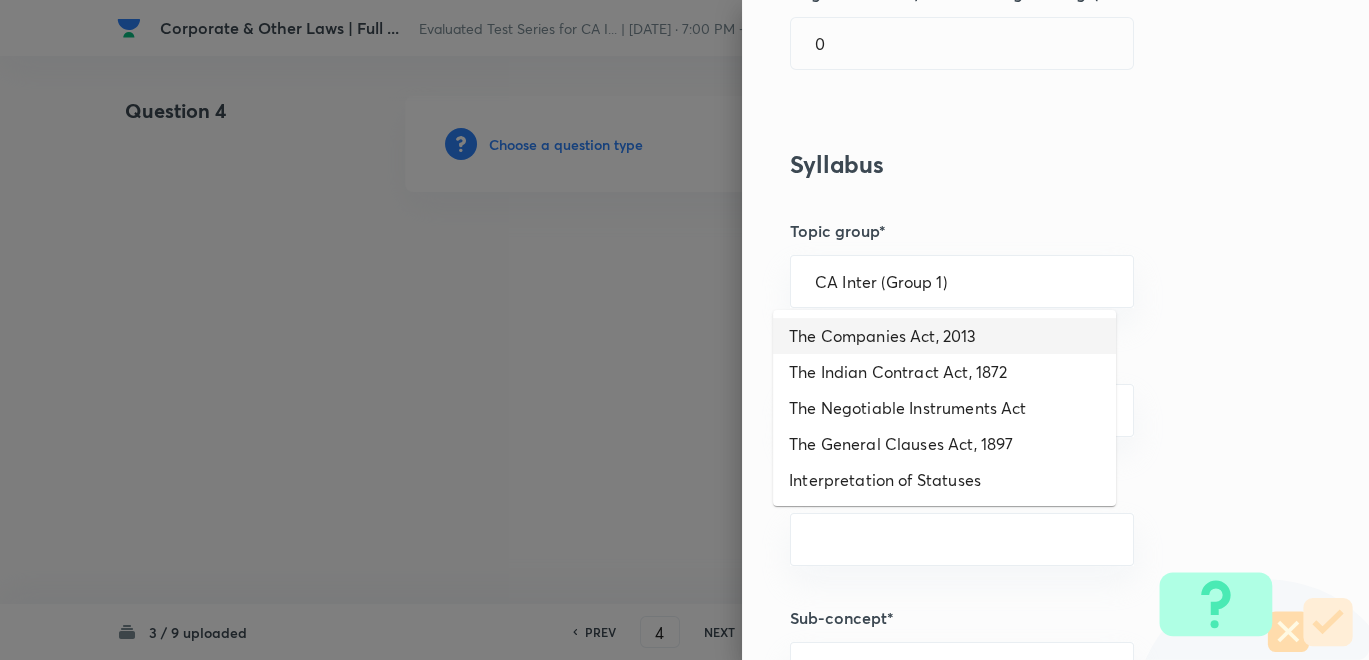 click on "The Companies Act, 2013" at bounding box center [944, 336] 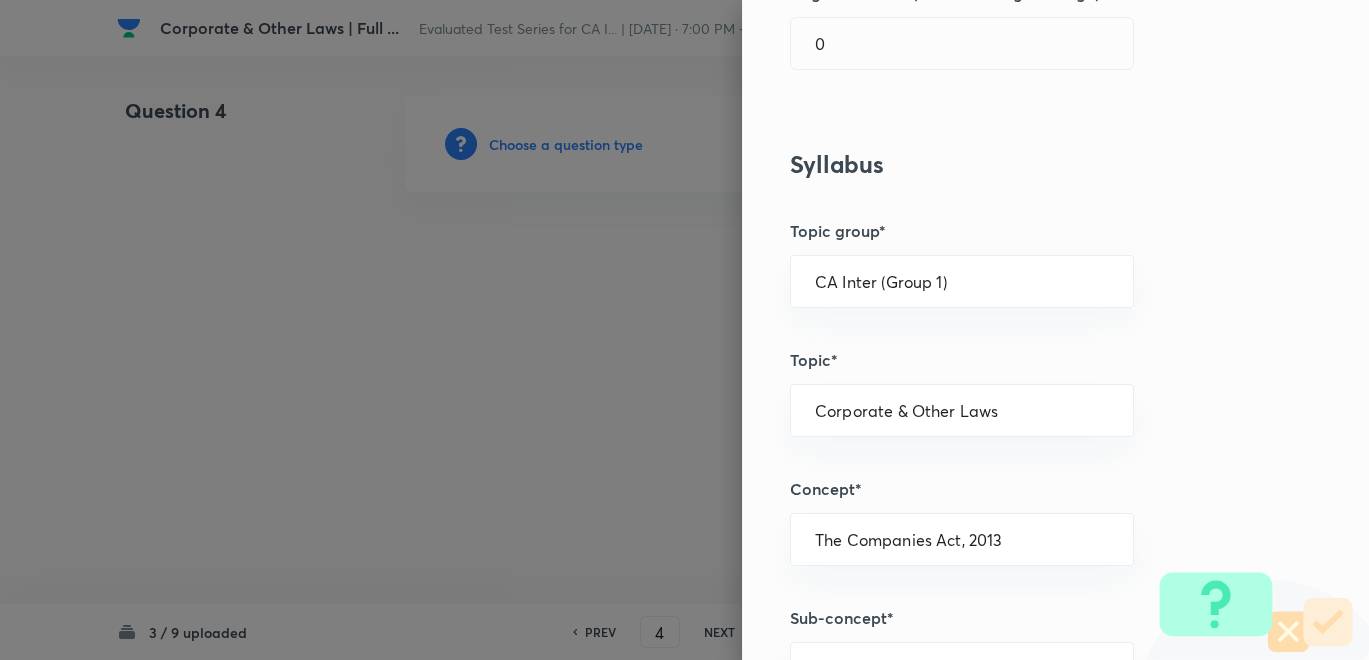 scroll, scrollTop: 888, scrollLeft: 0, axis: vertical 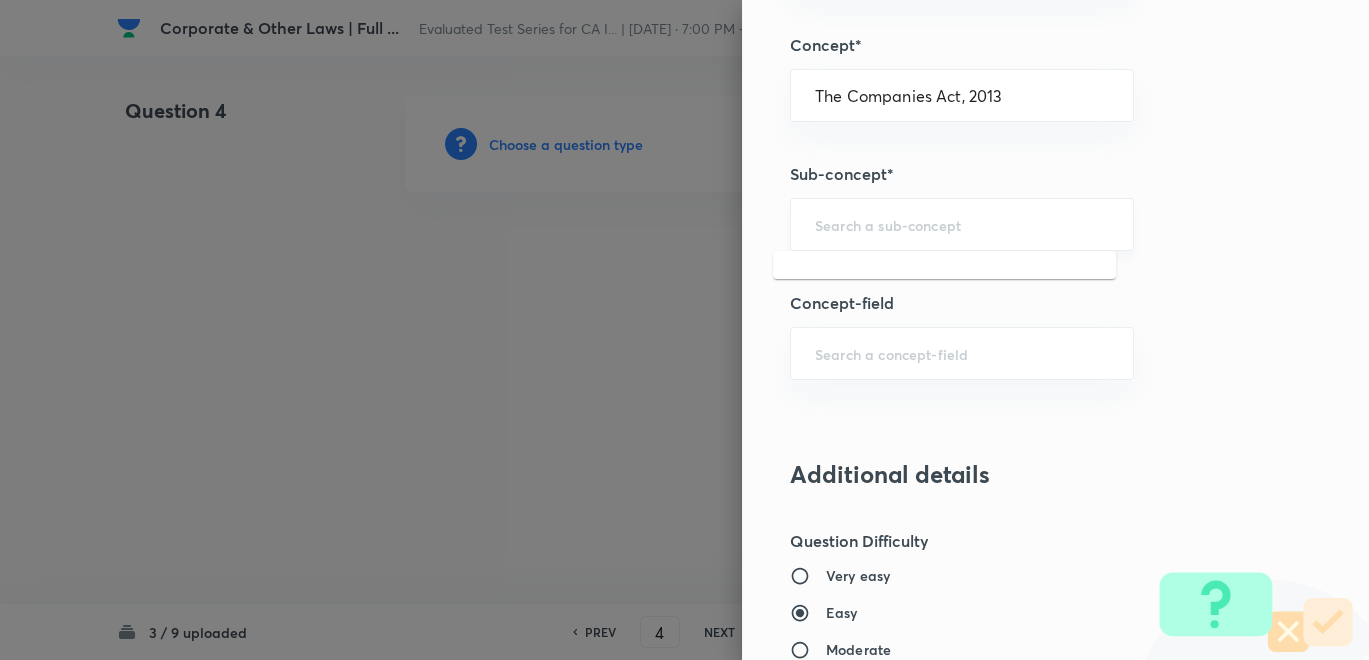 click at bounding box center [962, 224] 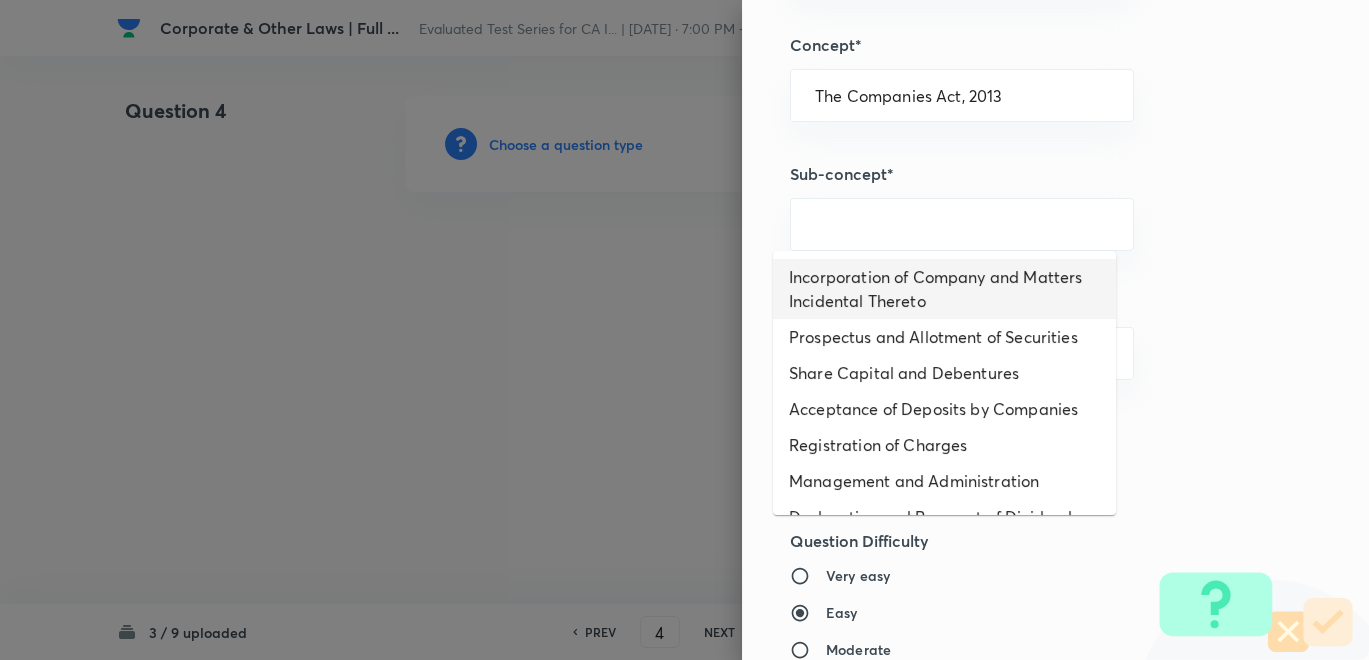 click on "Incorporation of Company and Matters Incidental Thereto" at bounding box center [944, 289] 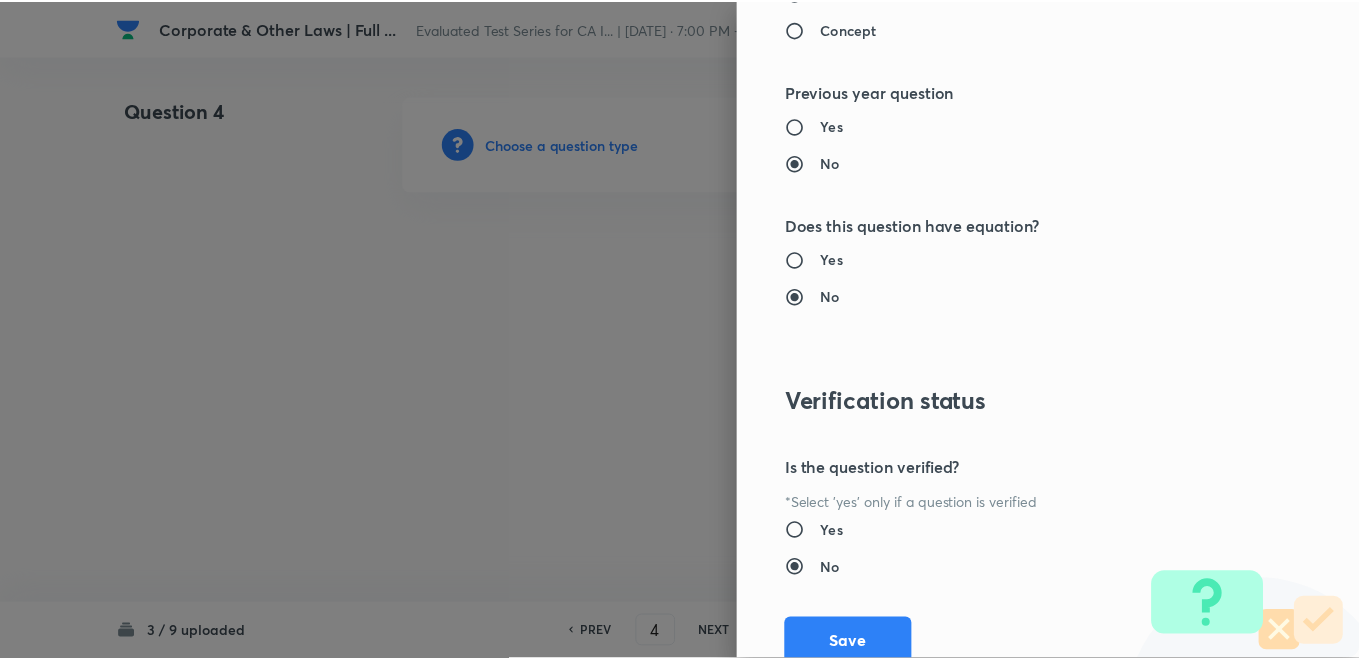 scroll, scrollTop: 1820, scrollLeft: 0, axis: vertical 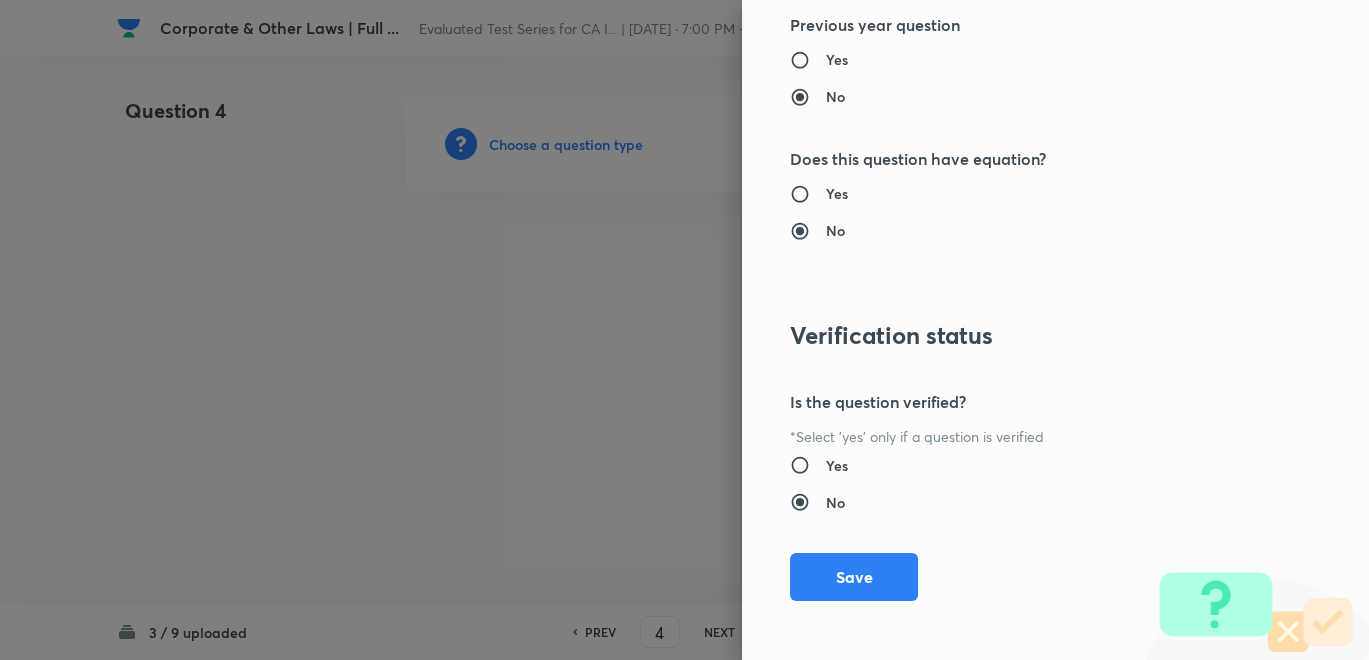 drag, startPoint x: 808, startPoint y: 577, endPoint x: 734, endPoint y: 414, distance: 179.01117 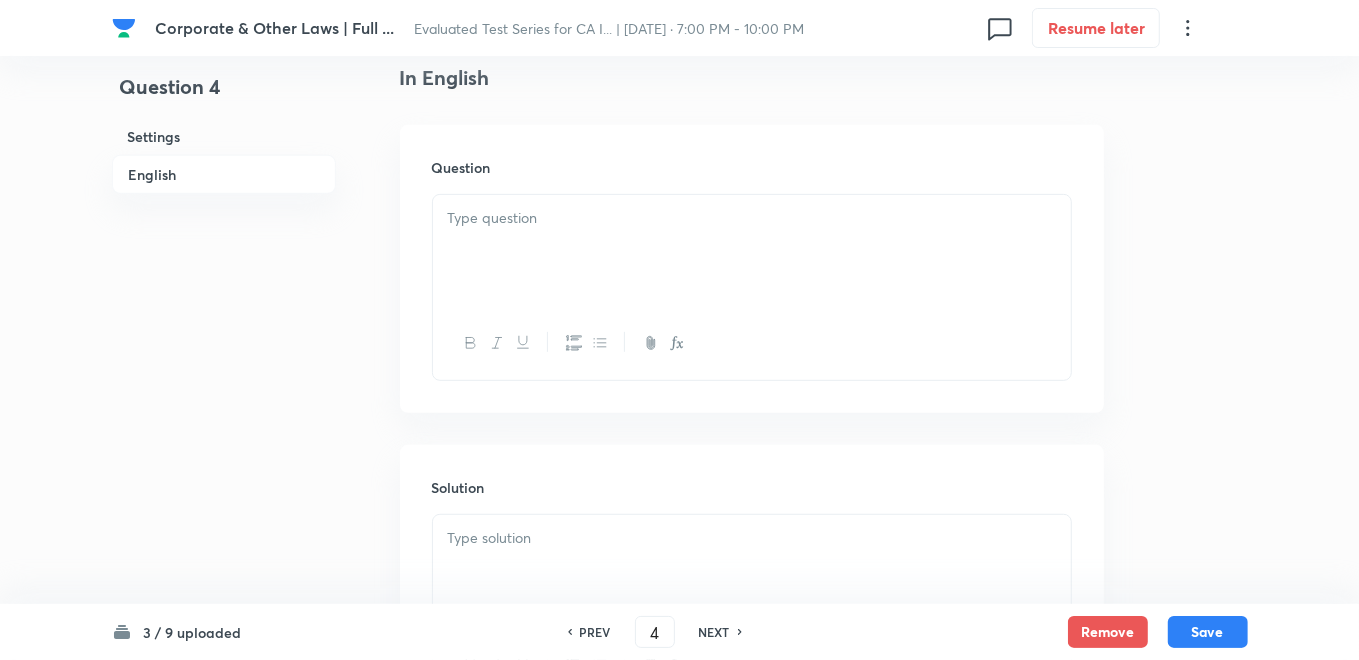 scroll, scrollTop: 555, scrollLeft: 0, axis: vertical 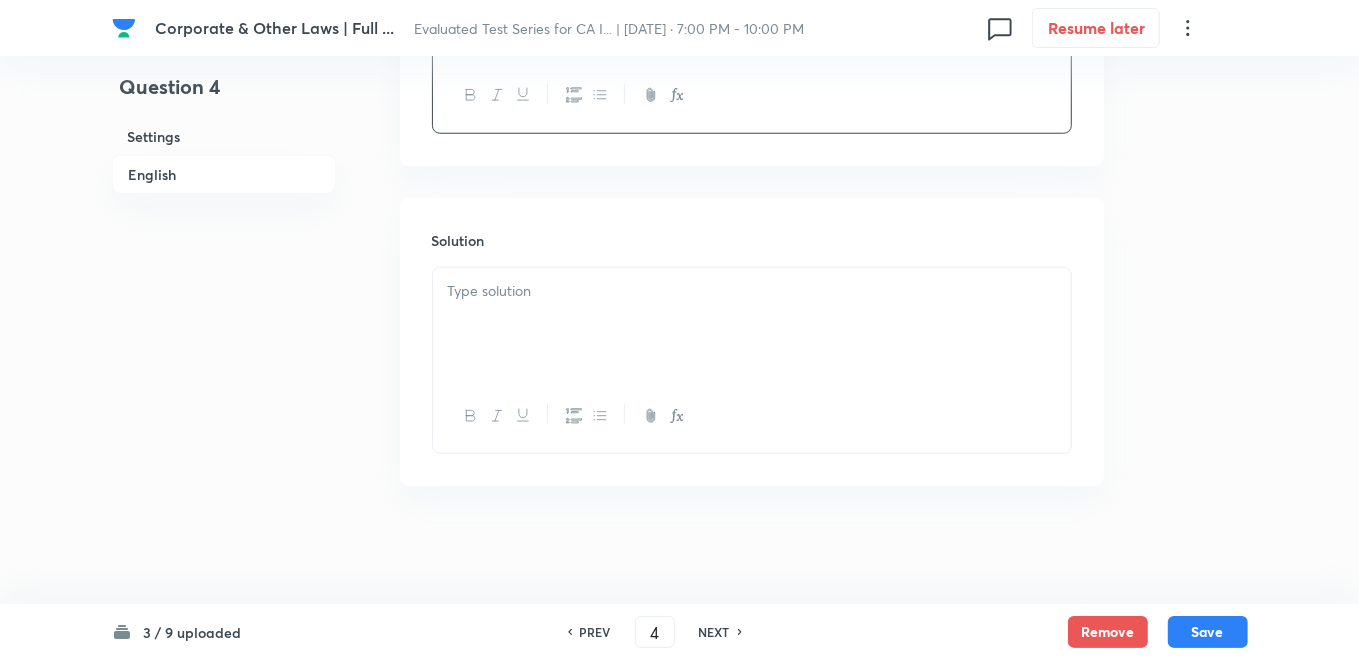 click at bounding box center [752, 324] 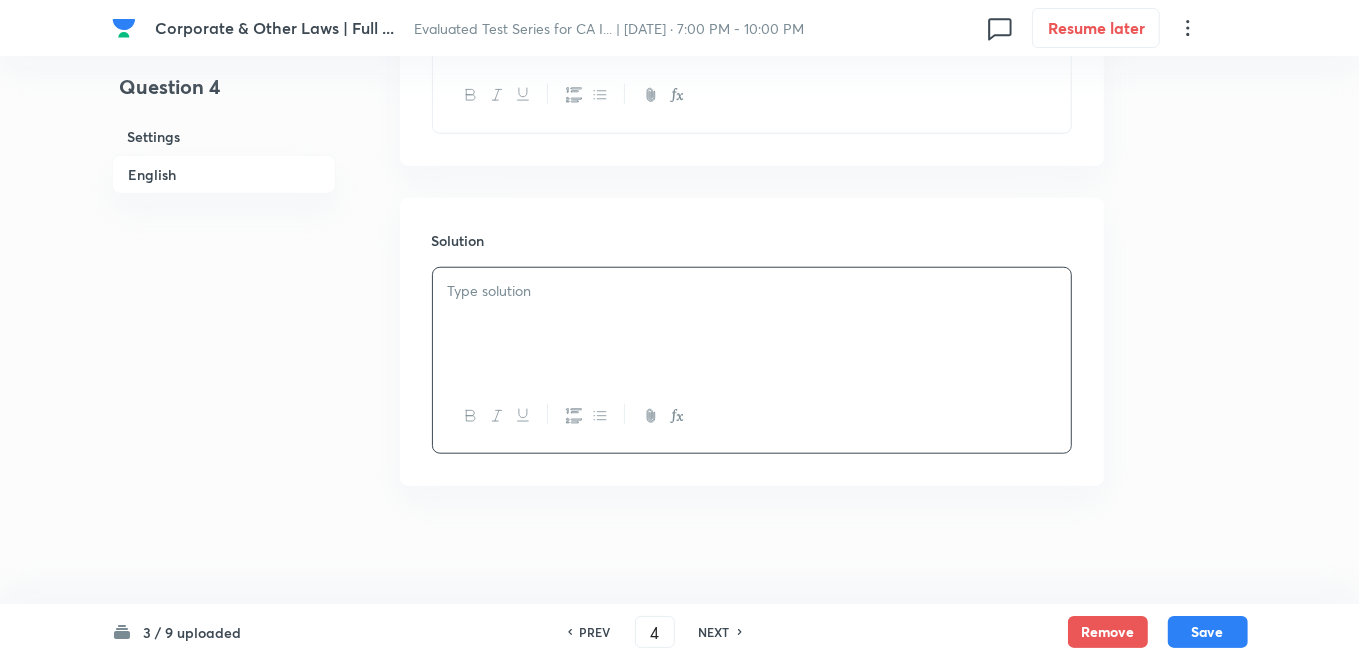 type 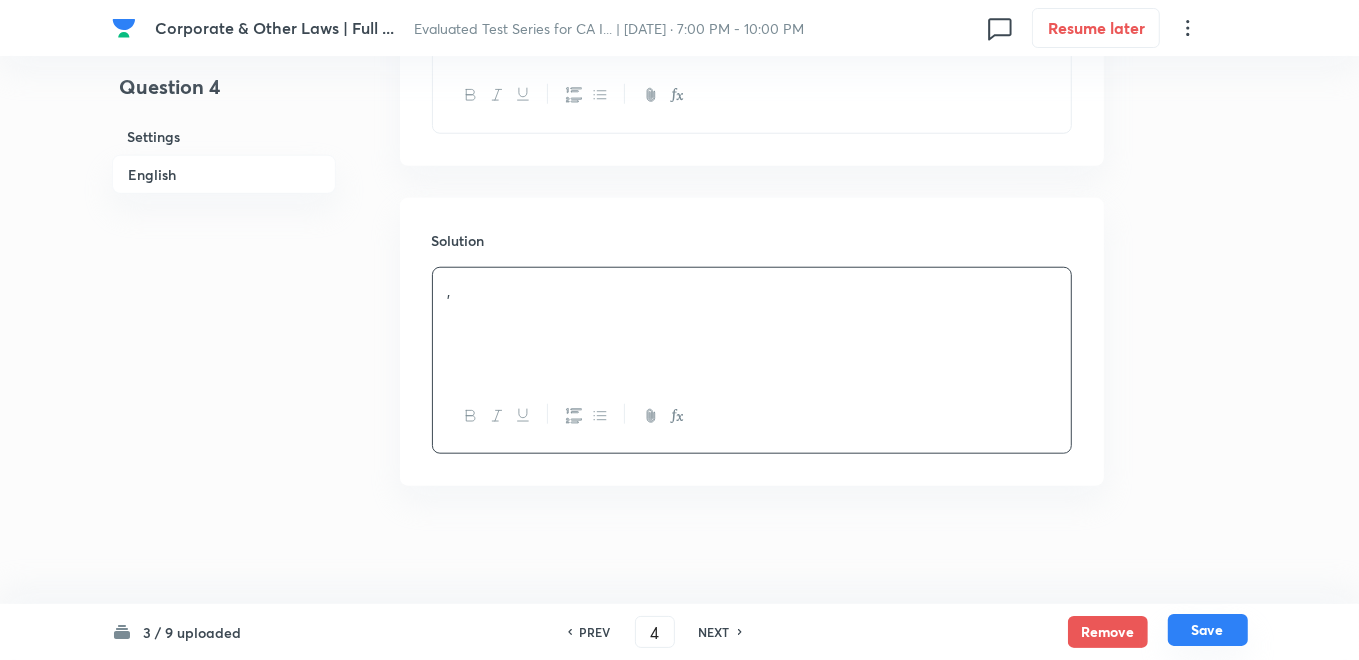 click on "Save" at bounding box center (1208, 630) 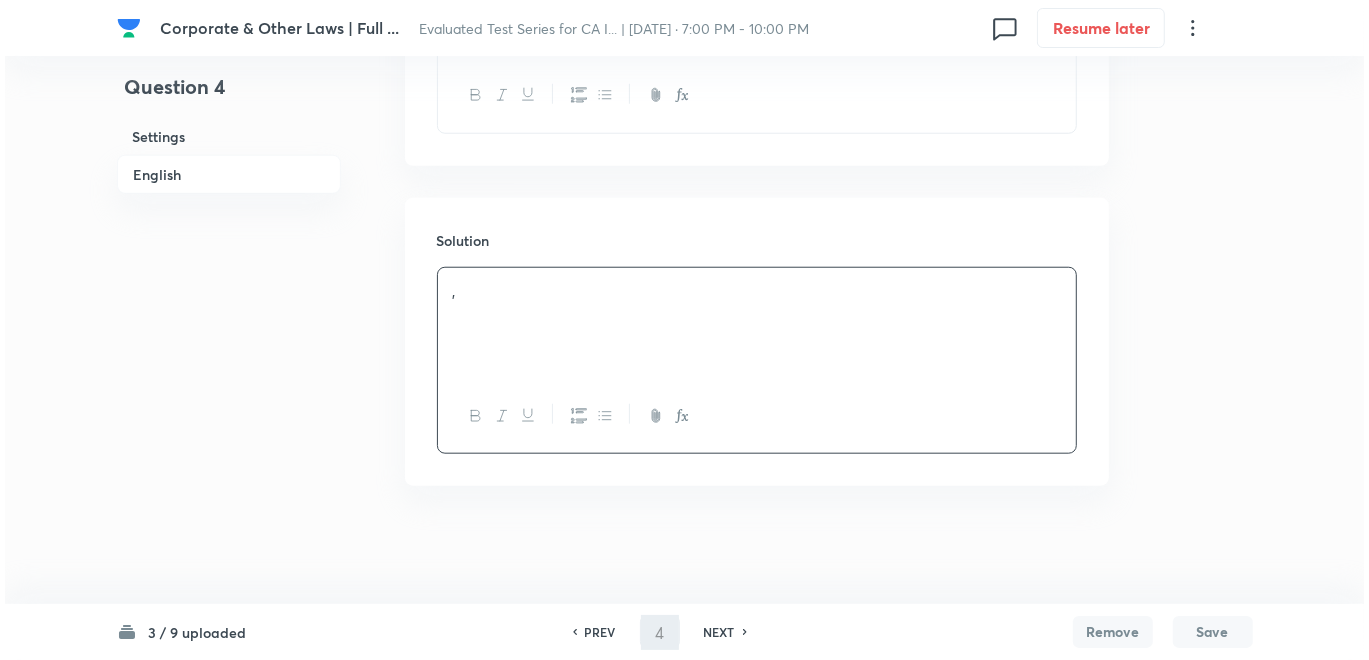 scroll, scrollTop: 0, scrollLeft: 0, axis: both 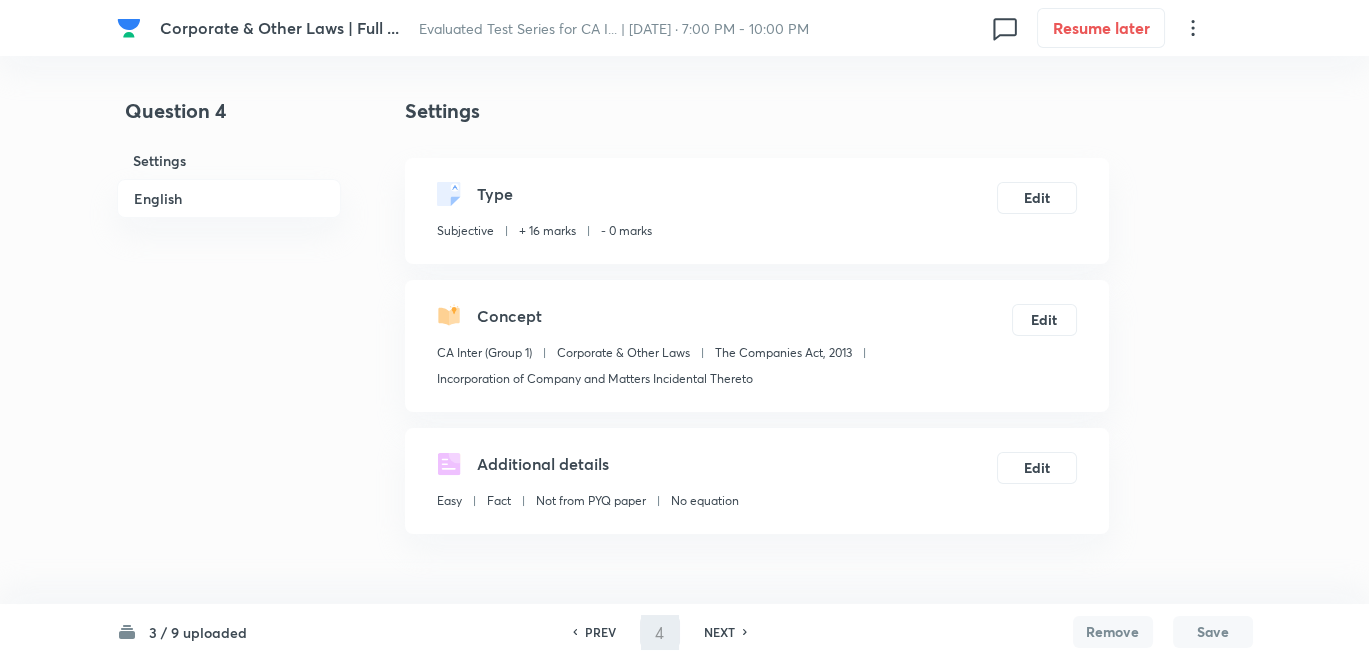 type on "5" 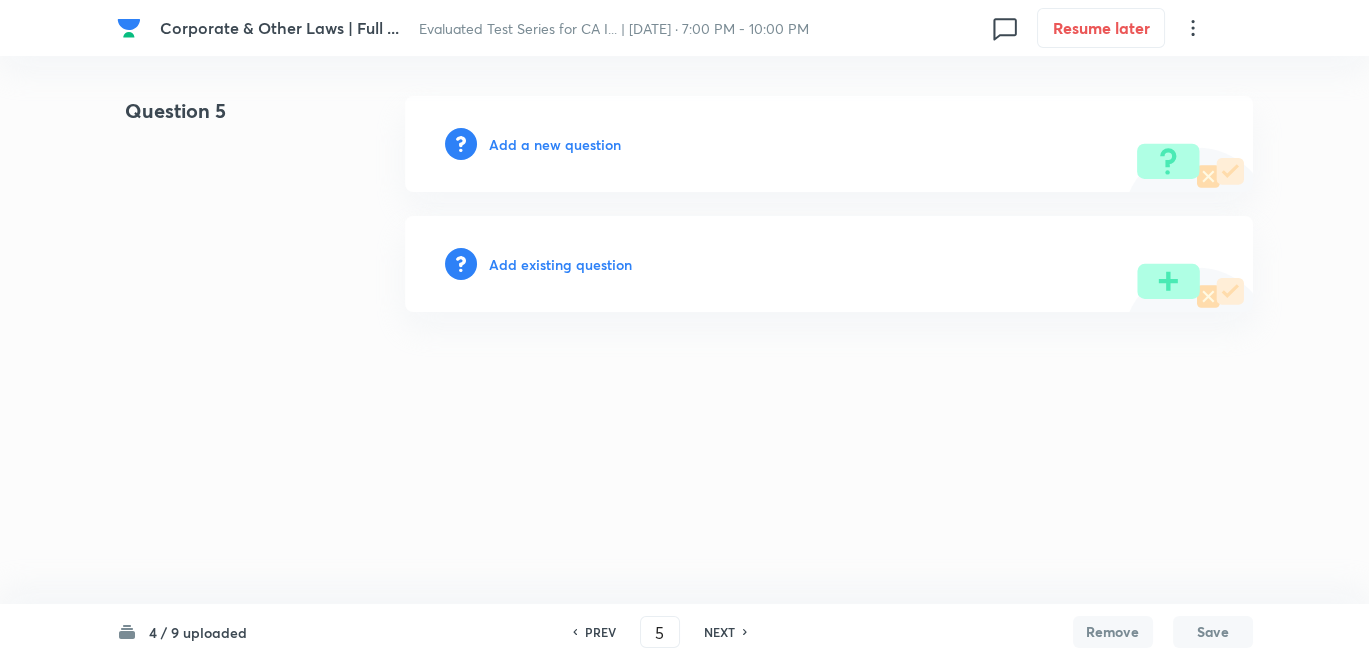 click on "Add a new question" at bounding box center (555, 144) 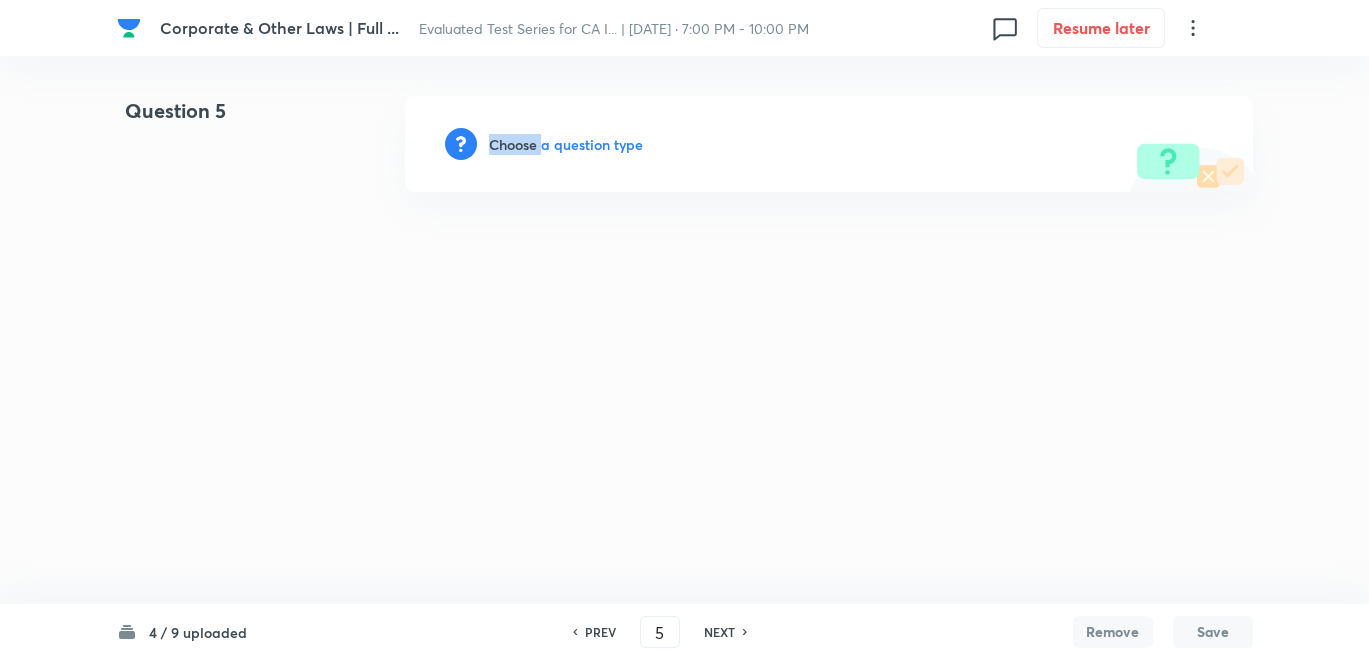 click on "Choose a question type" at bounding box center [566, 144] 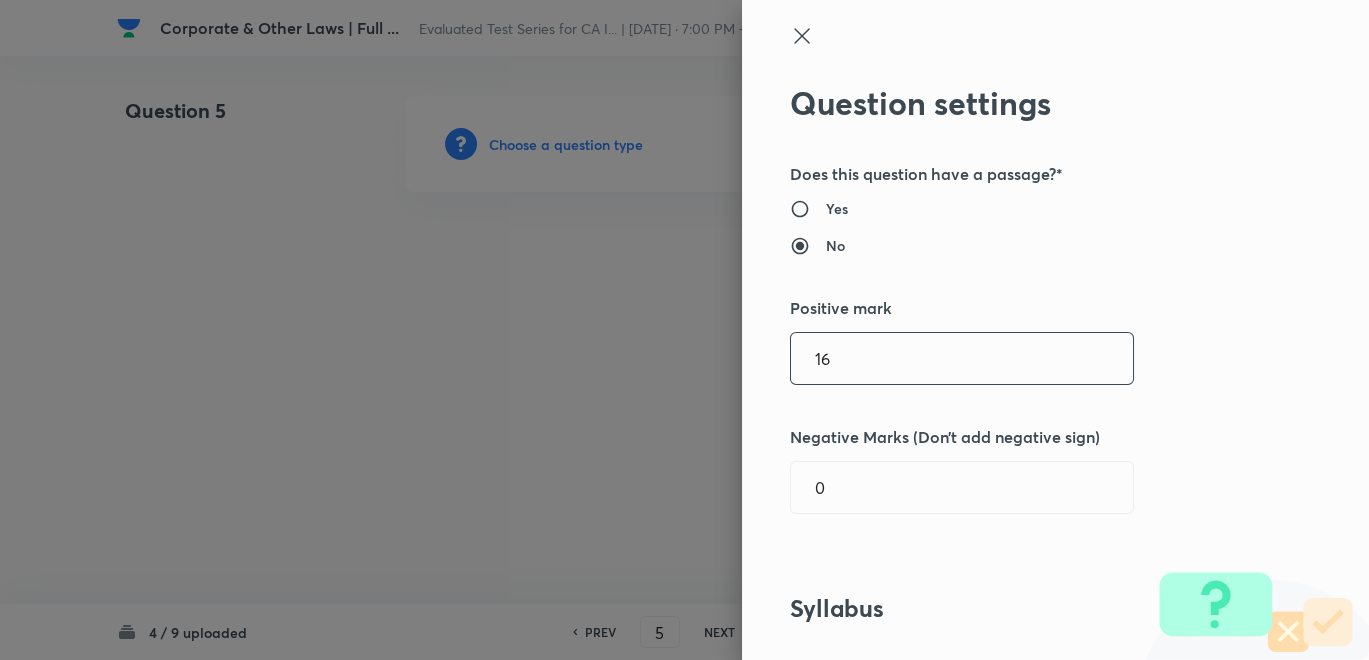 click on "16" at bounding box center [962, 358] 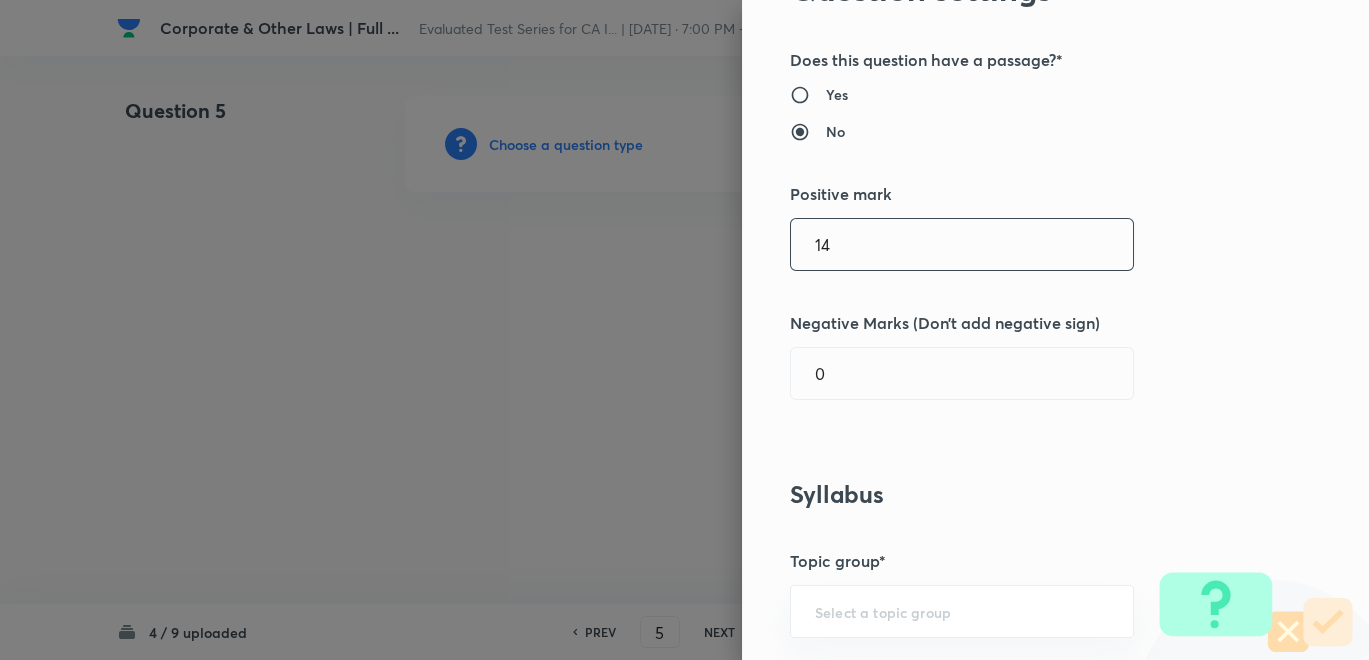 scroll, scrollTop: 555, scrollLeft: 0, axis: vertical 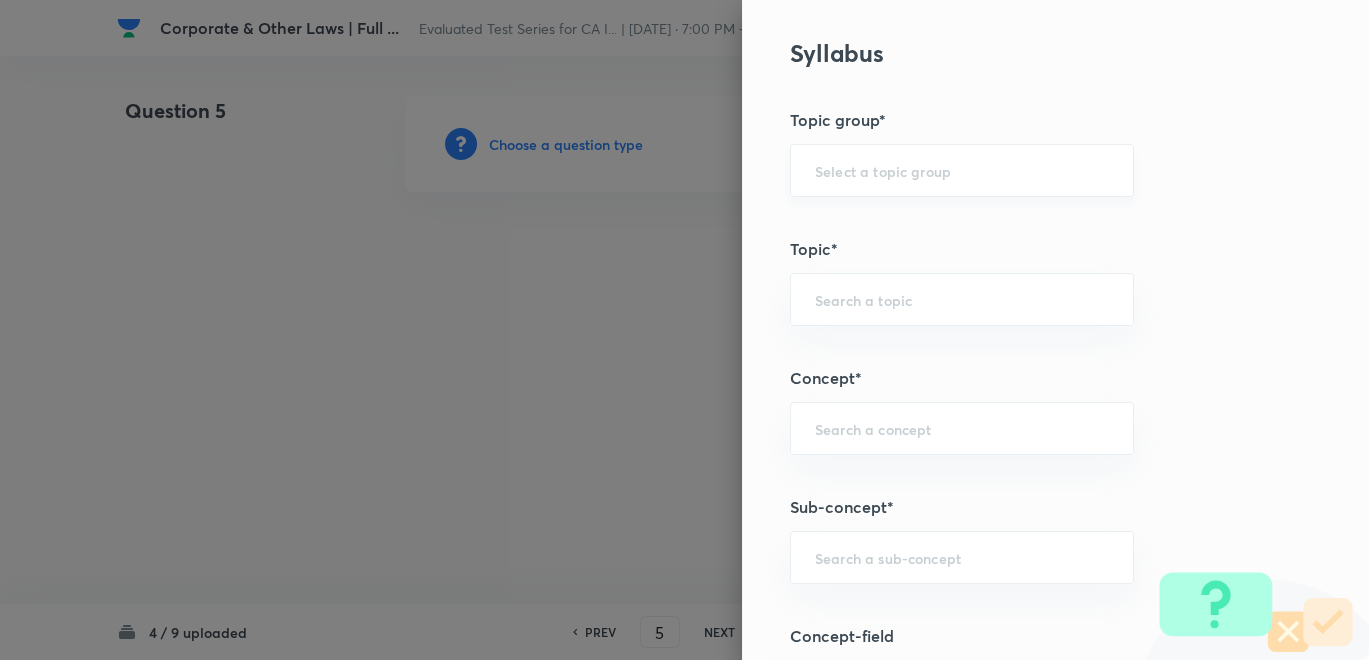 click on "​" at bounding box center [962, 170] 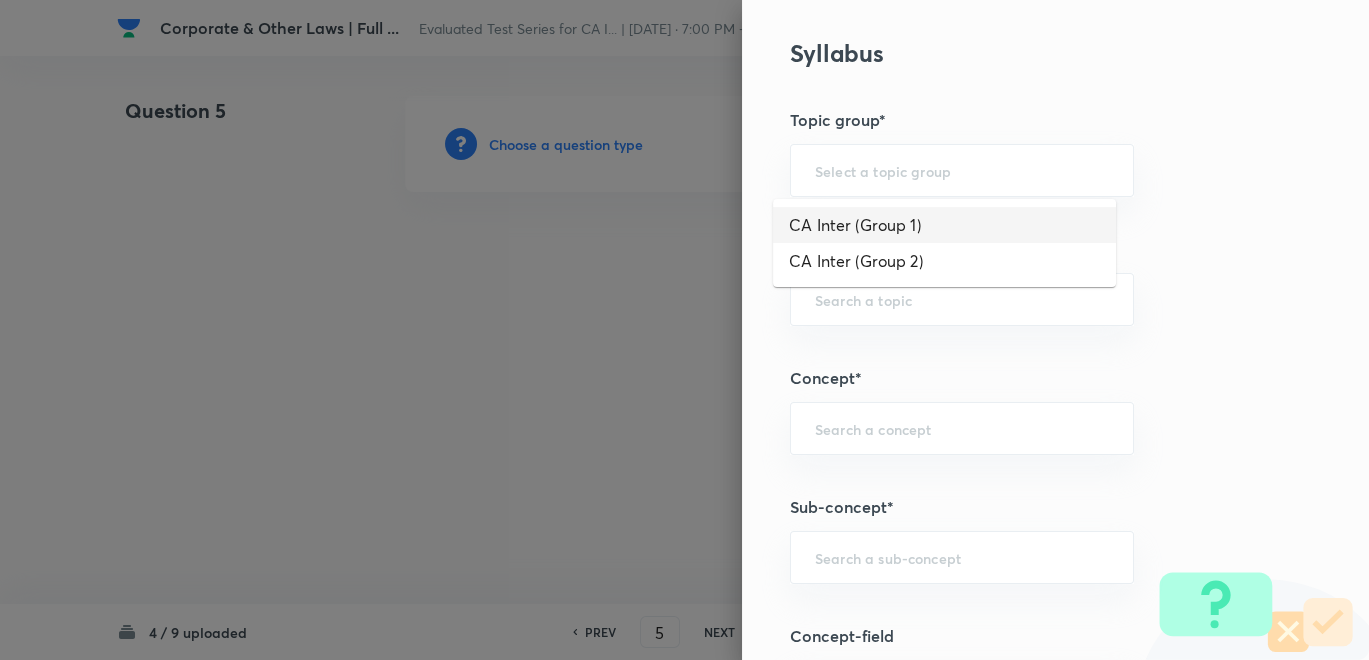 click on "CA Inter (Group 1)" at bounding box center (944, 225) 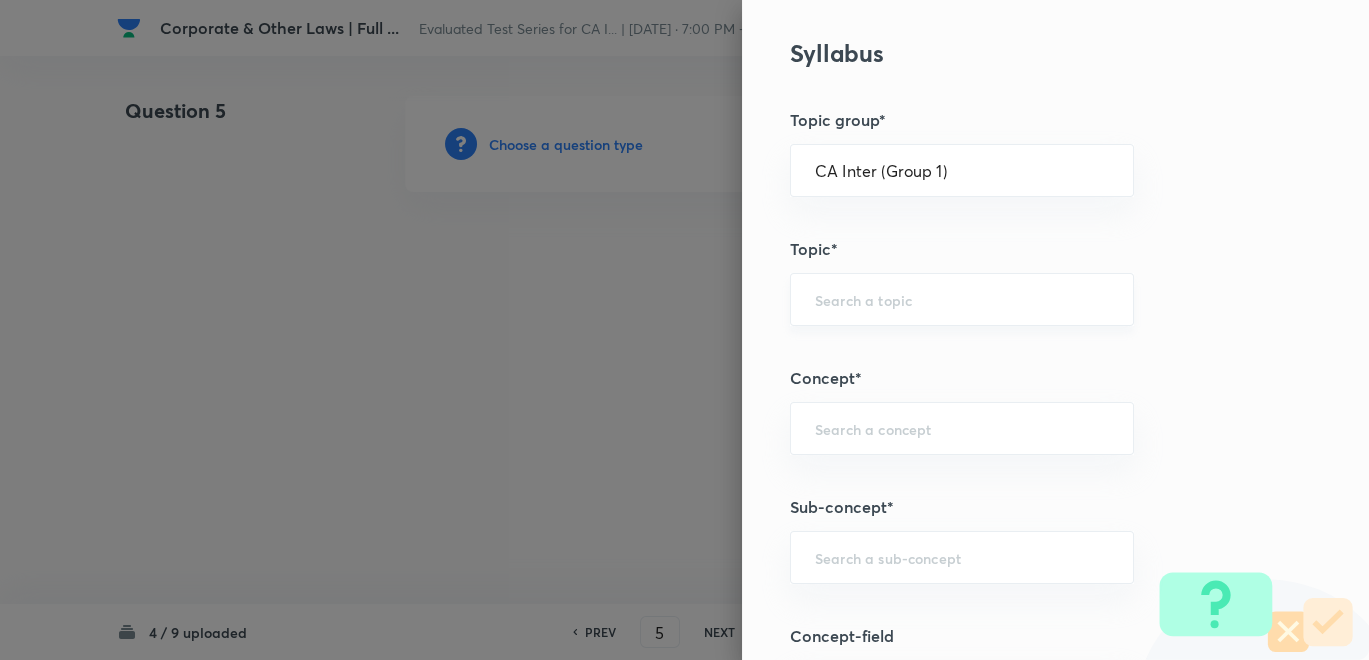 click at bounding box center (962, 299) 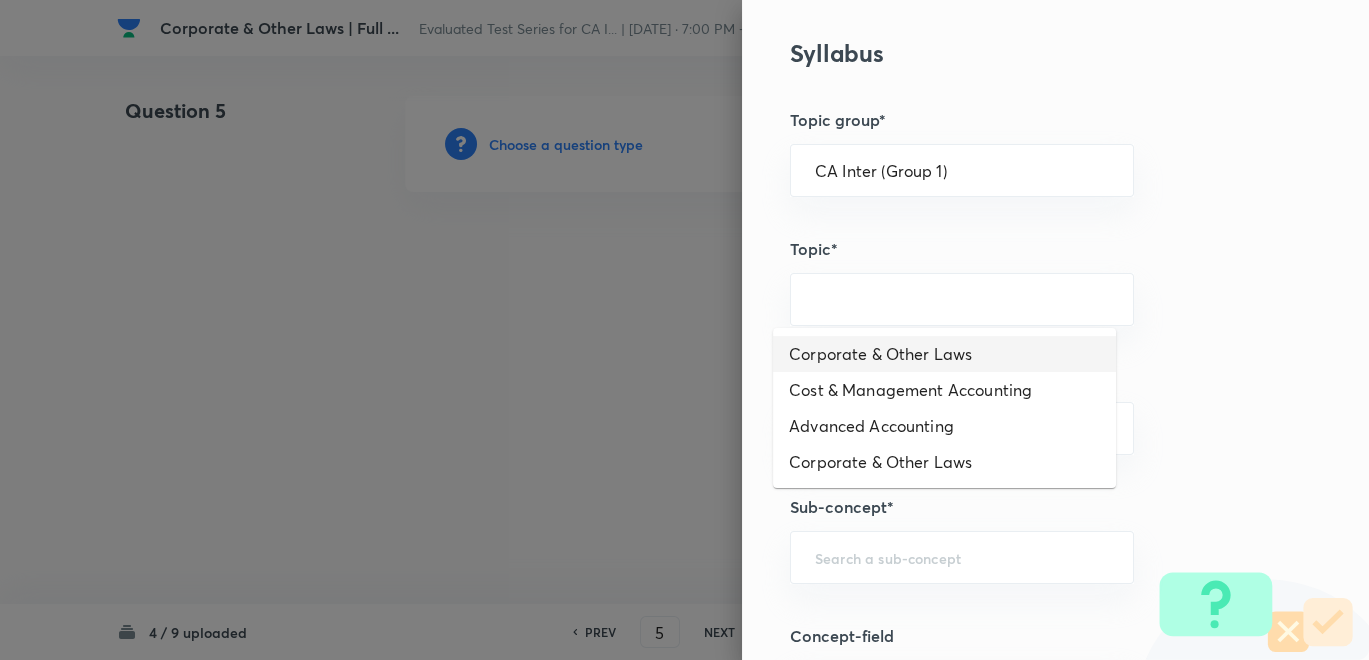 click on "Corporate & Other Laws" at bounding box center [944, 354] 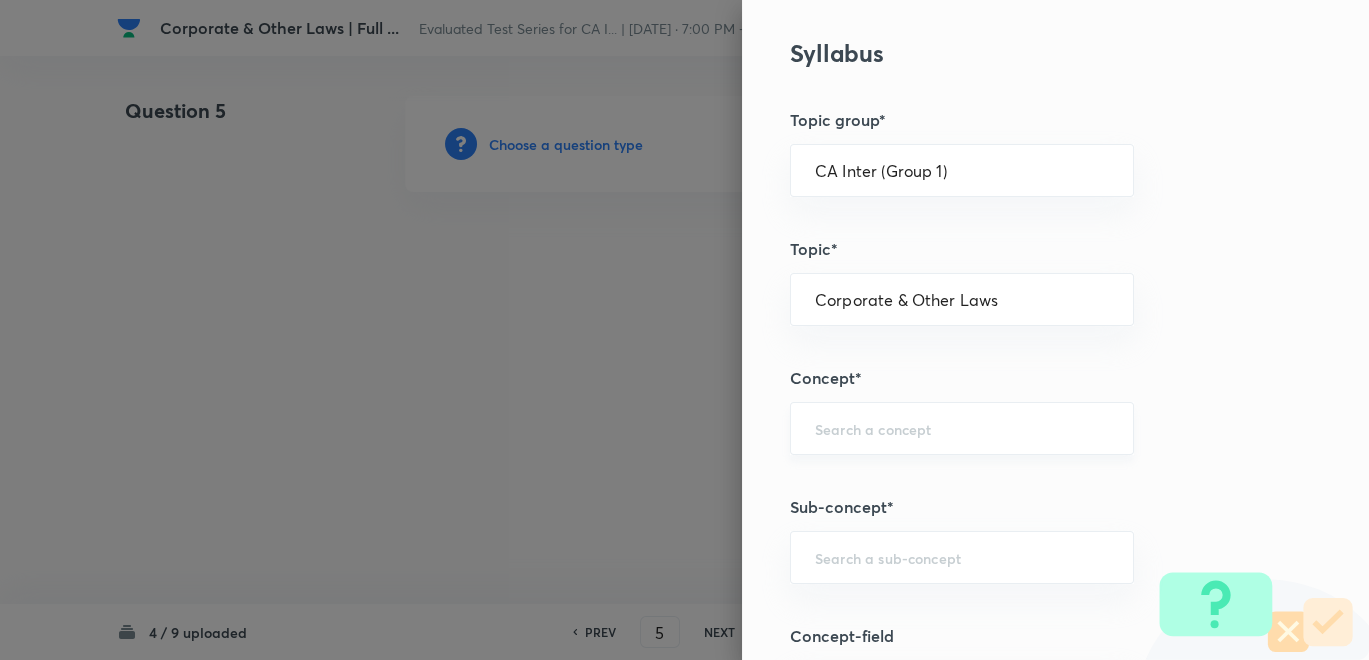 click on "​" at bounding box center (962, 428) 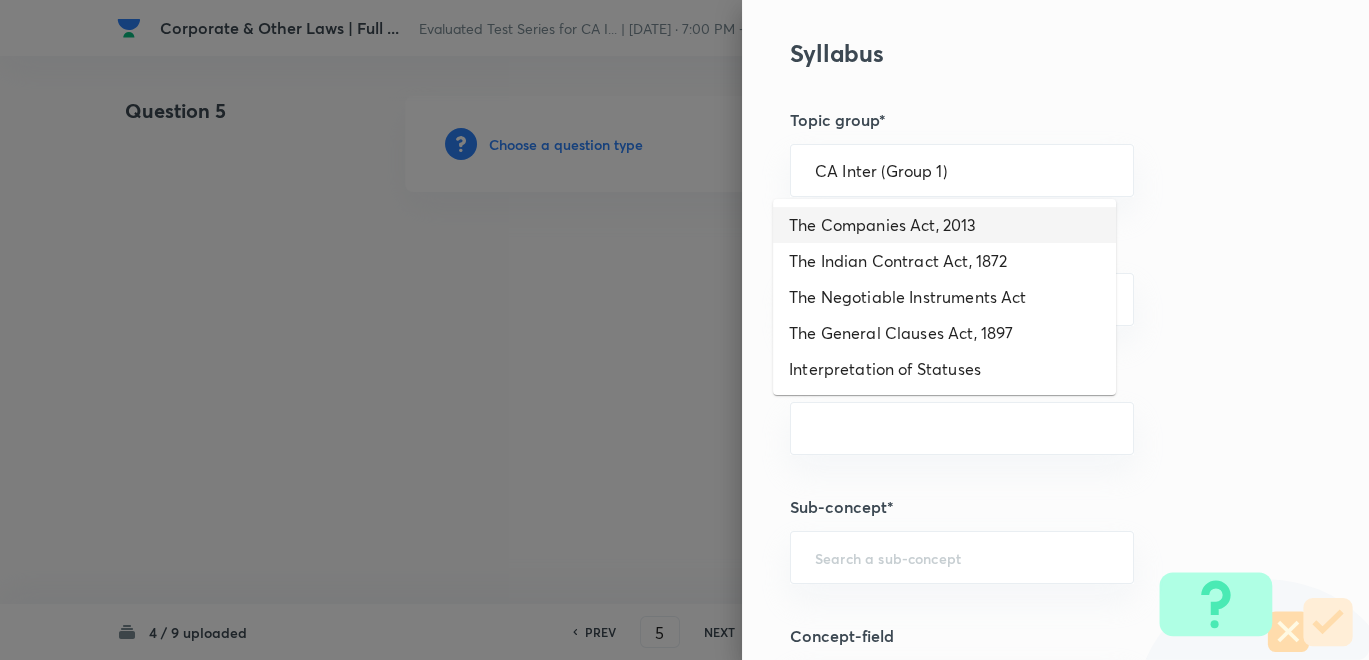 click on "The Companies Act, 2013" at bounding box center [944, 225] 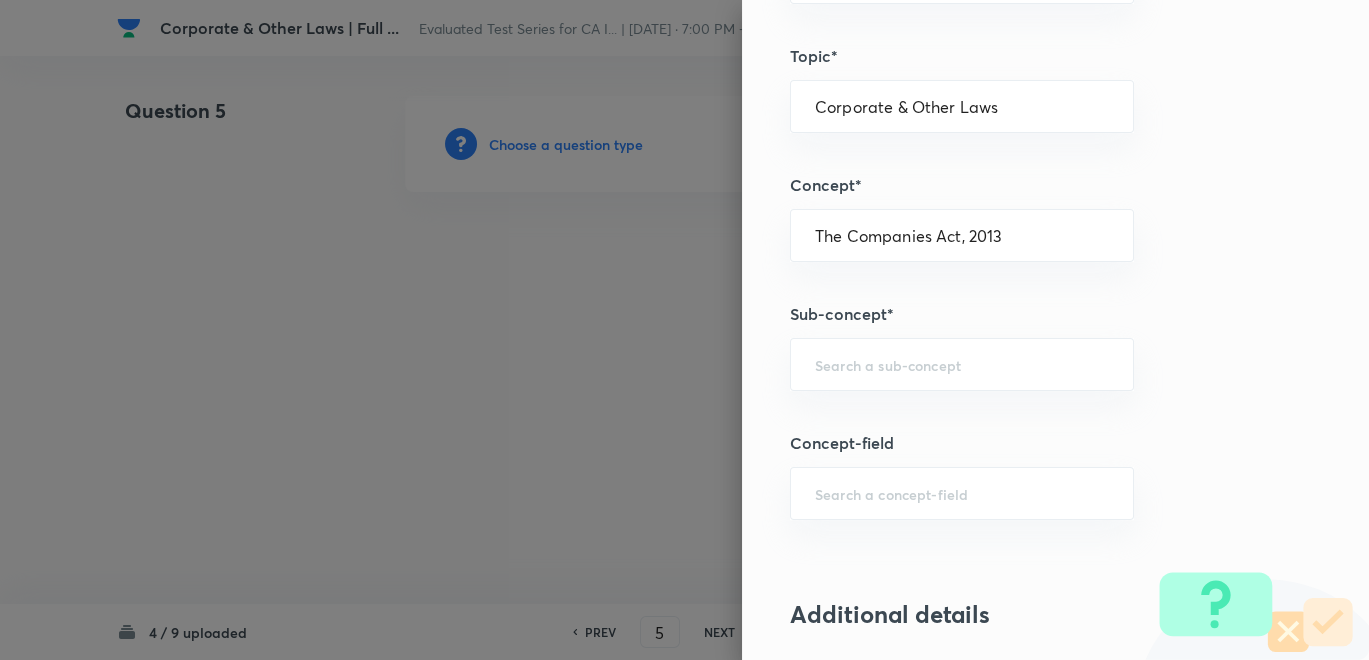 scroll, scrollTop: 888, scrollLeft: 0, axis: vertical 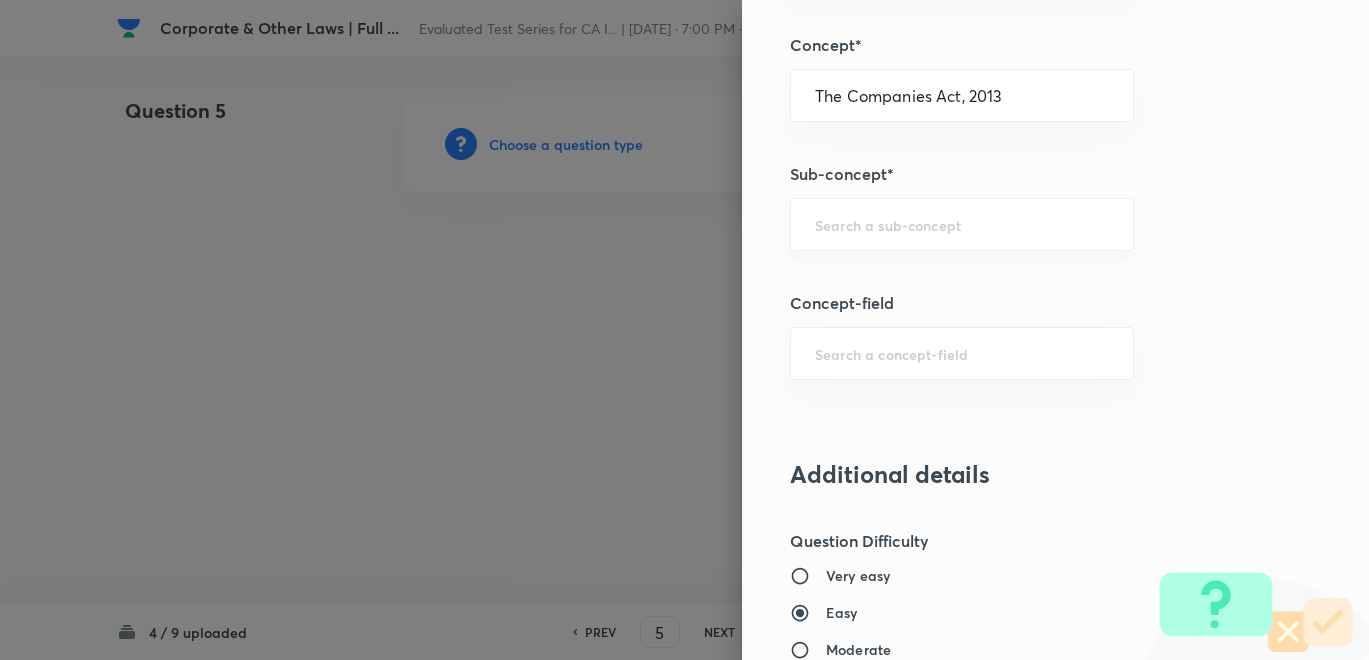 click at bounding box center (962, 224) 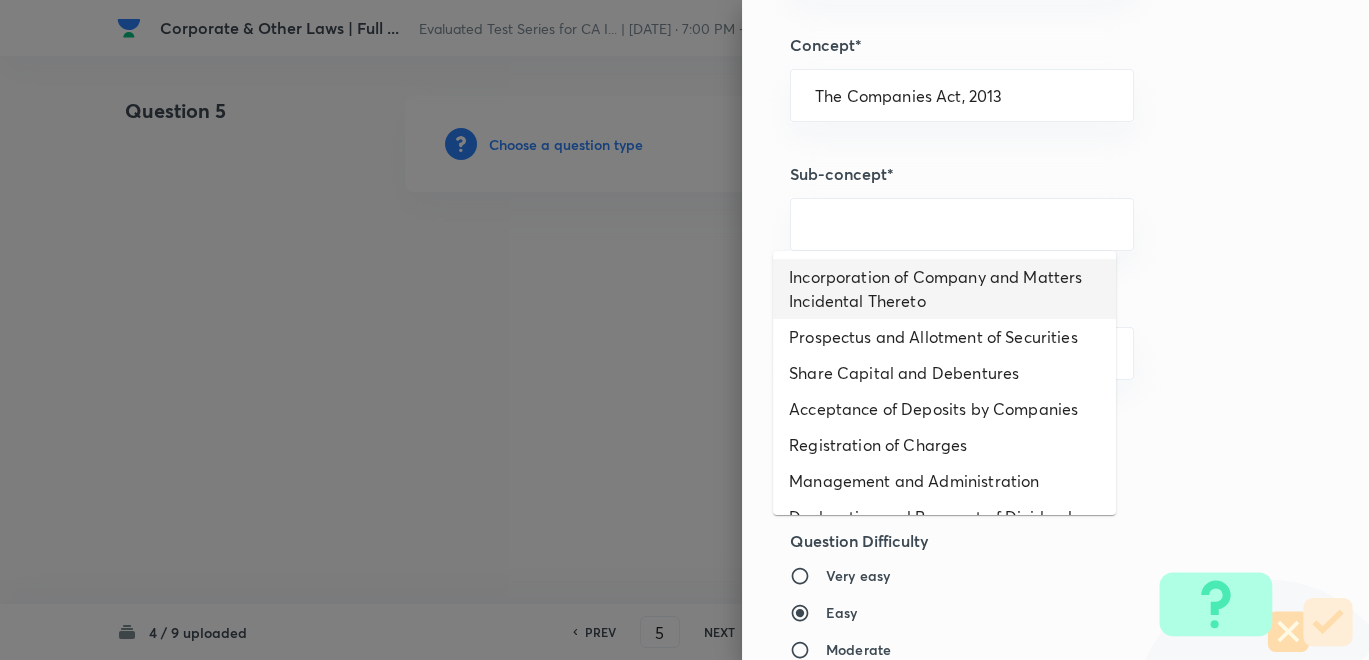 click on "Incorporation of Company and Matters Incidental Thereto" at bounding box center (944, 289) 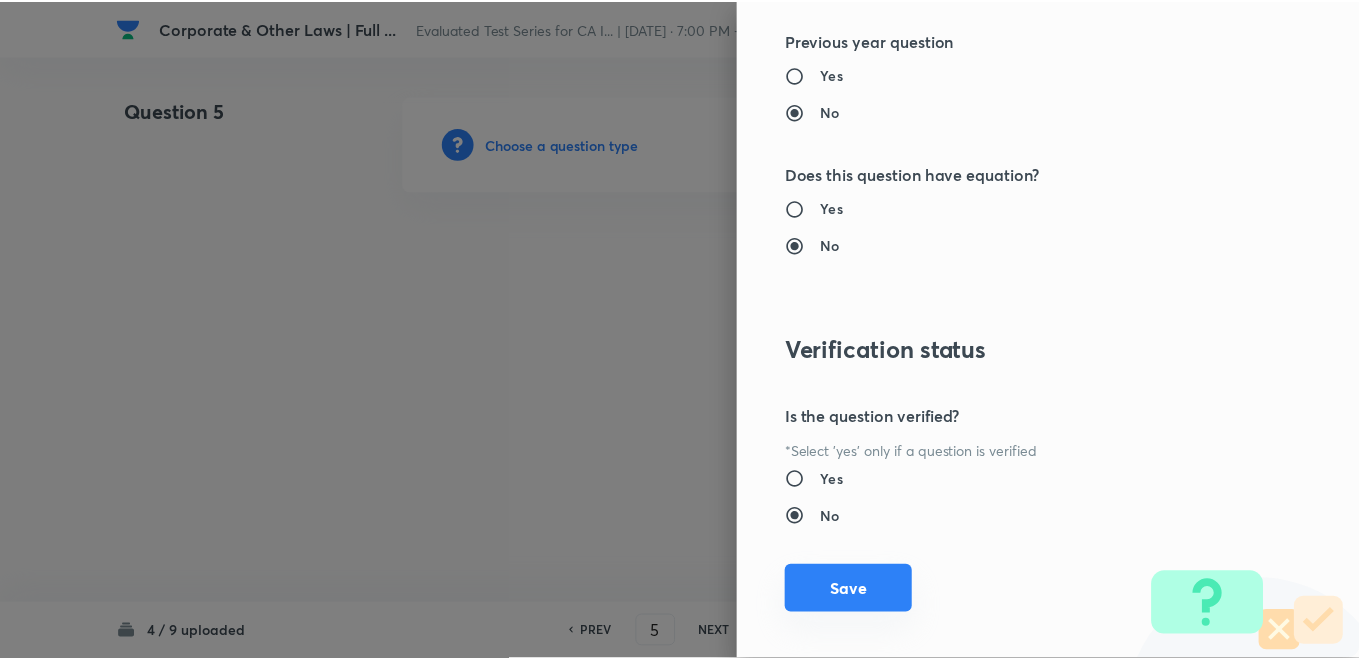 scroll, scrollTop: 1820, scrollLeft: 0, axis: vertical 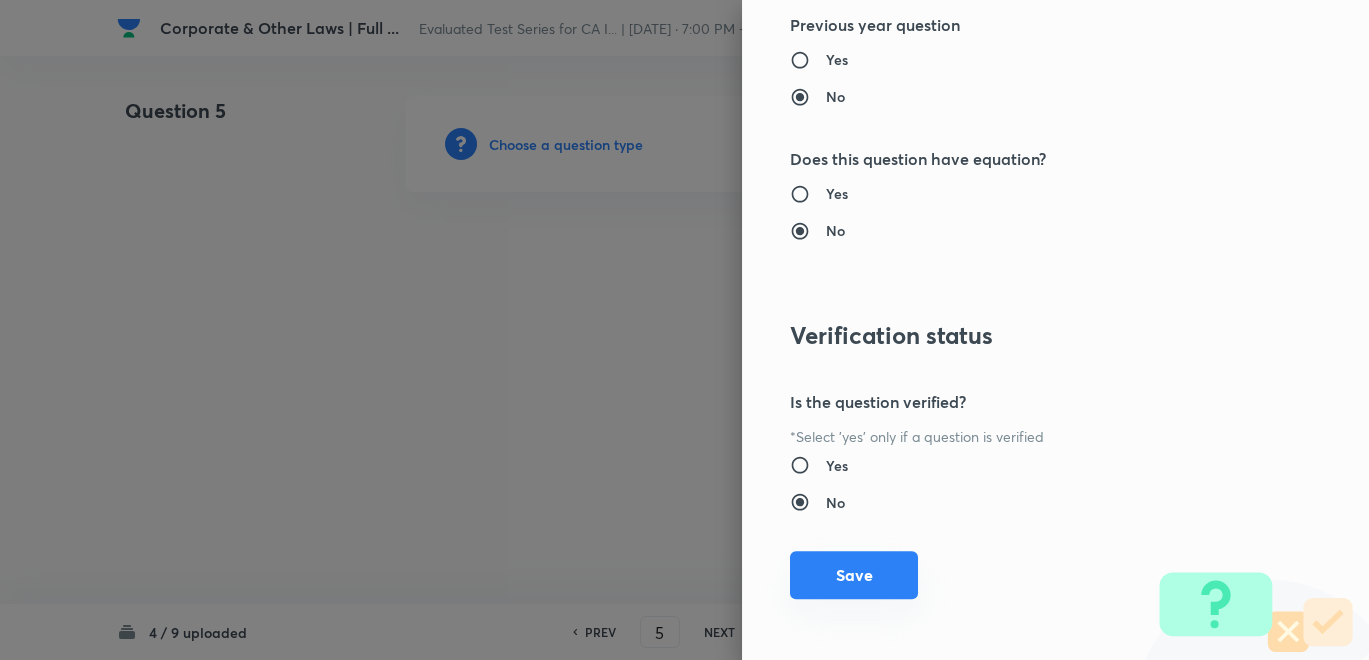 click on "Save" at bounding box center [854, 575] 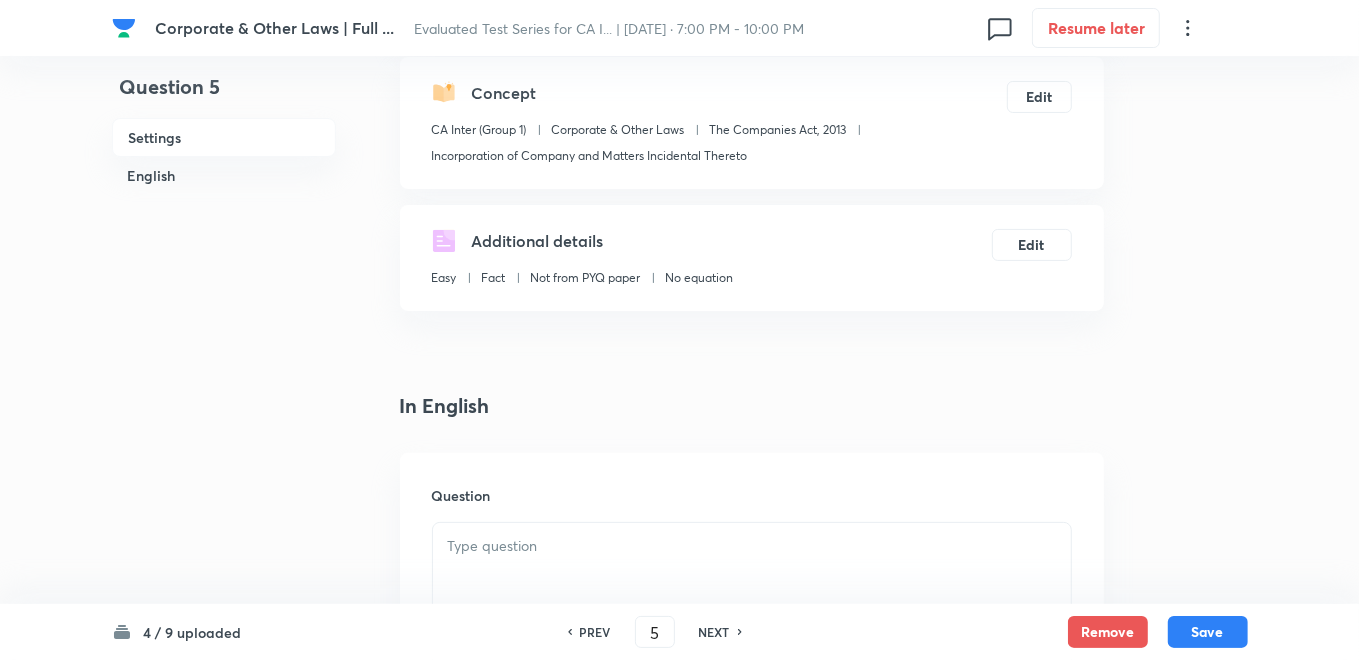 scroll, scrollTop: 444, scrollLeft: 0, axis: vertical 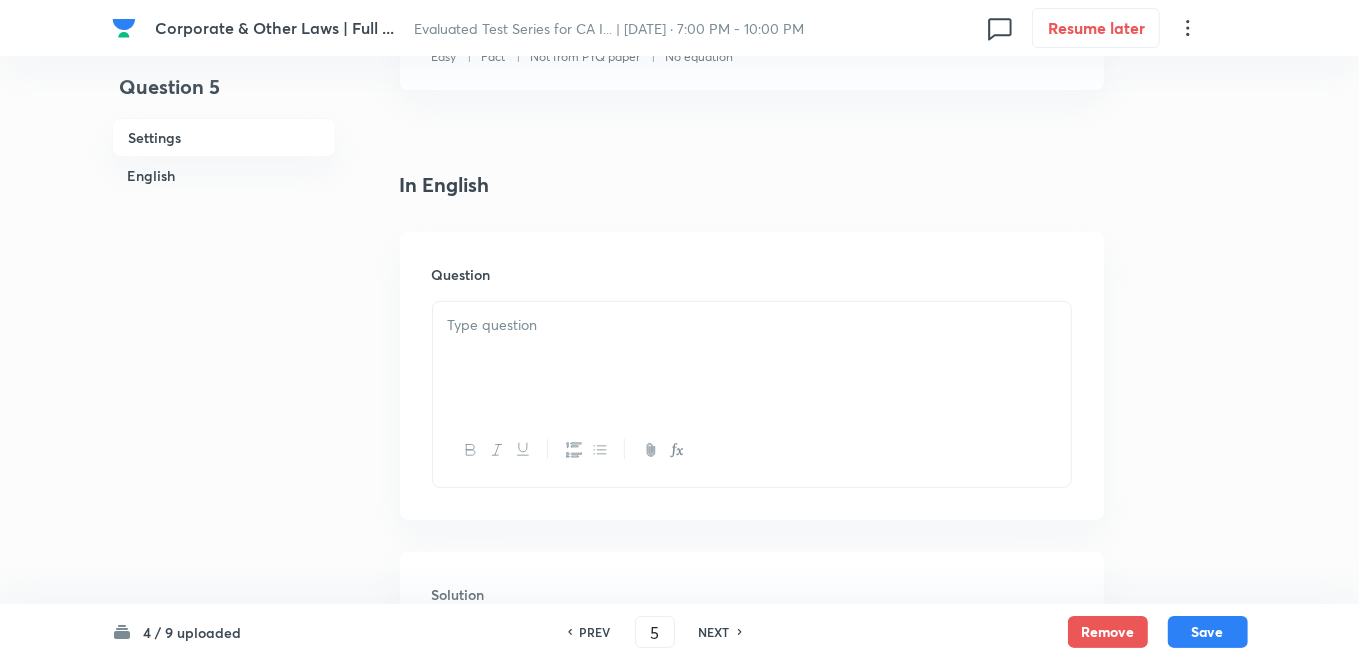 click at bounding box center (752, 358) 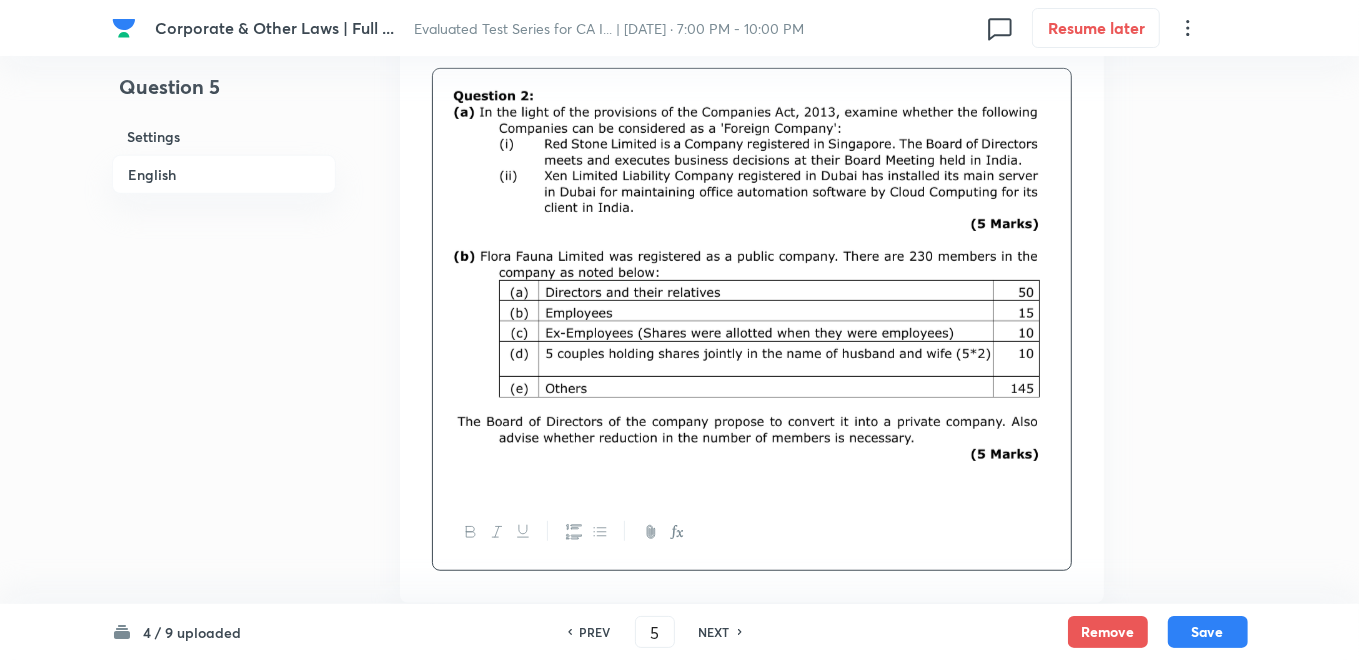 scroll, scrollTop: 777, scrollLeft: 0, axis: vertical 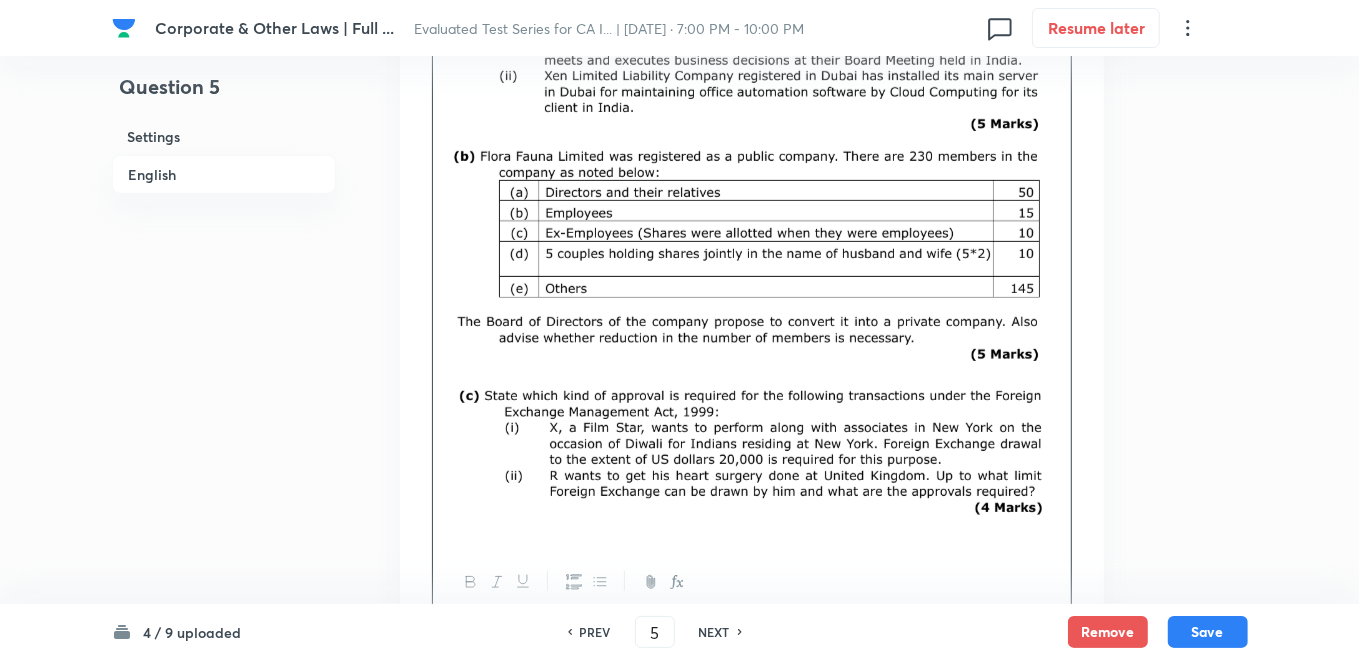 drag, startPoint x: 602, startPoint y: 203, endPoint x: 620, endPoint y: 217, distance: 22.803509 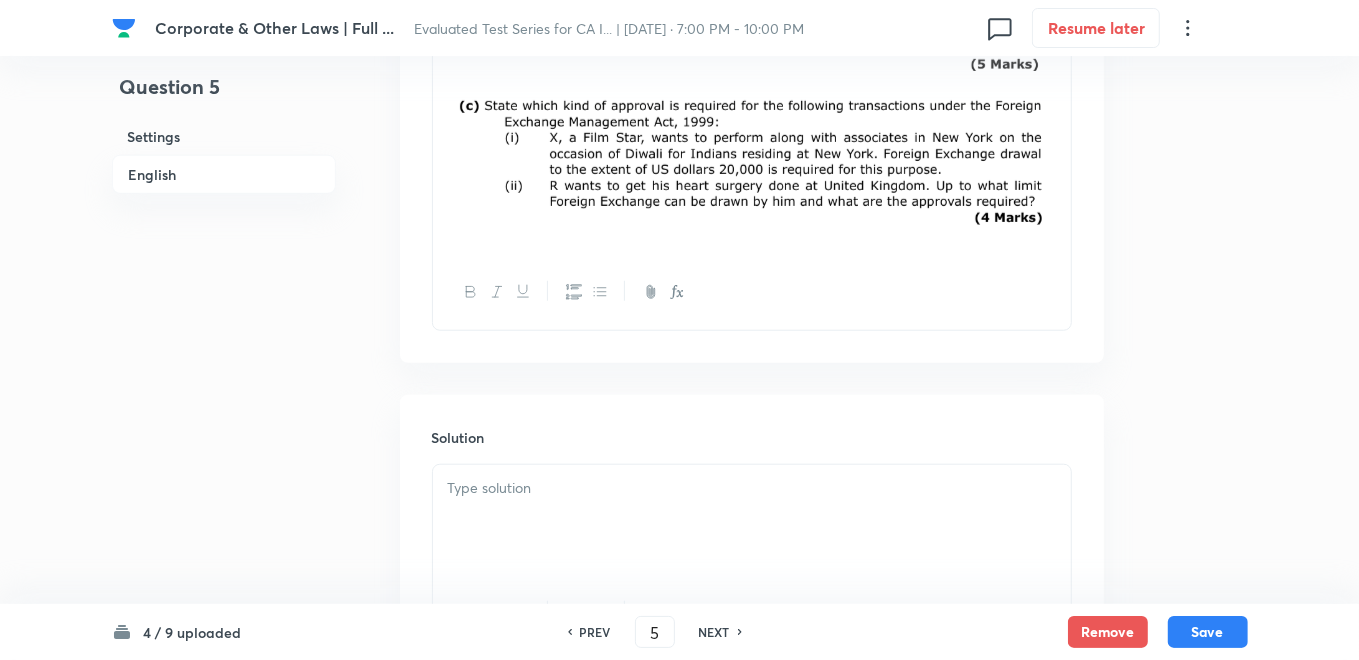 scroll, scrollTop: 1111, scrollLeft: 0, axis: vertical 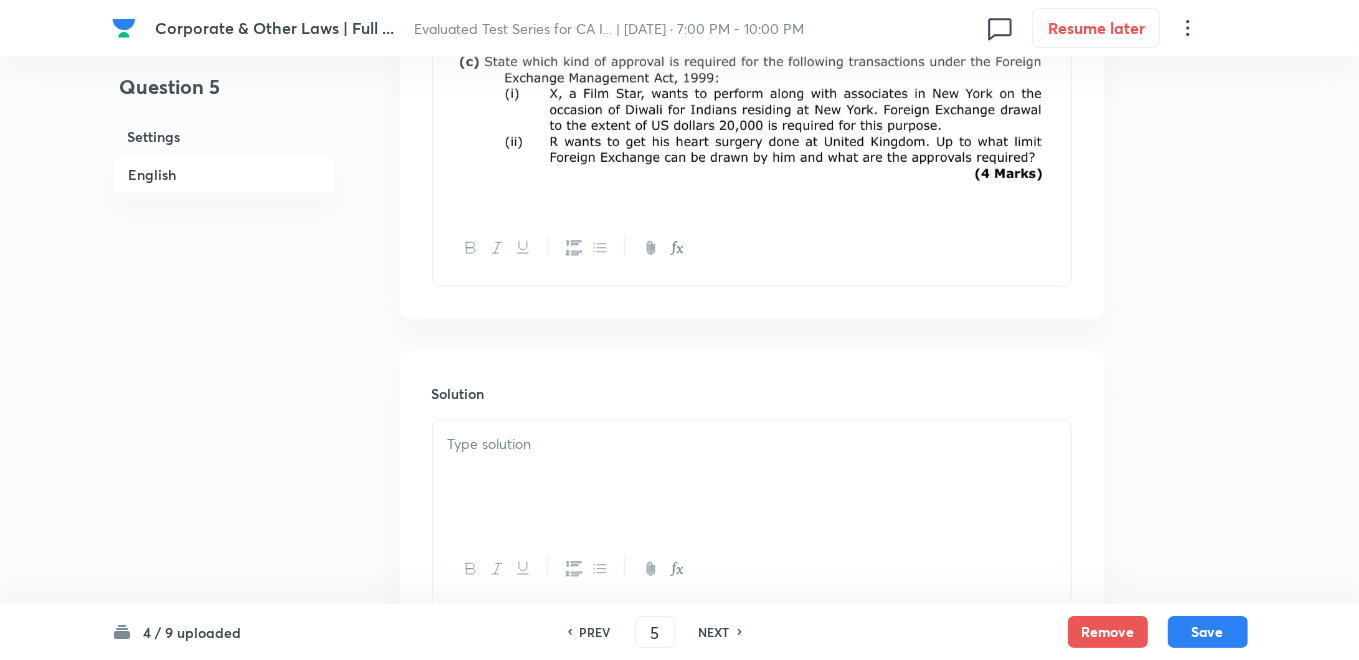 click at bounding box center (752, 444) 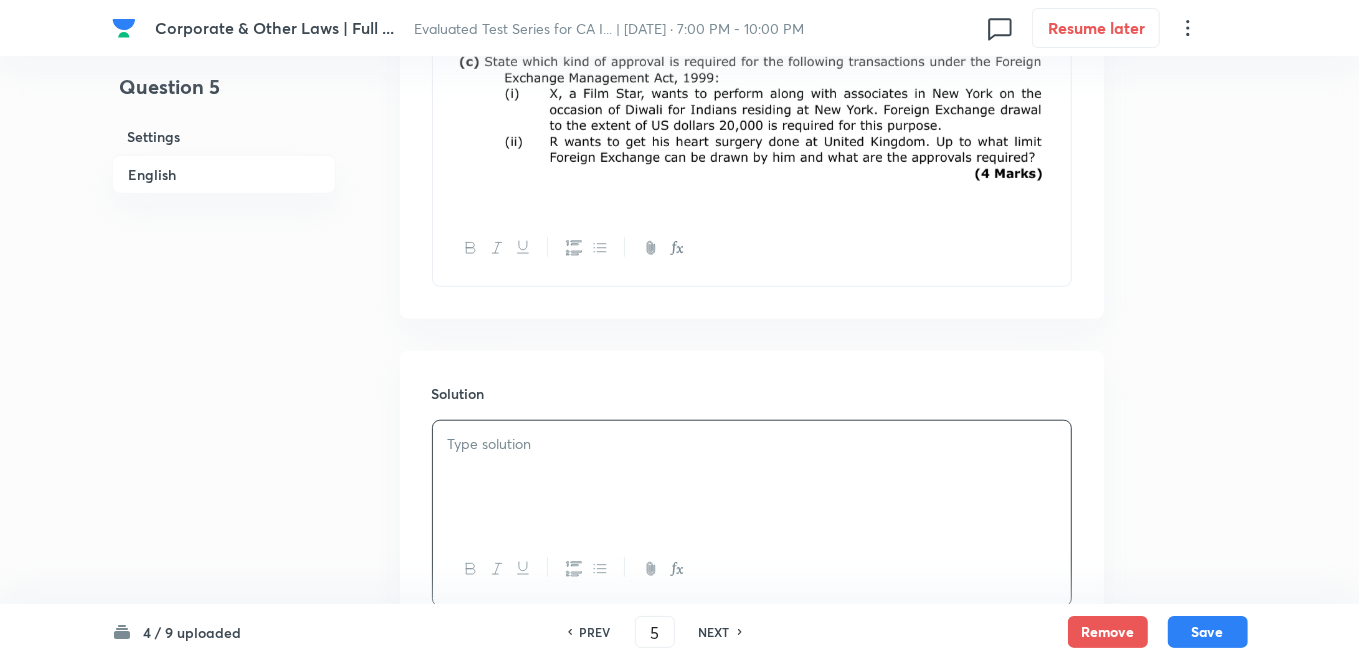 type 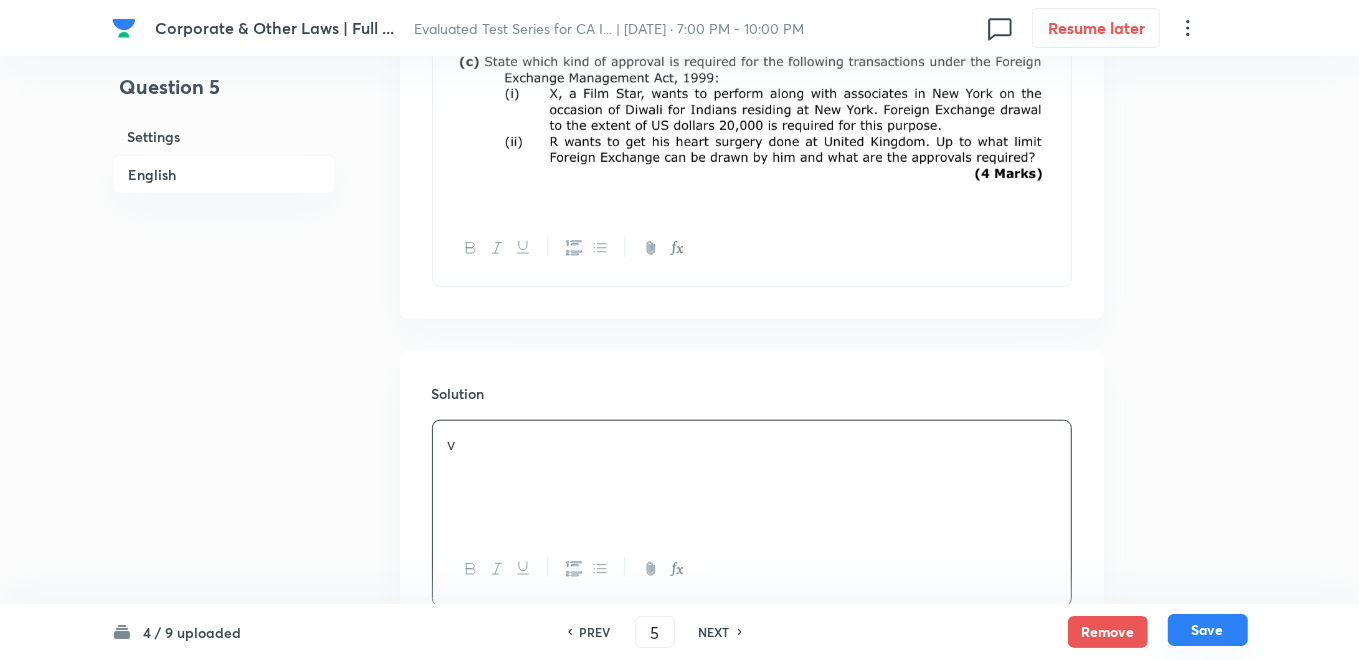 click on "Save" at bounding box center (1208, 630) 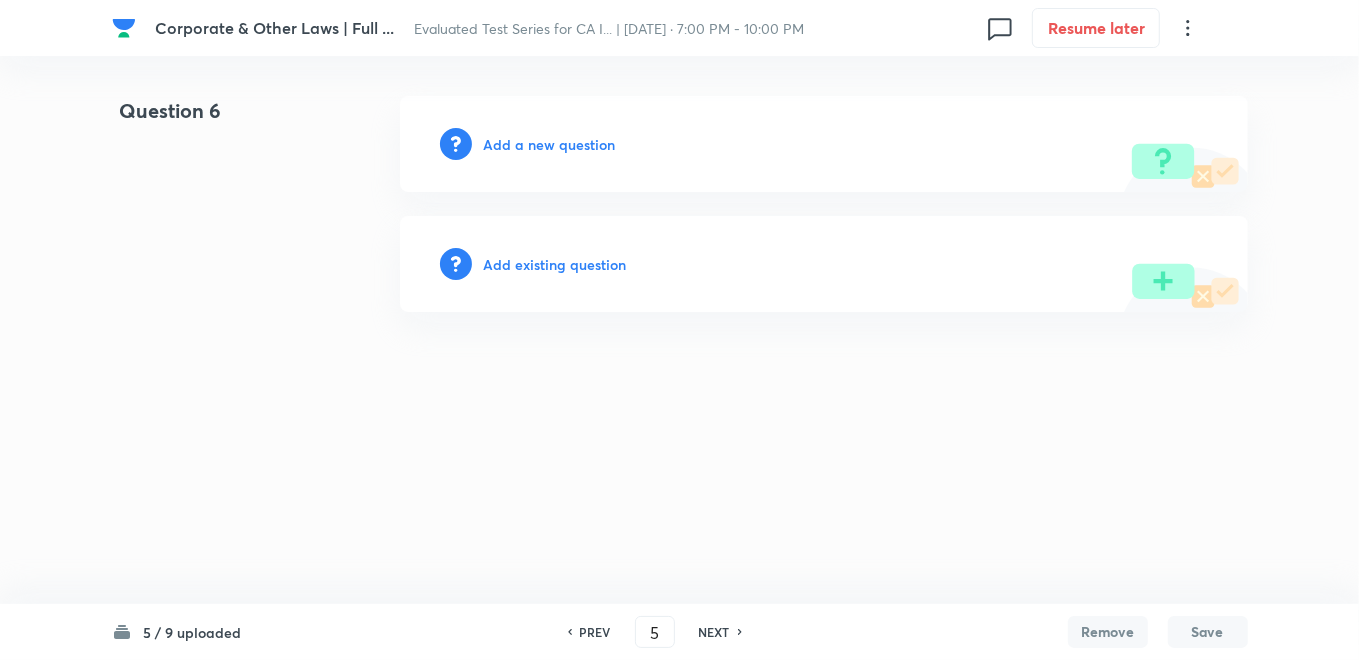 type on "6" 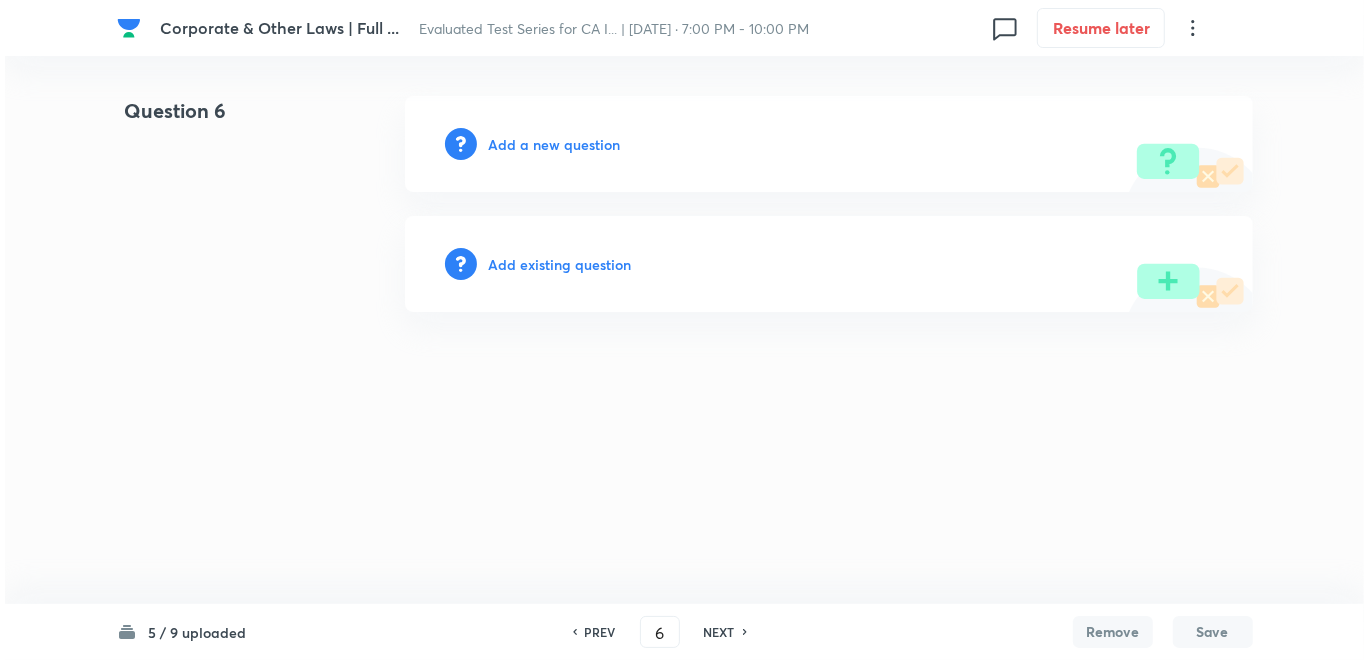 scroll, scrollTop: 0, scrollLeft: 0, axis: both 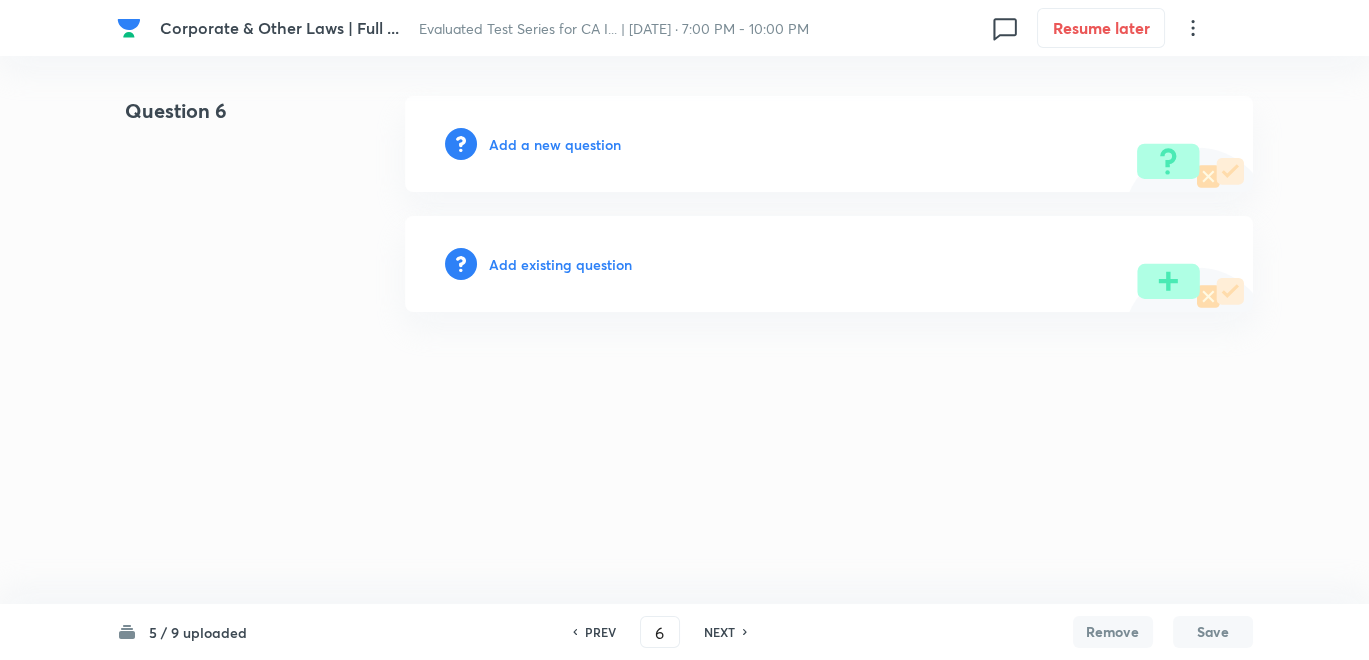 click on "Add a new question" at bounding box center (555, 144) 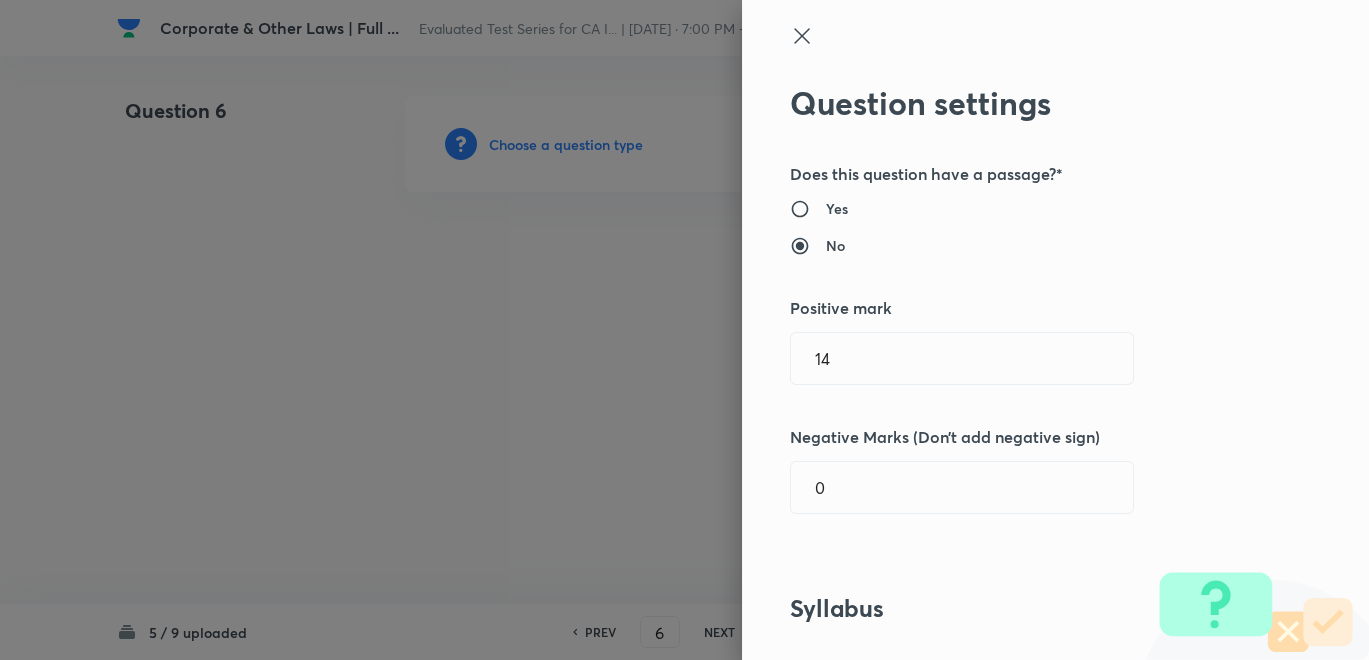 type 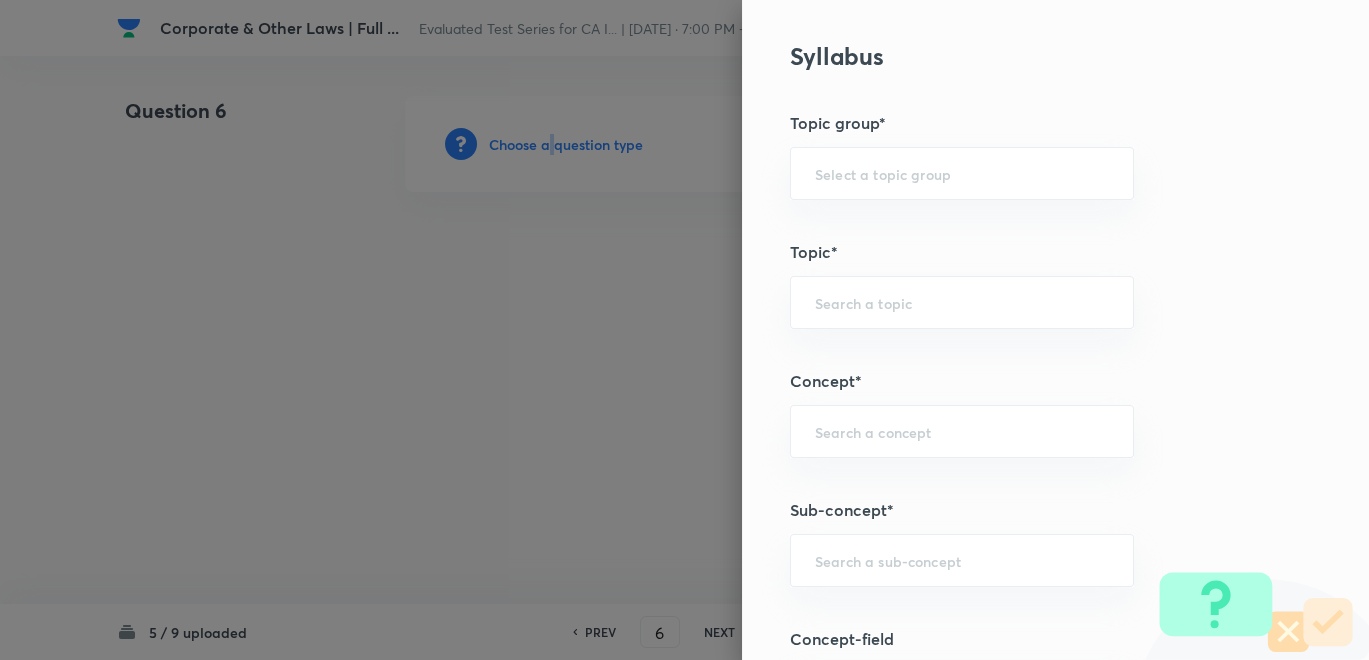 scroll, scrollTop: 555, scrollLeft: 0, axis: vertical 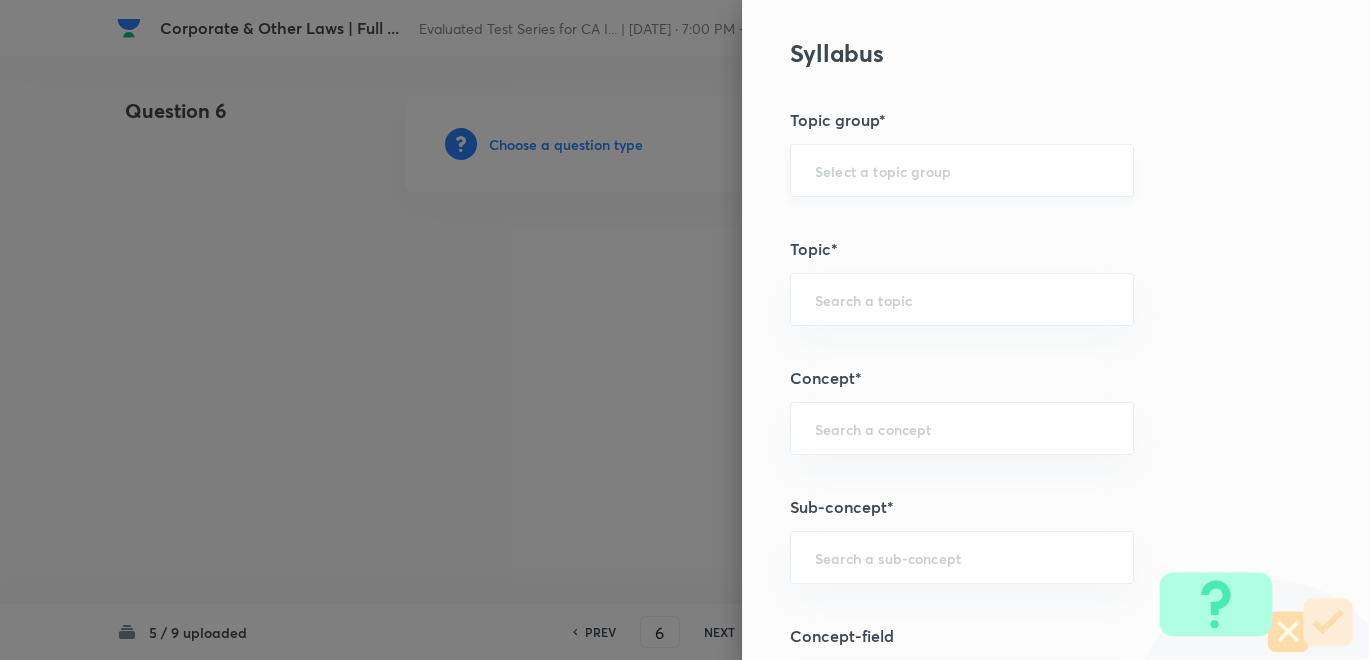 click at bounding box center [962, 170] 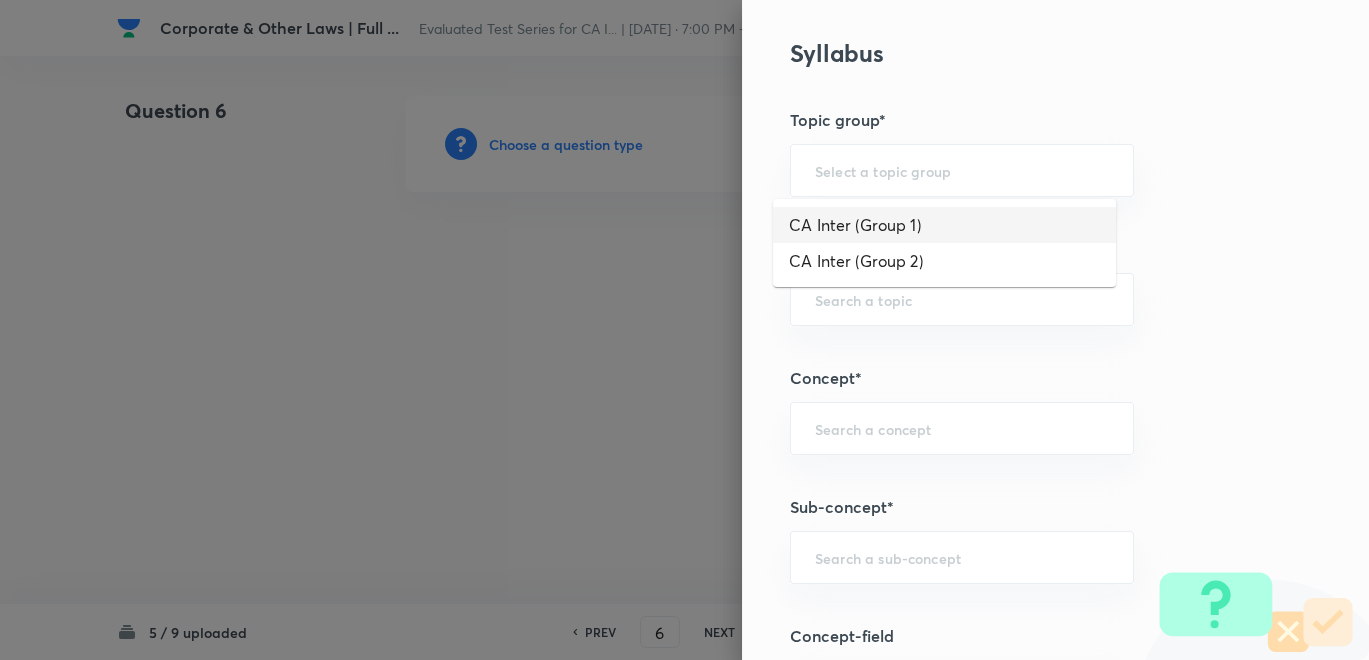 click on "CA Inter (Group 2)" at bounding box center [944, 261] 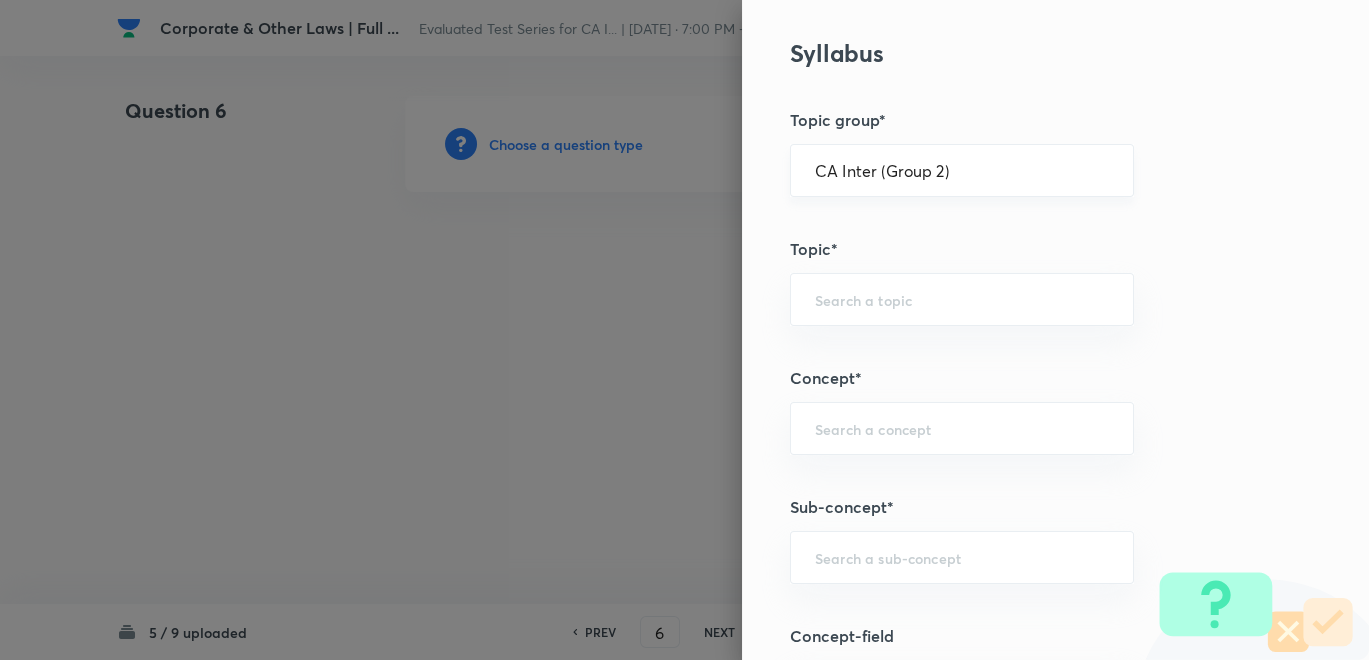 click on "CA Inter (Group 2) ​" at bounding box center [962, 170] 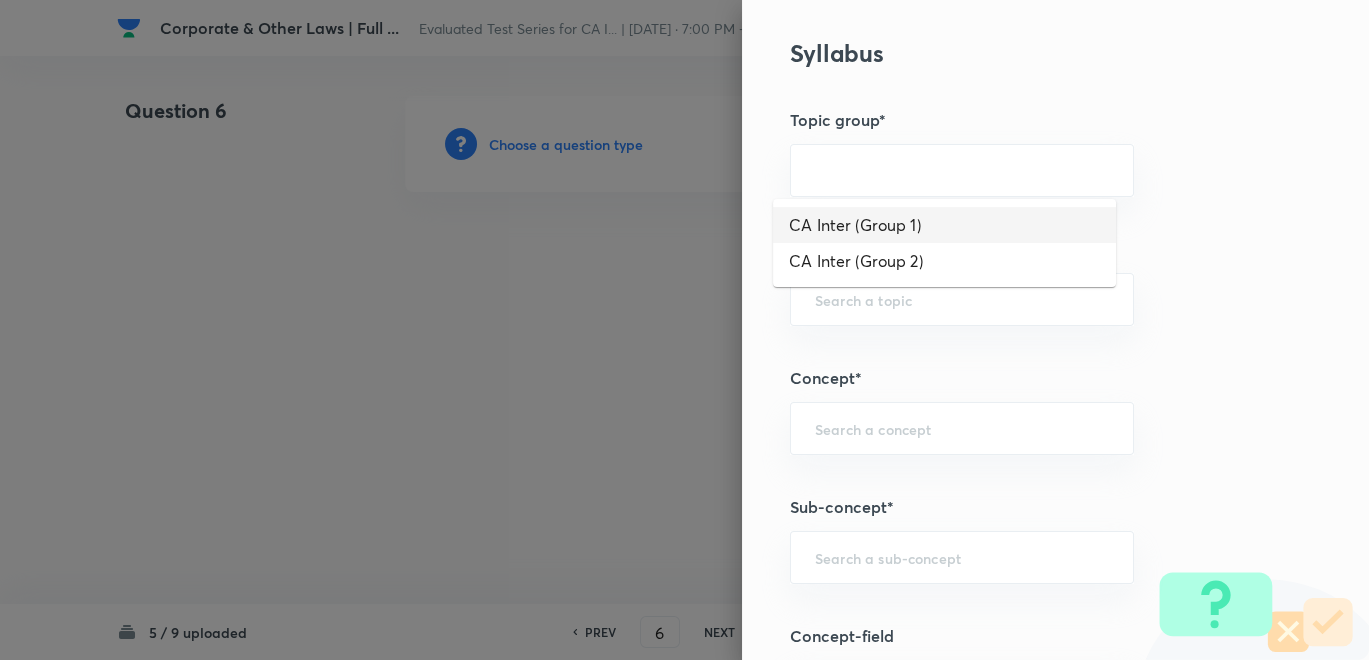 click on "CA Inter (Group 1)" at bounding box center (944, 225) 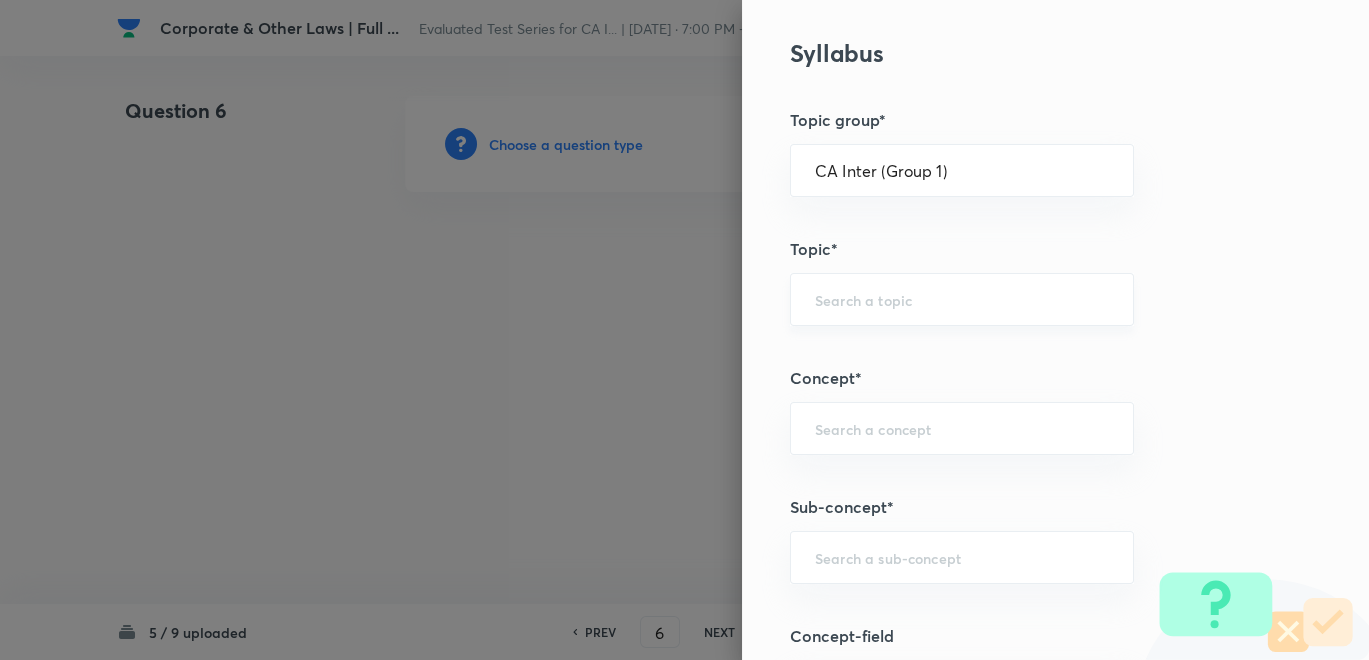 click on "​" at bounding box center [962, 299] 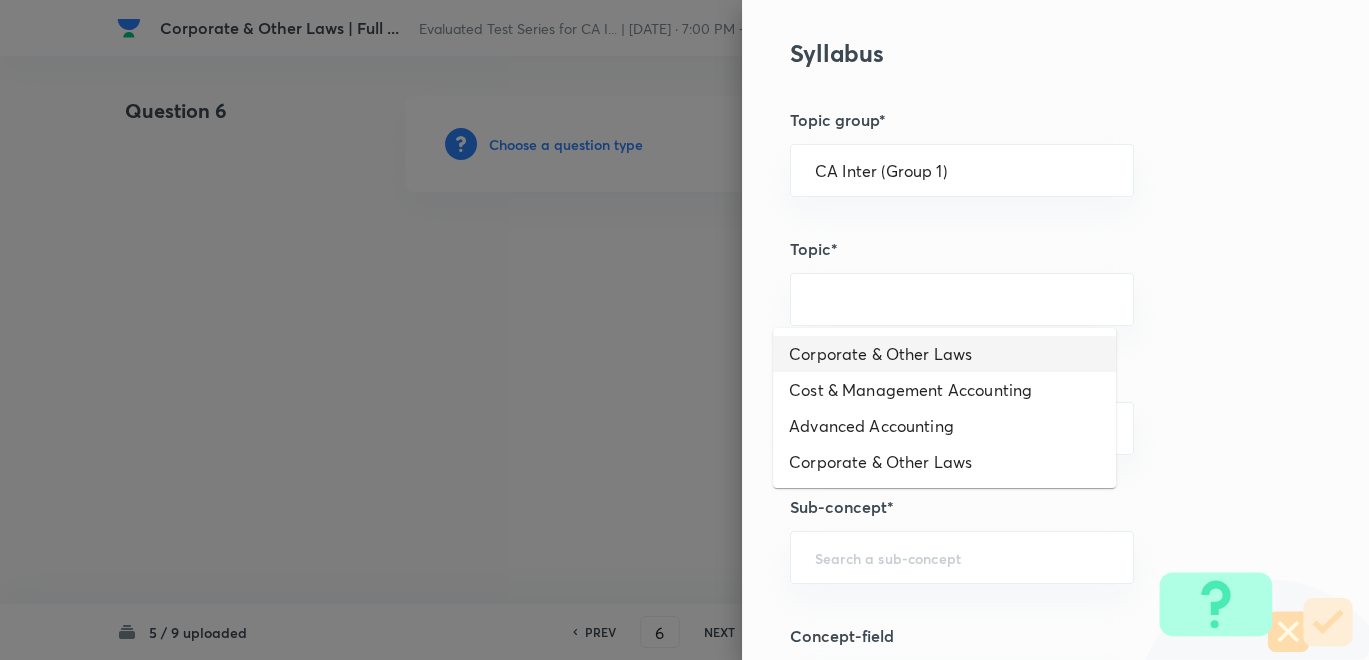 click on "Corporate & Other Laws" at bounding box center (944, 354) 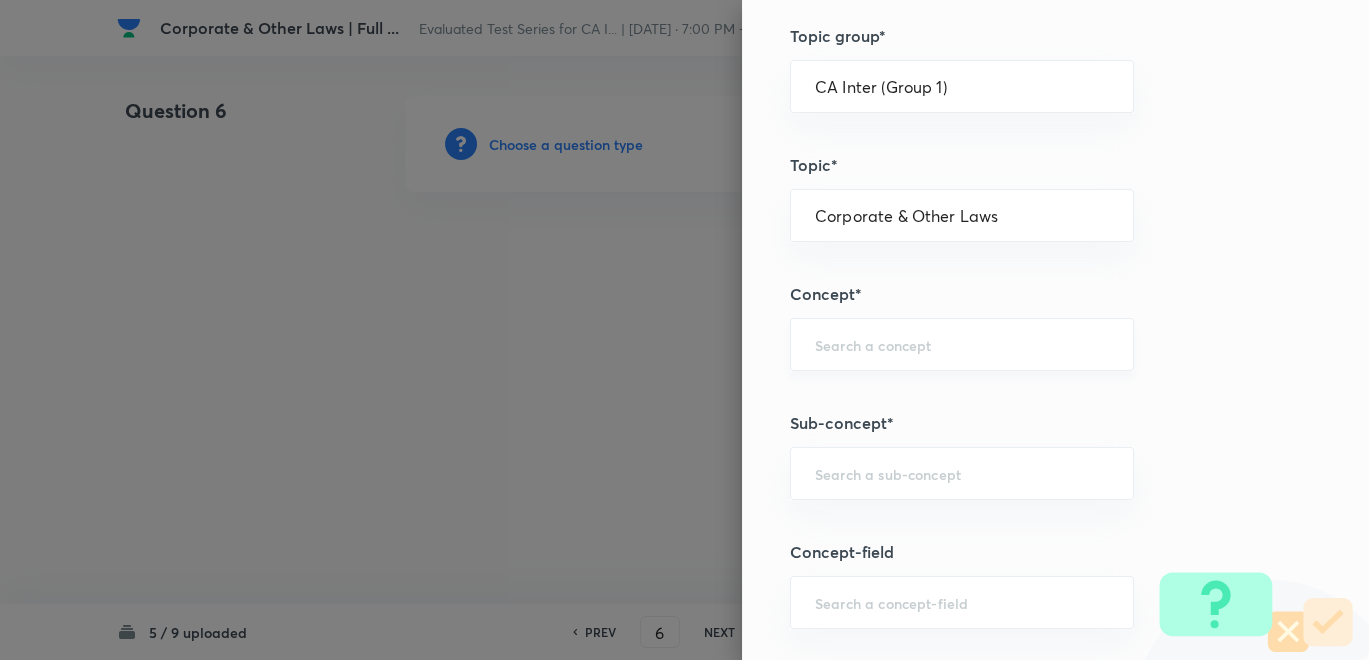 scroll, scrollTop: 666, scrollLeft: 0, axis: vertical 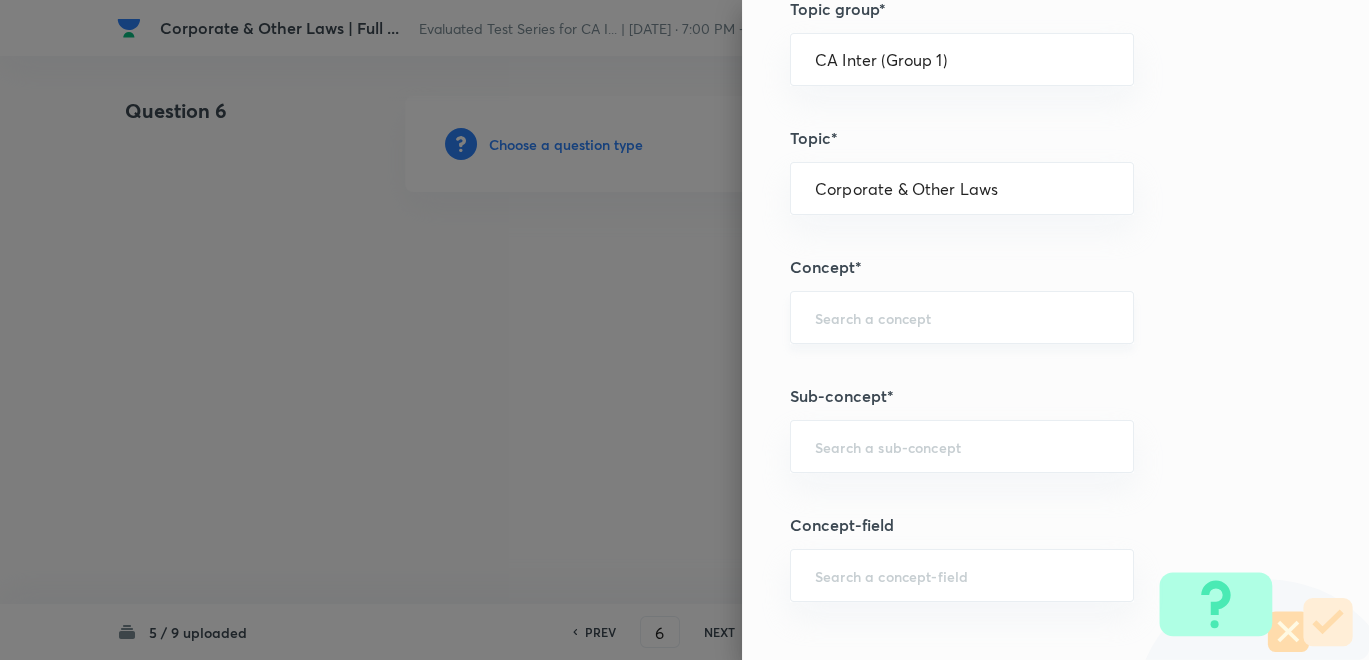 click at bounding box center (962, 317) 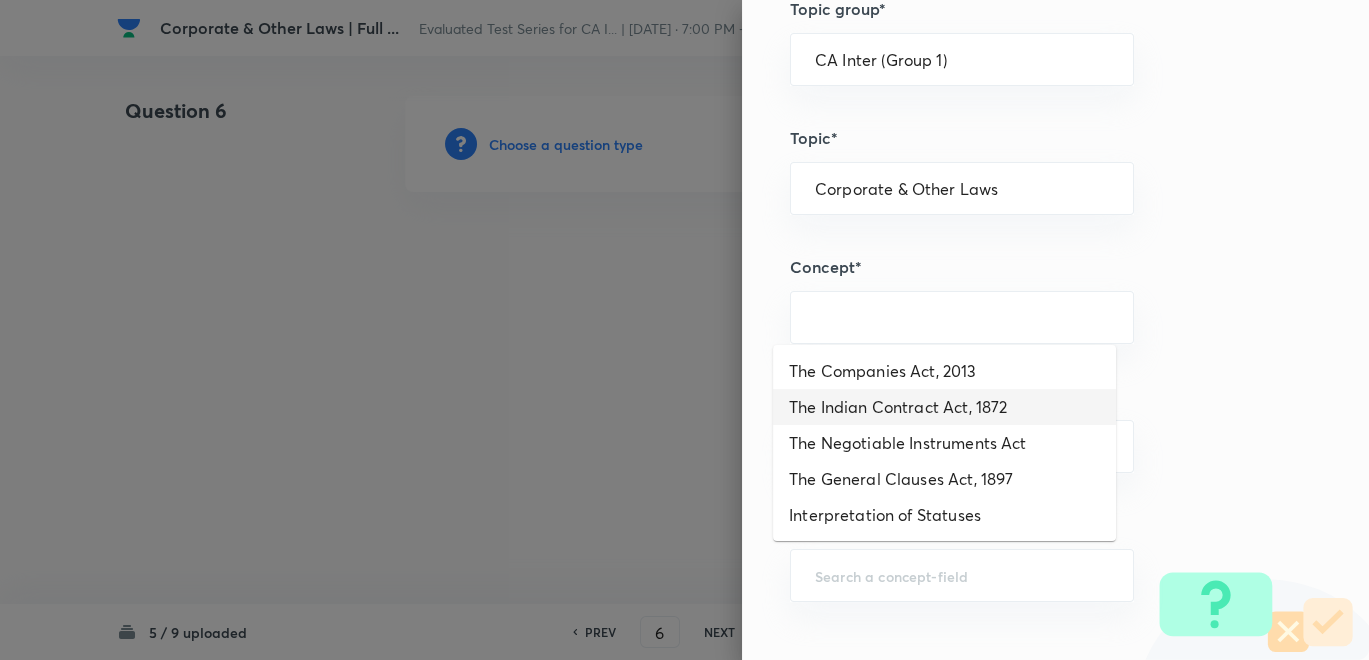 click on "The Indian Contract Act, 1872" at bounding box center [944, 407] 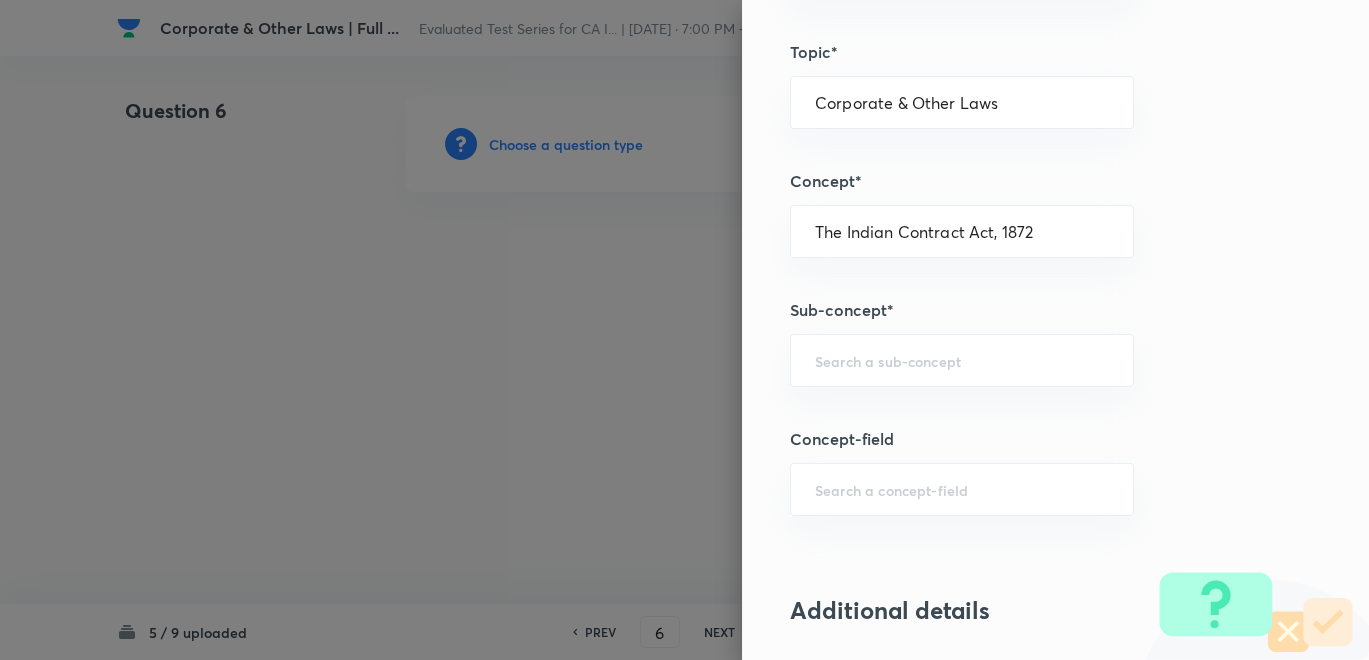 scroll, scrollTop: 888, scrollLeft: 0, axis: vertical 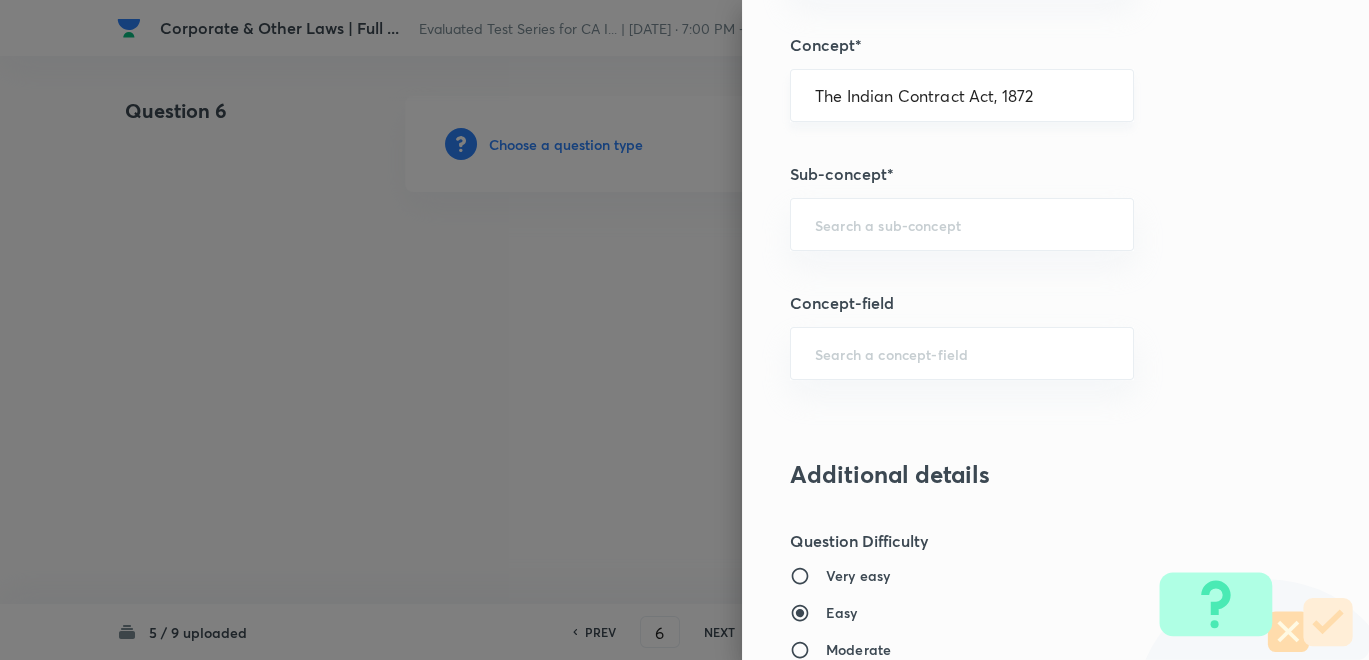 click on "The Indian Contract Act, 1872 ​" at bounding box center (962, 95) 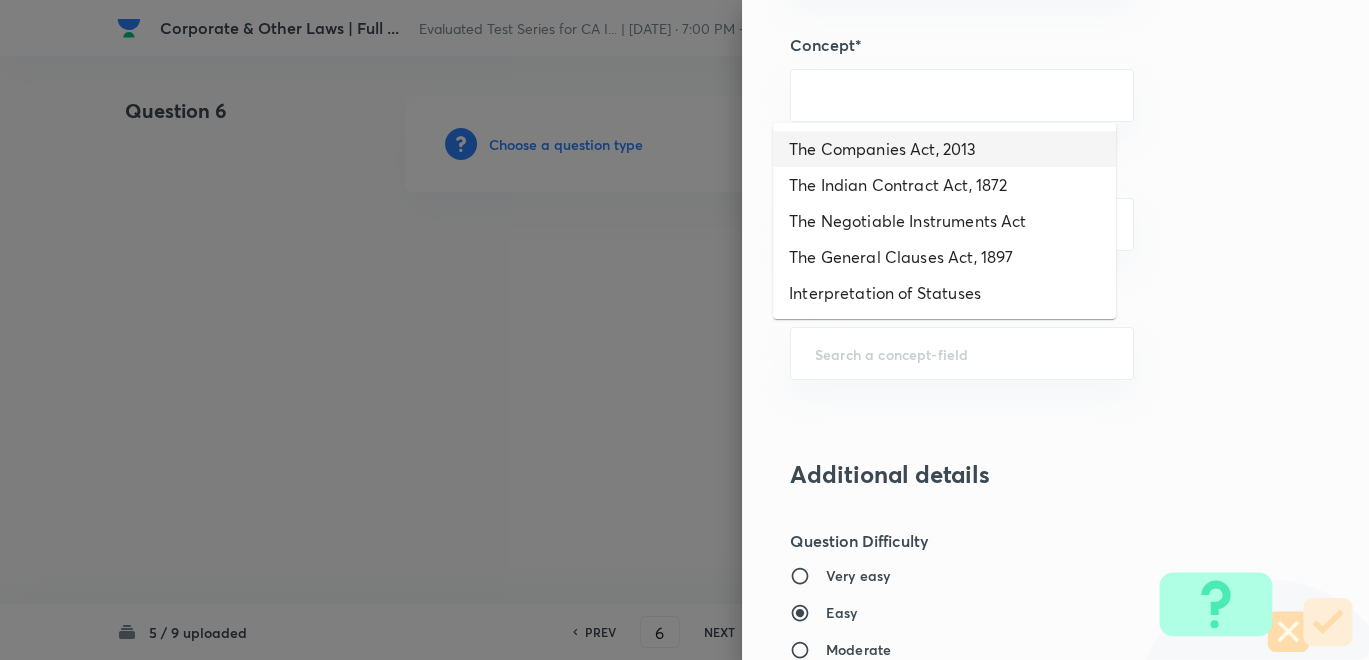 click on "The Companies Act, 2013" at bounding box center (944, 149) 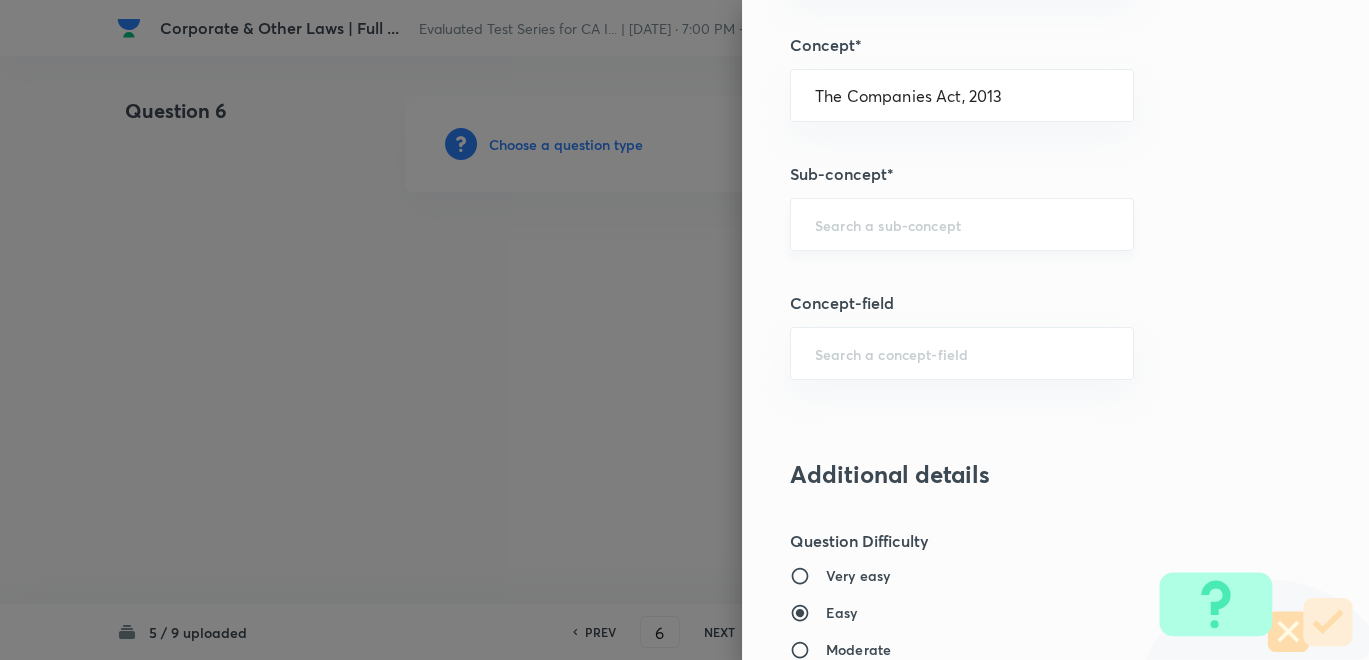 click at bounding box center [962, 224] 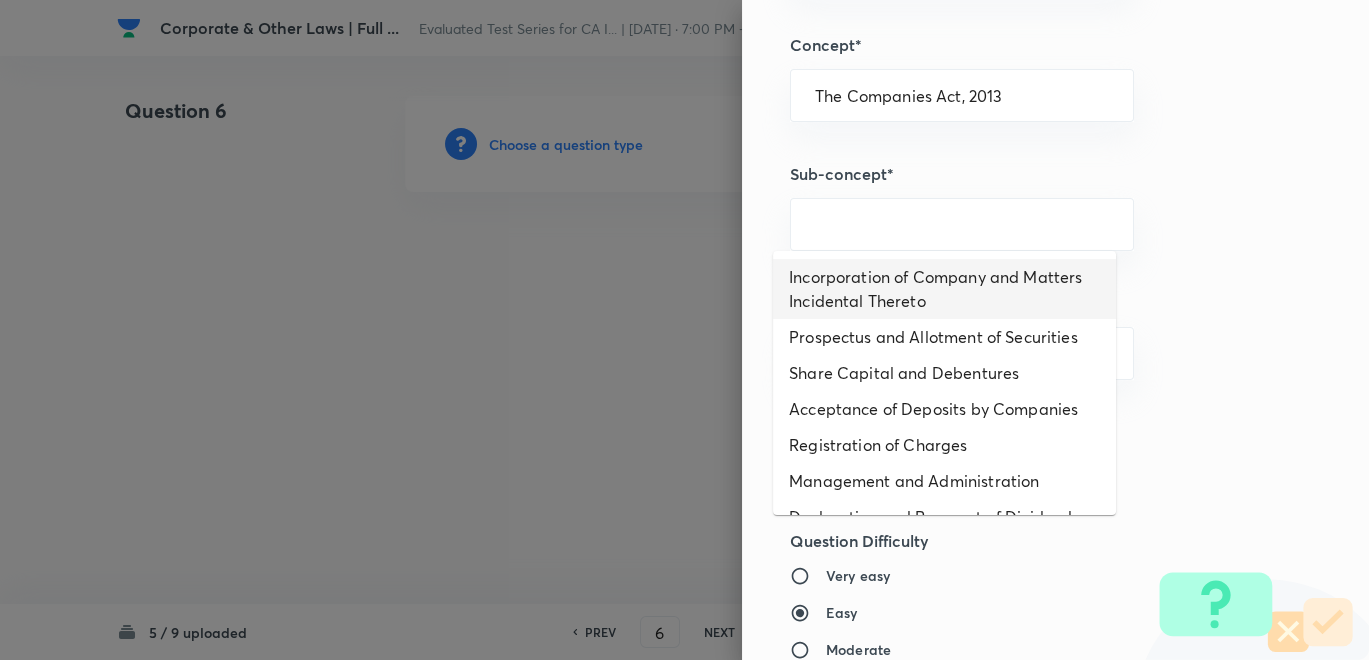 click on "Incorporation of Company and Matters Incidental Thereto" at bounding box center [944, 289] 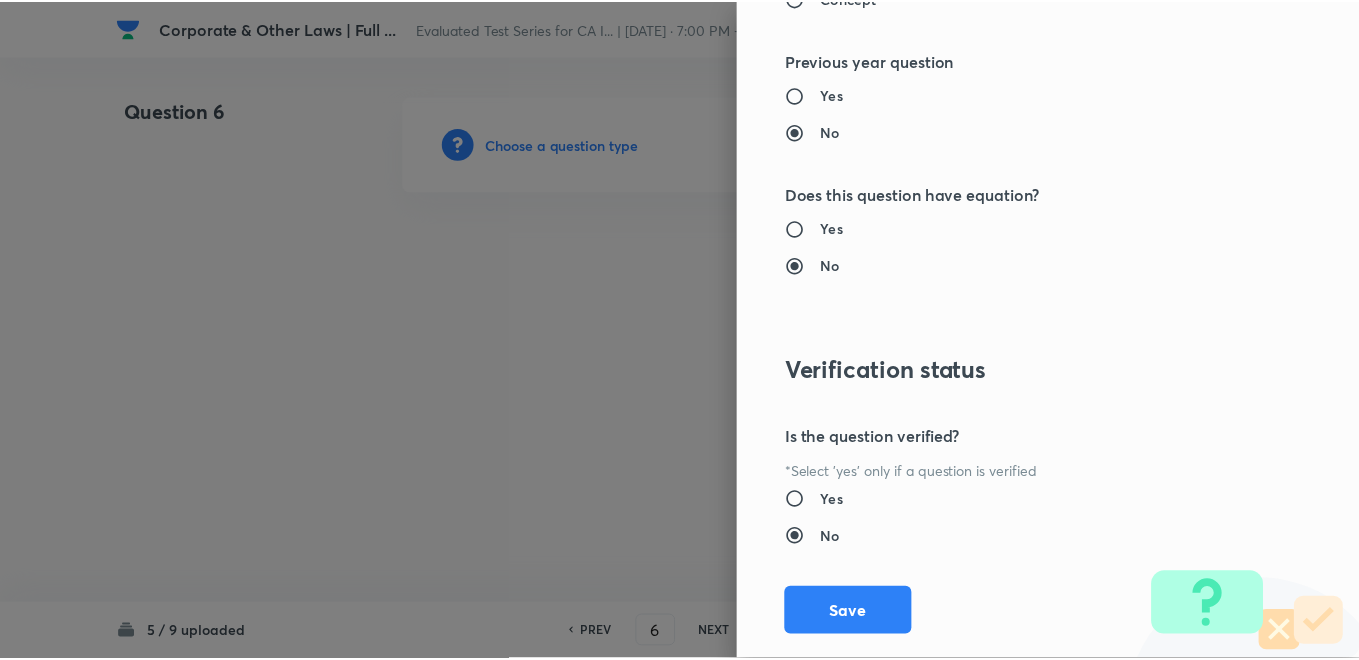 scroll, scrollTop: 1820, scrollLeft: 0, axis: vertical 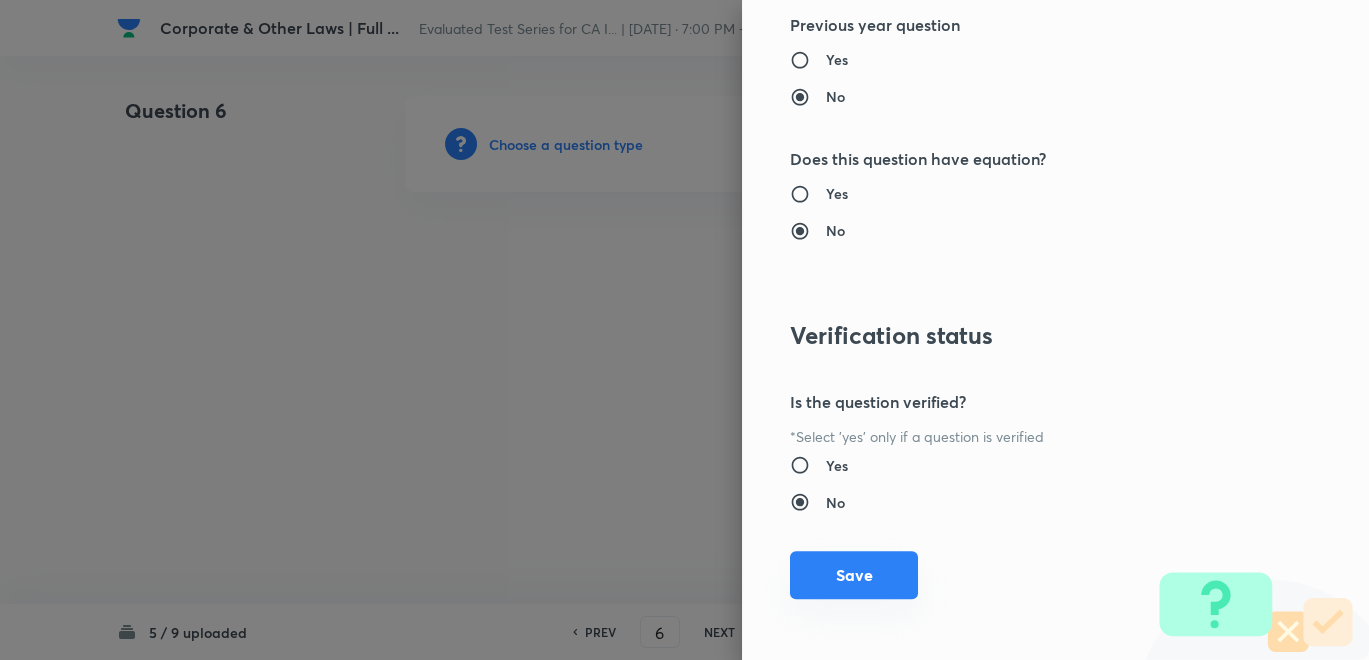 drag, startPoint x: 847, startPoint y: 567, endPoint x: 835, endPoint y: 547, distance: 23.323807 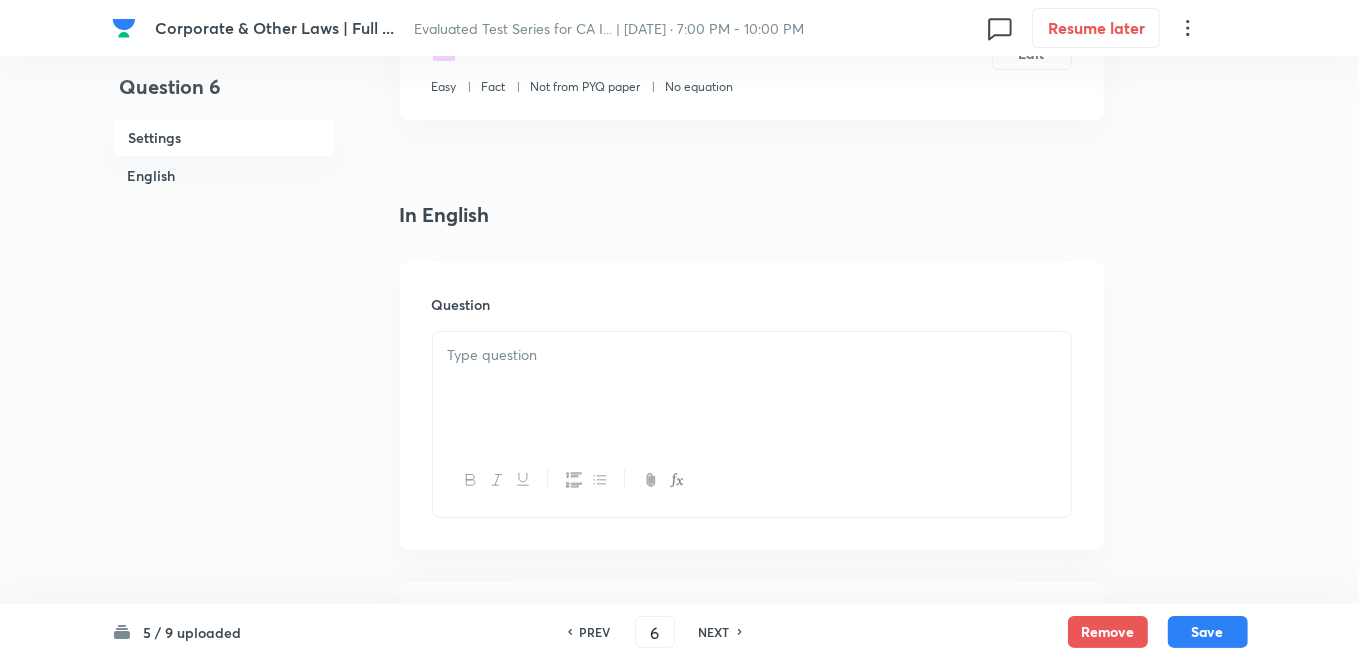 scroll, scrollTop: 666, scrollLeft: 0, axis: vertical 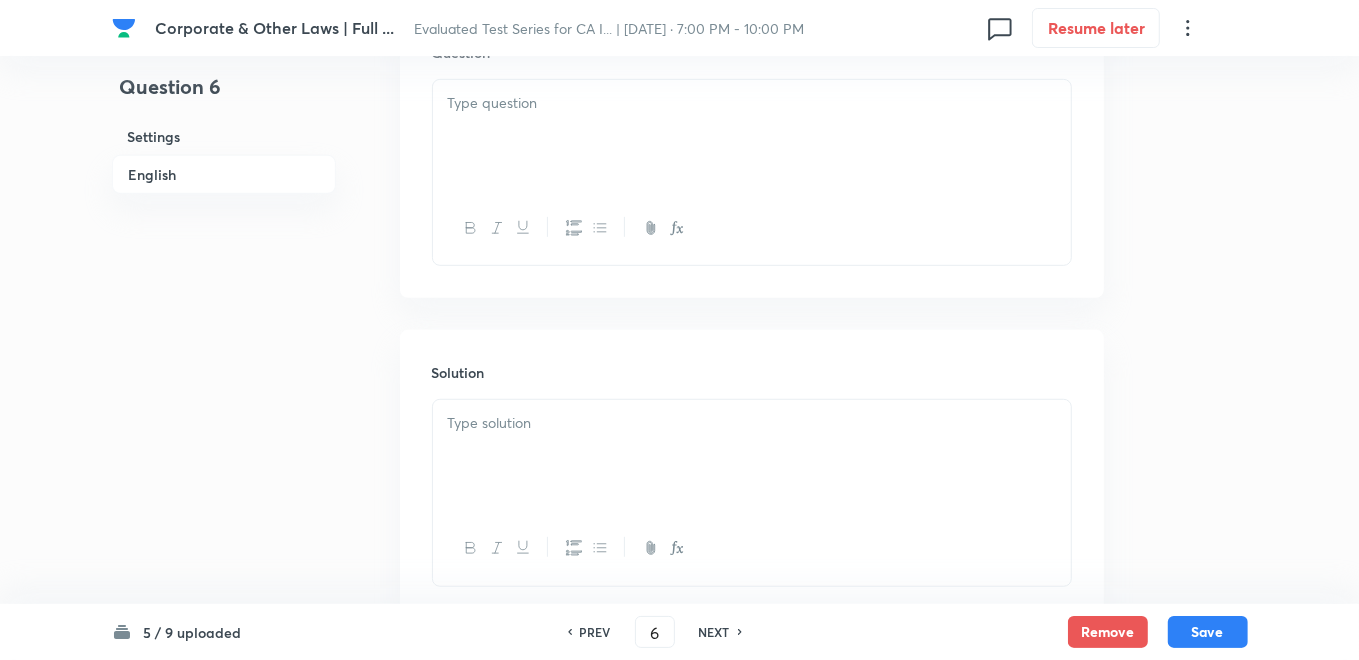 click at bounding box center [752, 136] 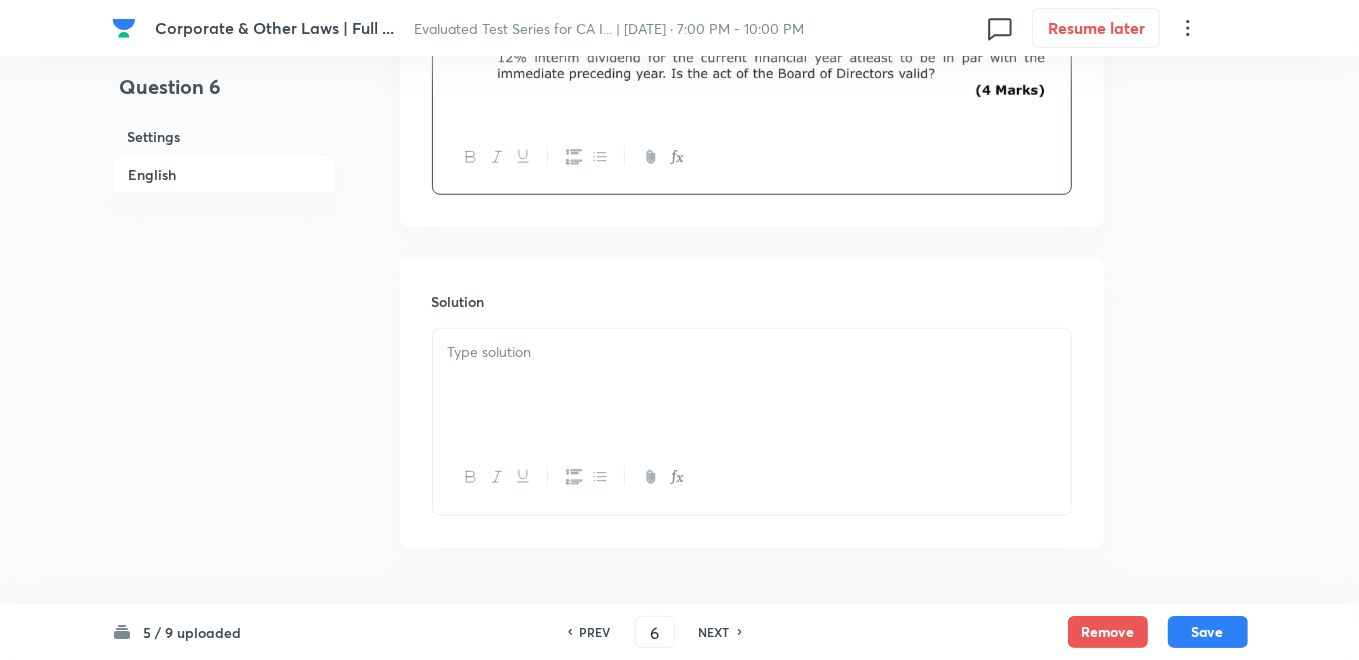 scroll, scrollTop: 1213, scrollLeft: 0, axis: vertical 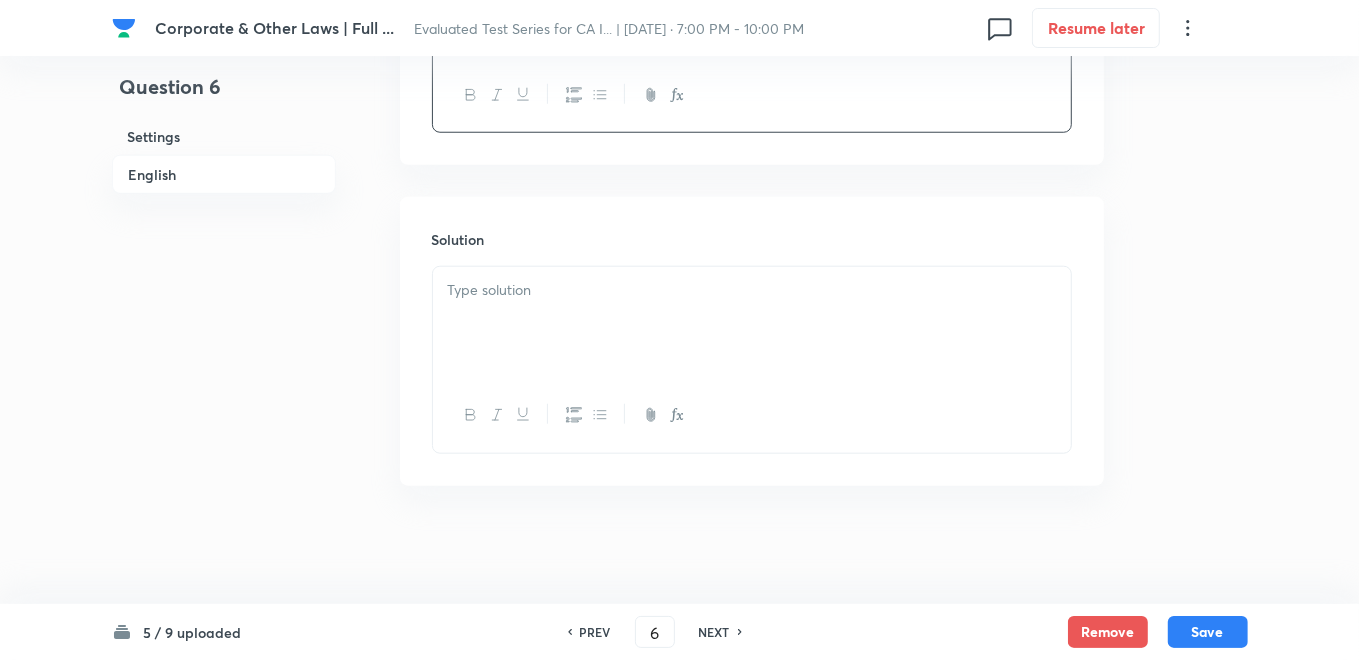 click at bounding box center (752, 323) 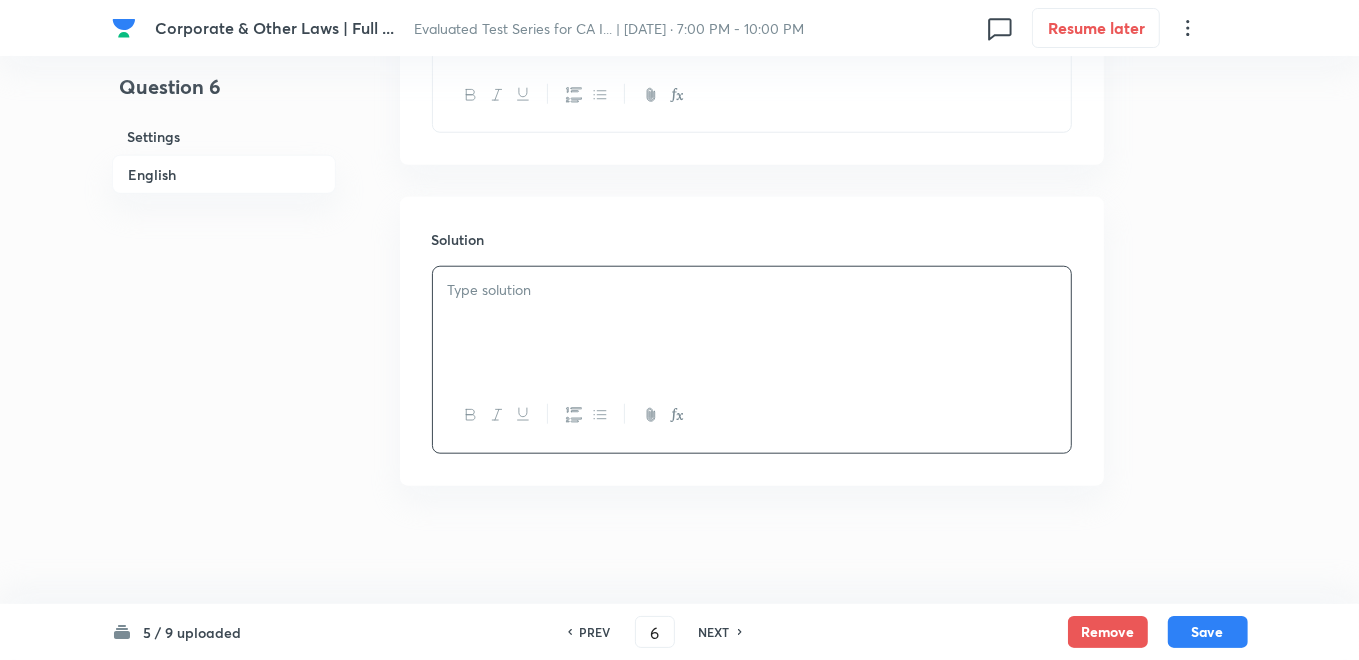 type 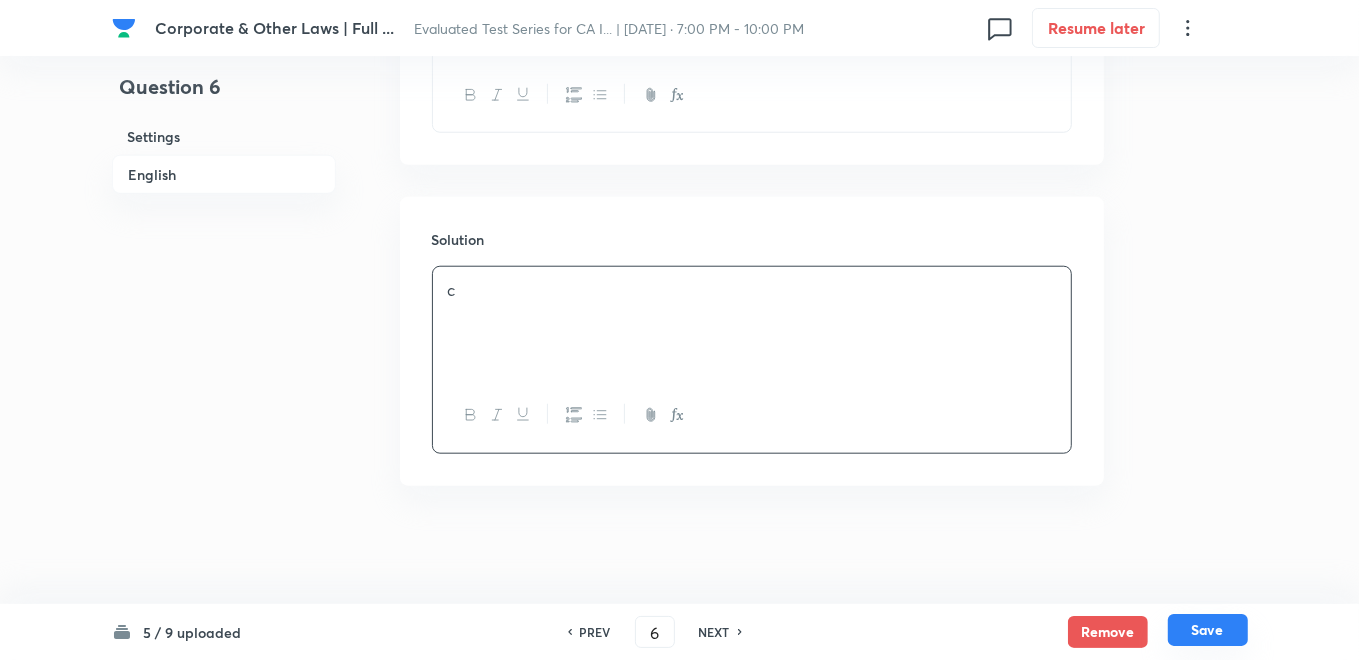 click on "Save" at bounding box center (1208, 630) 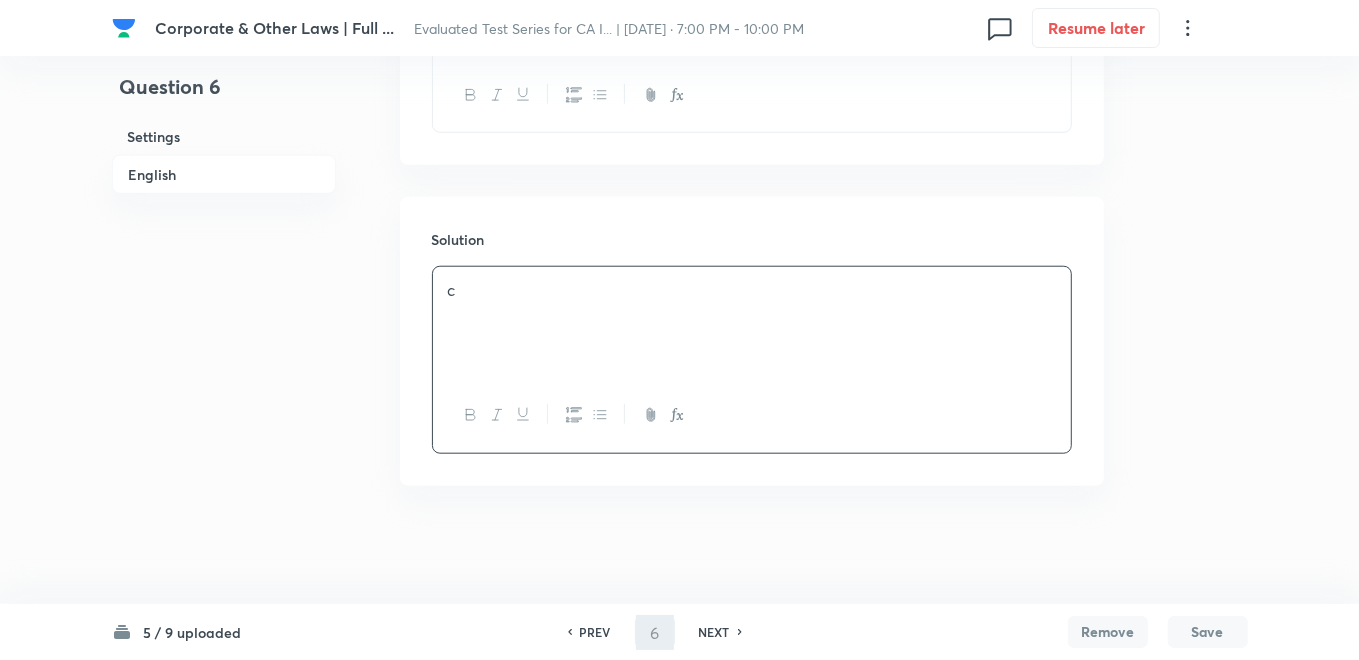 type on "7" 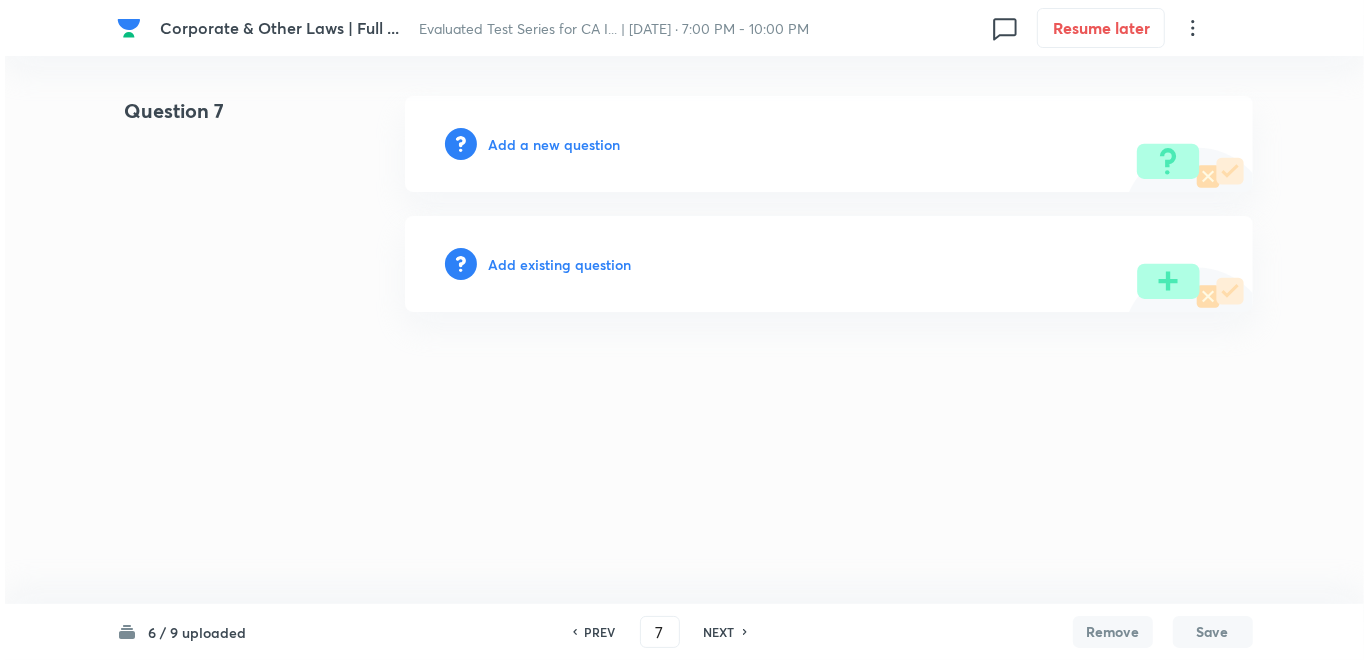 scroll, scrollTop: 0, scrollLeft: 0, axis: both 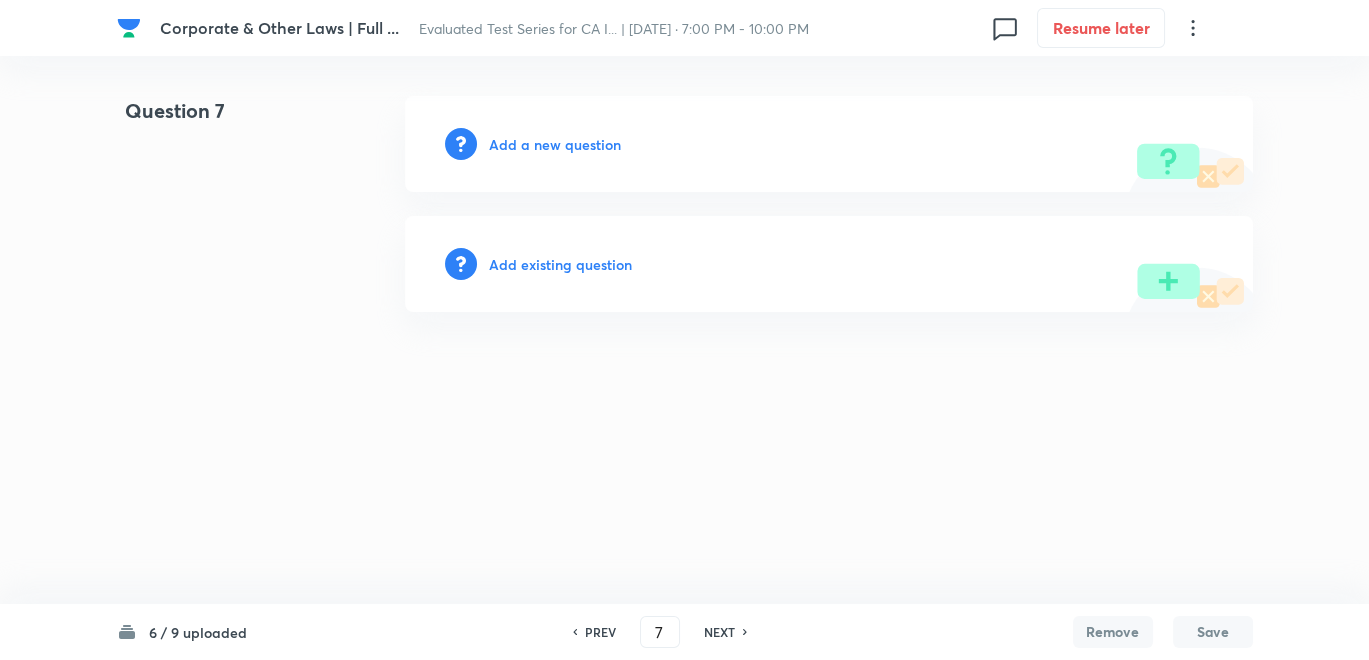 click on "Add a new question" at bounding box center (555, 144) 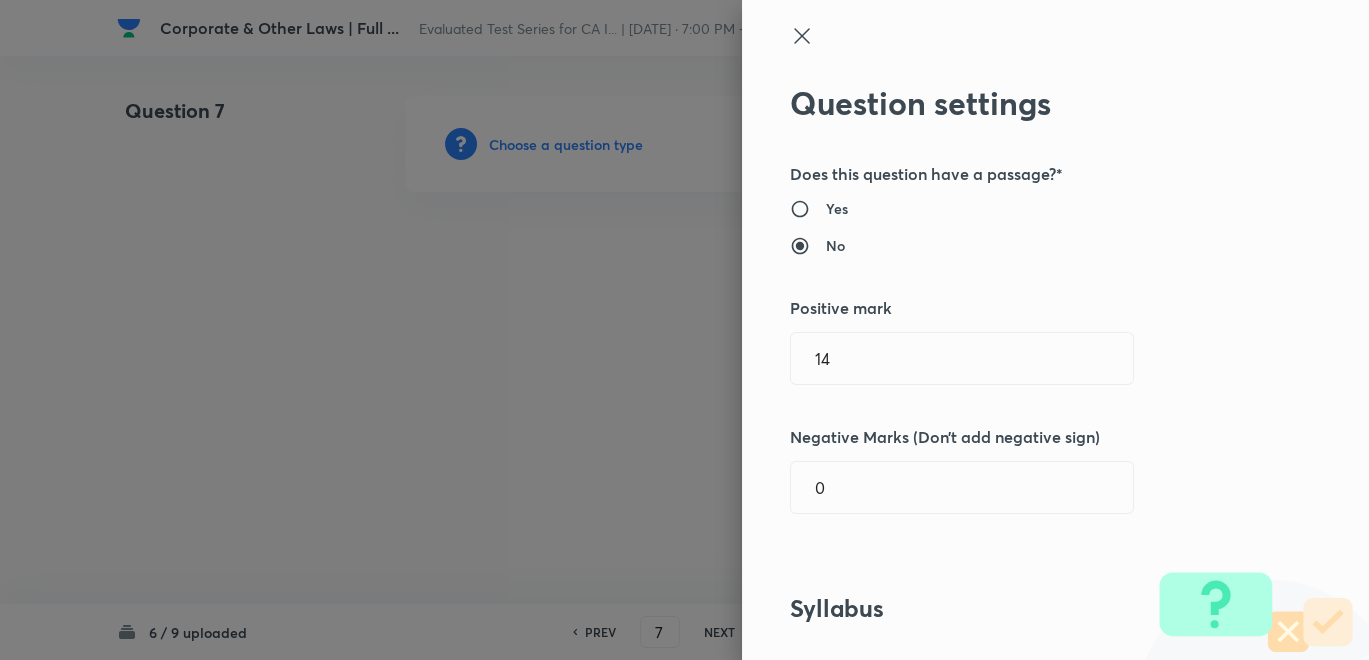 type 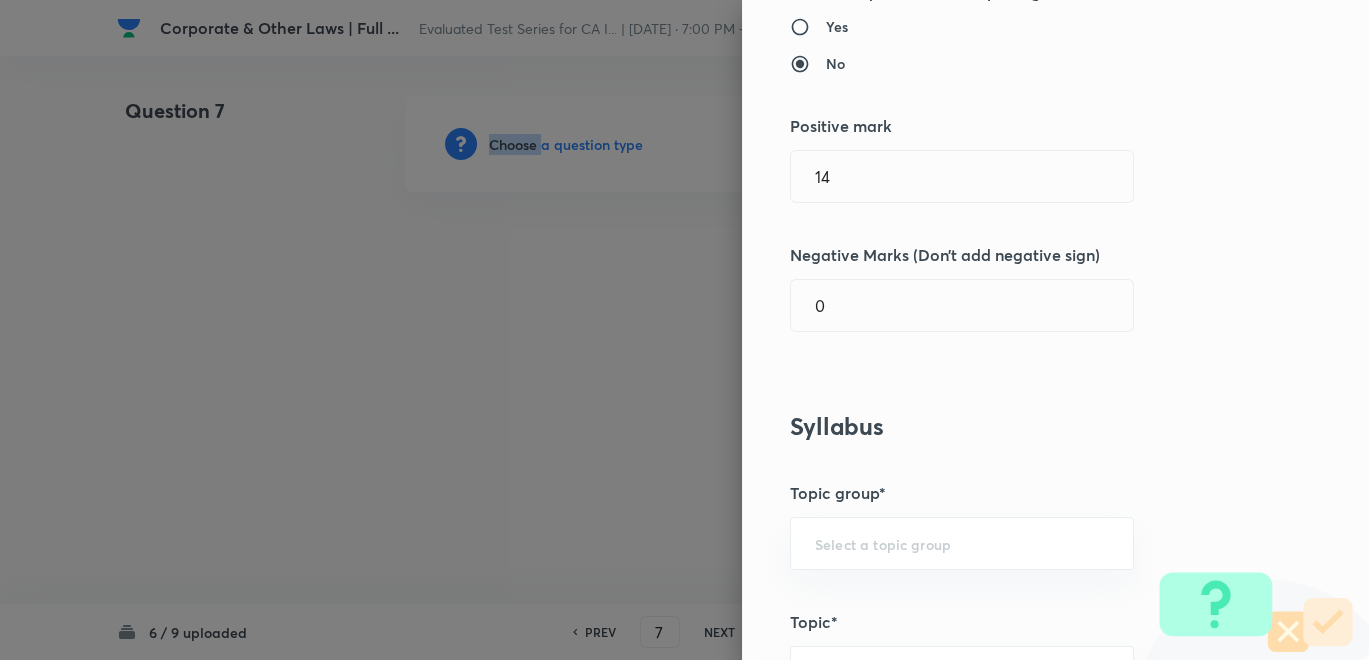 scroll, scrollTop: 333, scrollLeft: 0, axis: vertical 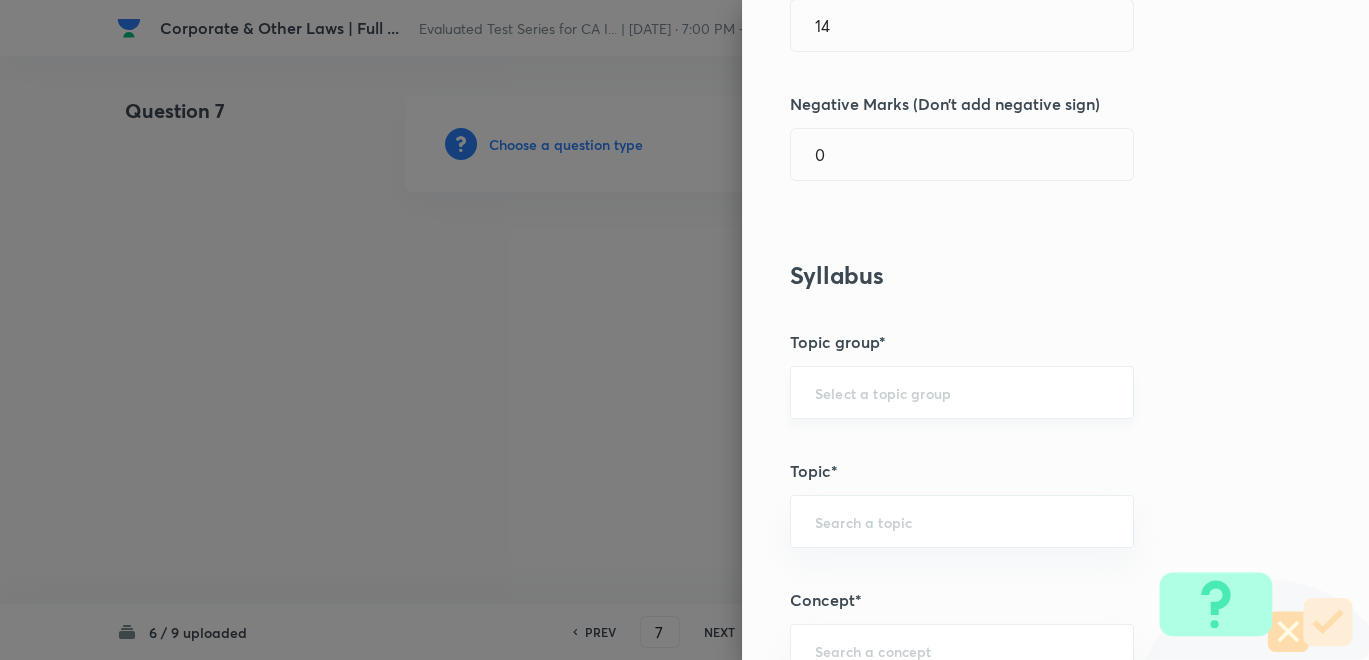 click at bounding box center (962, 392) 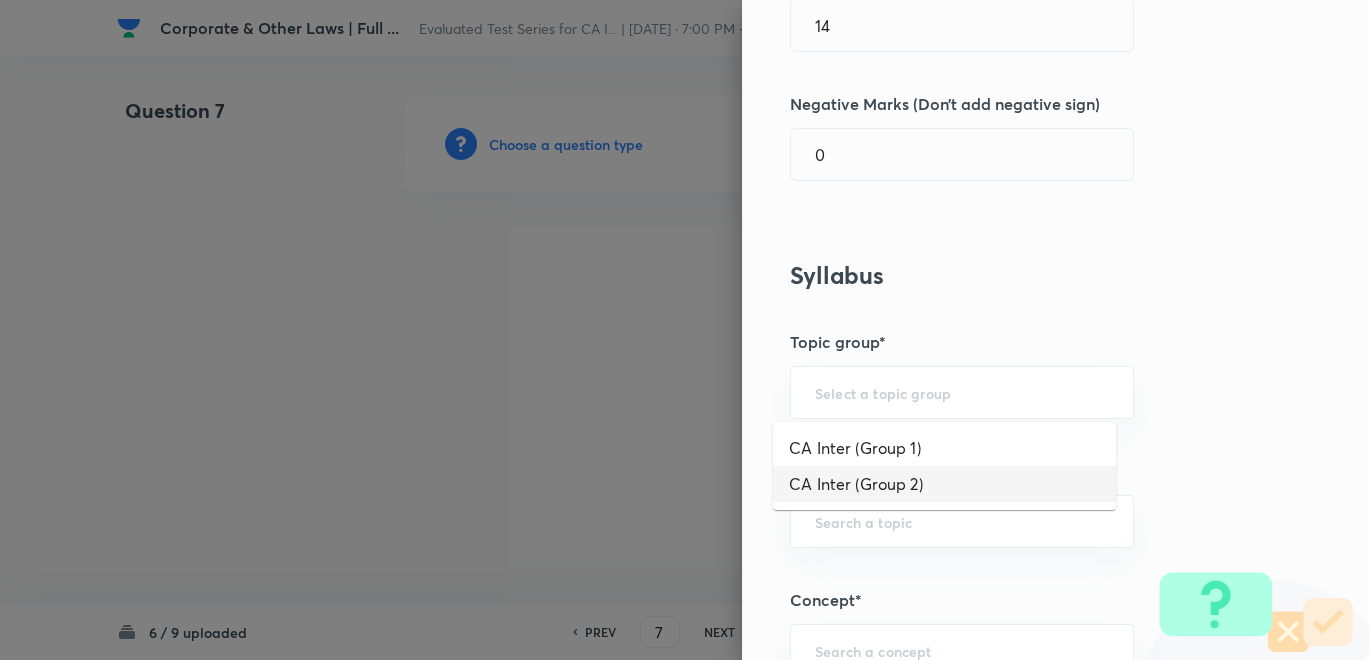 click on "CA Inter (Group 2)" at bounding box center (944, 484) 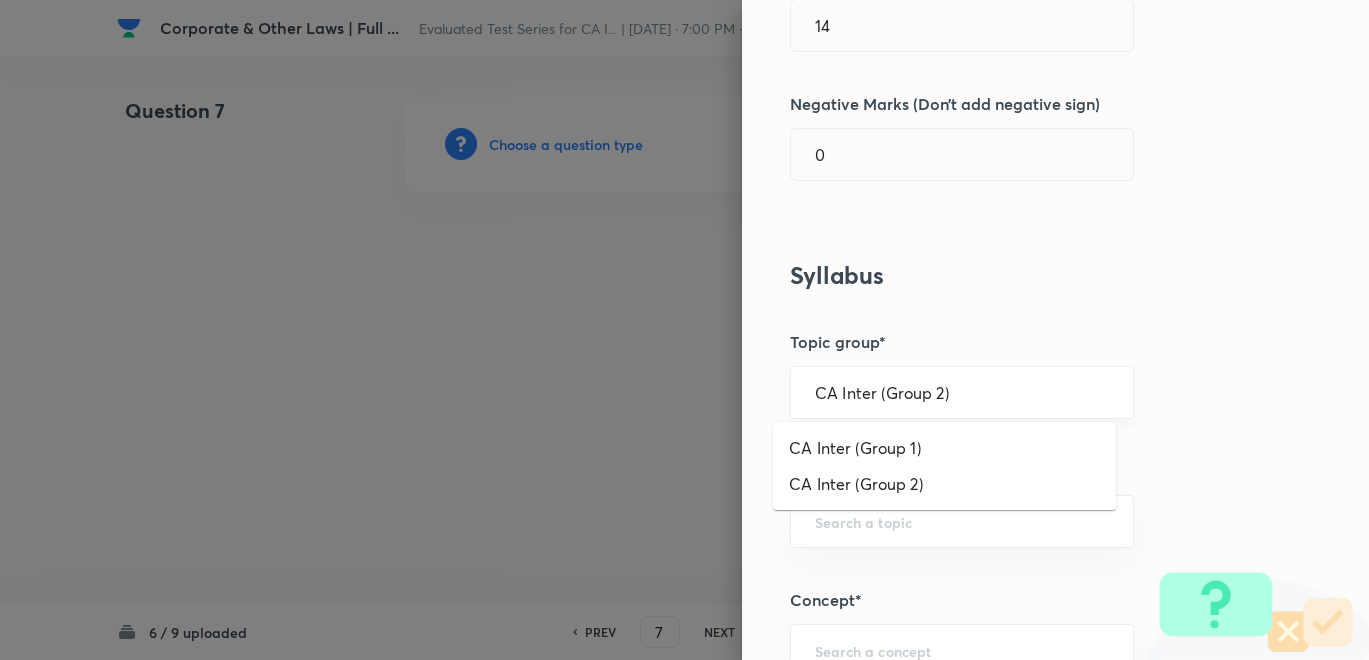 click on "CA Inter (Group 2)" at bounding box center [962, 392] 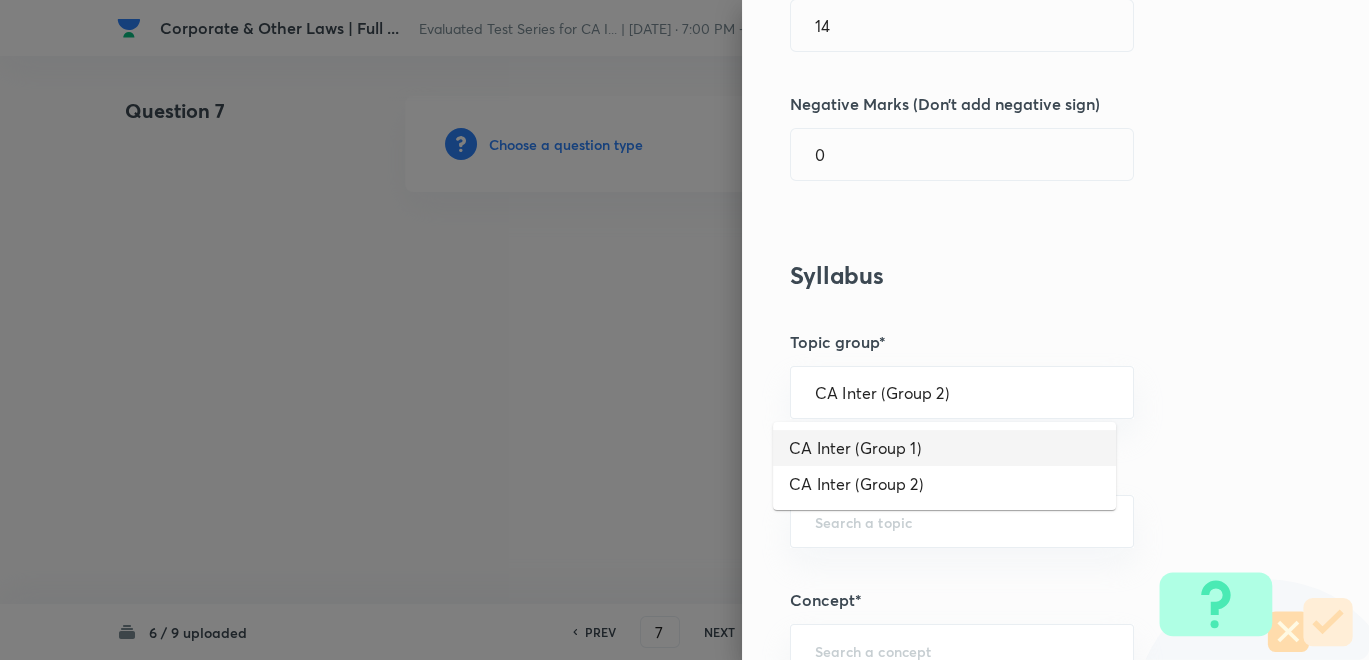 click on "CA Inter (Group 1)" at bounding box center [944, 448] 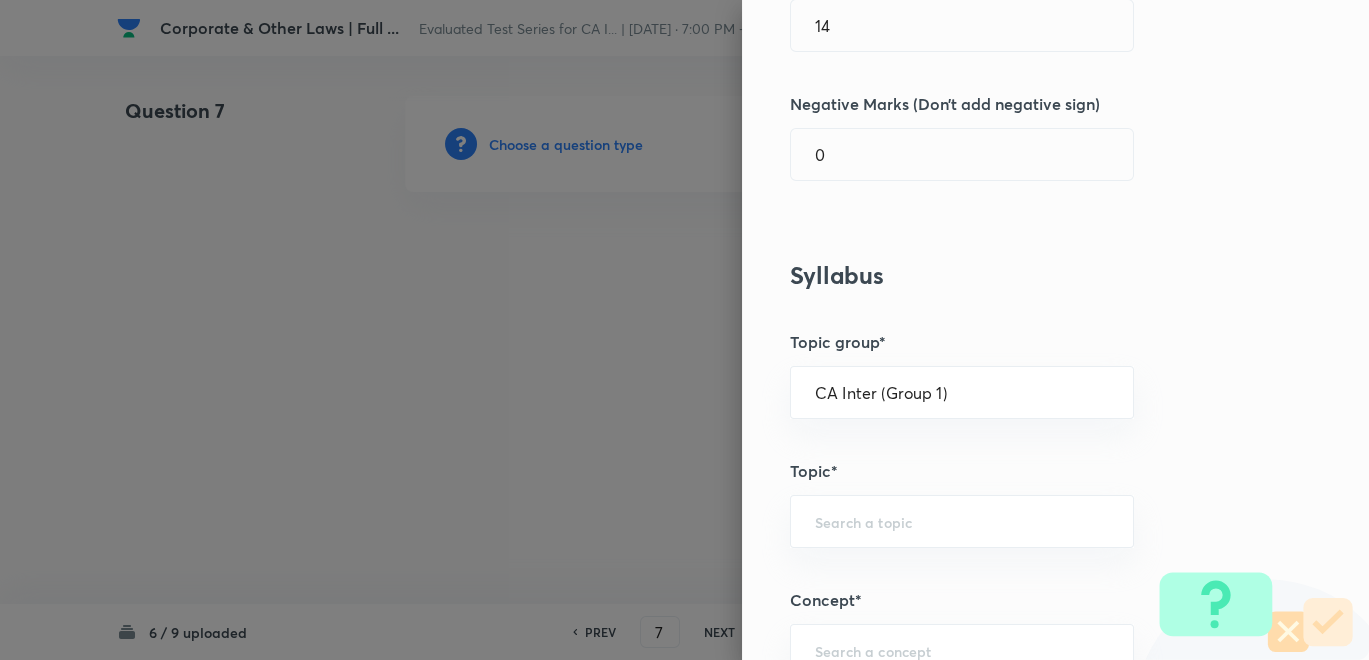 scroll, scrollTop: 555, scrollLeft: 0, axis: vertical 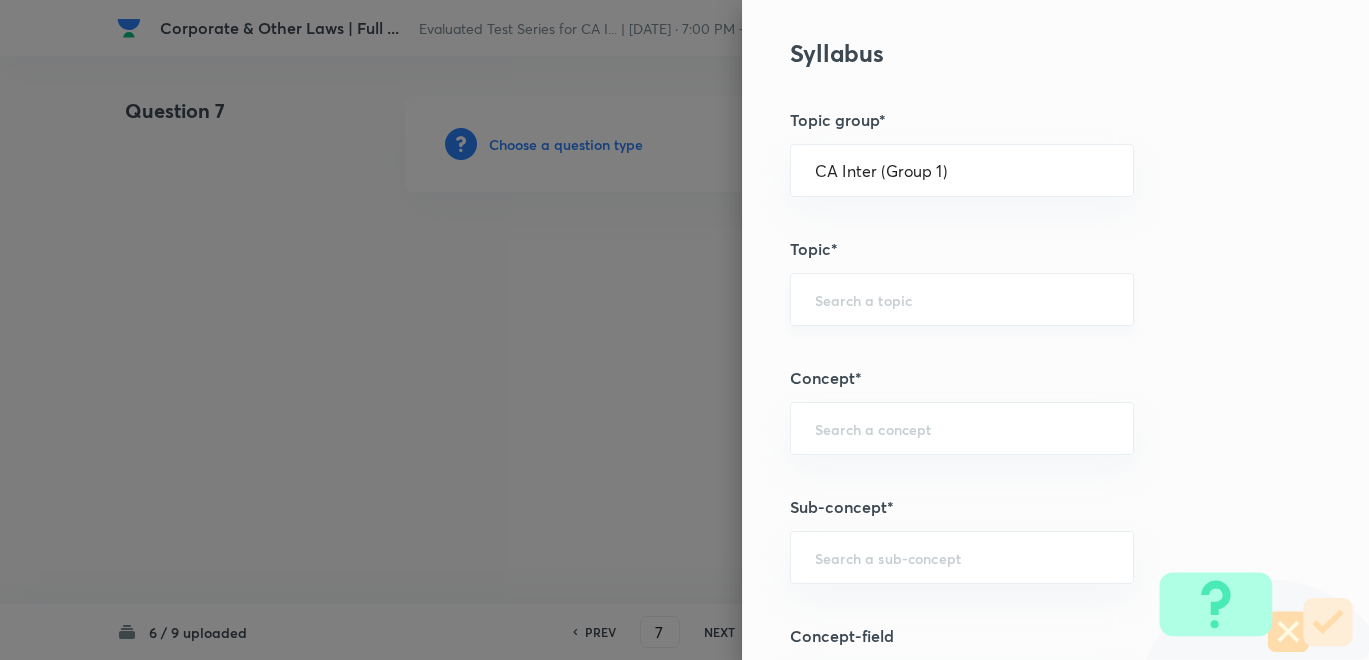 click at bounding box center [962, 299] 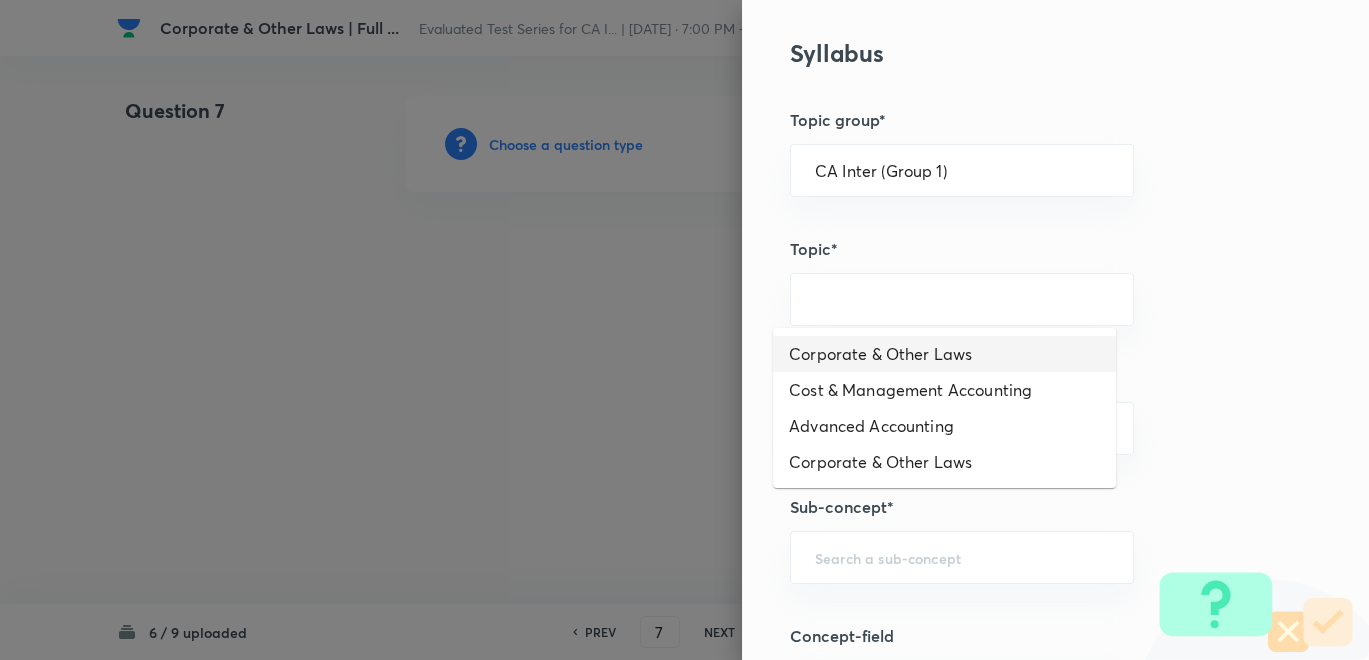 click on "Corporate & Other Laws" at bounding box center [944, 354] 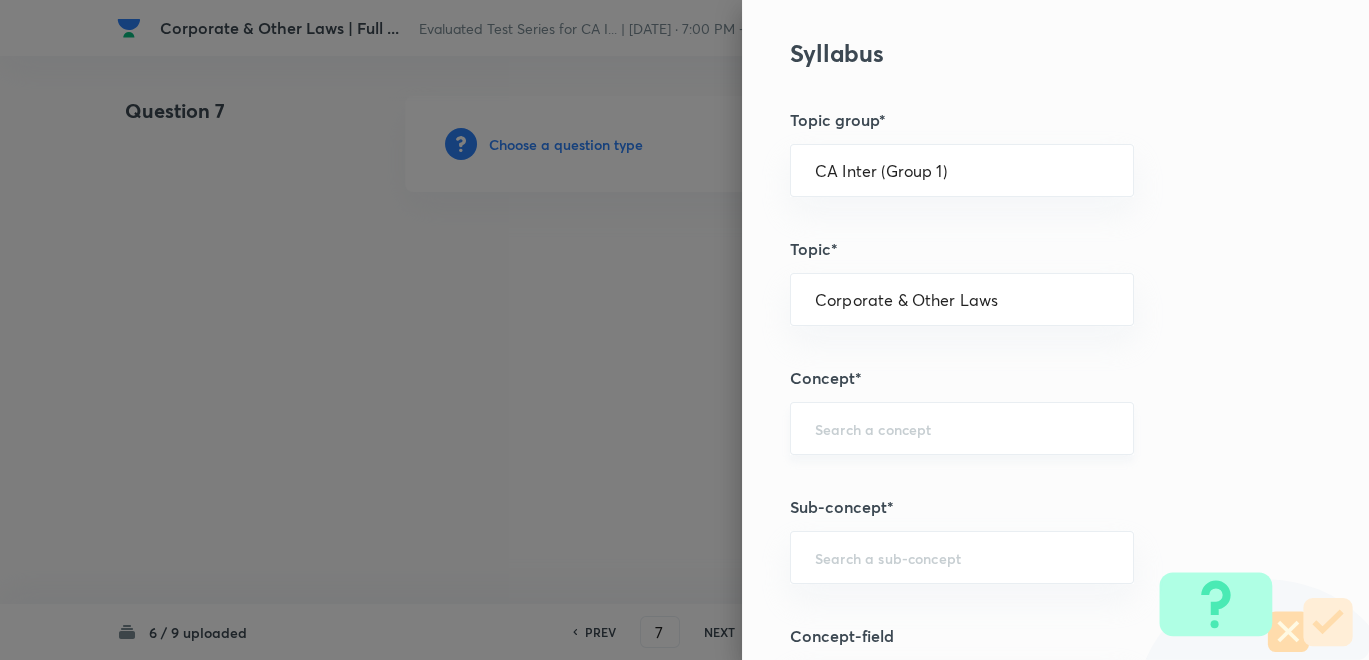 click at bounding box center (962, 428) 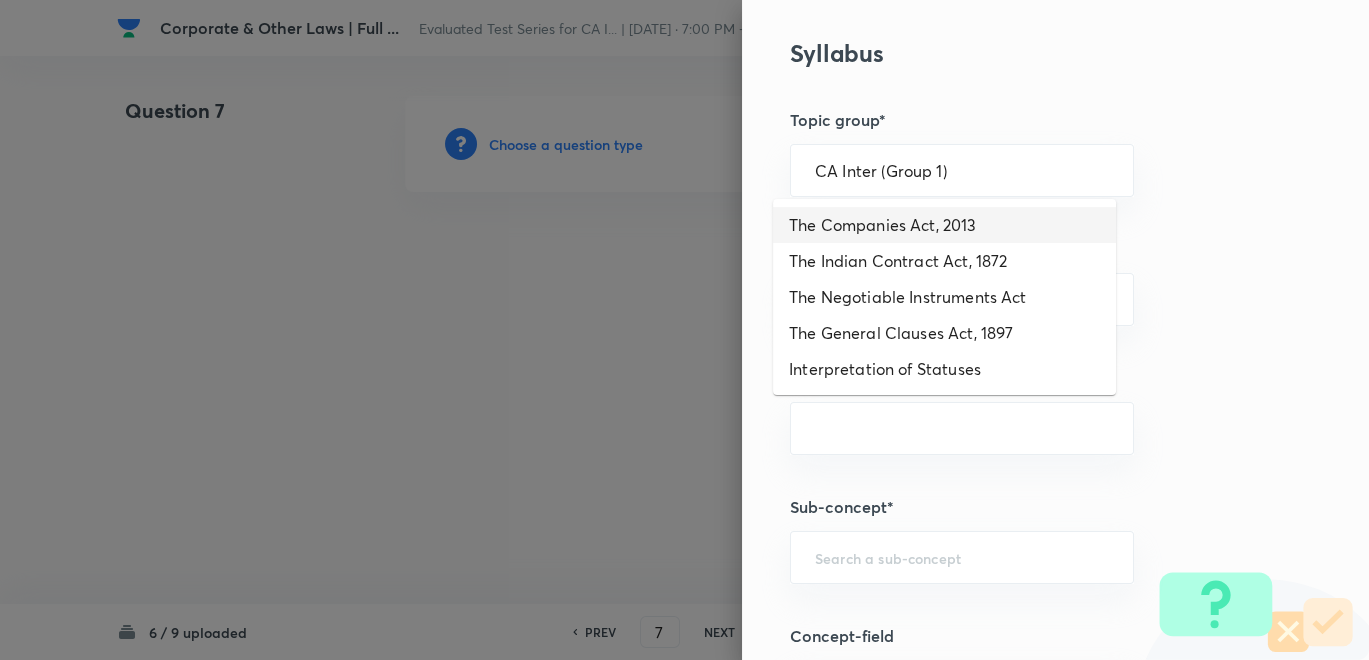 click on "The Companies Act, 2013" at bounding box center (944, 225) 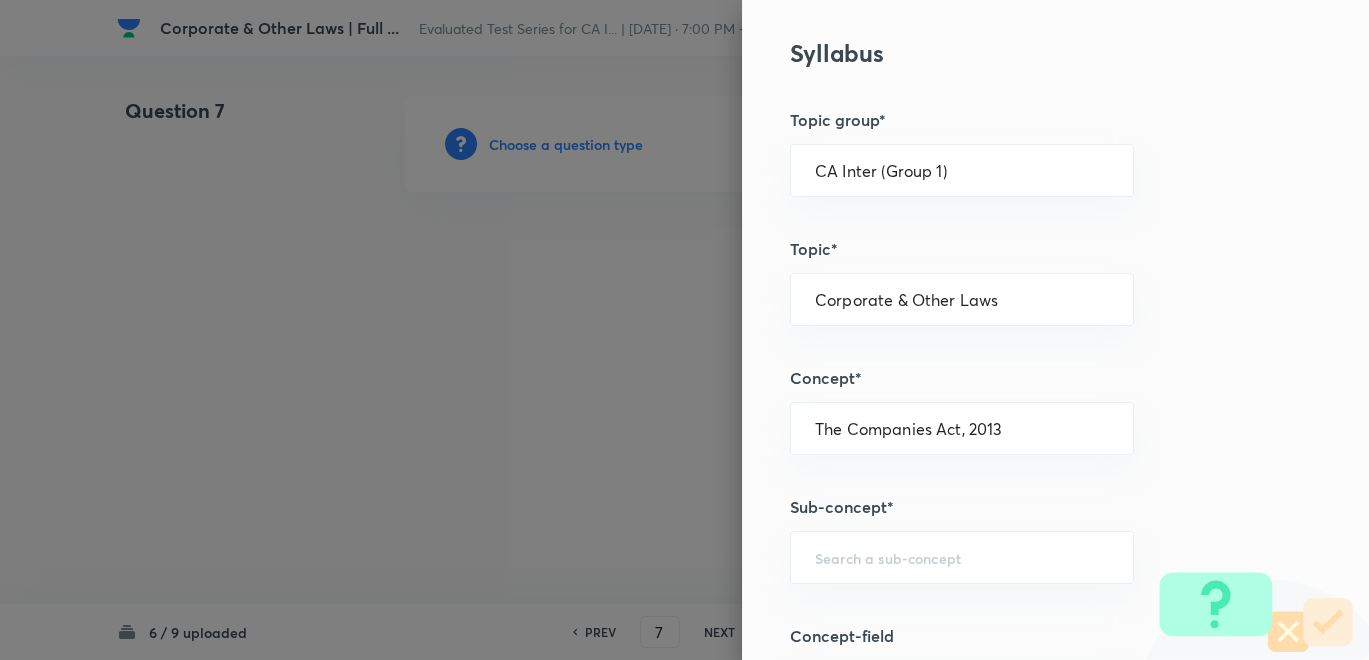 scroll, scrollTop: 777, scrollLeft: 0, axis: vertical 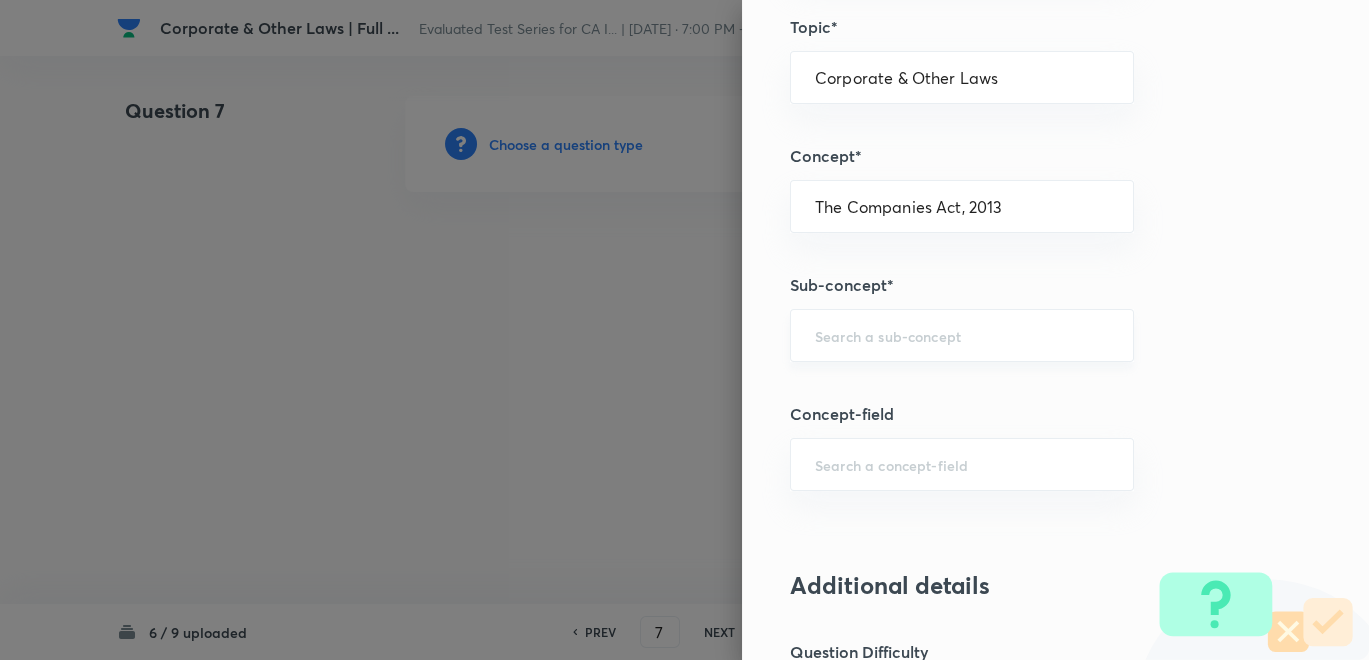 click at bounding box center (962, 335) 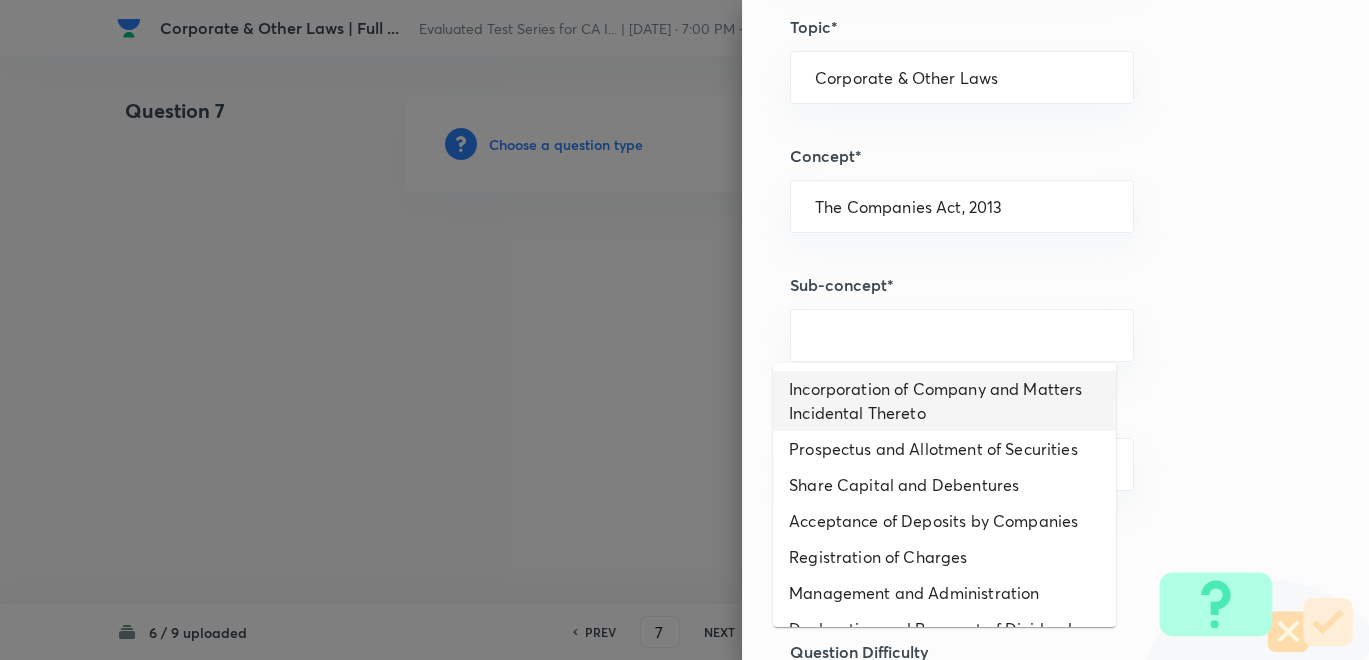 click on "Incorporation of Company and Matters Incidental Thereto" at bounding box center (944, 401) 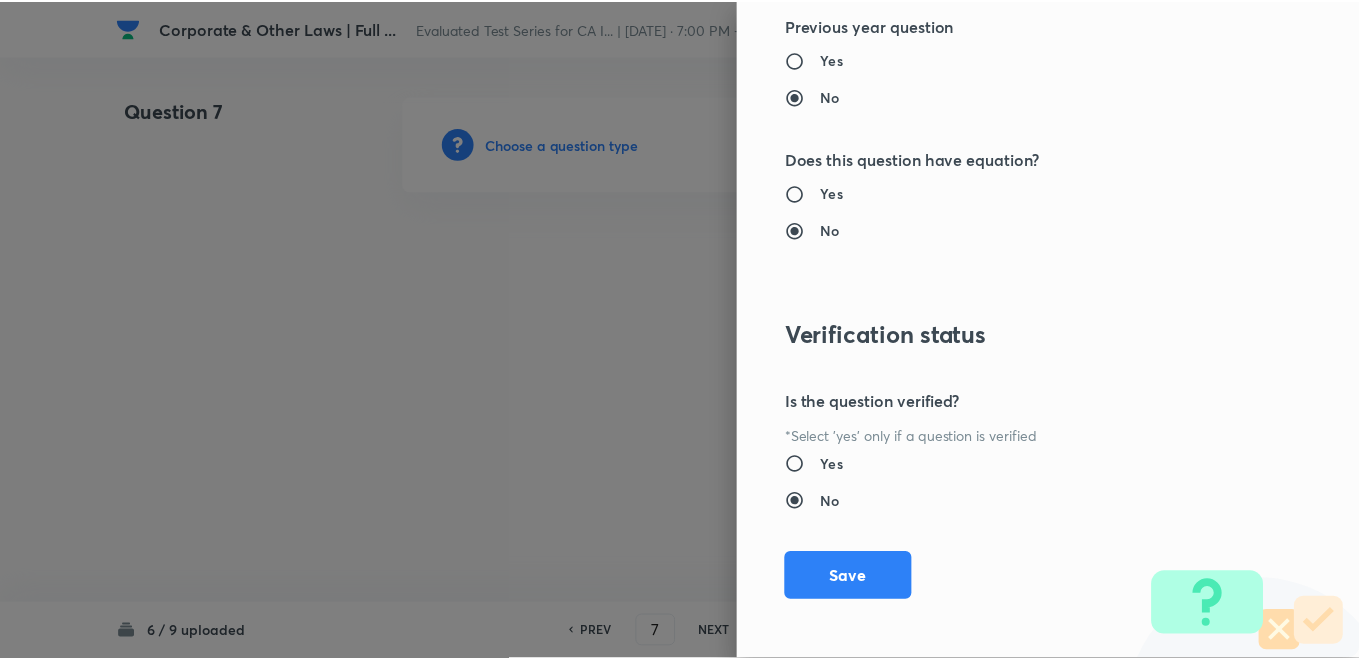 scroll, scrollTop: 1820, scrollLeft: 0, axis: vertical 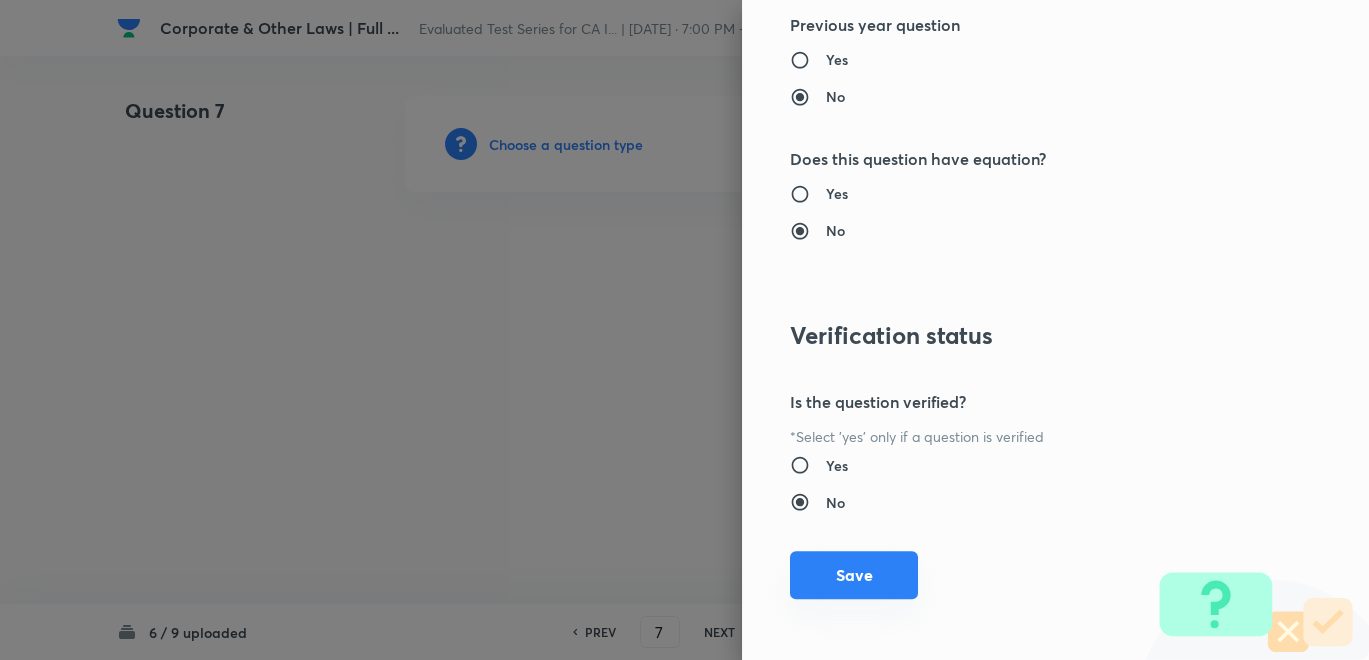 click on "Save" at bounding box center [854, 575] 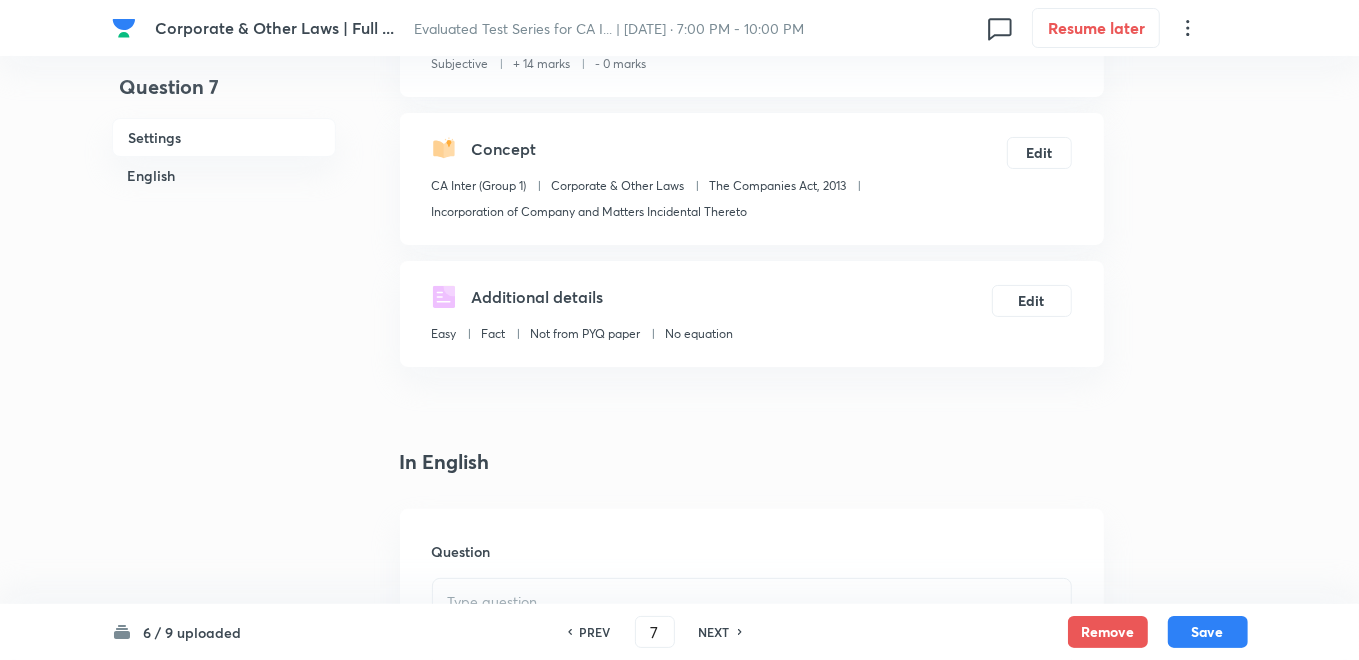 scroll, scrollTop: 333, scrollLeft: 0, axis: vertical 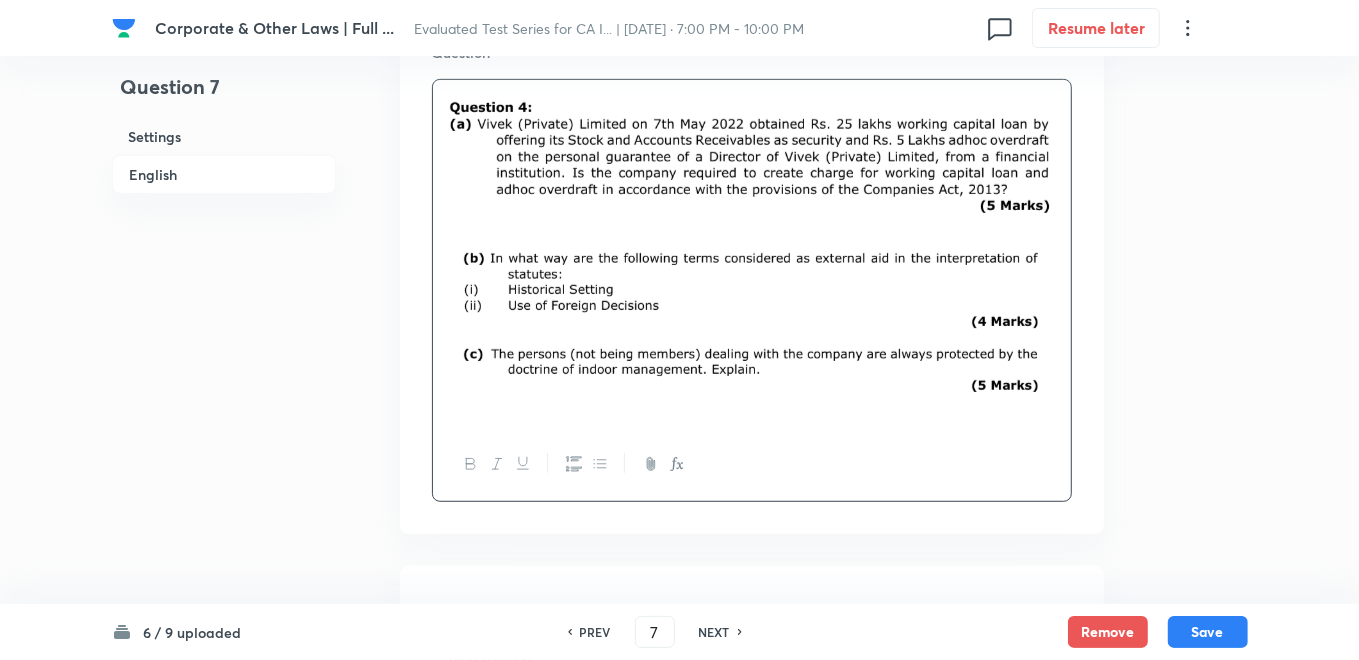 click on "Question" at bounding box center [752, 272] 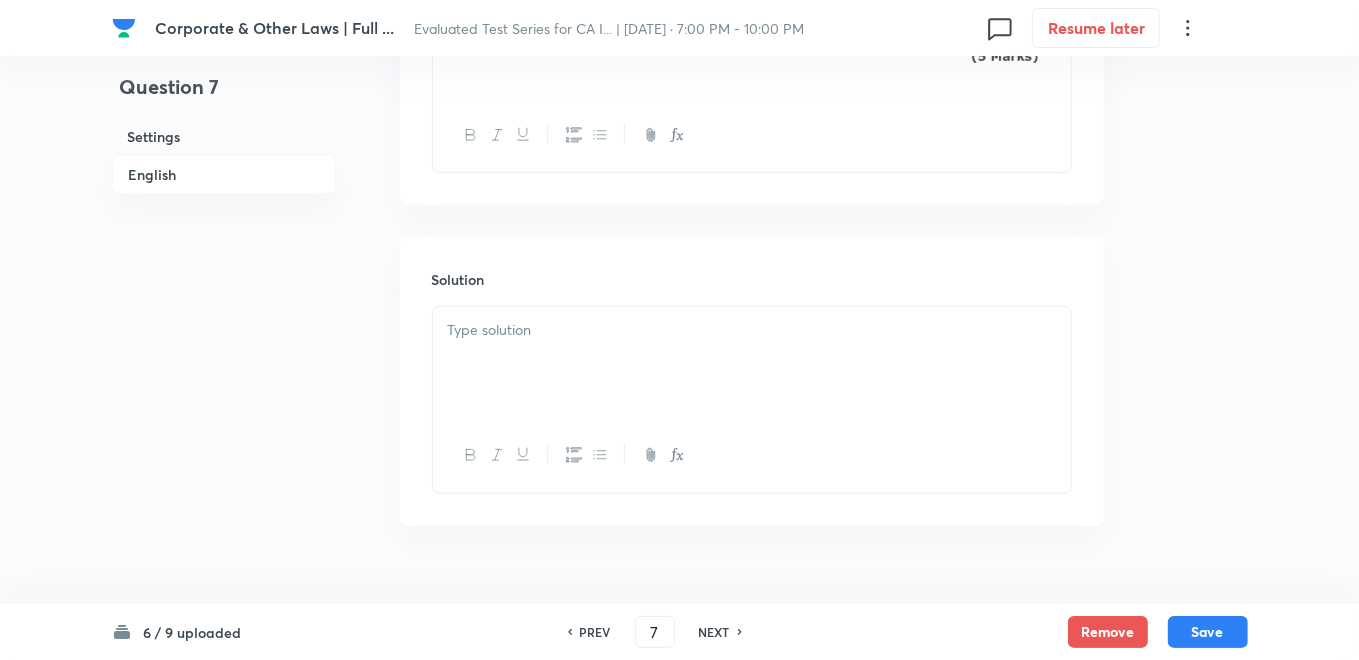 scroll, scrollTop: 1000, scrollLeft: 0, axis: vertical 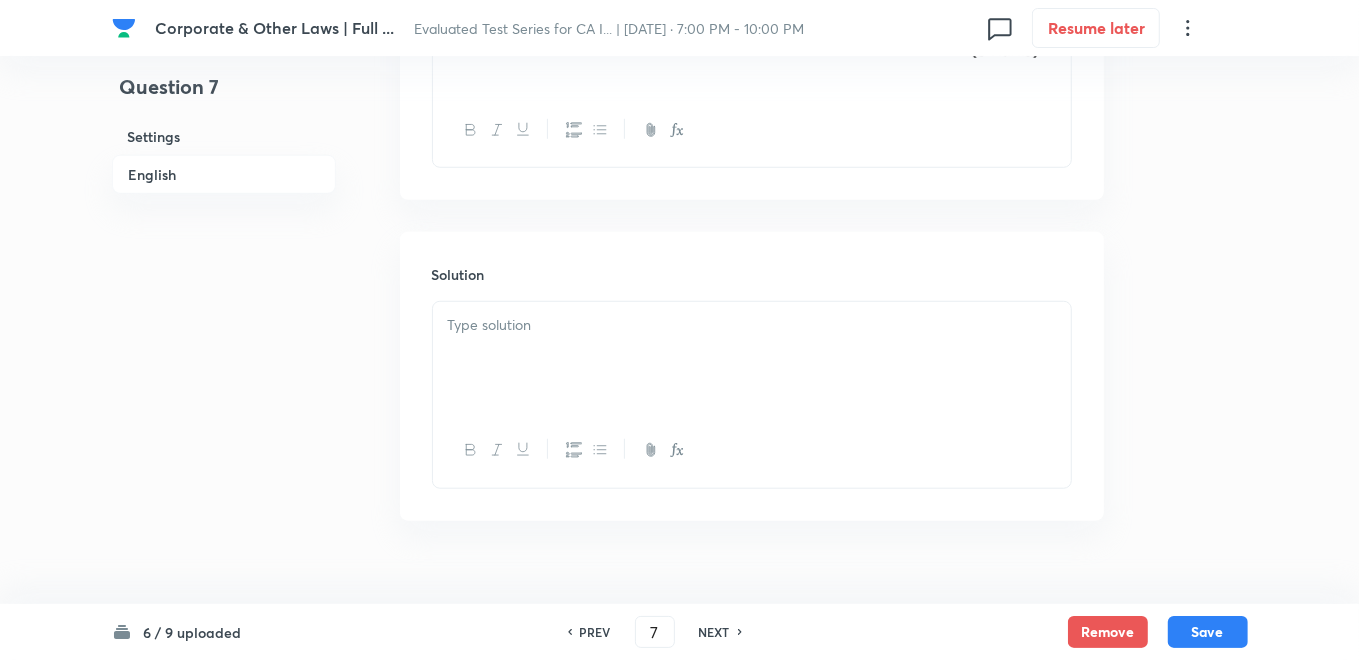 click on "Solution" at bounding box center [752, 376] 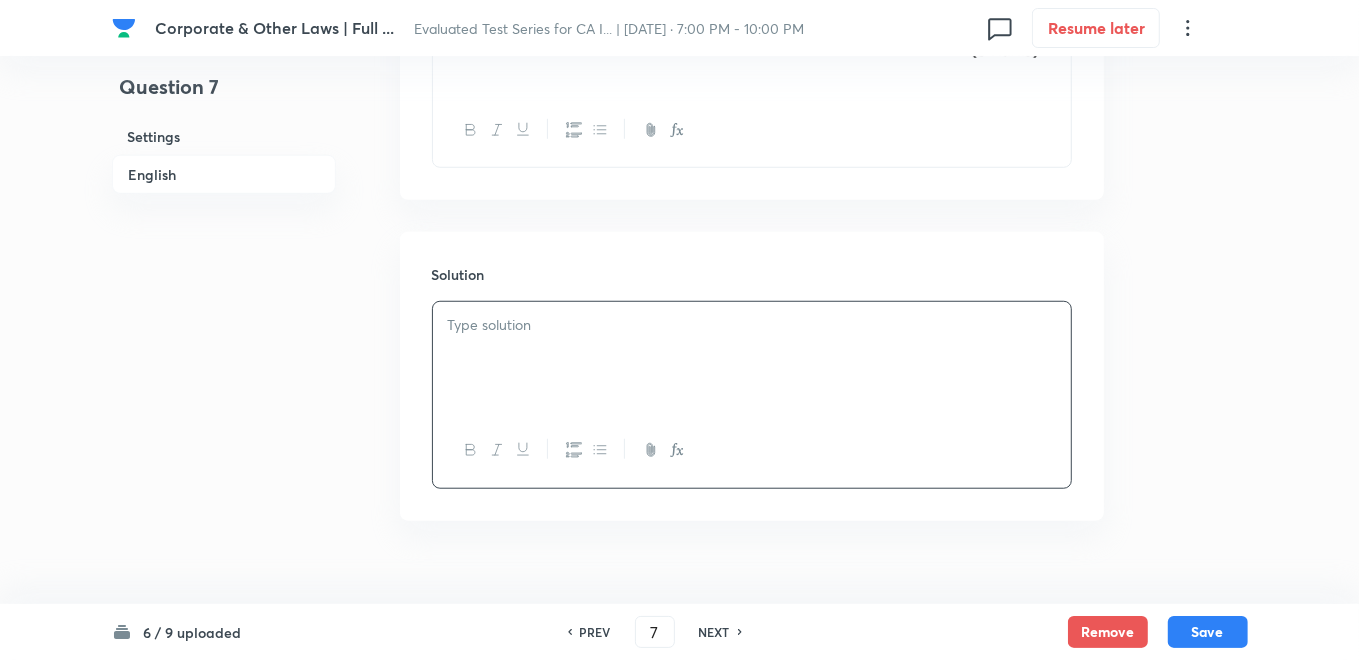 type 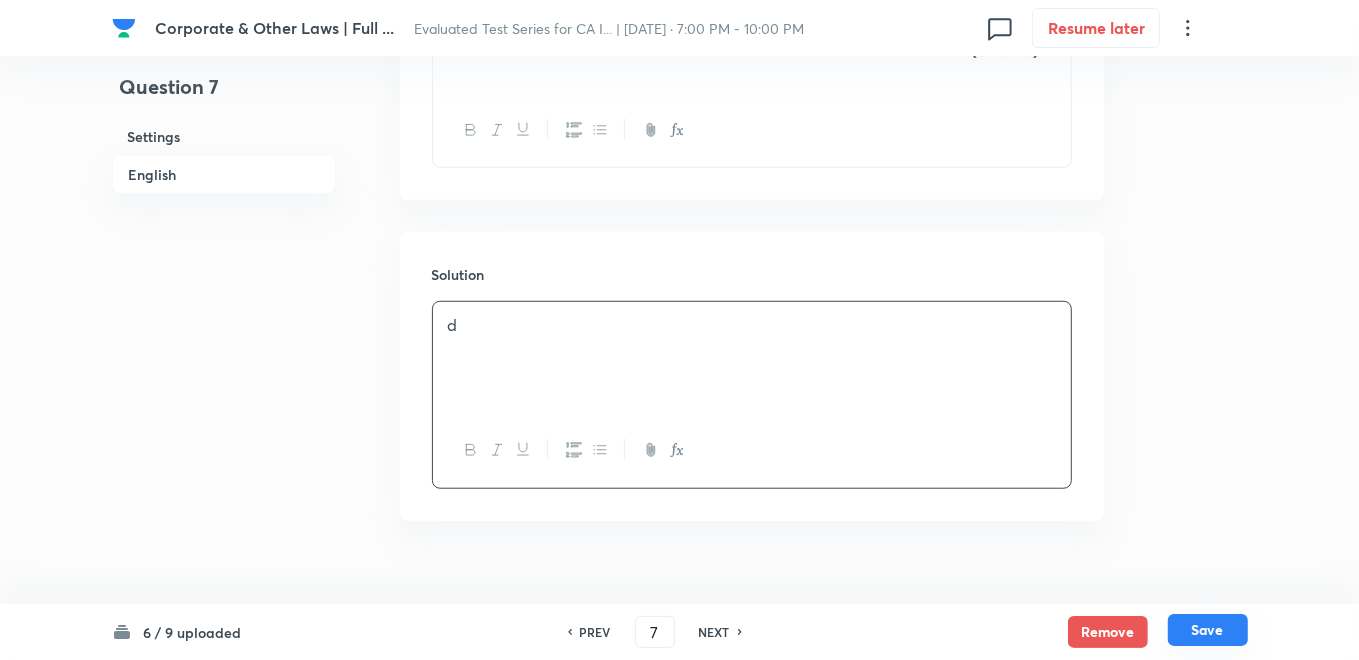 click on "Save" at bounding box center (1208, 630) 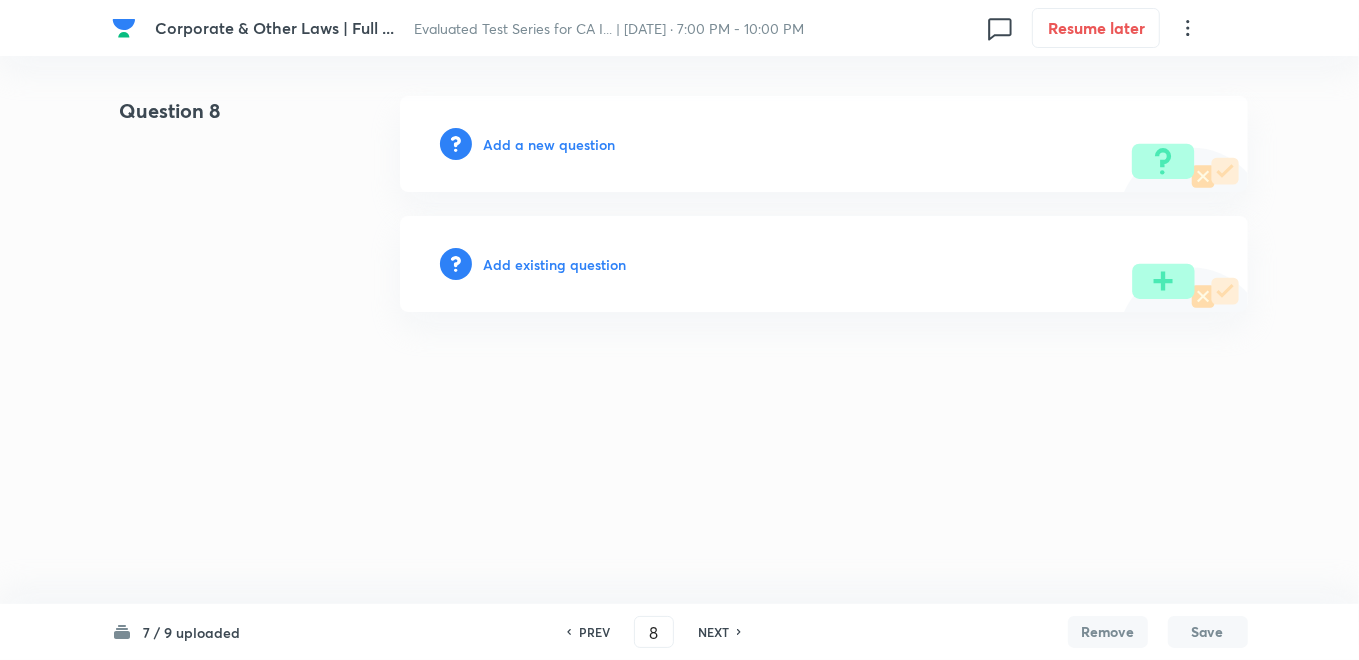 scroll, scrollTop: 0, scrollLeft: 0, axis: both 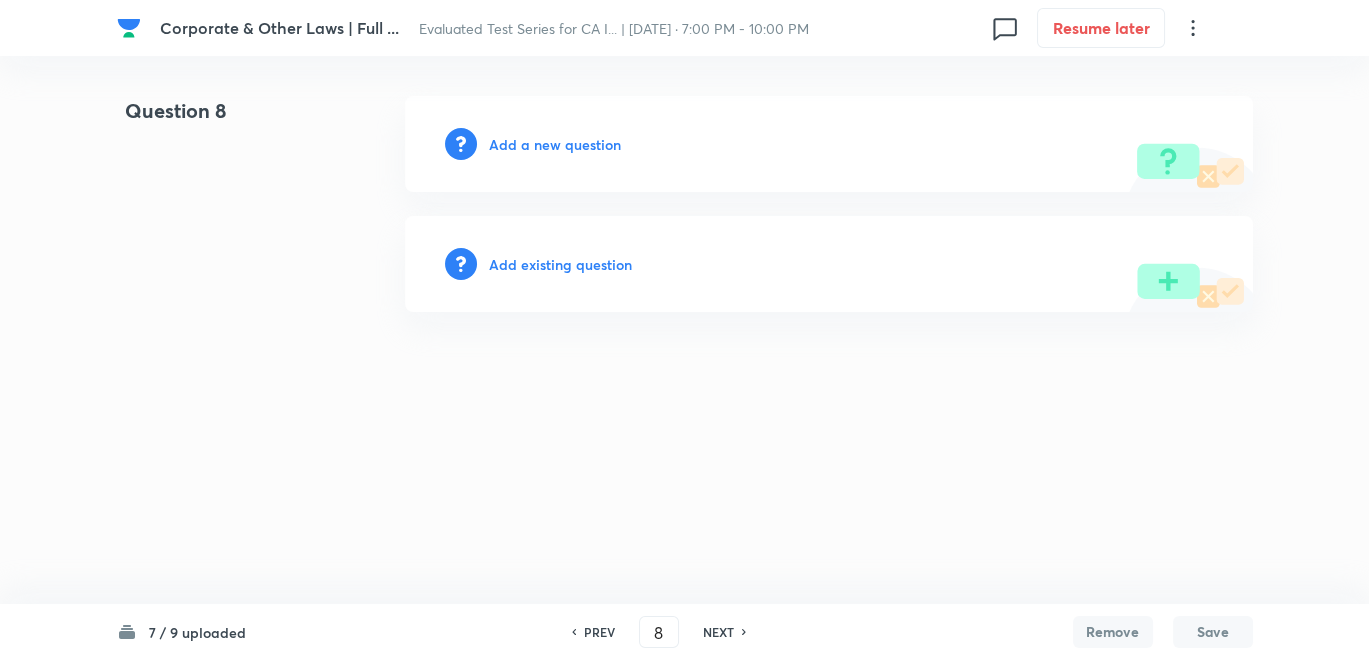 click on "Add a new question" at bounding box center [555, 144] 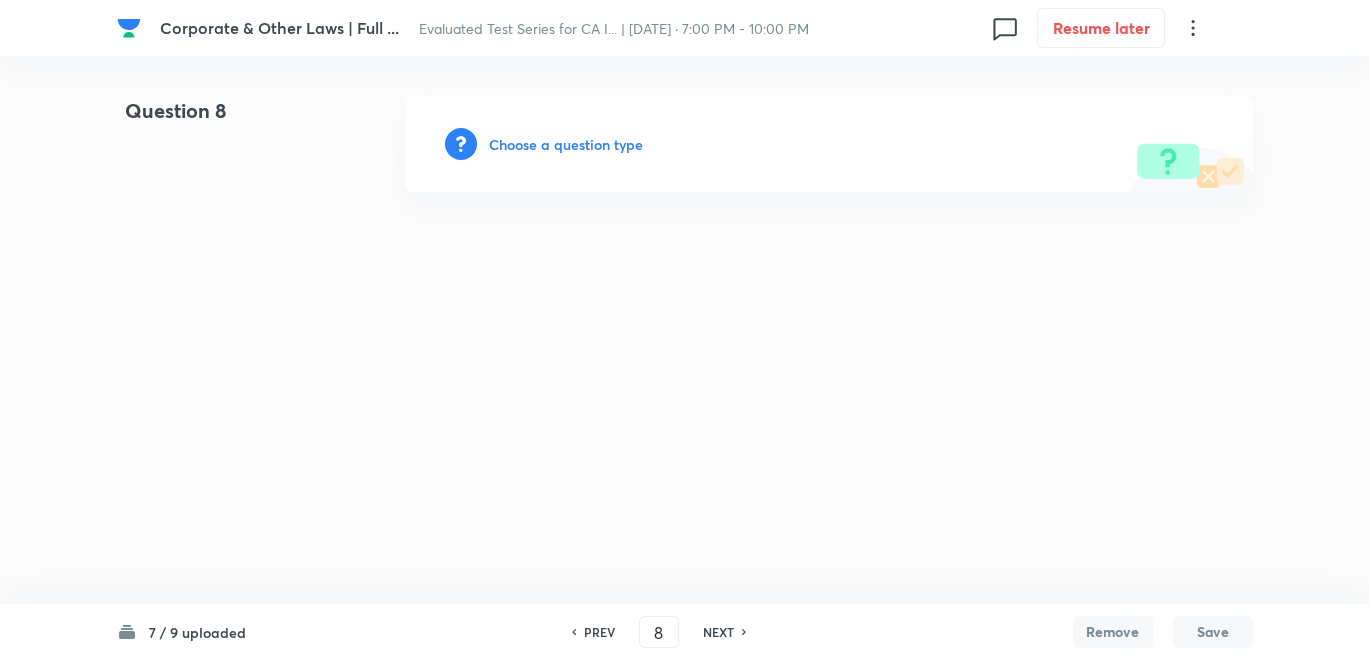 click on "Choose a question type" at bounding box center [566, 144] 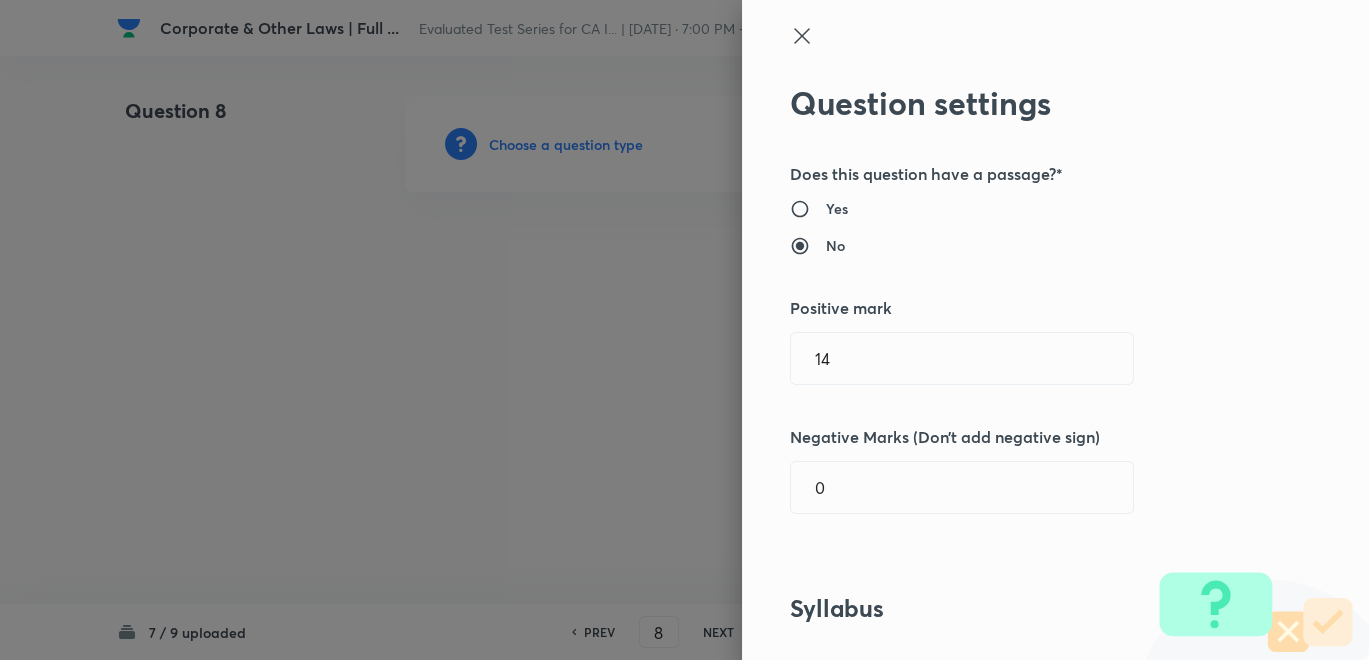 click at bounding box center (684, 330) 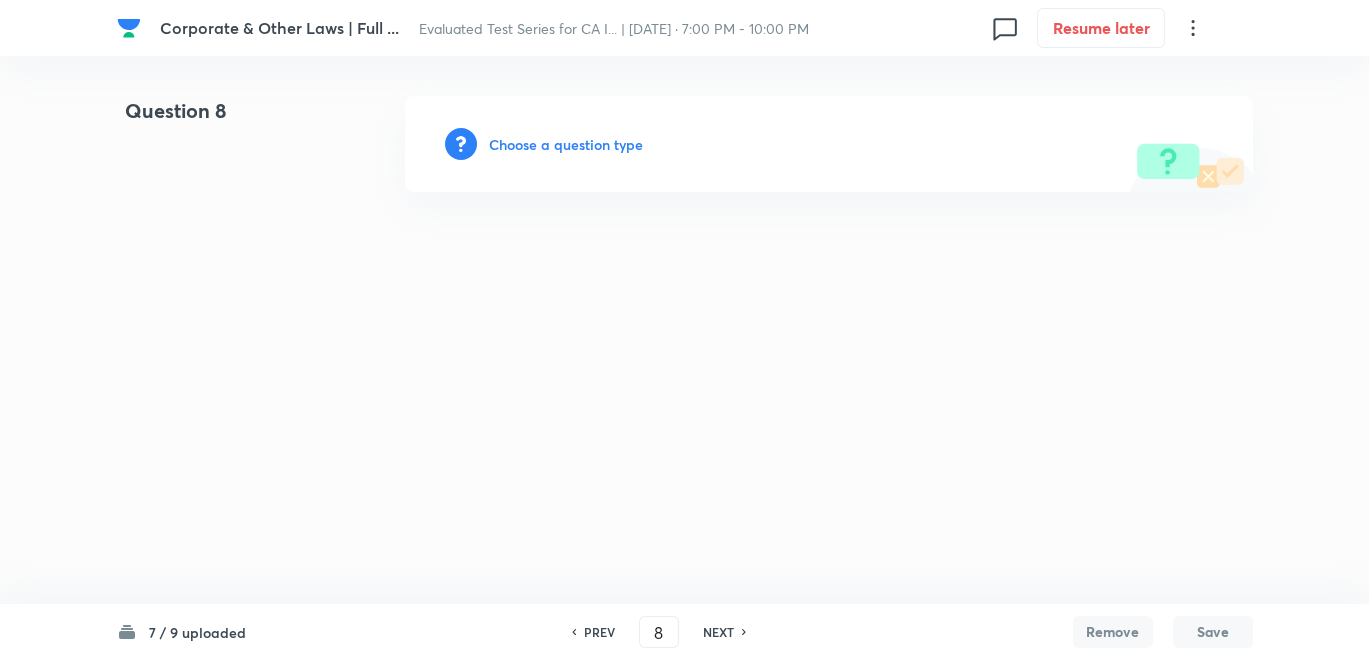 click on "PREV" at bounding box center (599, 632) 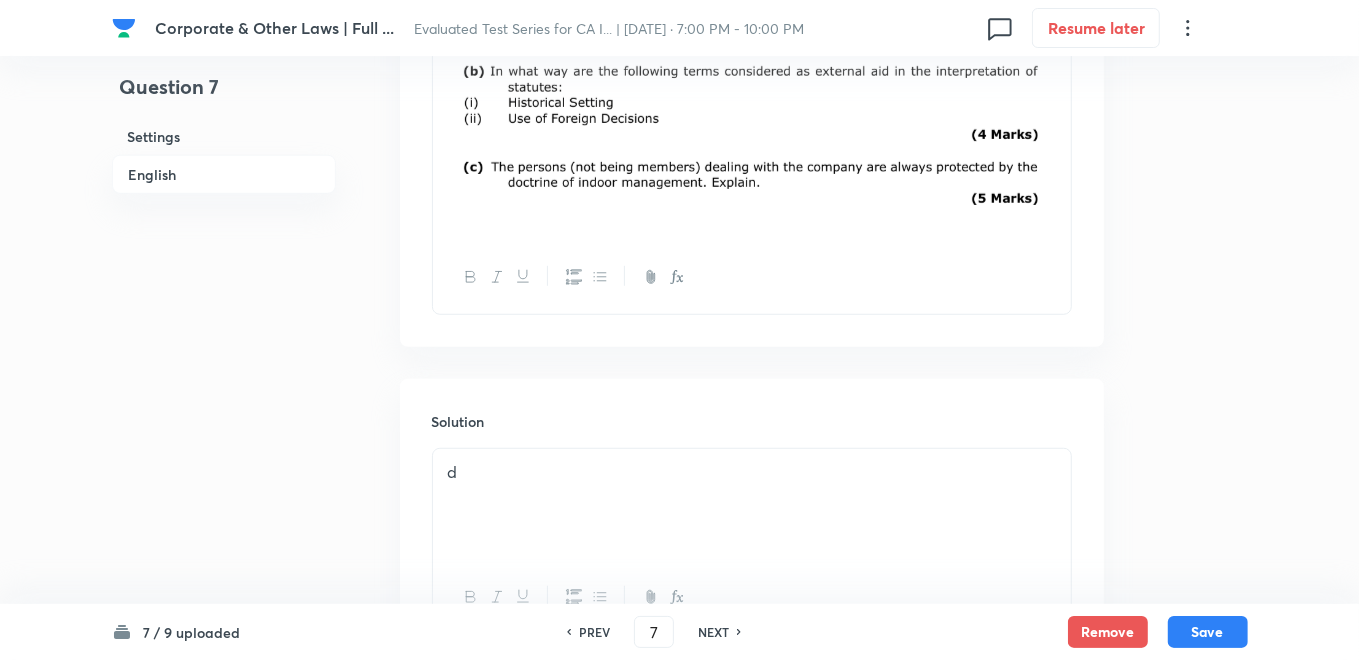 scroll, scrollTop: 888, scrollLeft: 0, axis: vertical 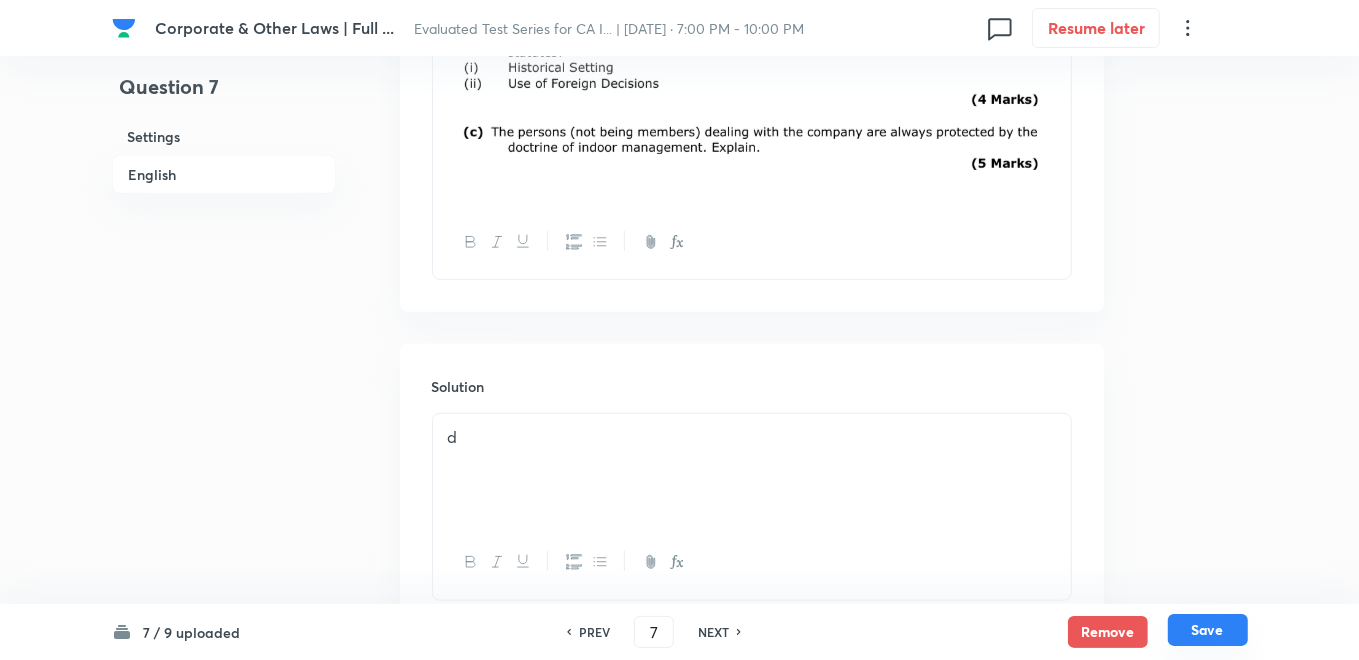click on "Save" at bounding box center [1208, 630] 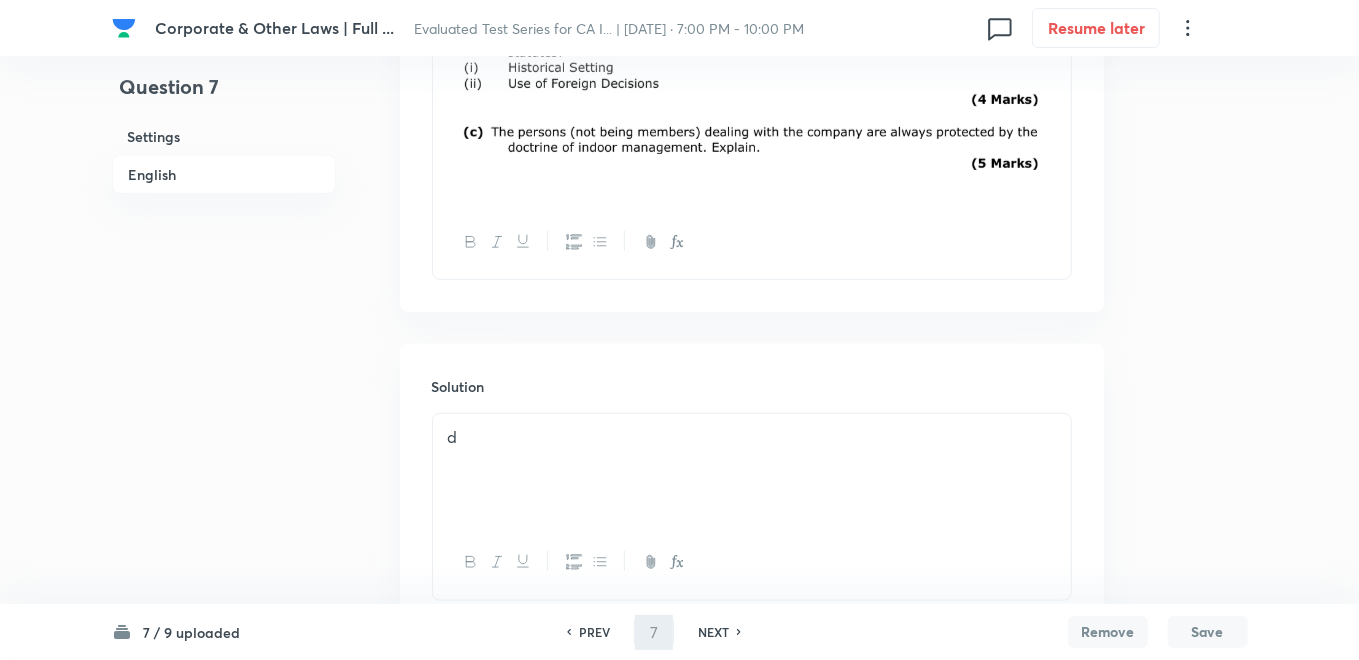 type on "8" 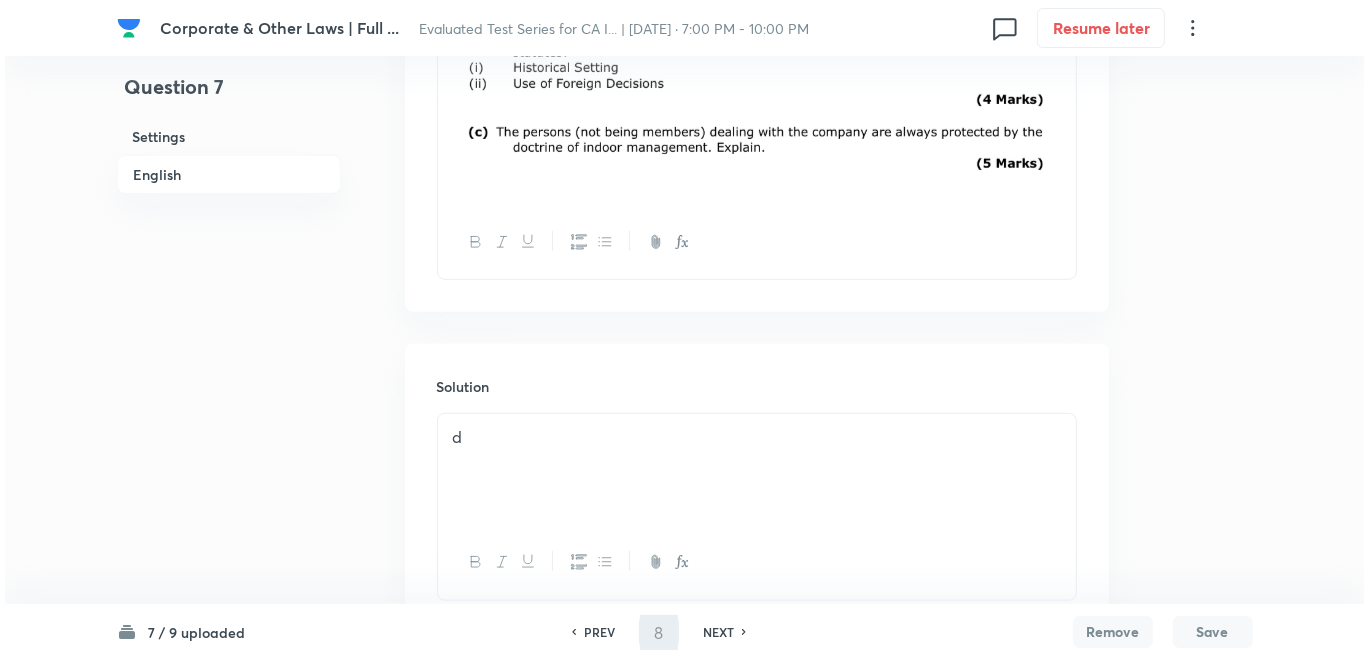 scroll, scrollTop: 0, scrollLeft: 0, axis: both 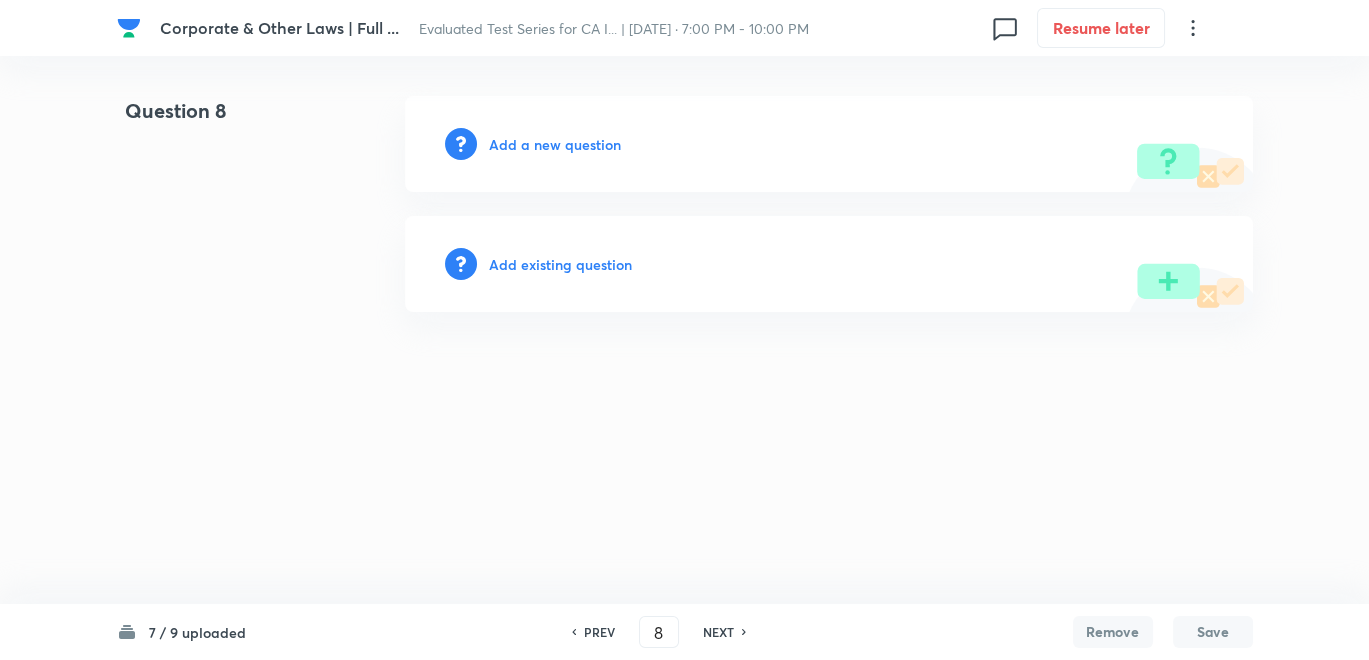 click on "Add a new question" at bounding box center [555, 144] 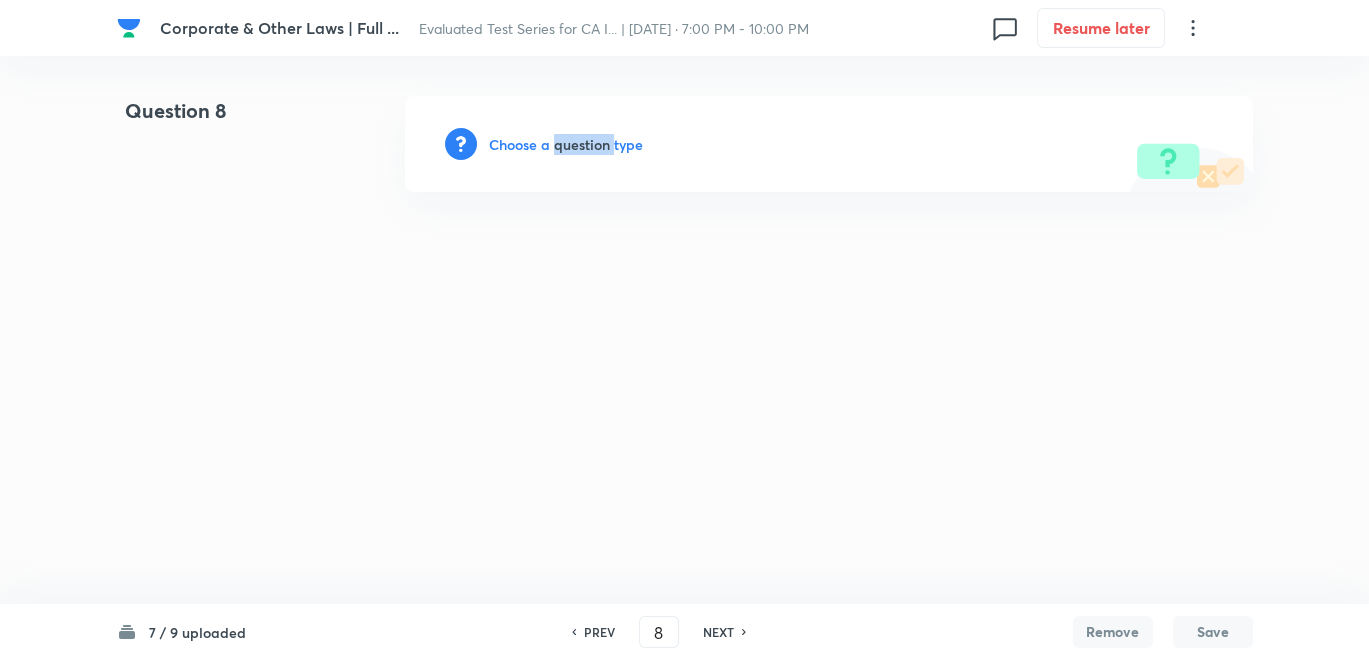 click on "Choose a question type" at bounding box center [566, 144] 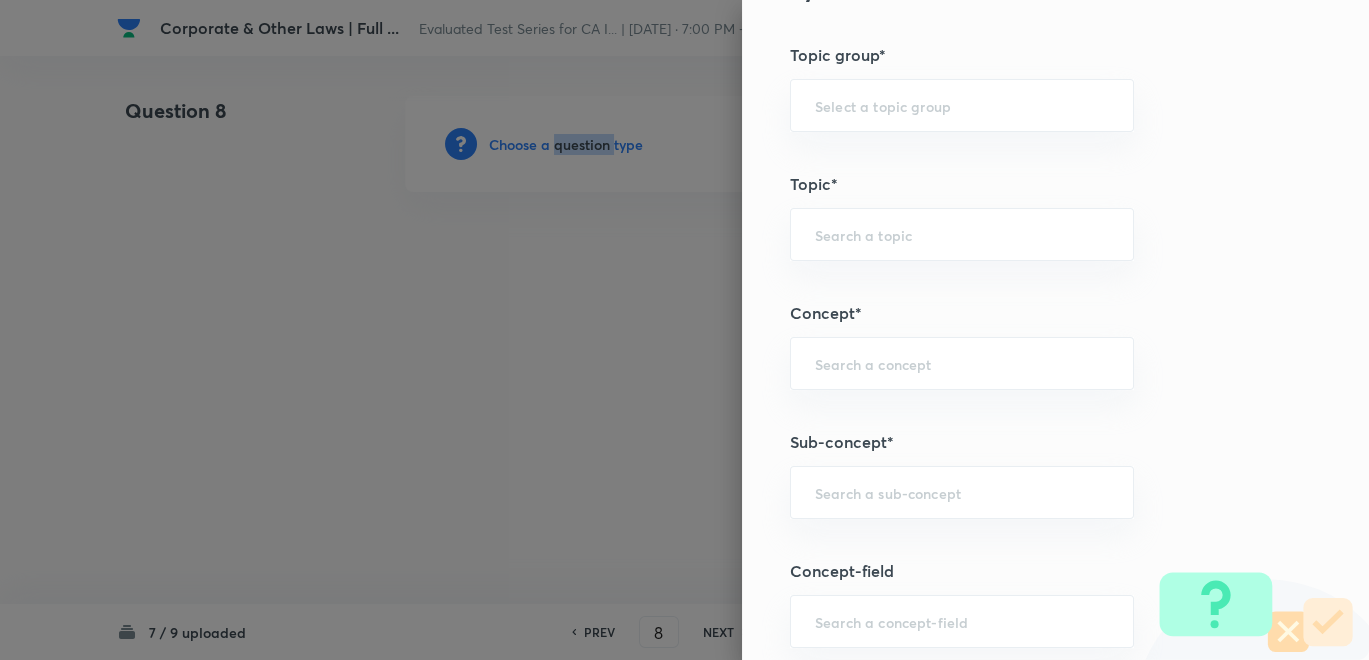 scroll, scrollTop: 666, scrollLeft: 0, axis: vertical 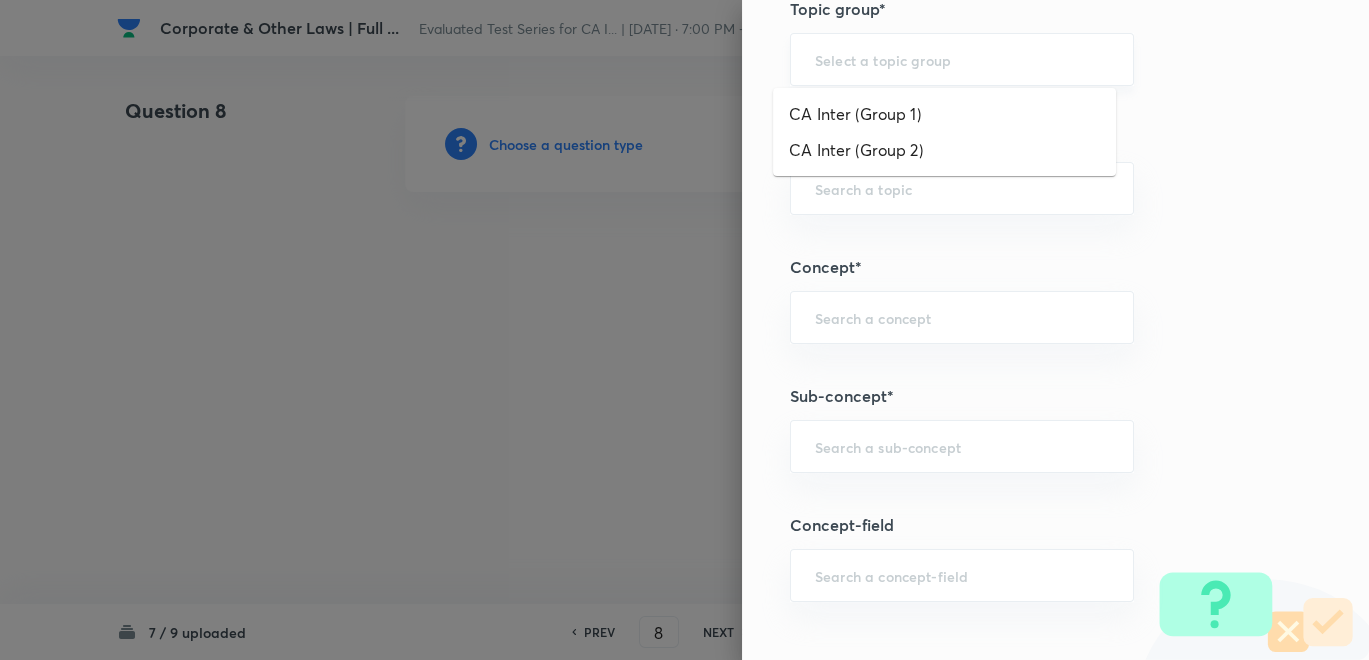 click at bounding box center (962, 59) 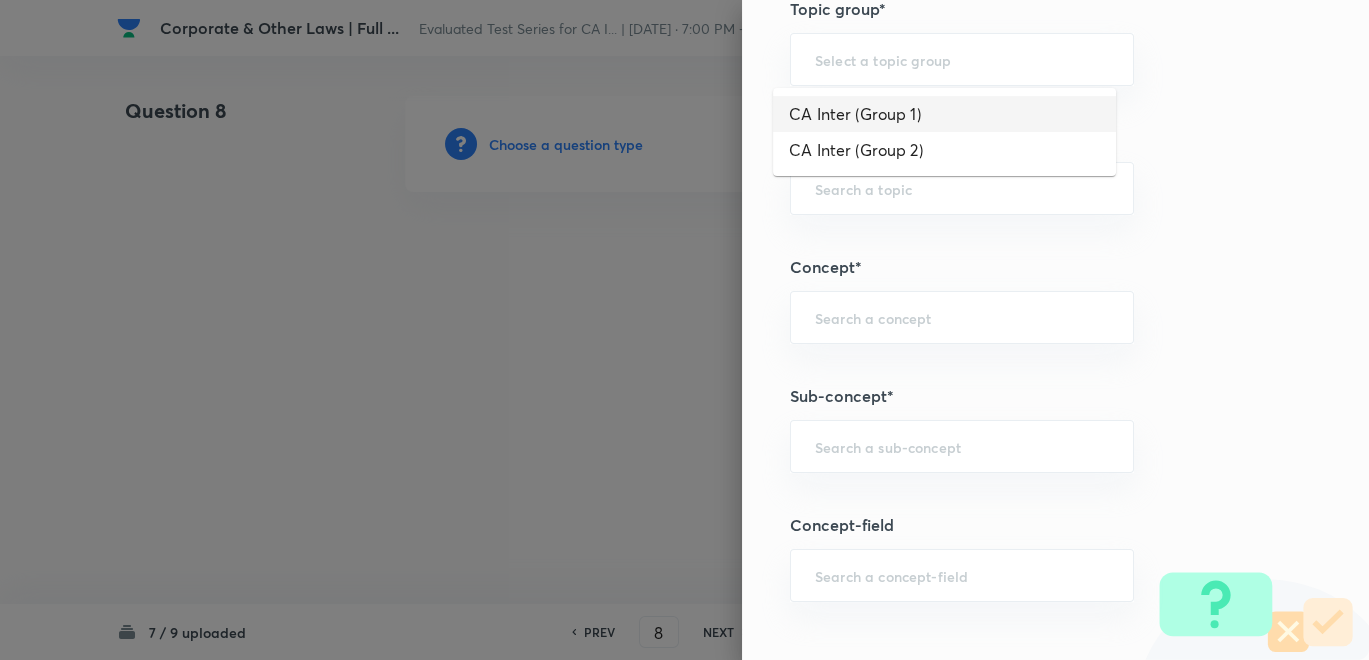 click on "CA Inter (Group 1)" at bounding box center [944, 114] 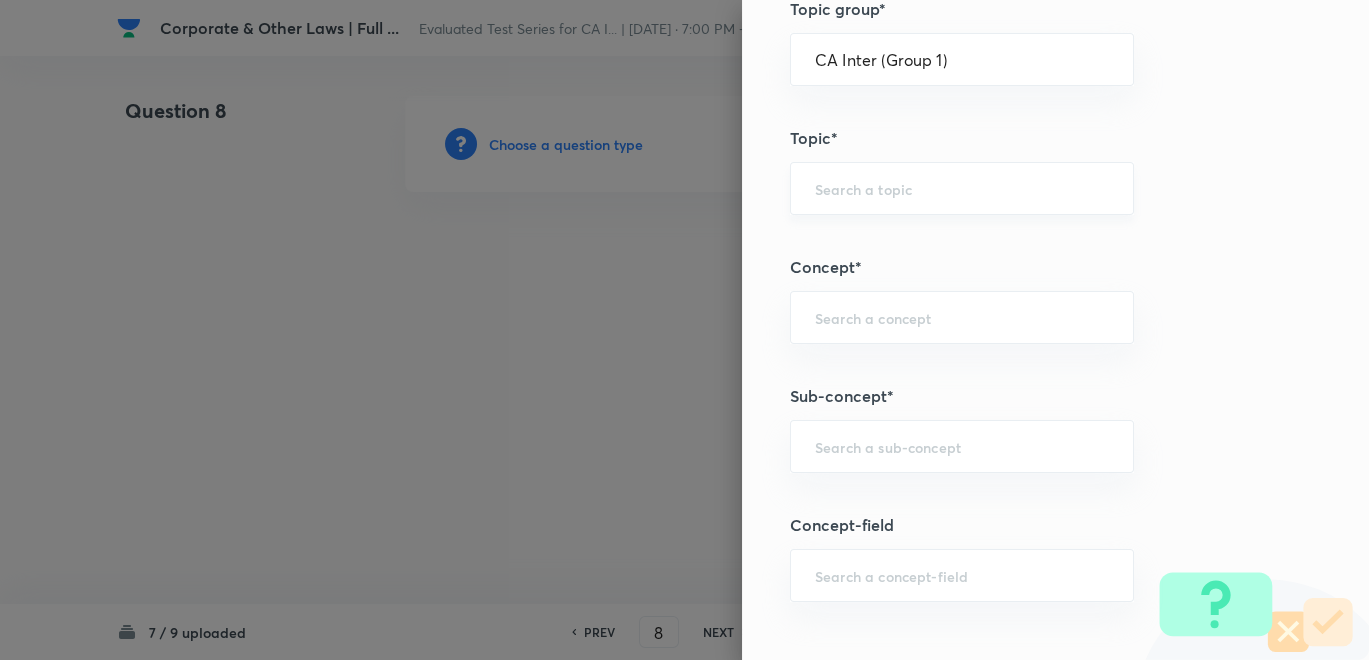 click on "​" at bounding box center (962, 188) 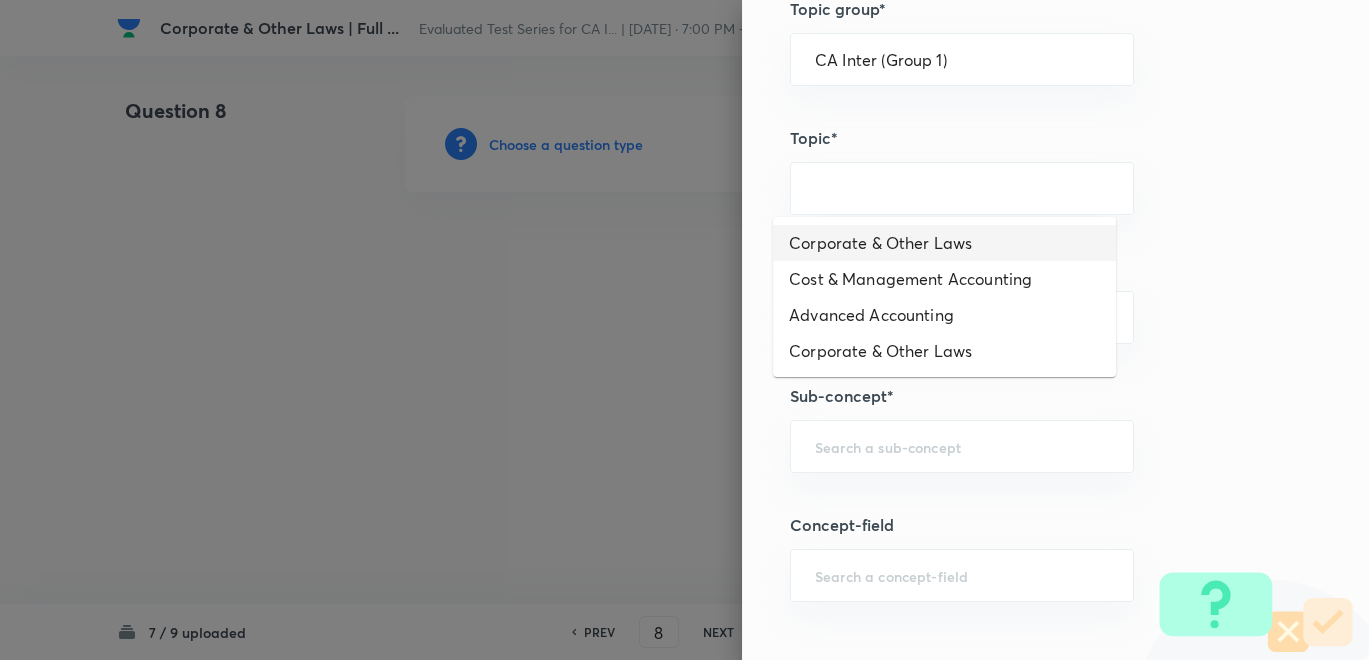 click on "Corporate & Other Laws" at bounding box center [944, 243] 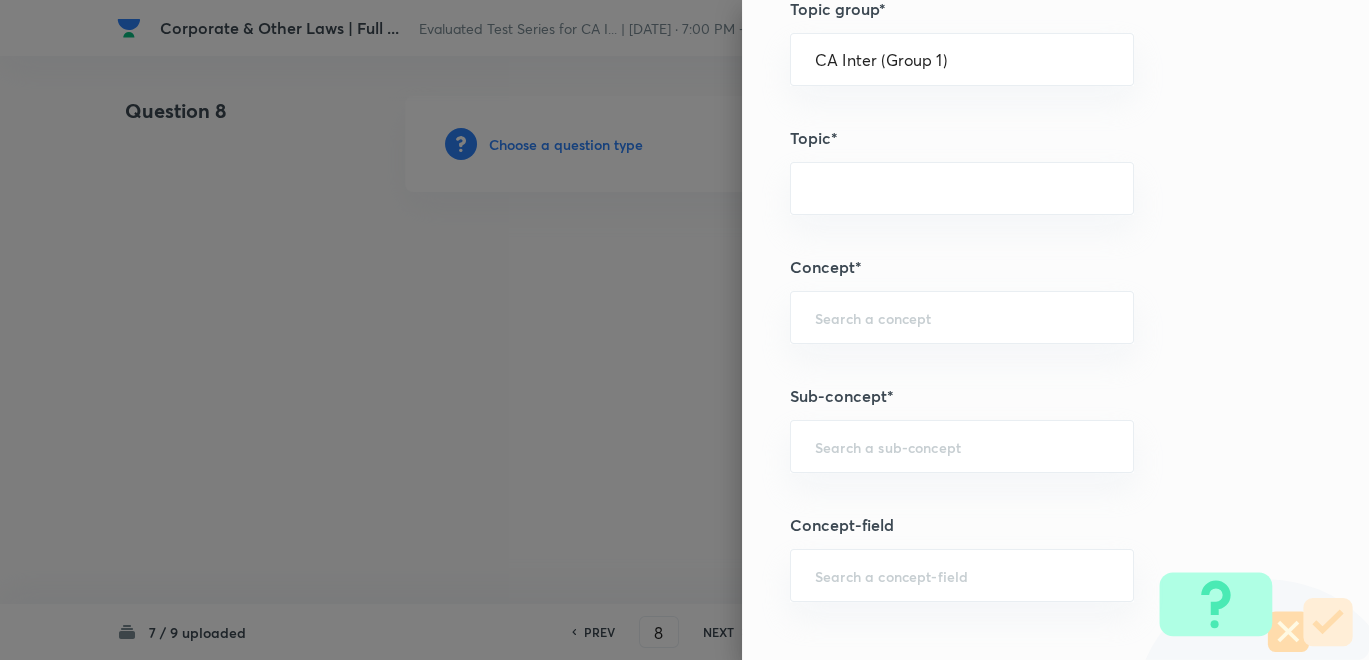 type on "Corporate & Other Laws" 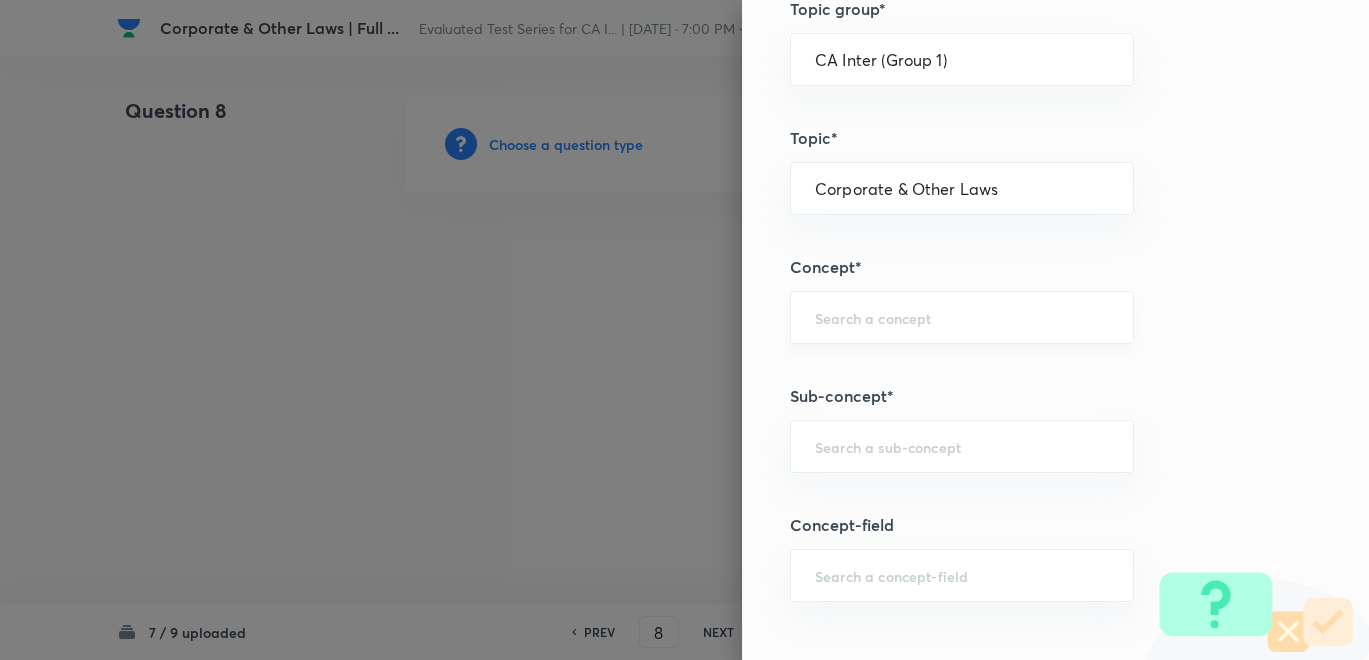 click on "​" at bounding box center (962, 317) 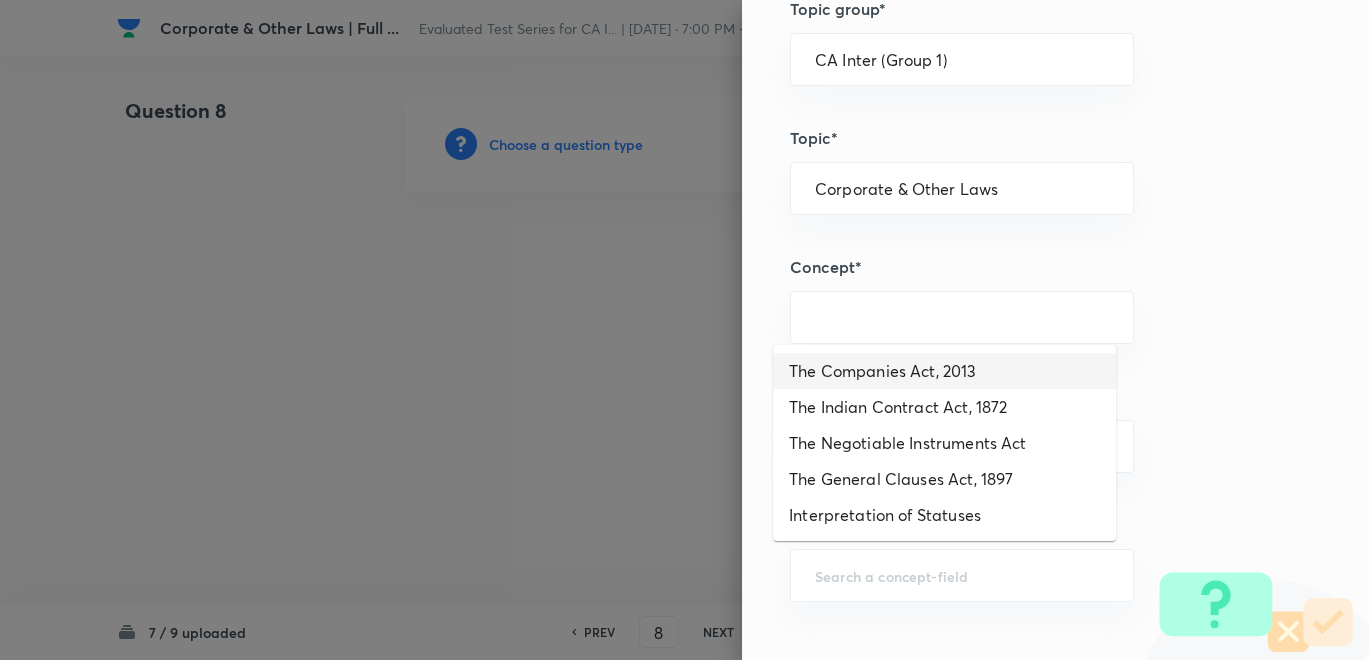 click on "The Companies Act, 2013" at bounding box center (944, 371) 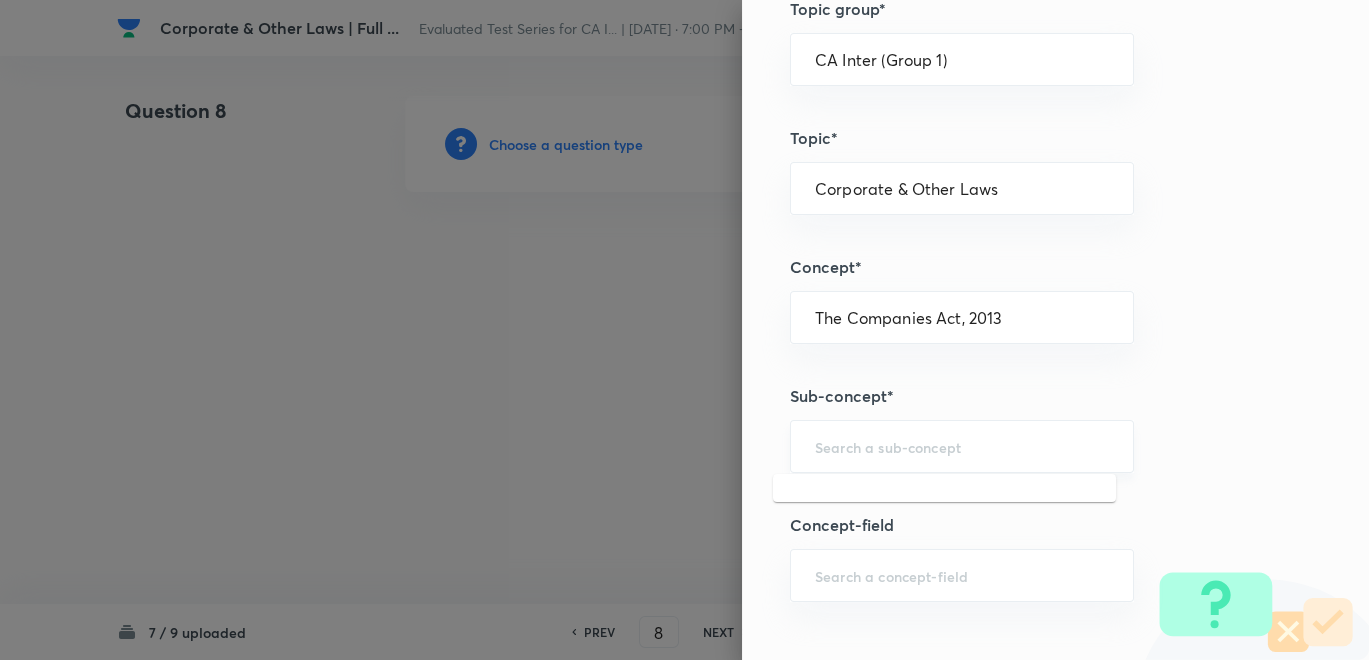 click at bounding box center (962, 446) 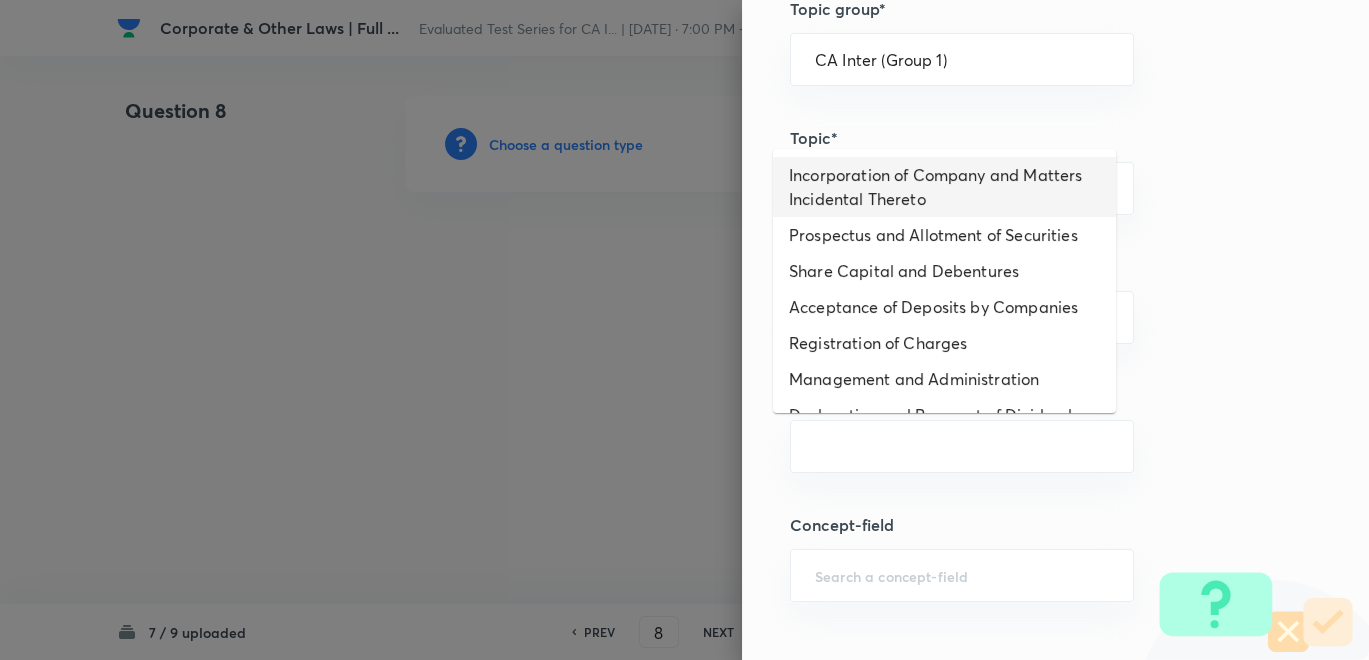 click on "Incorporation of Company and Matters Incidental Thereto" at bounding box center [944, 187] 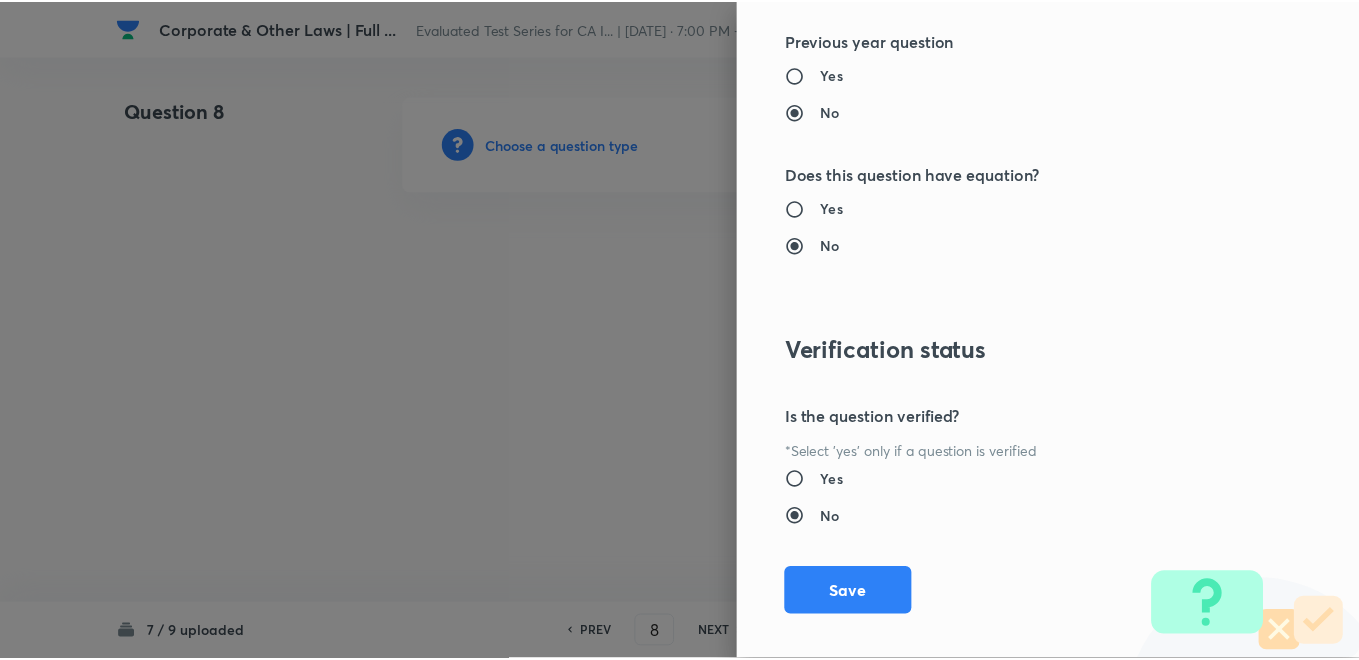 scroll, scrollTop: 1820, scrollLeft: 0, axis: vertical 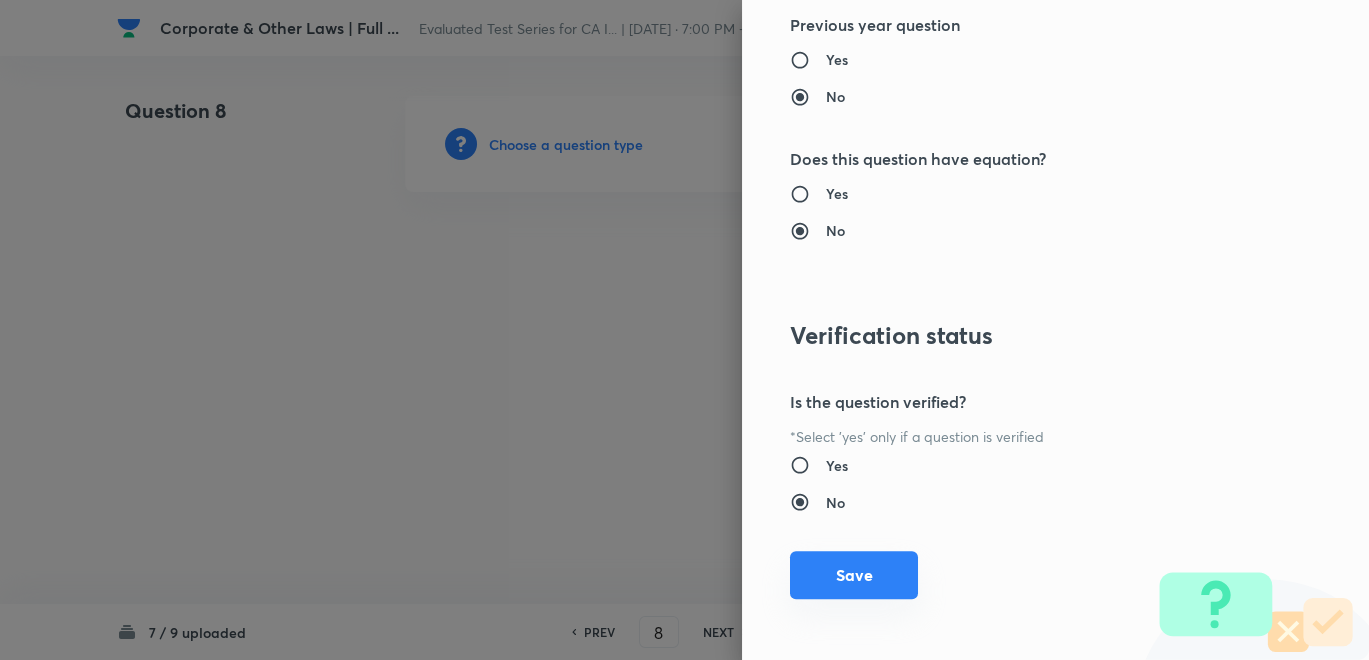click on "Save" at bounding box center [854, 575] 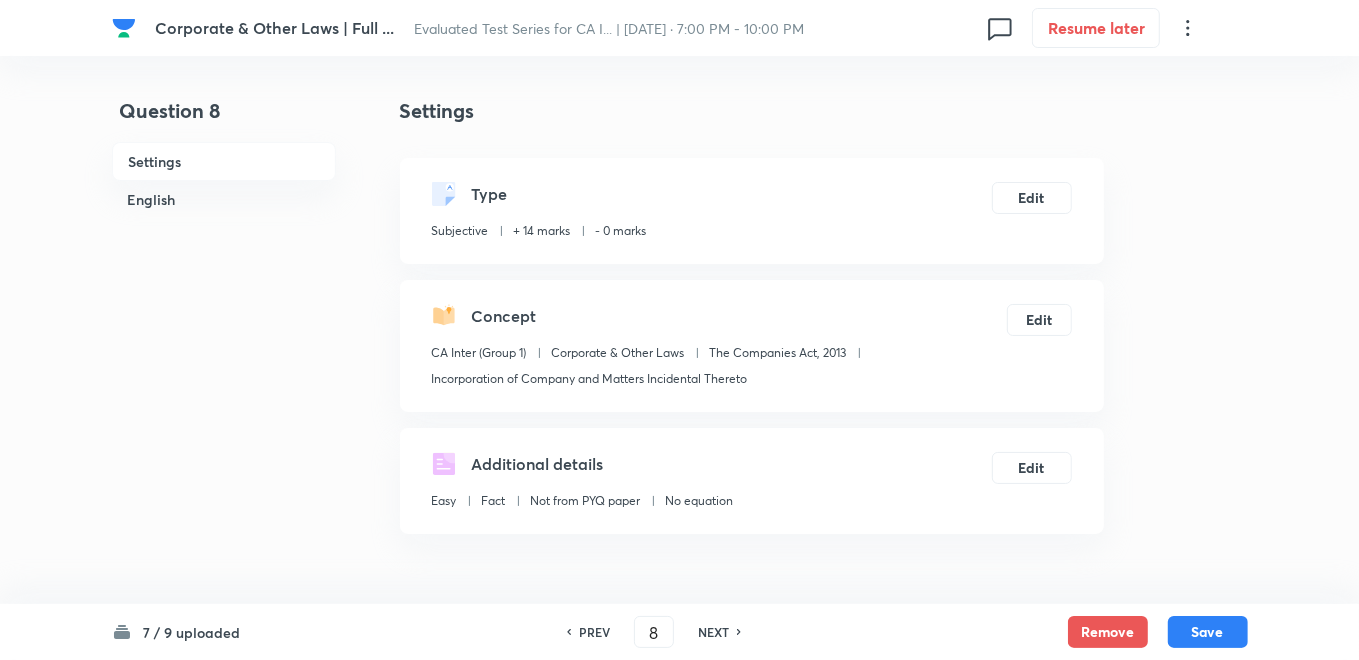 scroll, scrollTop: 555, scrollLeft: 0, axis: vertical 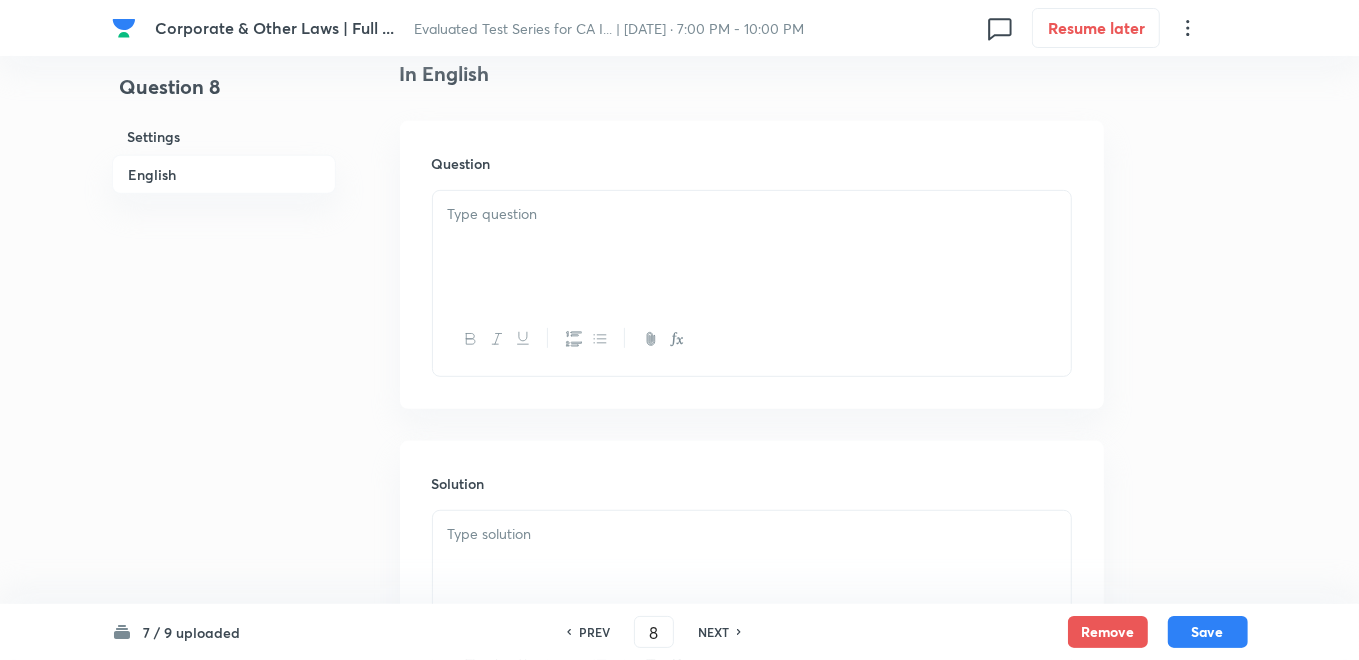 click at bounding box center (752, 247) 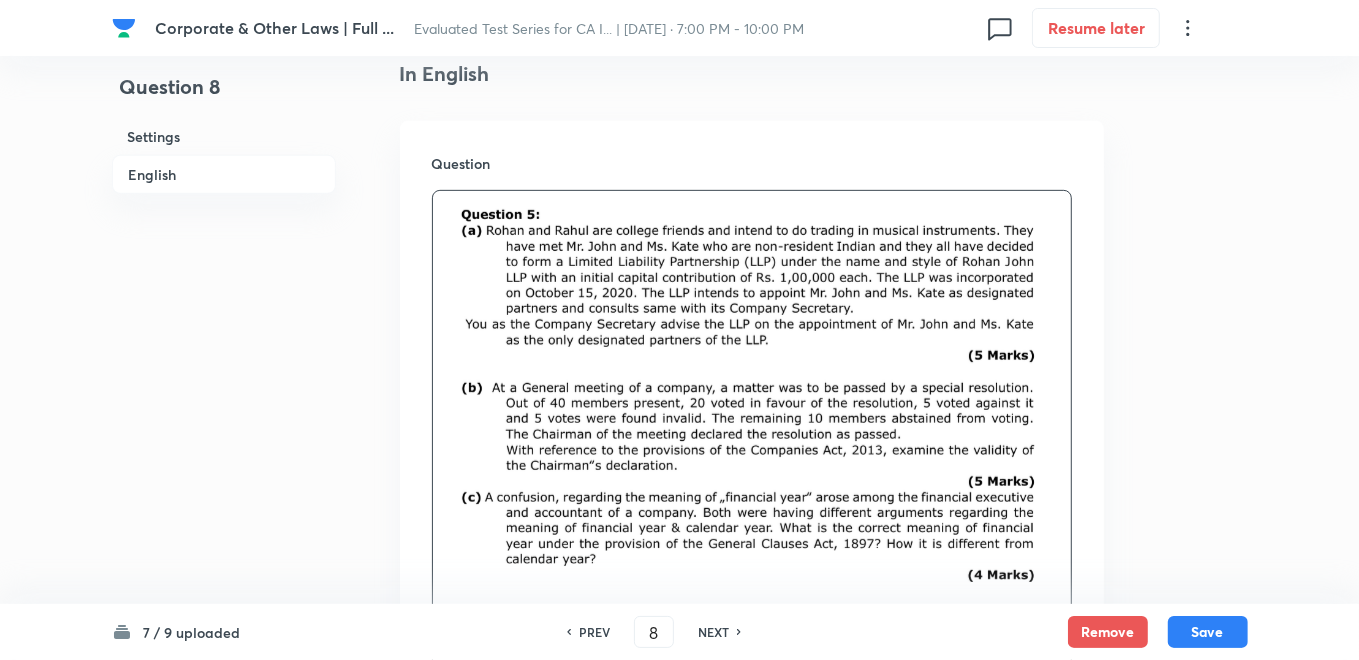 click at bounding box center [752, 397] 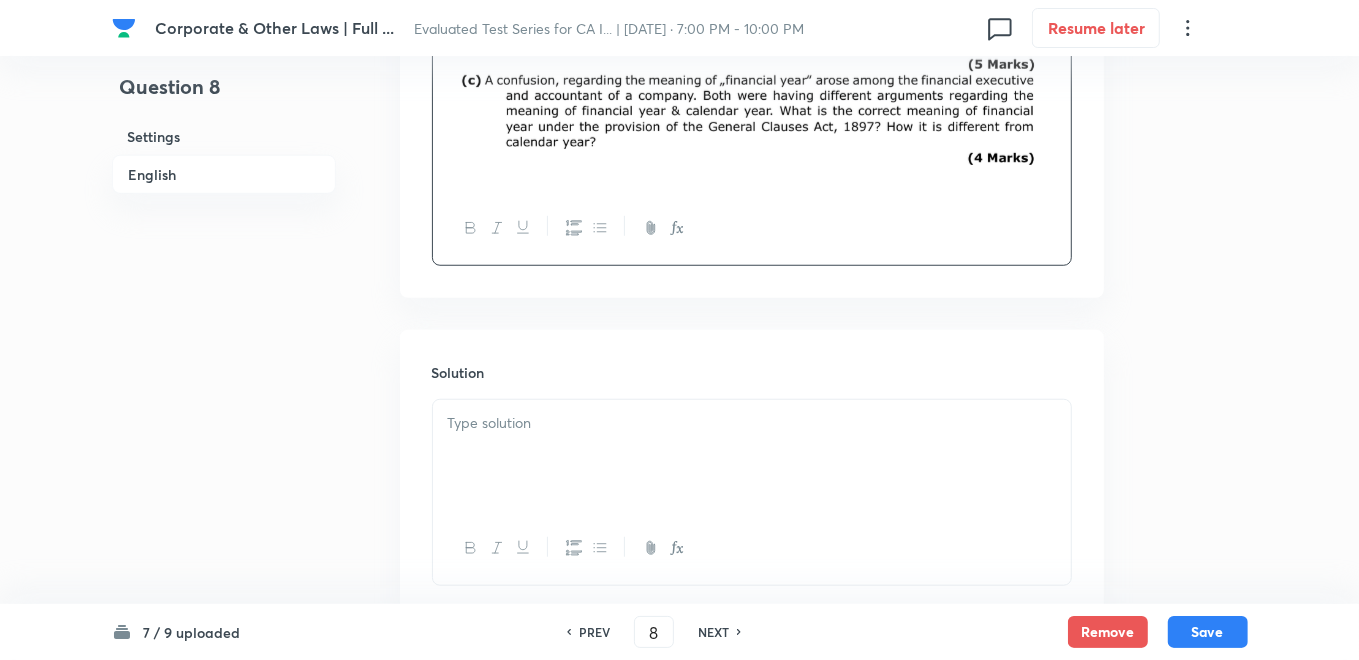 scroll, scrollTop: 1000, scrollLeft: 0, axis: vertical 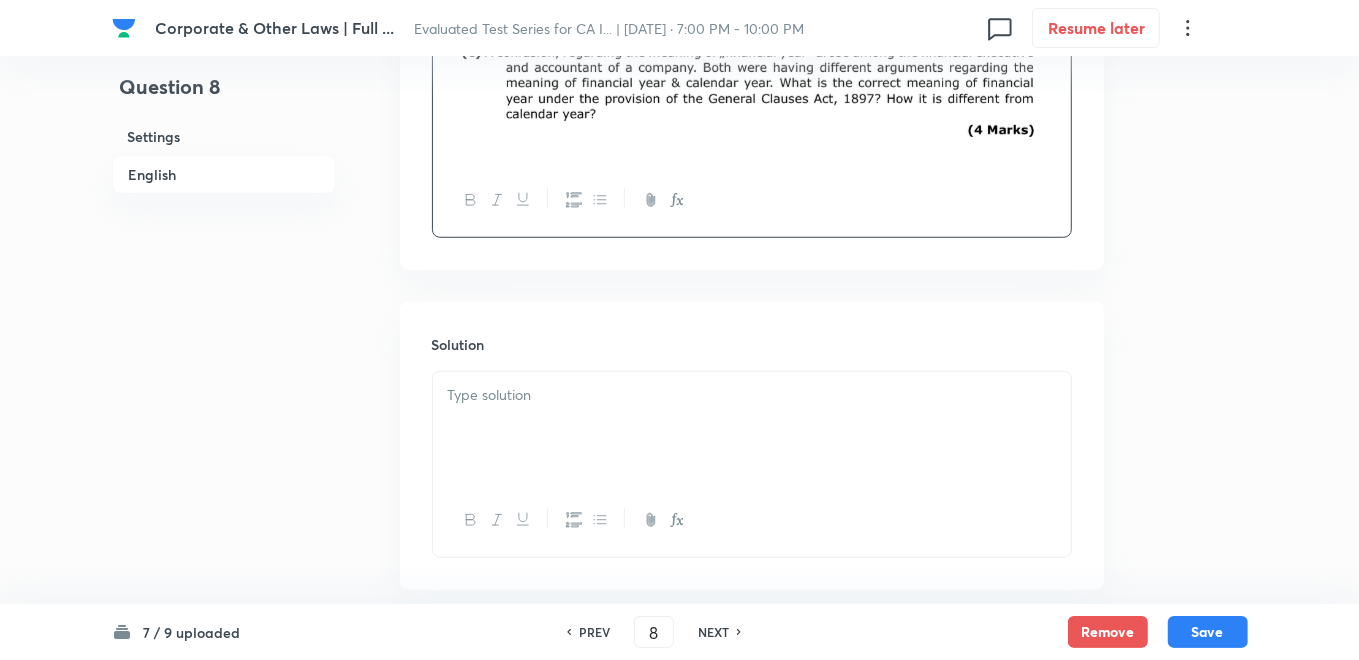 click at bounding box center (752, 428) 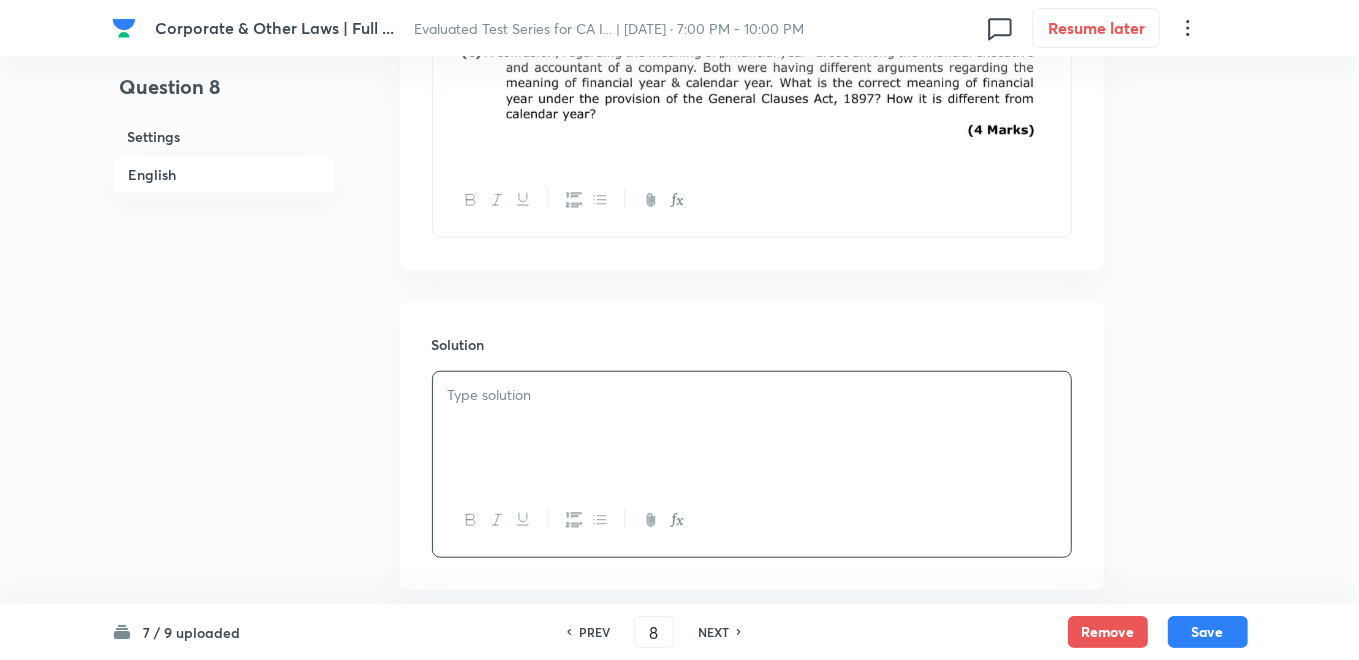 type 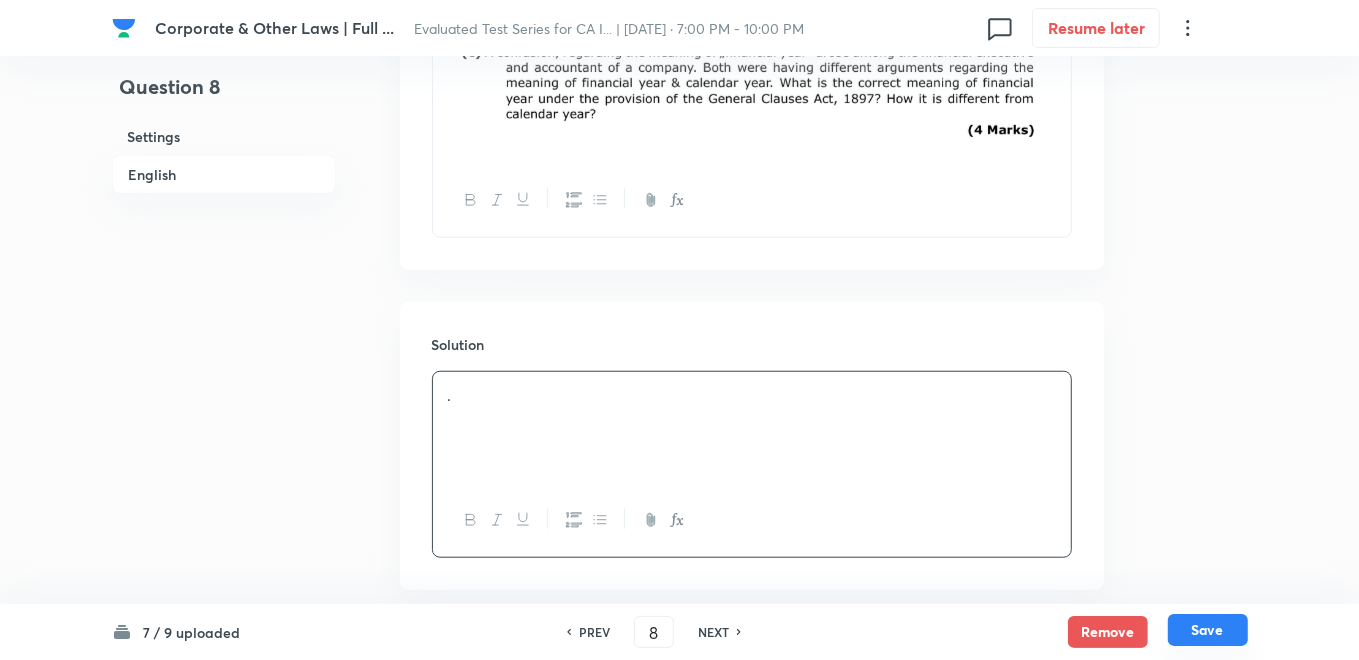 click on "Save" at bounding box center [1208, 630] 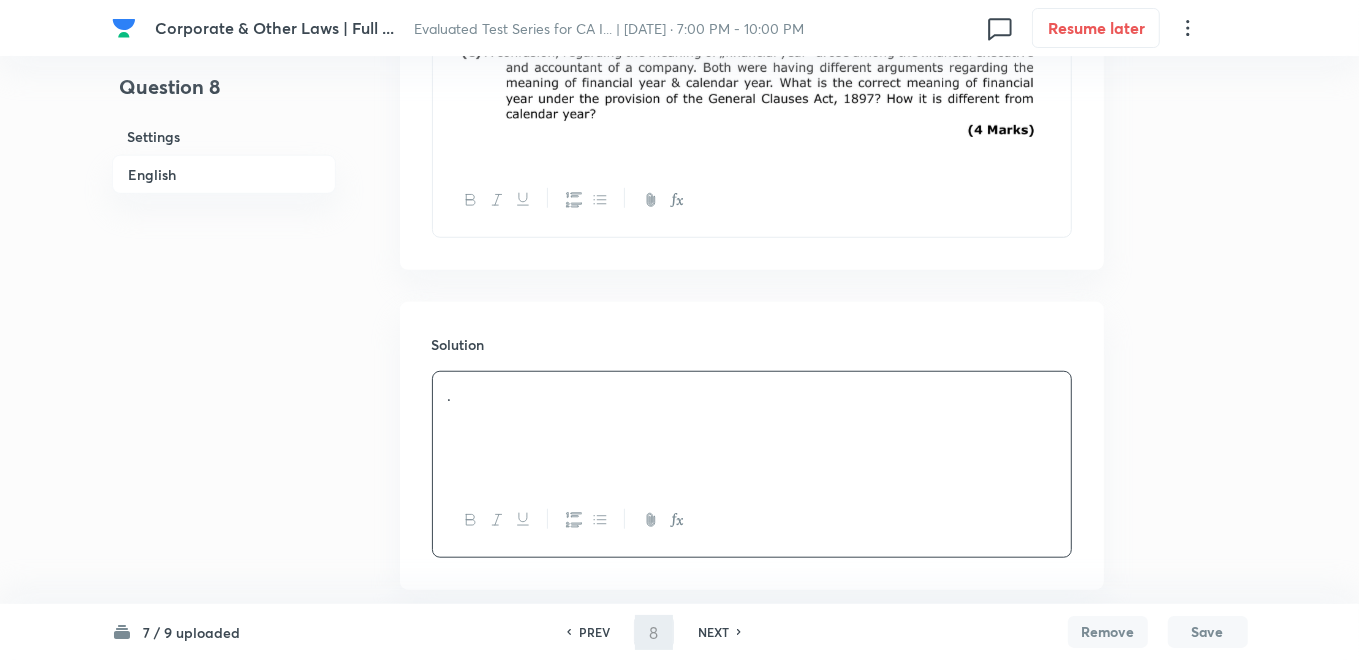 type on "9" 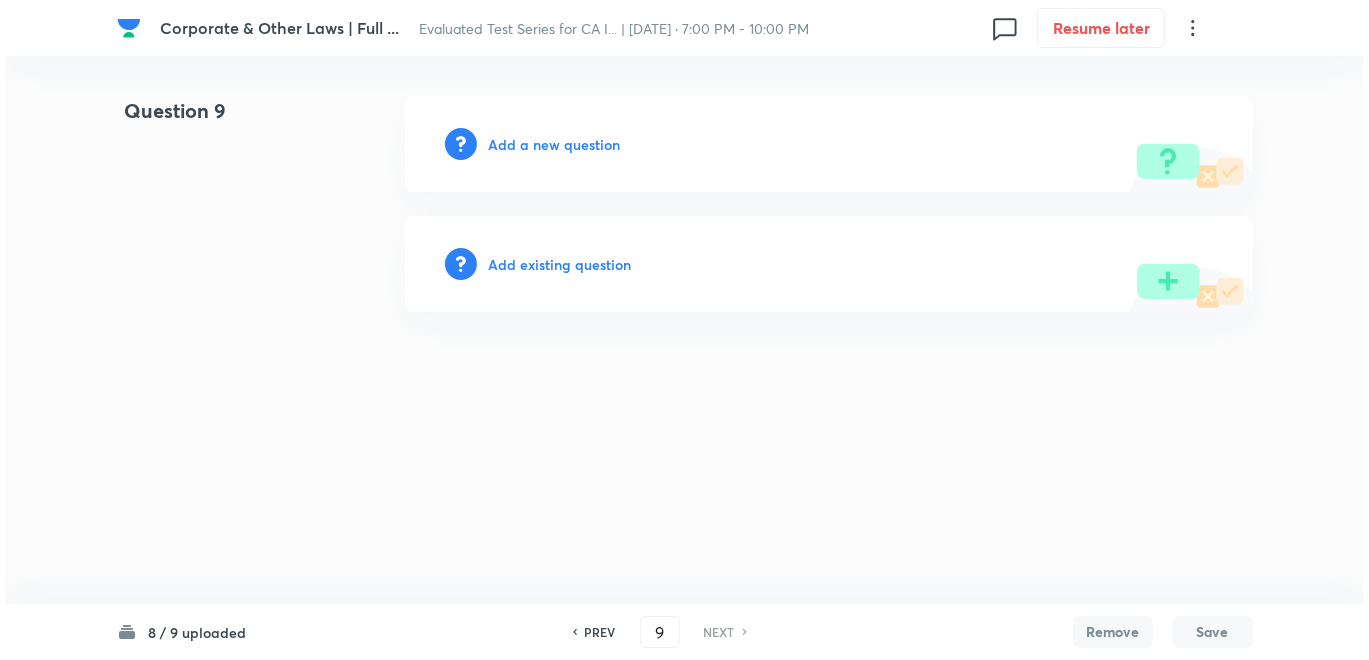 scroll, scrollTop: 0, scrollLeft: 0, axis: both 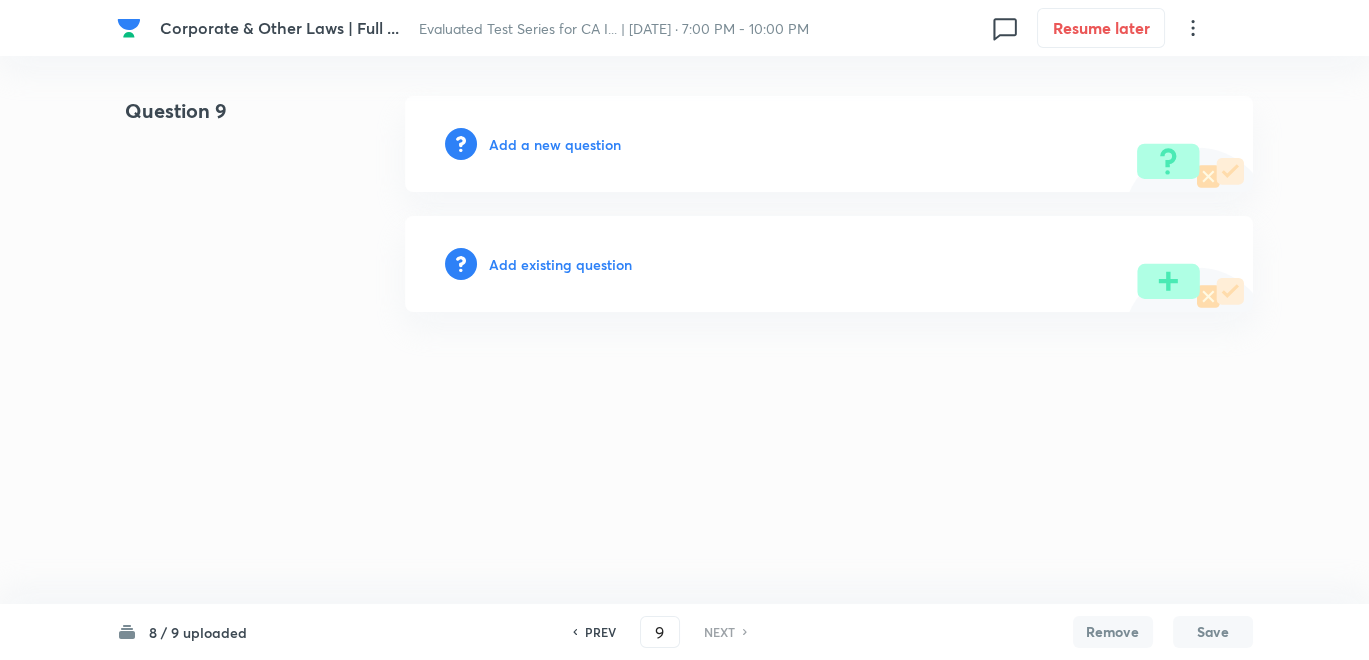 click on "Add a new question" at bounding box center (555, 144) 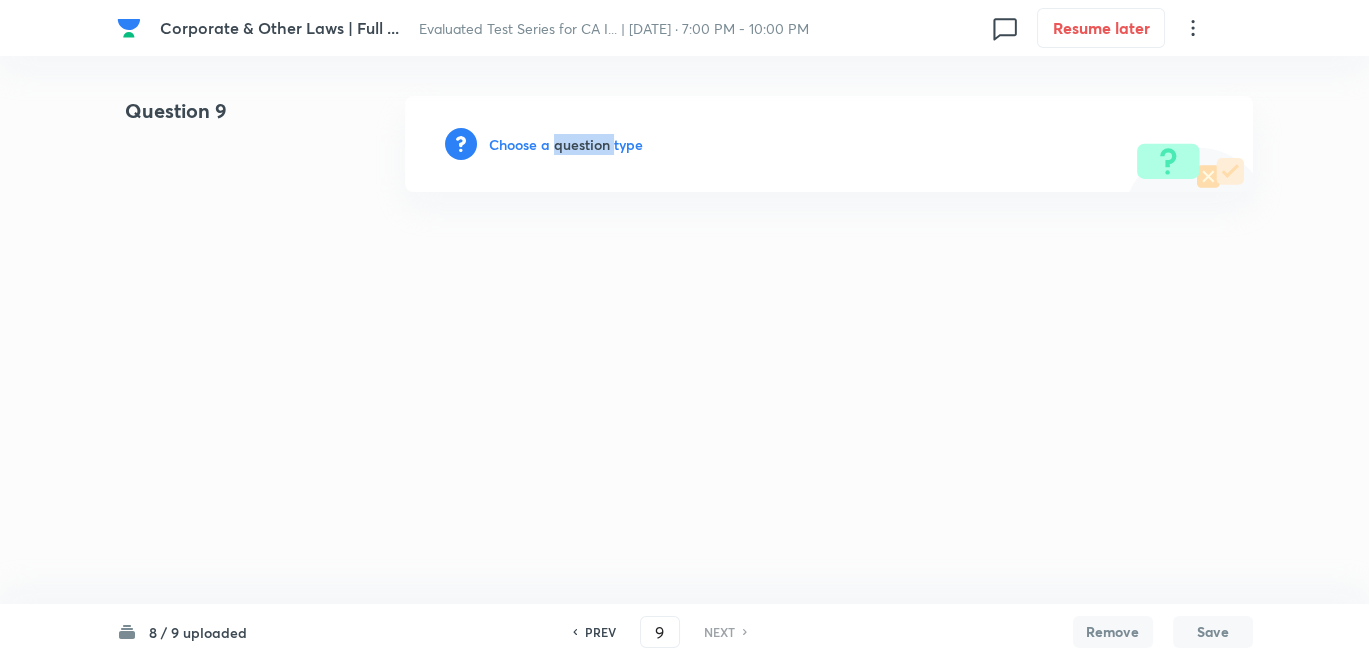 click on "Choose a question type" at bounding box center (566, 144) 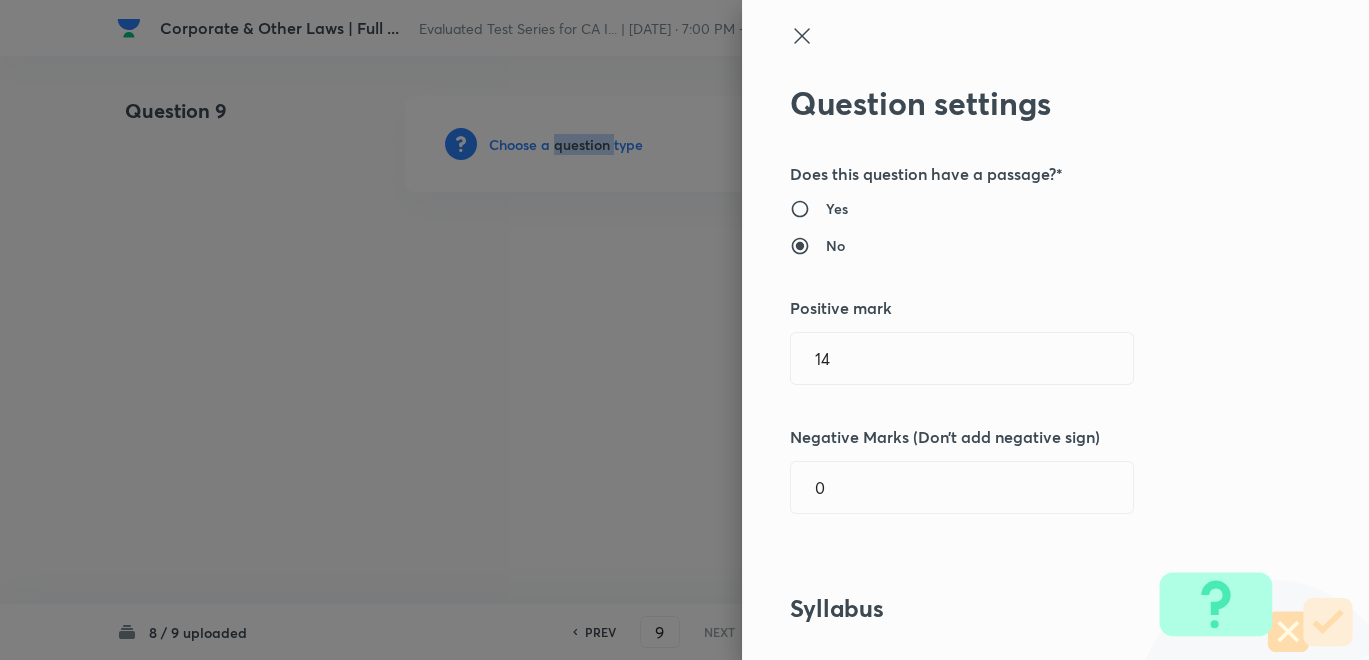 type 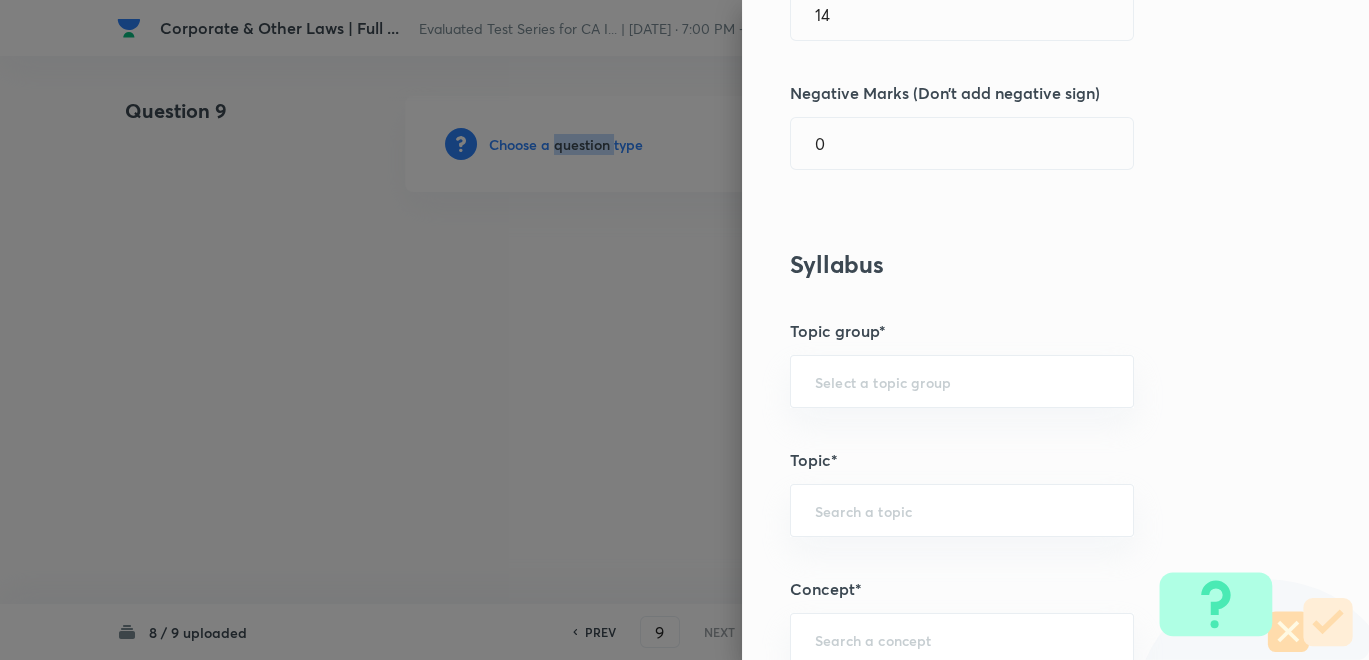 scroll, scrollTop: 444, scrollLeft: 0, axis: vertical 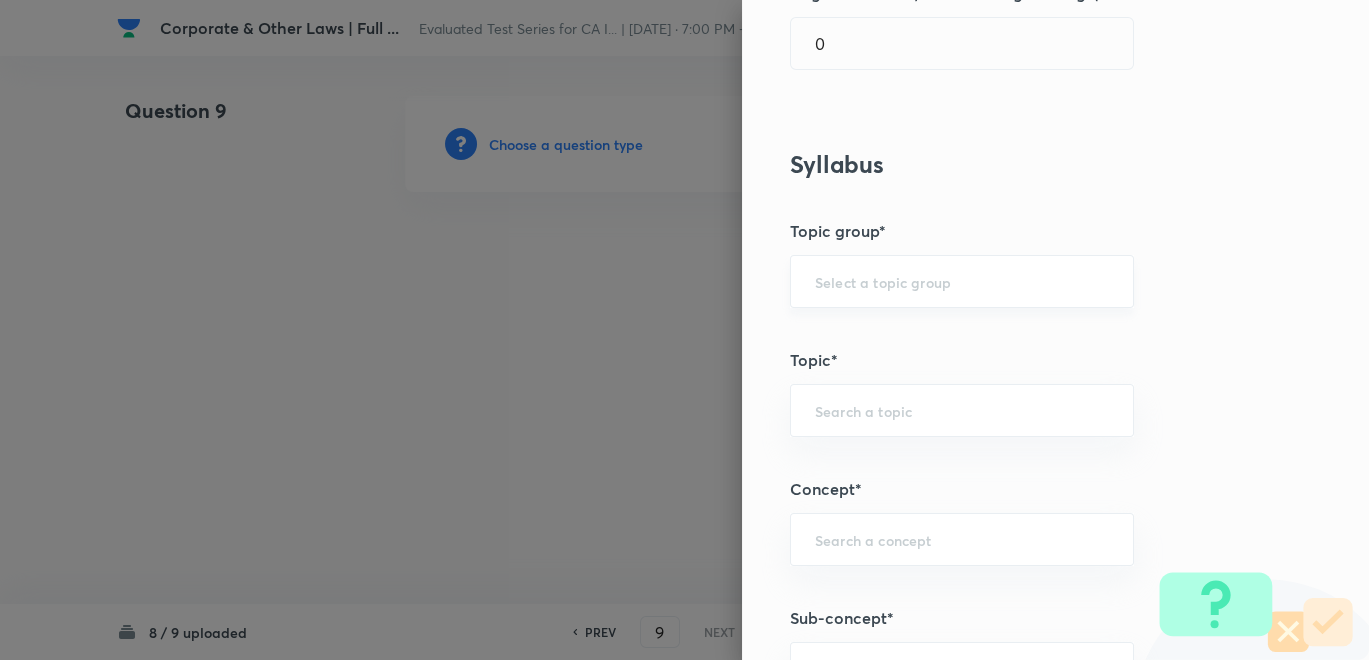 click at bounding box center (962, 281) 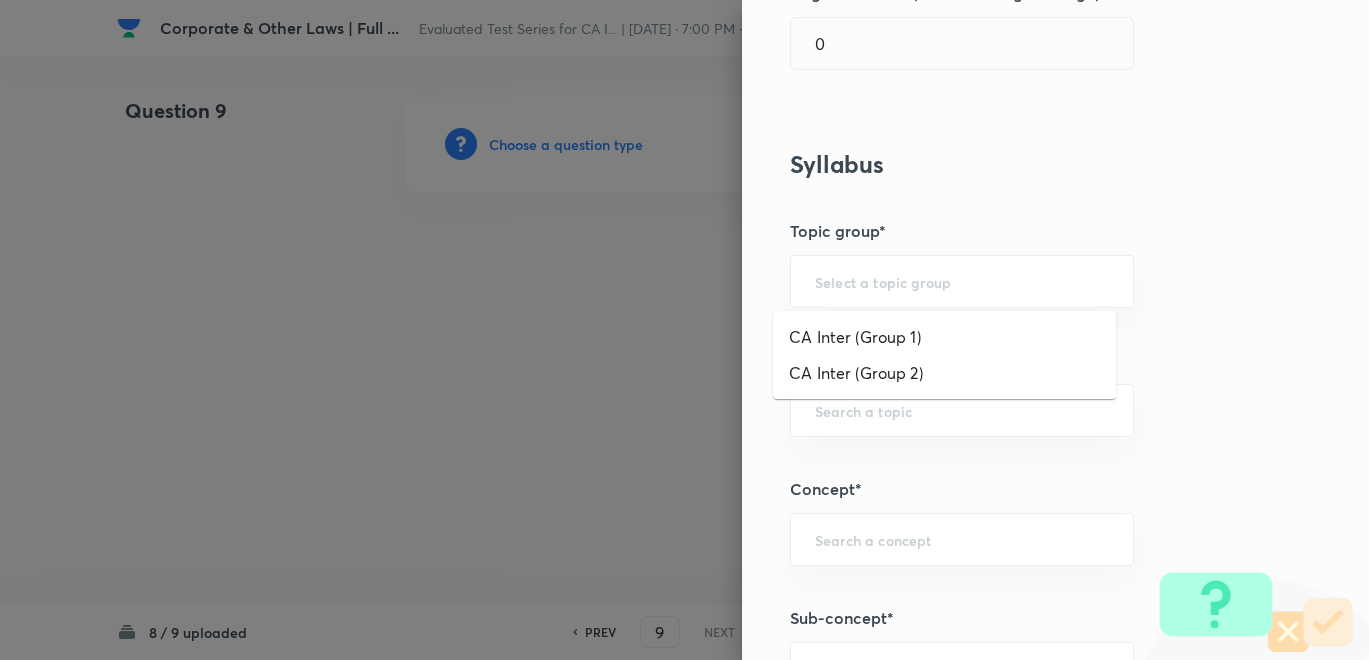 click on "CA Inter (Group 1)" at bounding box center (944, 337) 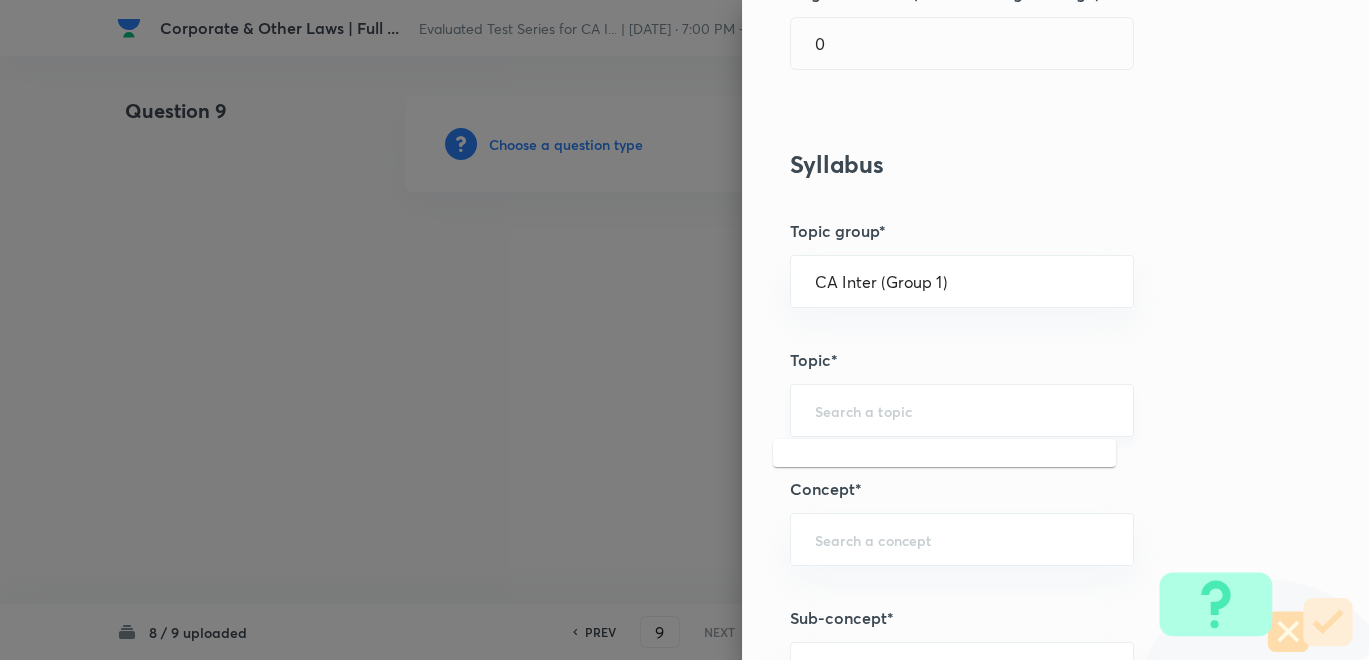 click at bounding box center [962, 410] 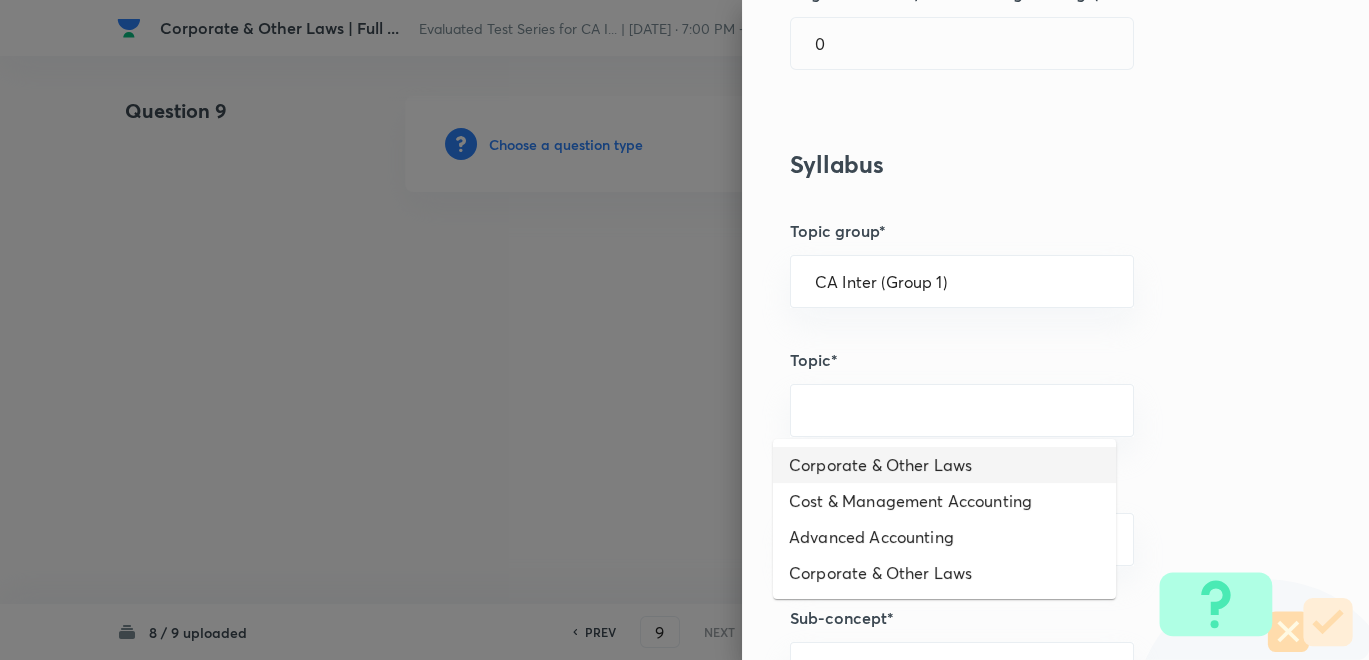 click on "Corporate & Other Laws" at bounding box center [944, 465] 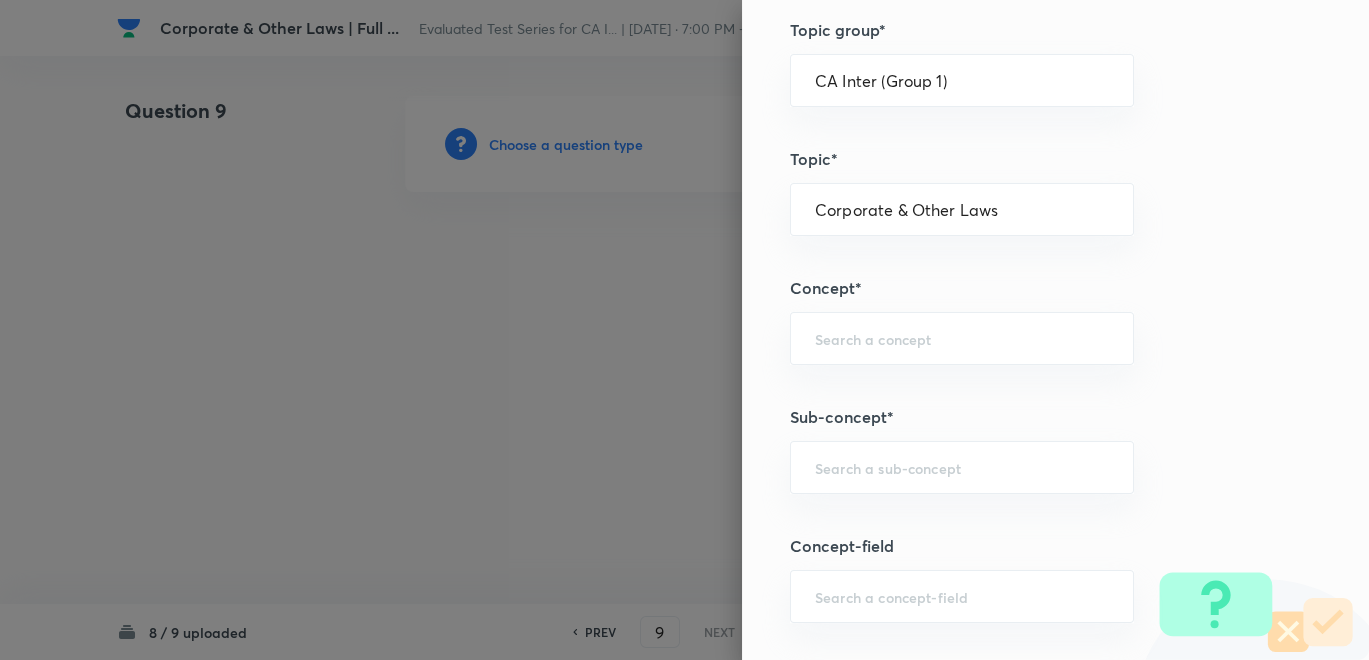 scroll, scrollTop: 666, scrollLeft: 0, axis: vertical 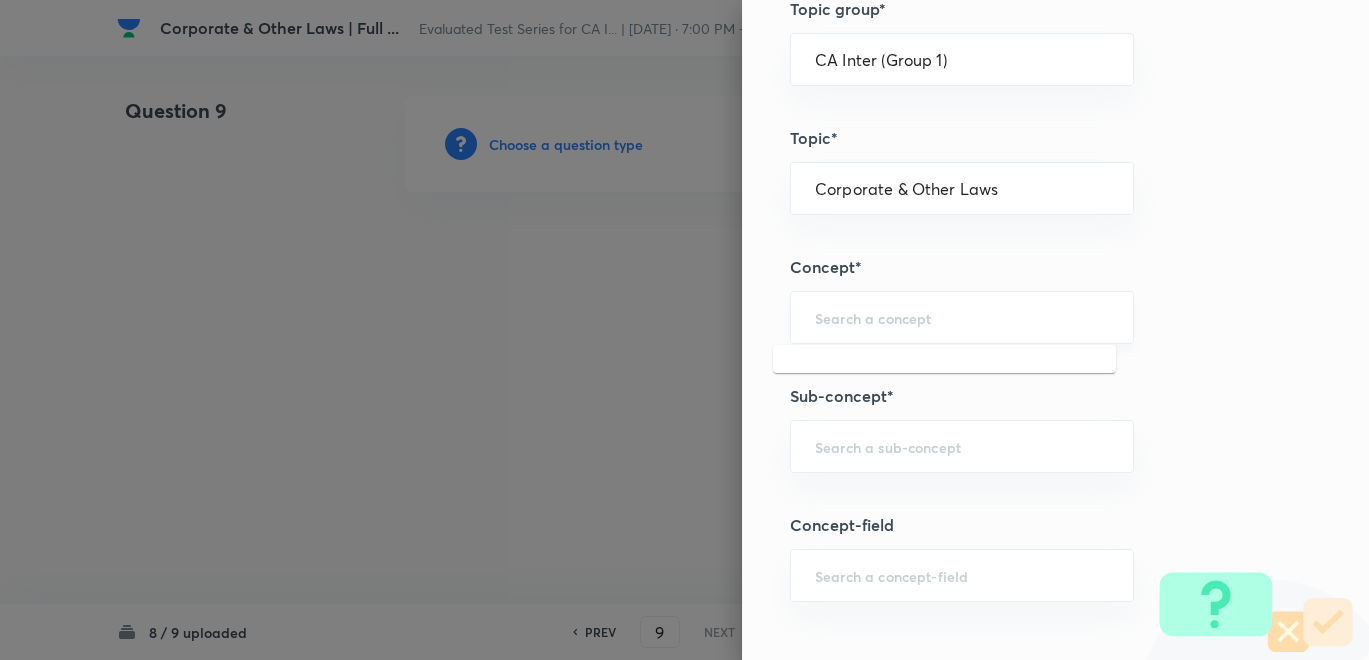 click at bounding box center (962, 317) 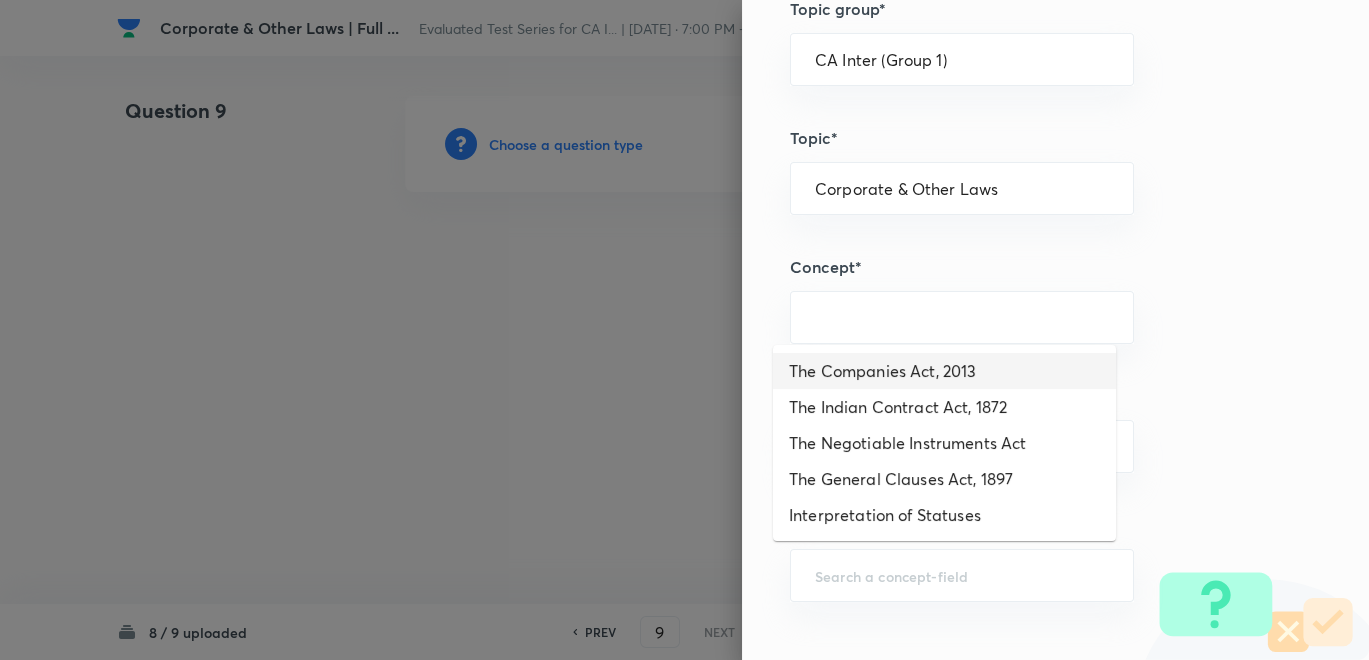 click on "The Companies Act, 2013" at bounding box center (944, 371) 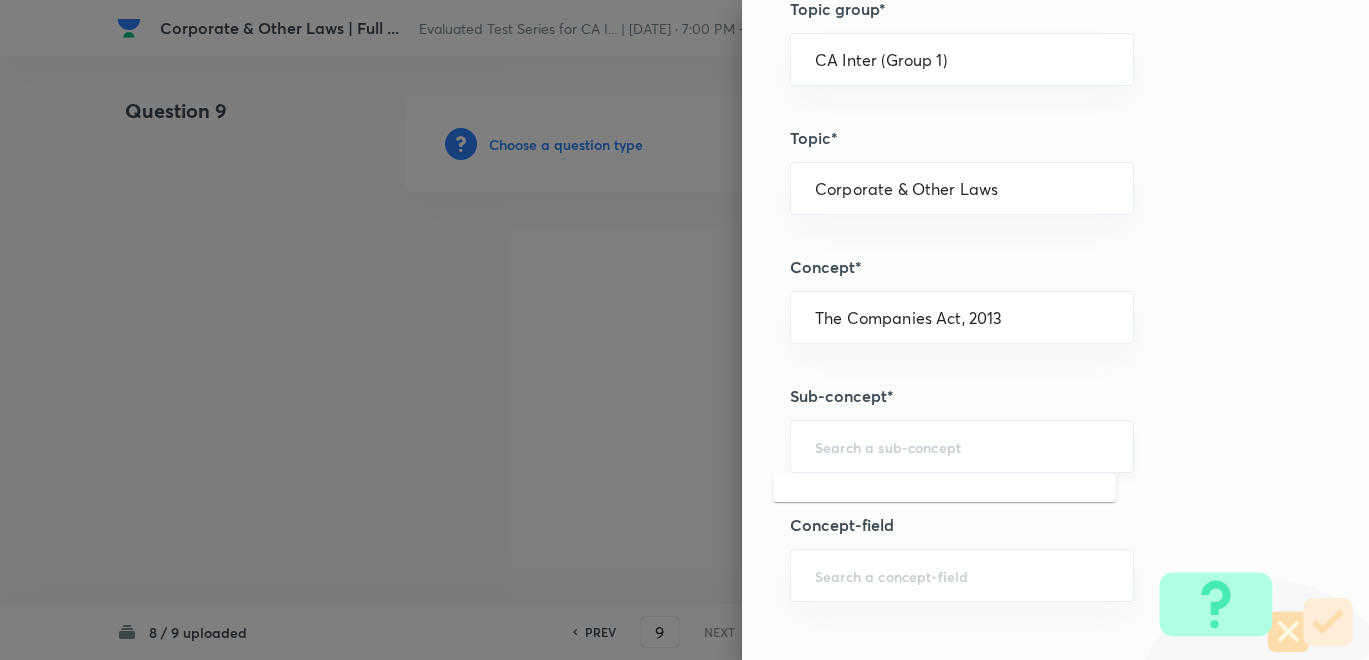drag, startPoint x: 882, startPoint y: 442, endPoint x: 888, endPoint y: 419, distance: 23.769728 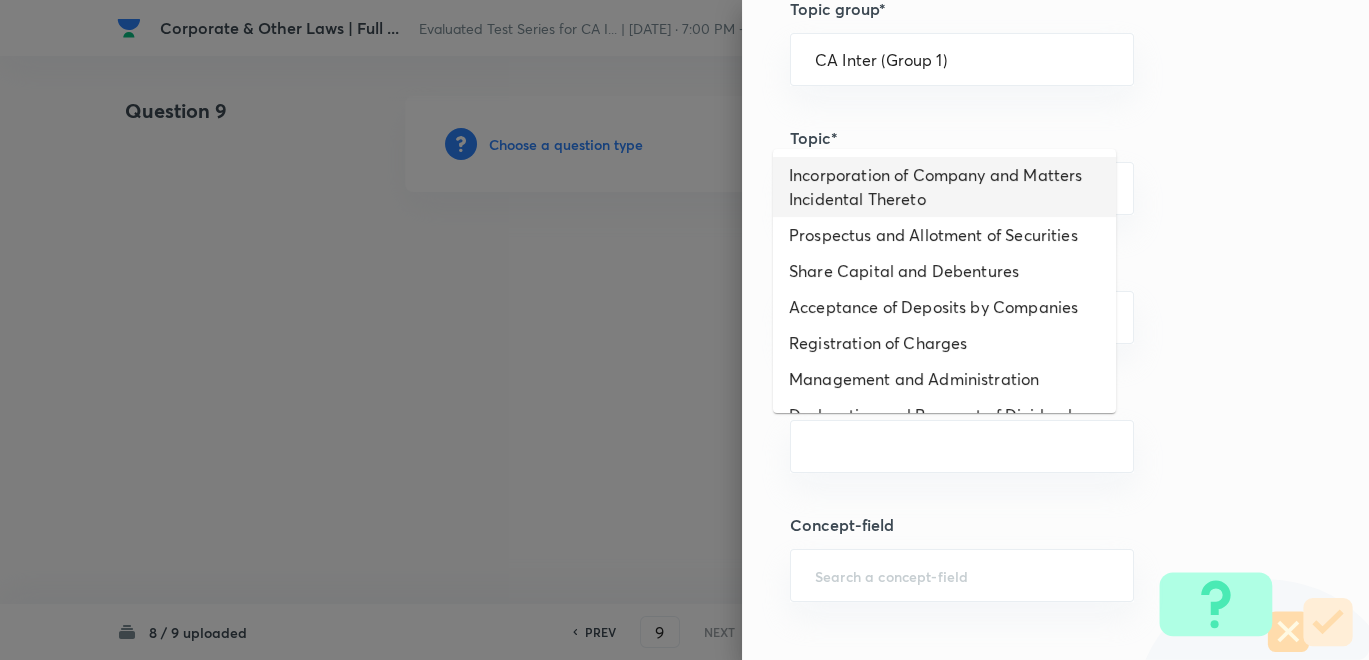 click on "Incorporation of Company and Matters Incidental Thereto" at bounding box center (944, 187) 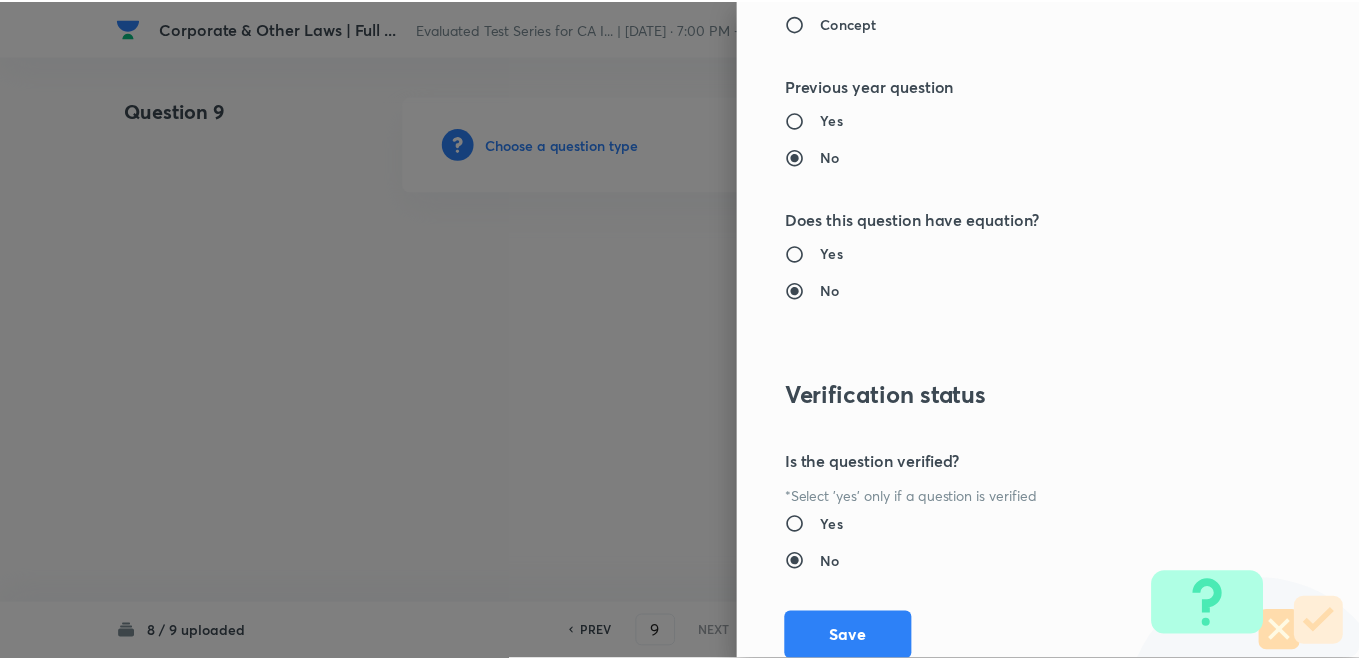 scroll, scrollTop: 1820, scrollLeft: 0, axis: vertical 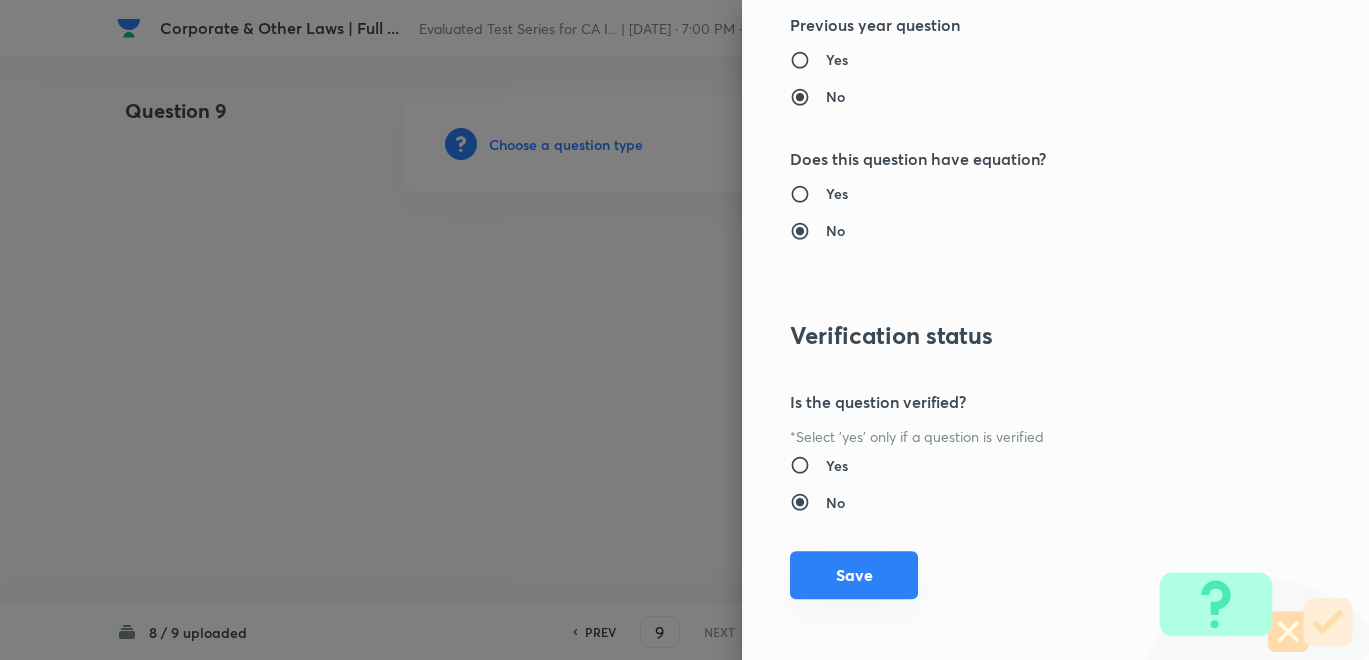 click on "Save" at bounding box center (854, 575) 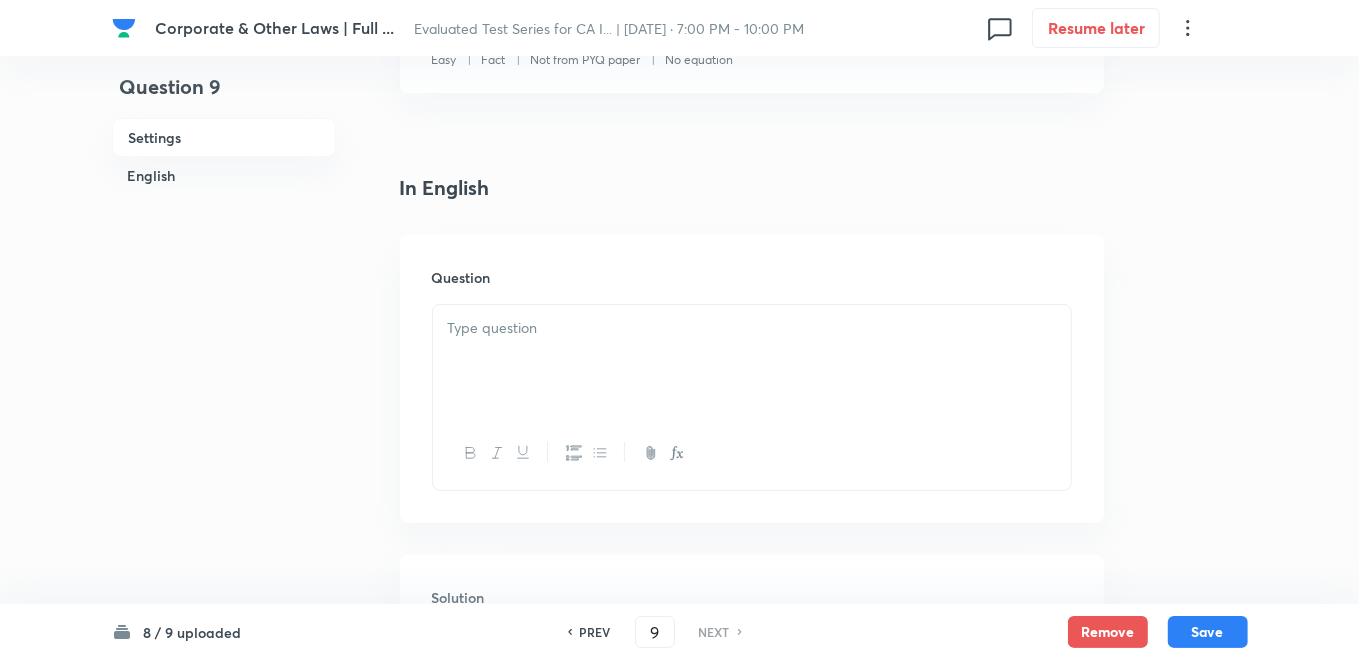 scroll, scrollTop: 444, scrollLeft: 0, axis: vertical 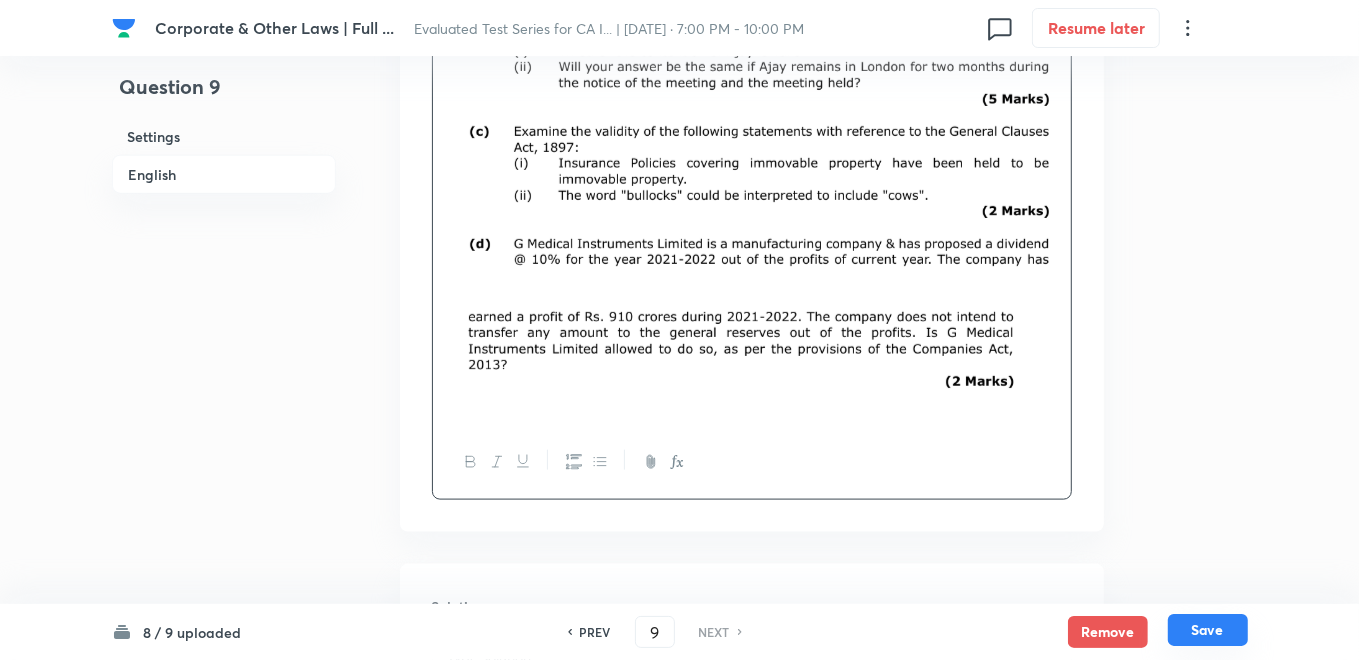 click on "Save" at bounding box center [1208, 630] 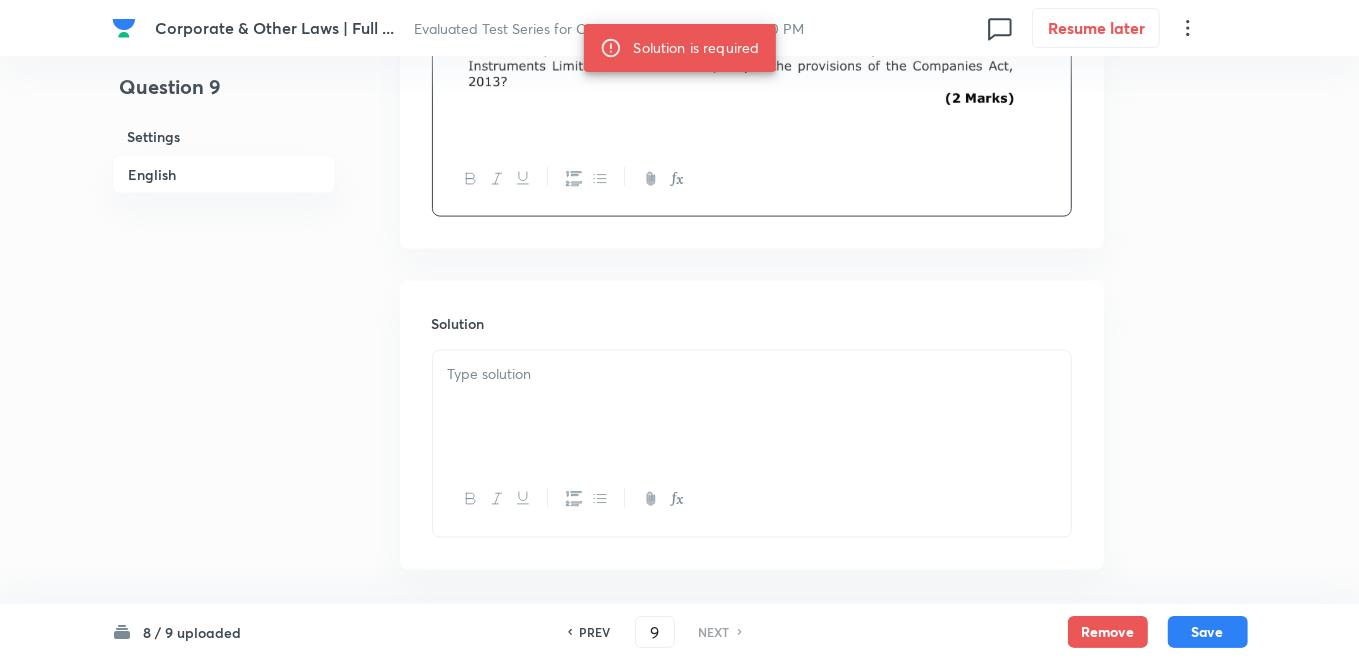 scroll, scrollTop: 1888, scrollLeft: 0, axis: vertical 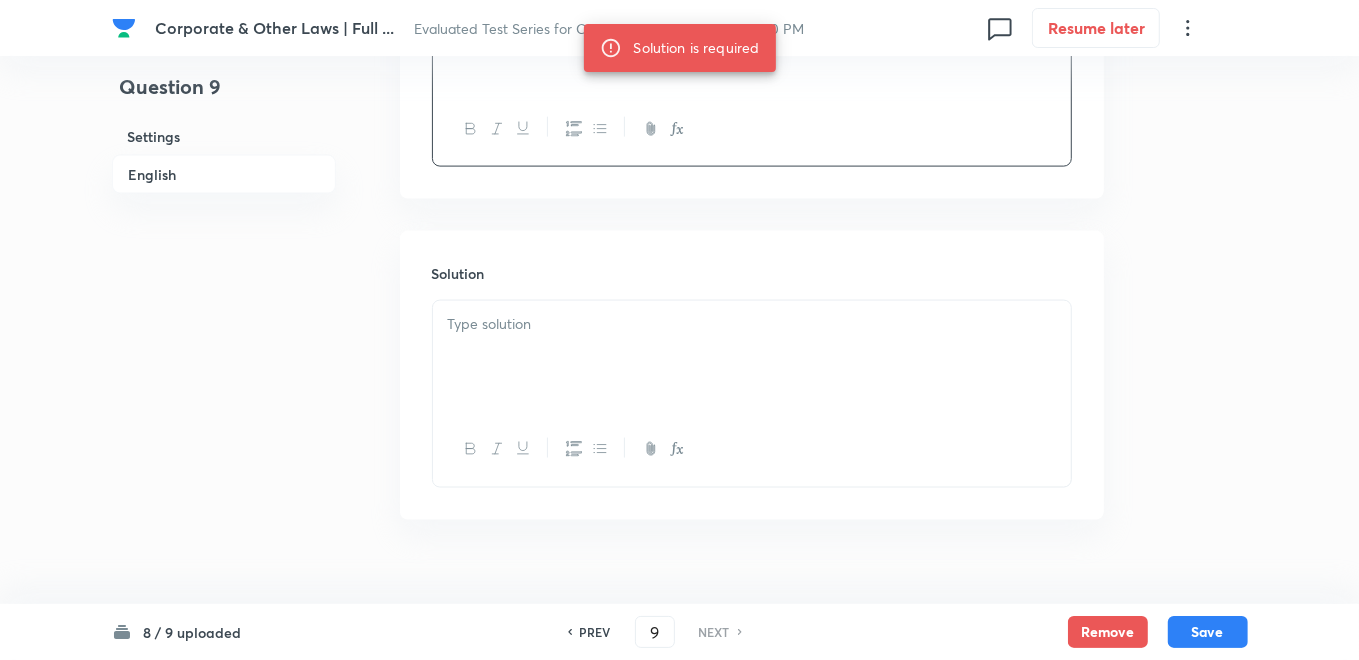 click at bounding box center (752, 357) 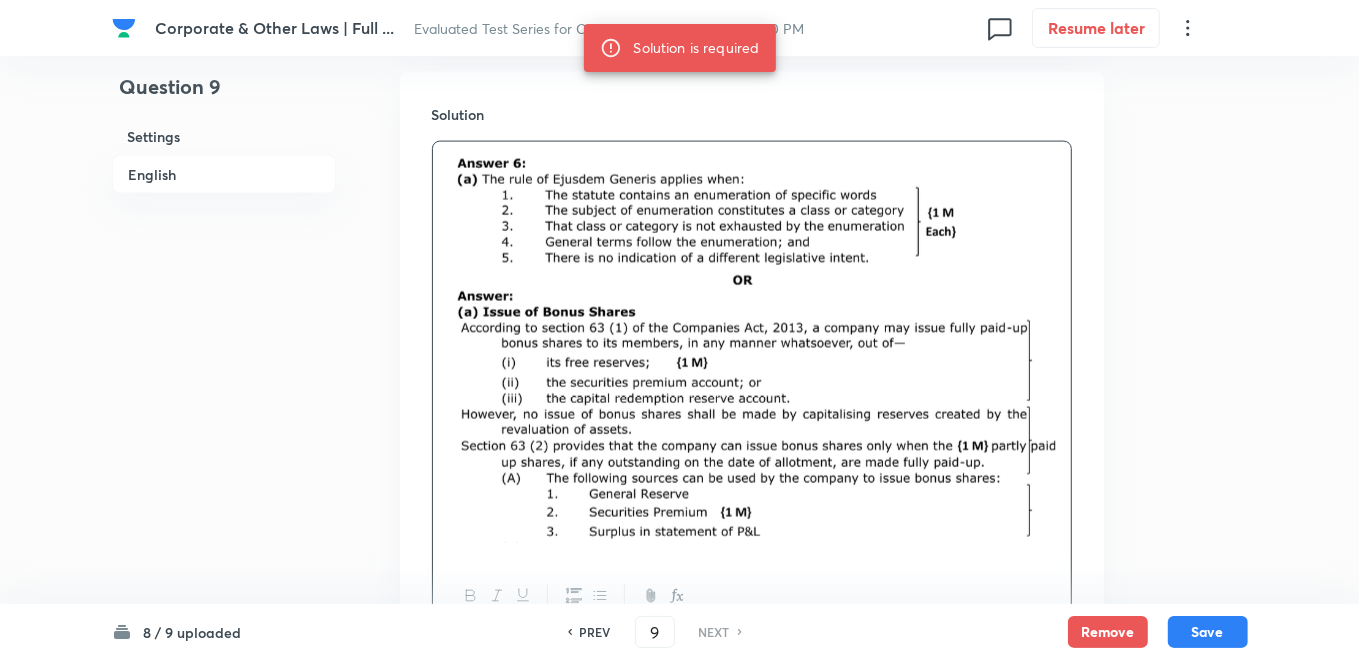 scroll, scrollTop: 2222, scrollLeft: 0, axis: vertical 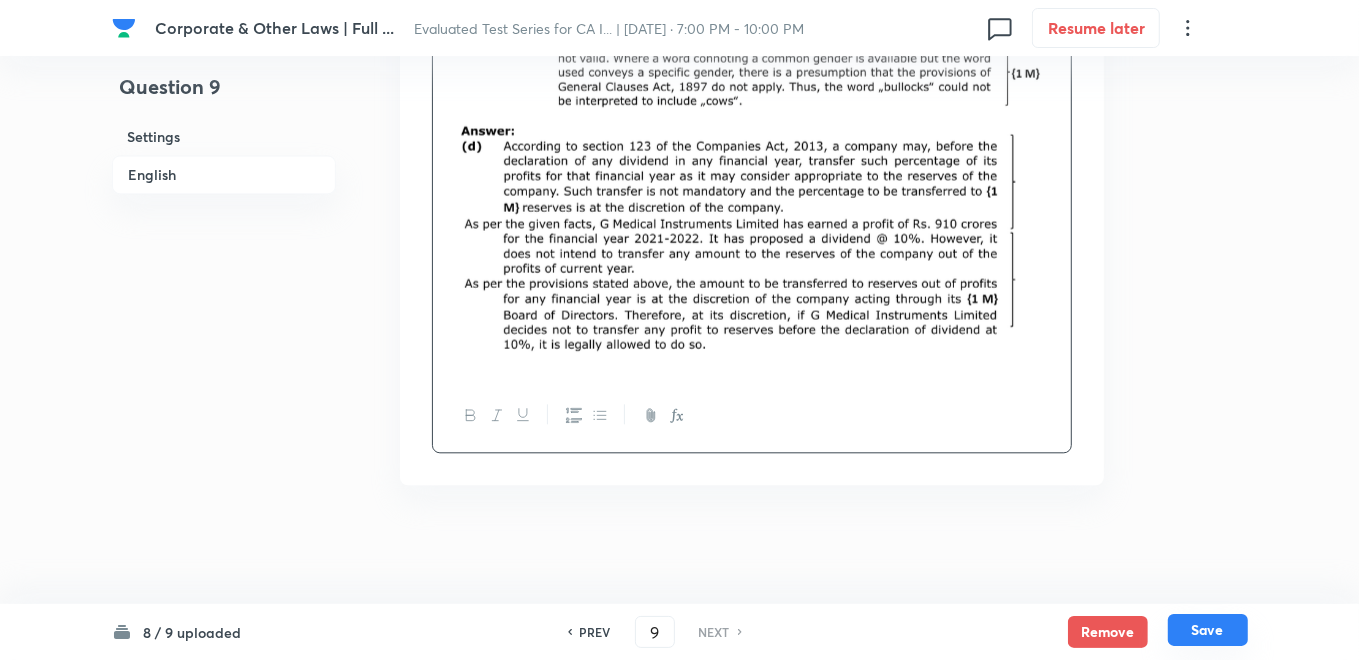 click on "Save" at bounding box center [1208, 630] 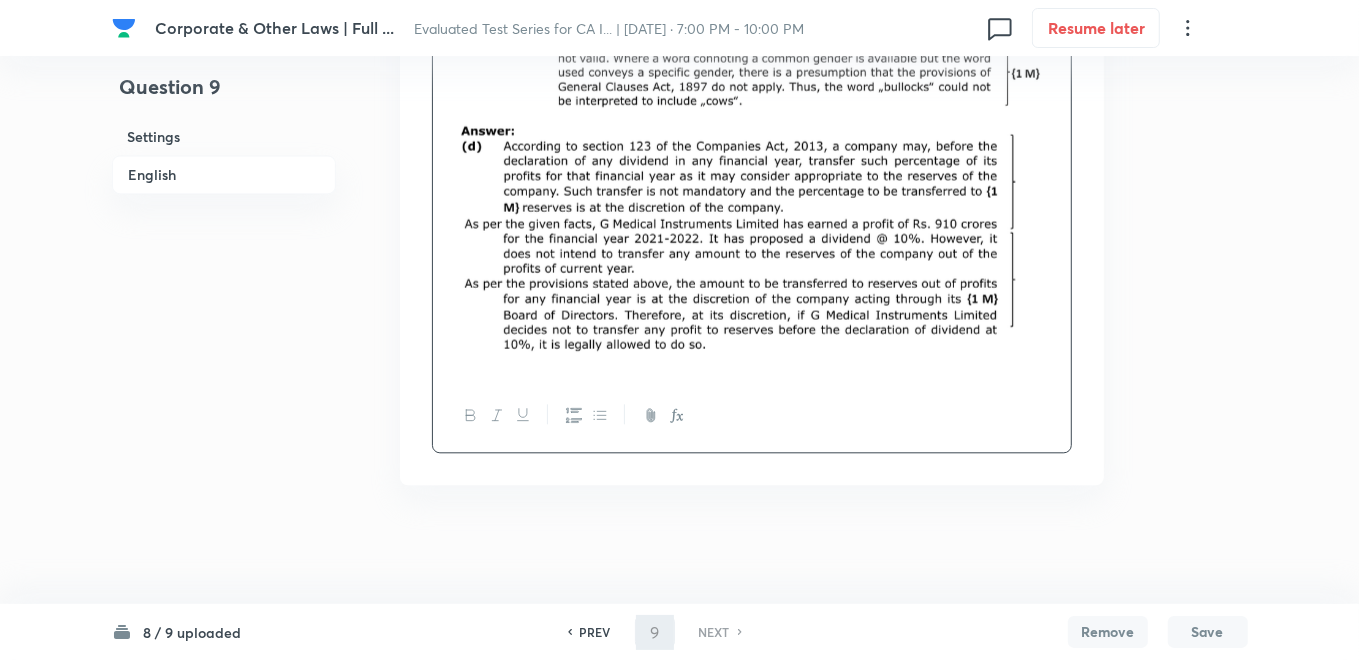 scroll, scrollTop: 1922, scrollLeft: 0, axis: vertical 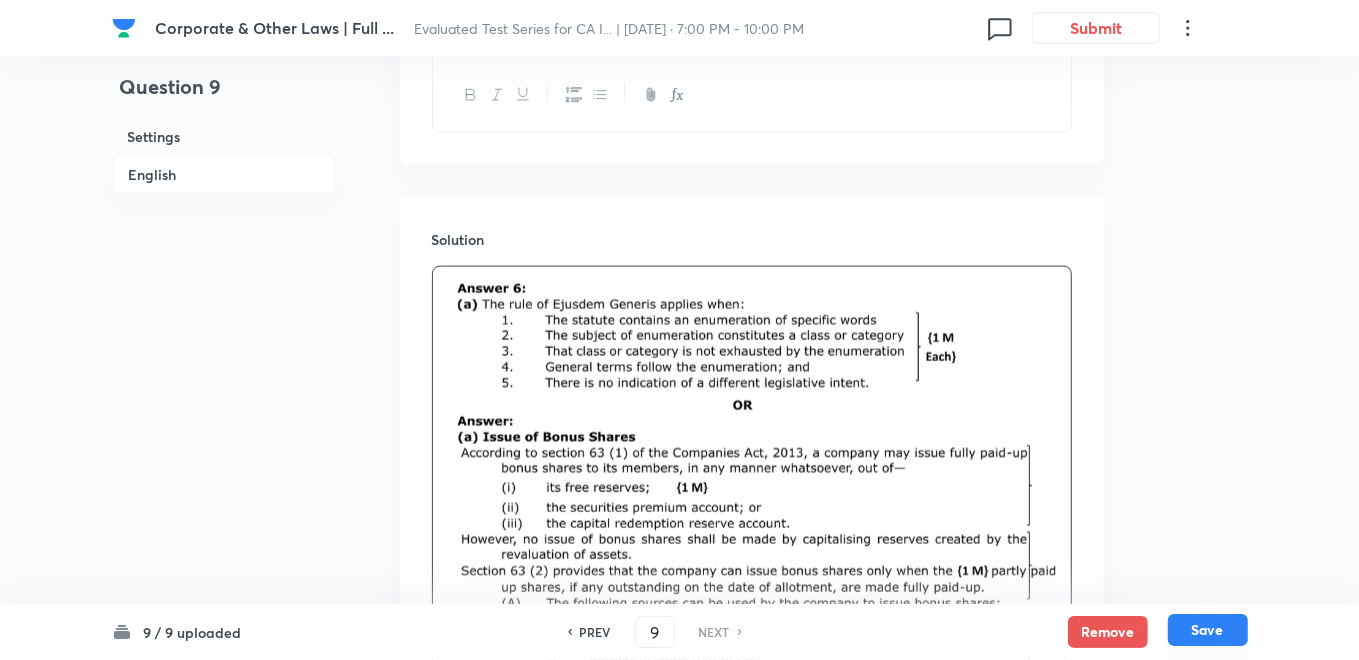 click on "Save" at bounding box center [1208, 630] 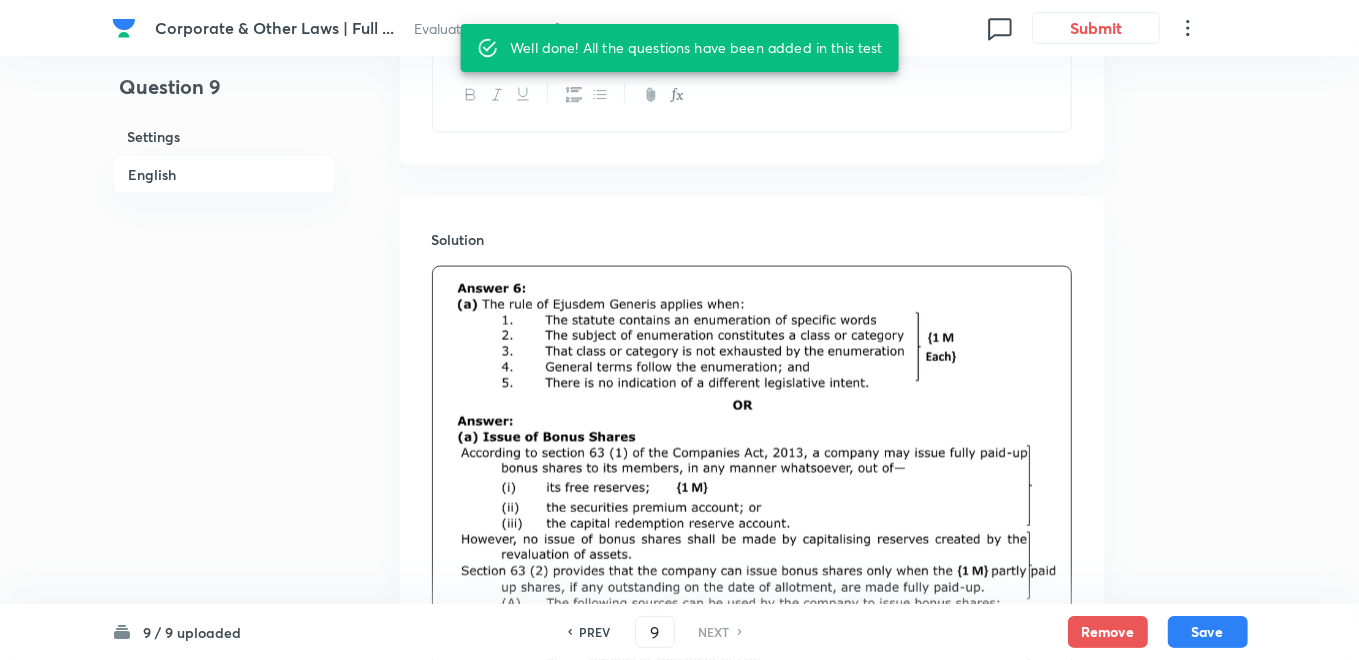 click on "PREV" at bounding box center [595, 632] 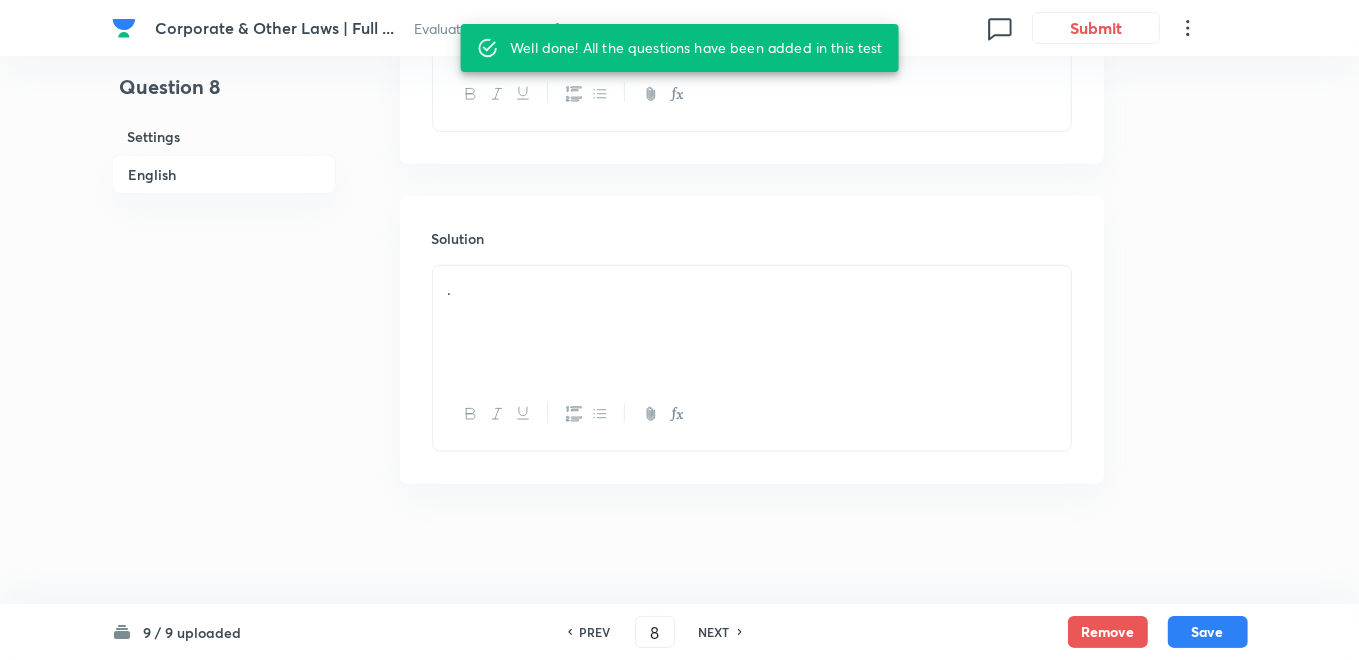 scroll, scrollTop: 1105, scrollLeft: 0, axis: vertical 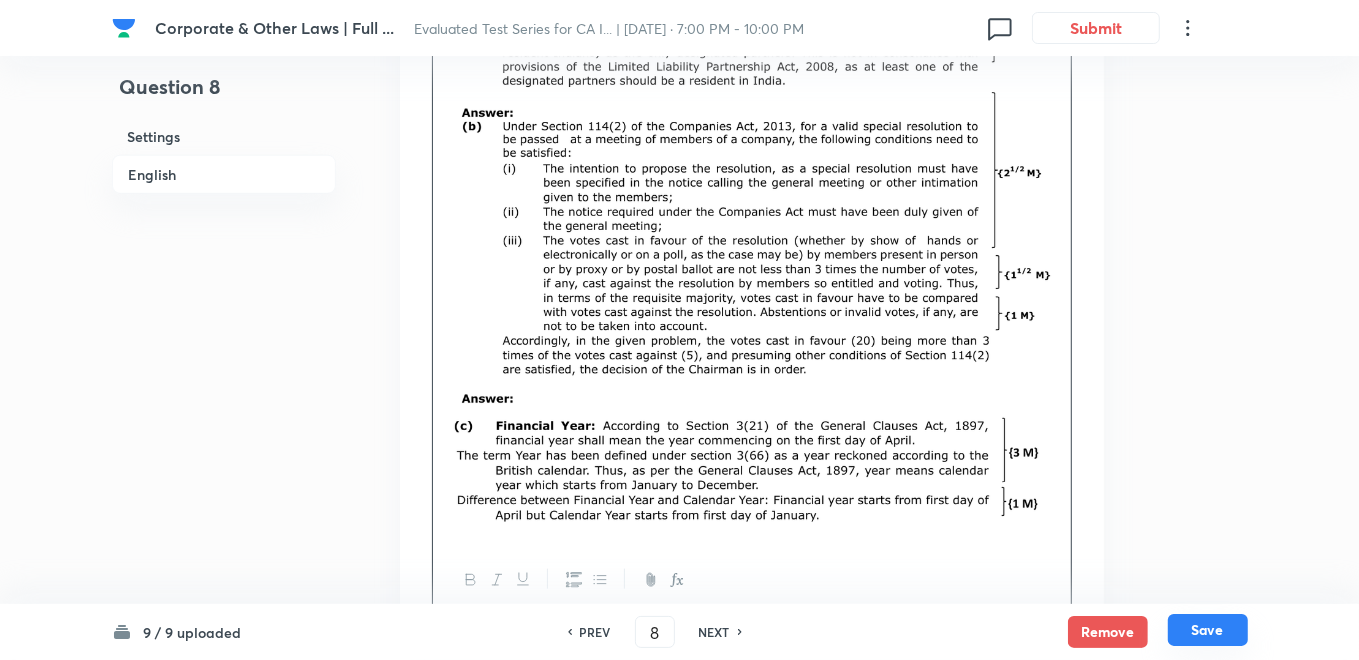 click on "Save" at bounding box center [1208, 630] 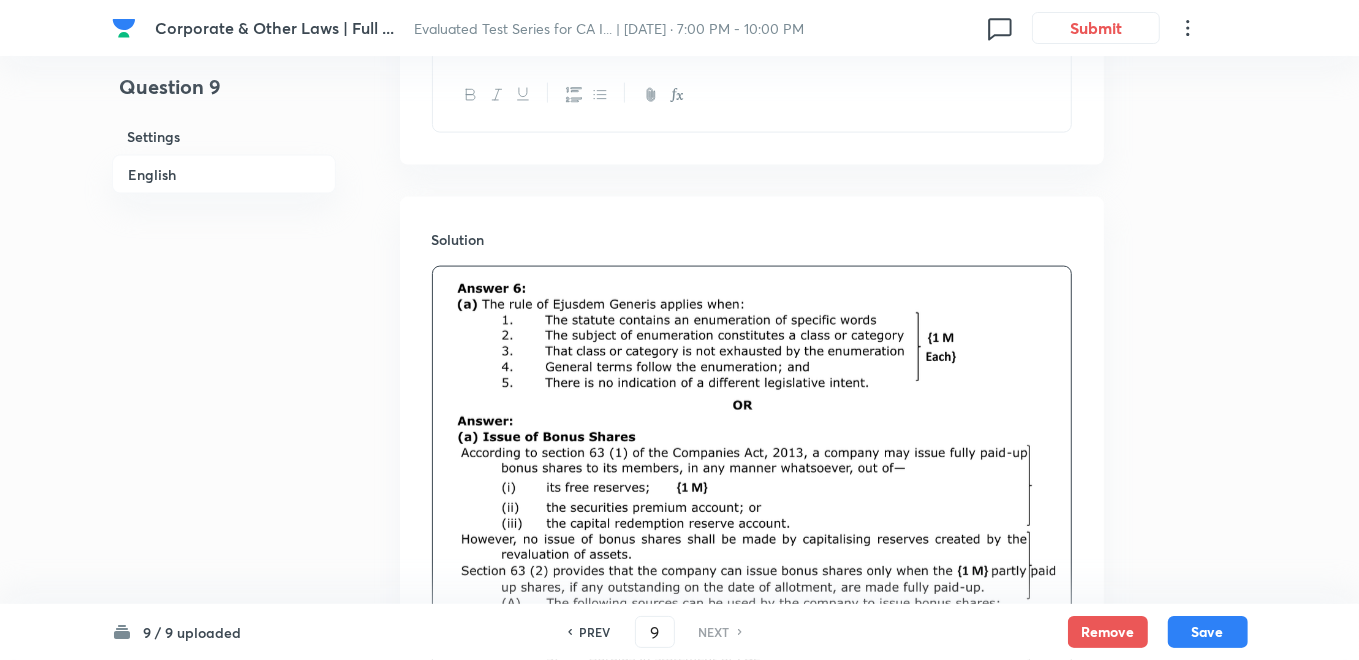 click on "PREV" at bounding box center [595, 632] 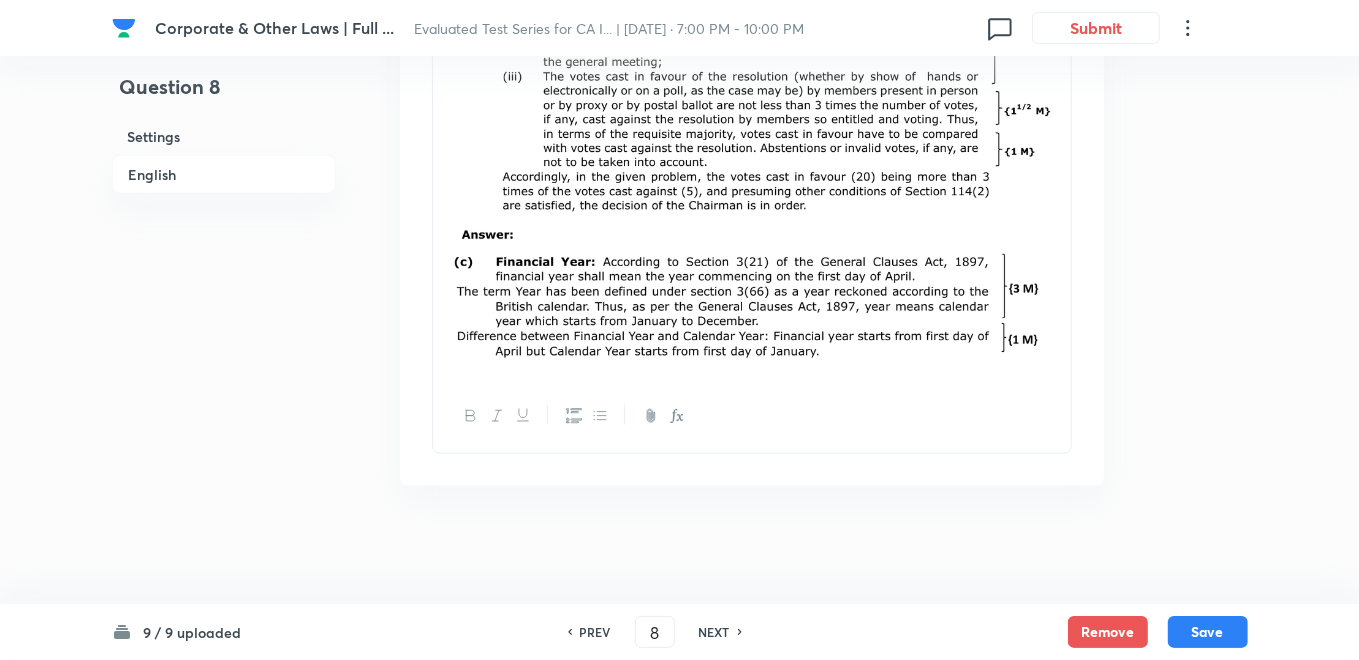 click on "PREV" at bounding box center (595, 632) 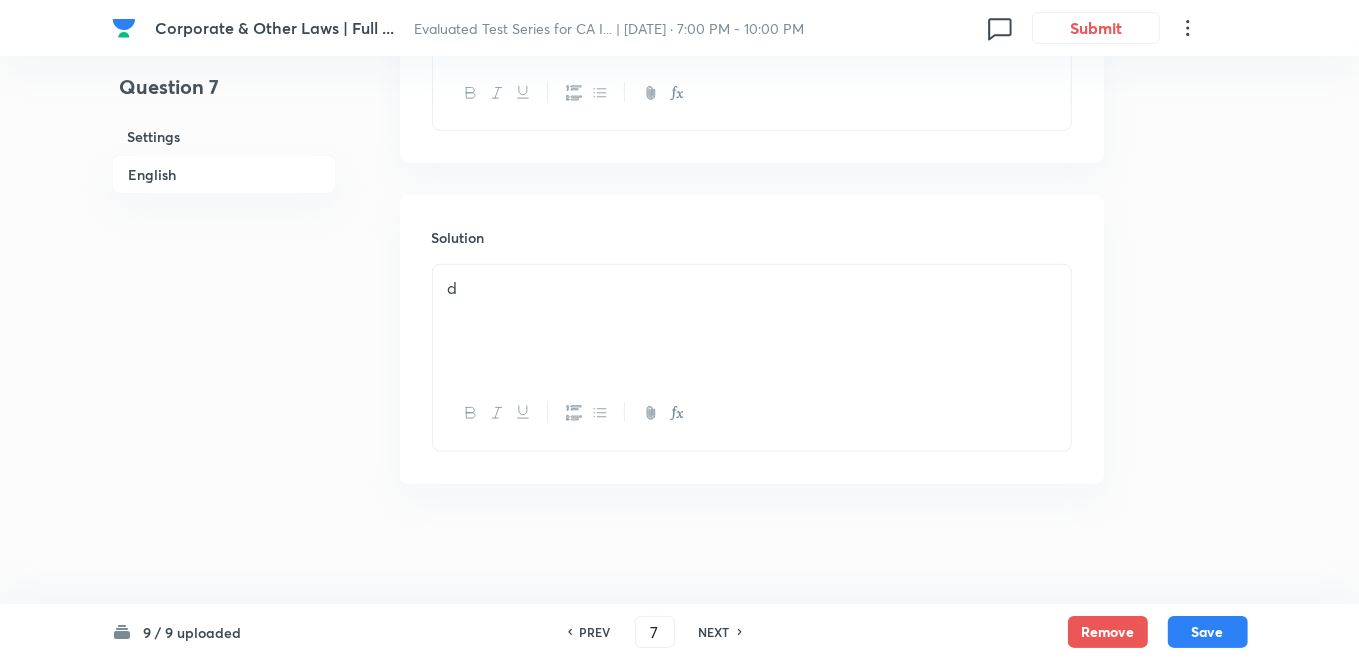 scroll, scrollTop: 1035, scrollLeft: 0, axis: vertical 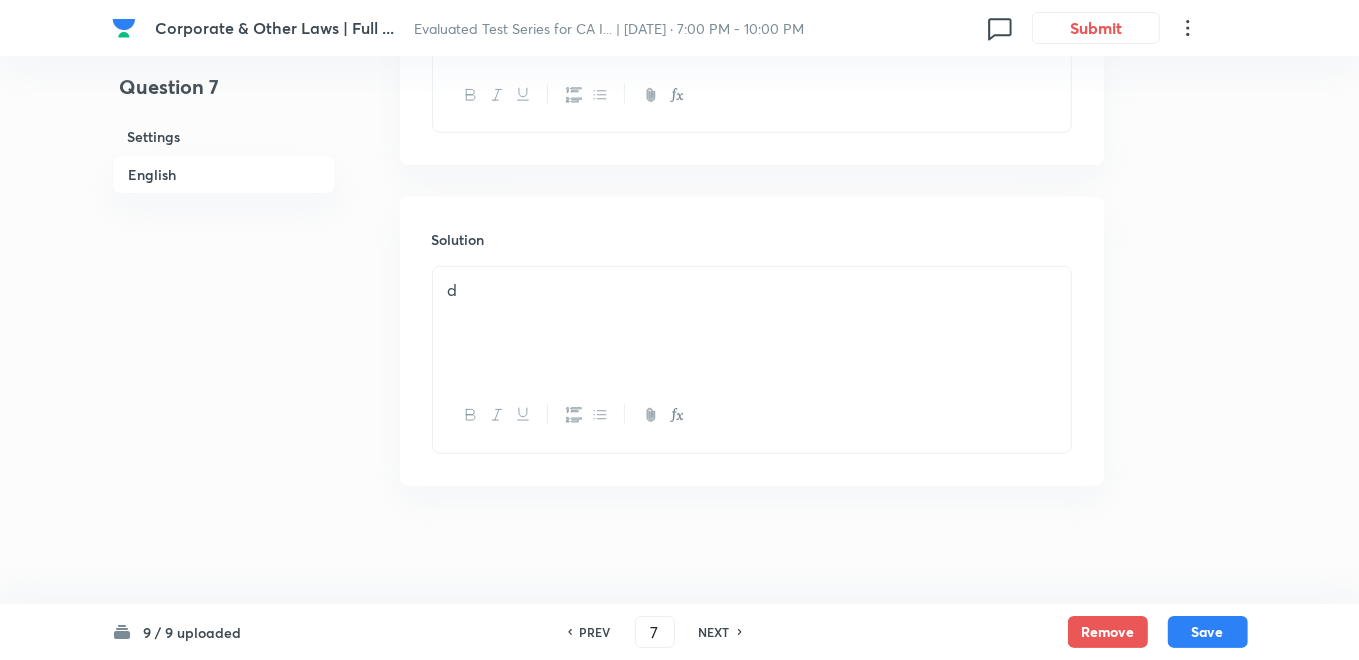 click on "d" at bounding box center (752, 290) 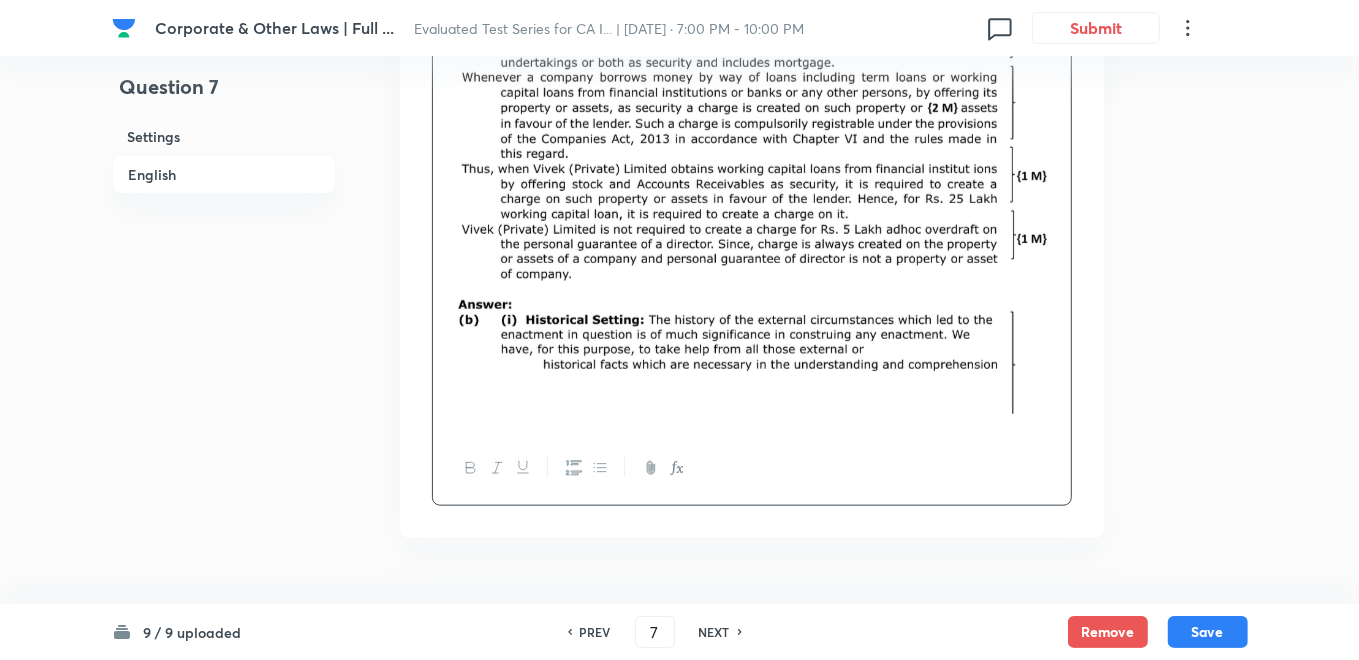 scroll, scrollTop: 1346, scrollLeft: 0, axis: vertical 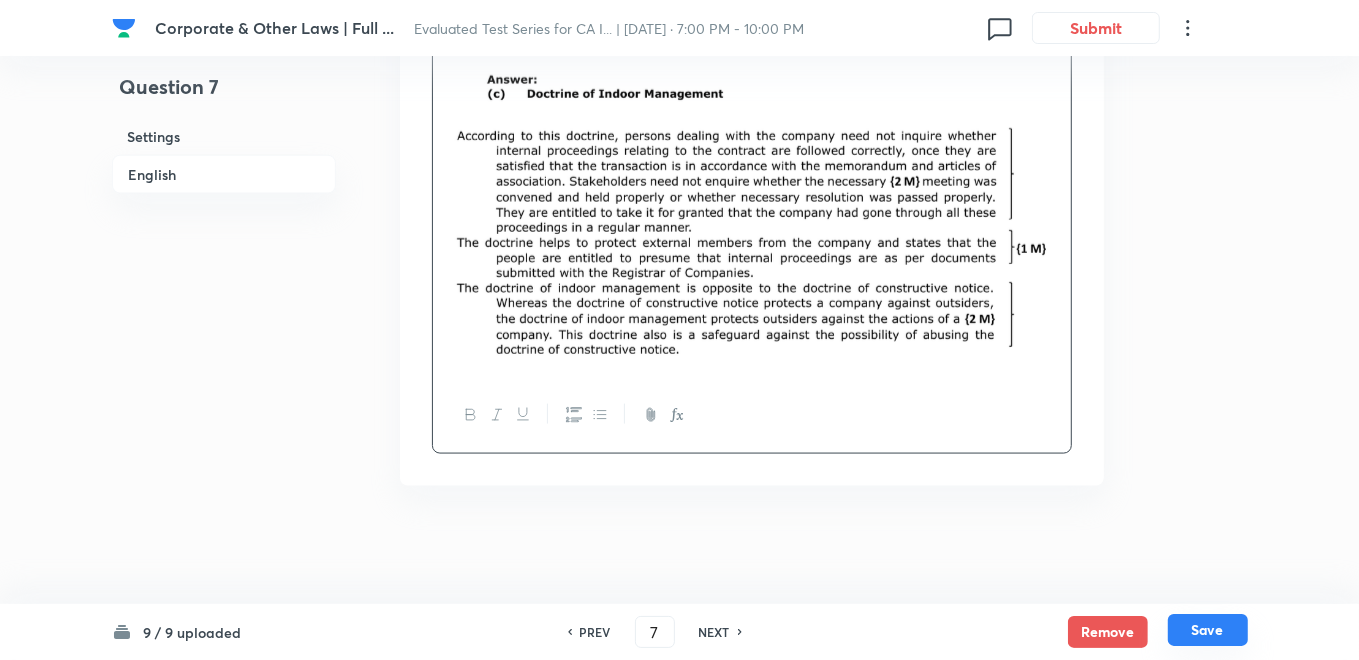 click on "Save" at bounding box center (1208, 630) 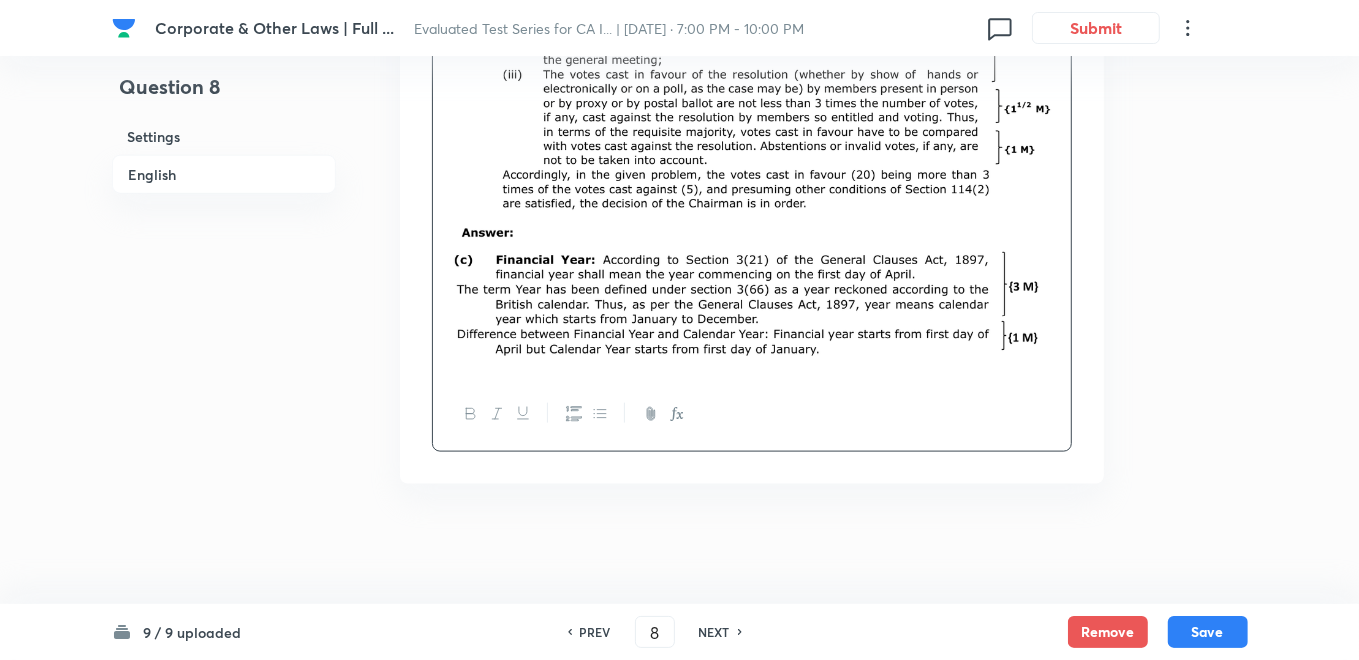 scroll, scrollTop: 1105, scrollLeft: 0, axis: vertical 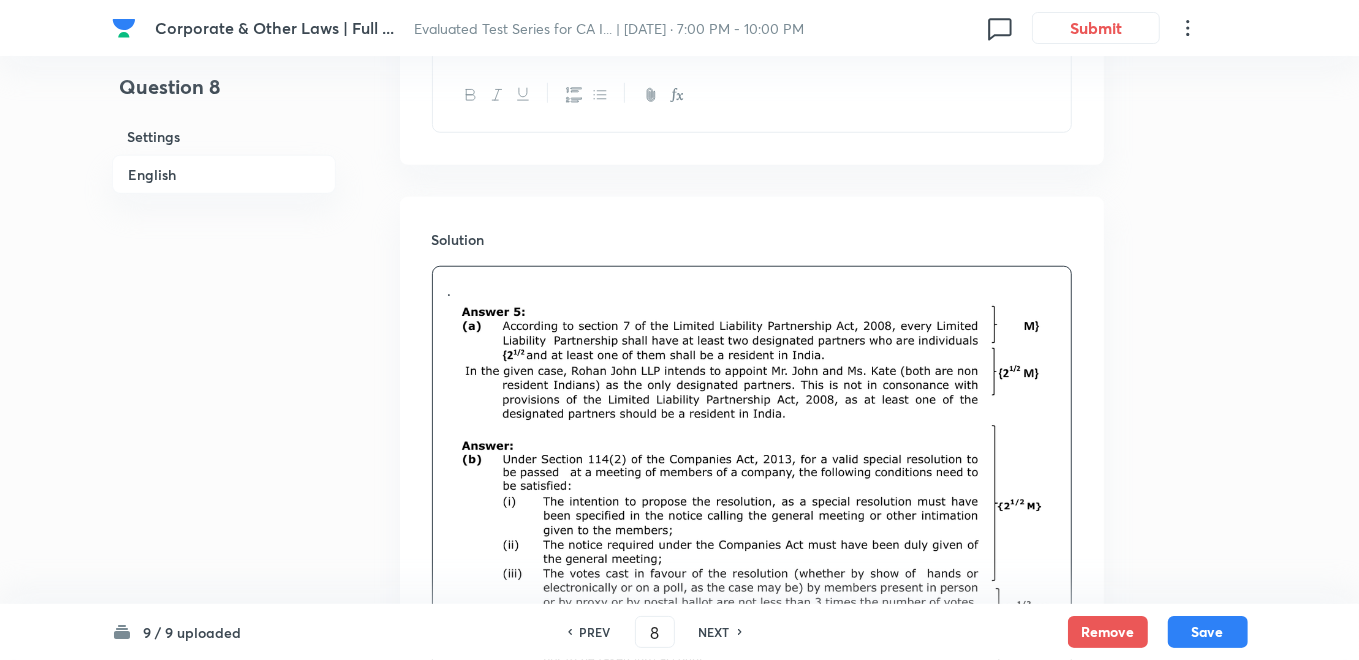 click on "PREV" at bounding box center (595, 632) 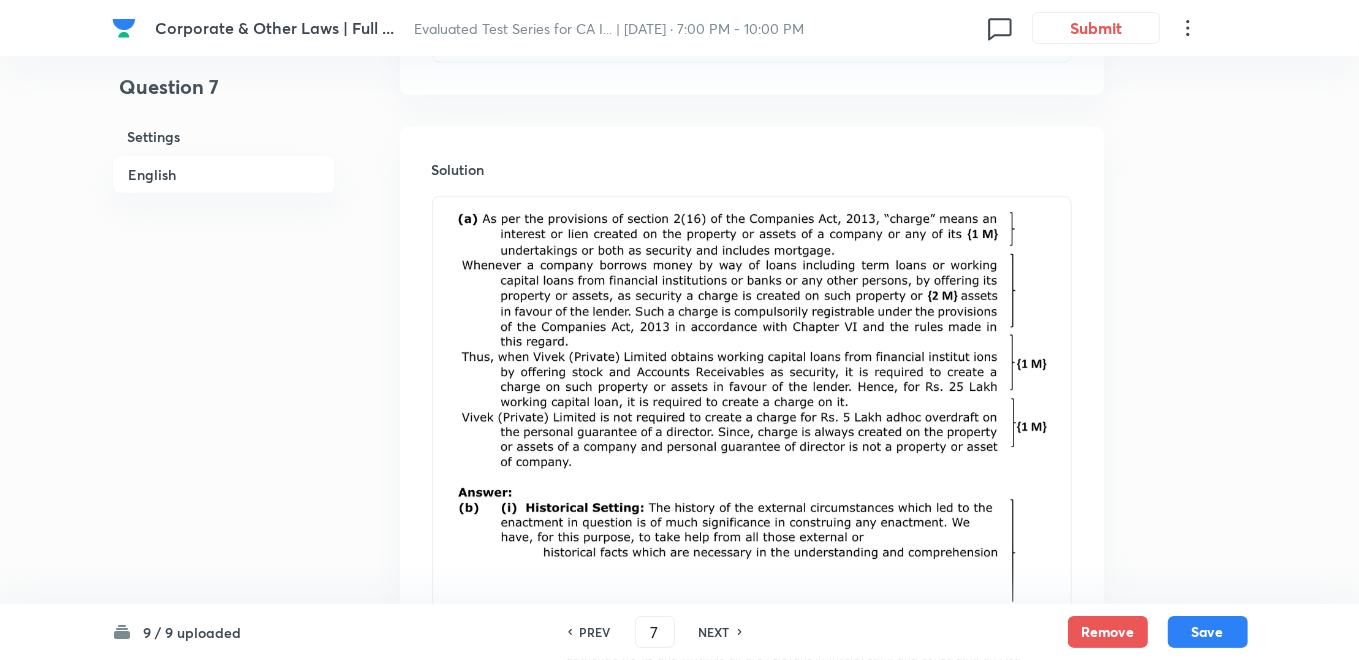 click on "PREV" at bounding box center (595, 632) 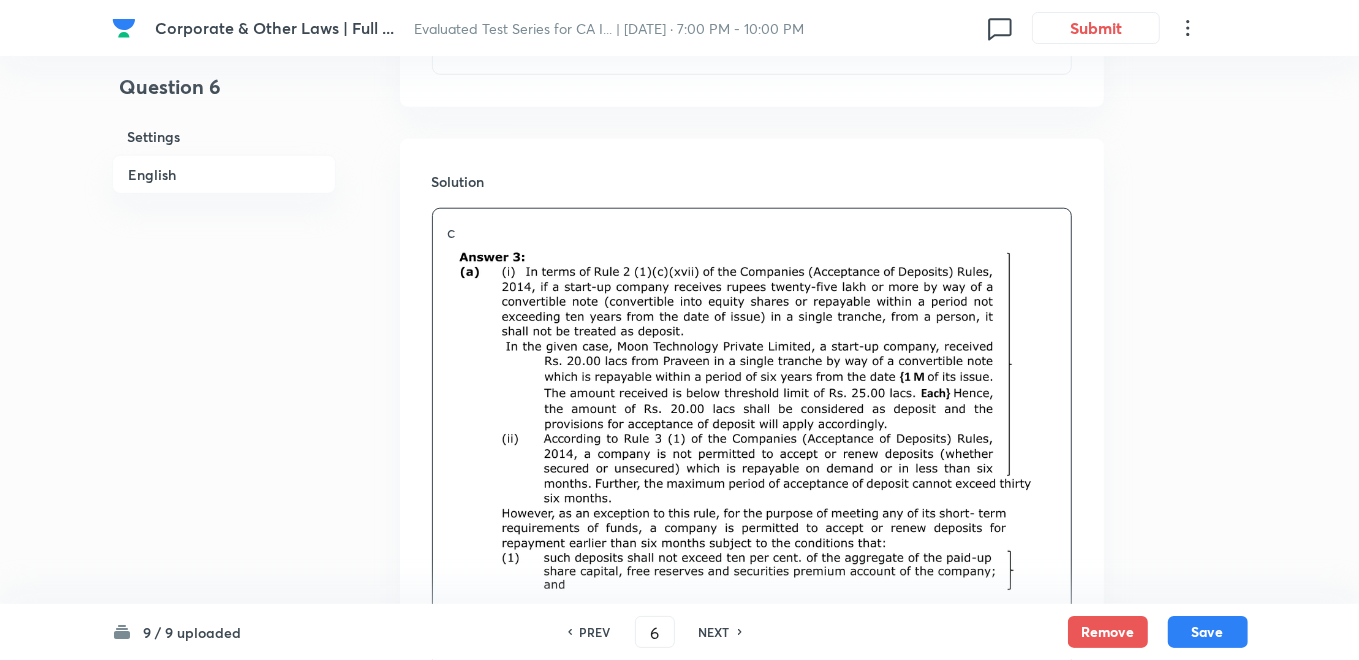 scroll, scrollTop: 1438, scrollLeft: 0, axis: vertical 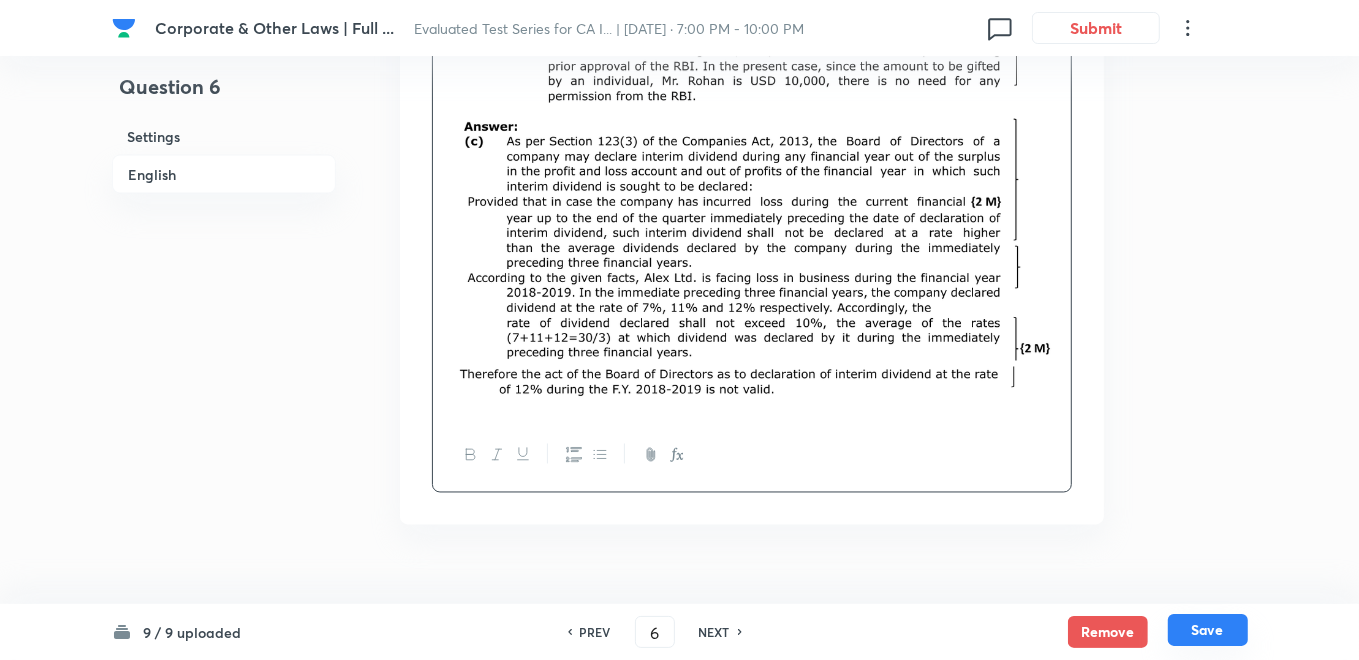 click on "Save" at bounding box center [1208, 630] 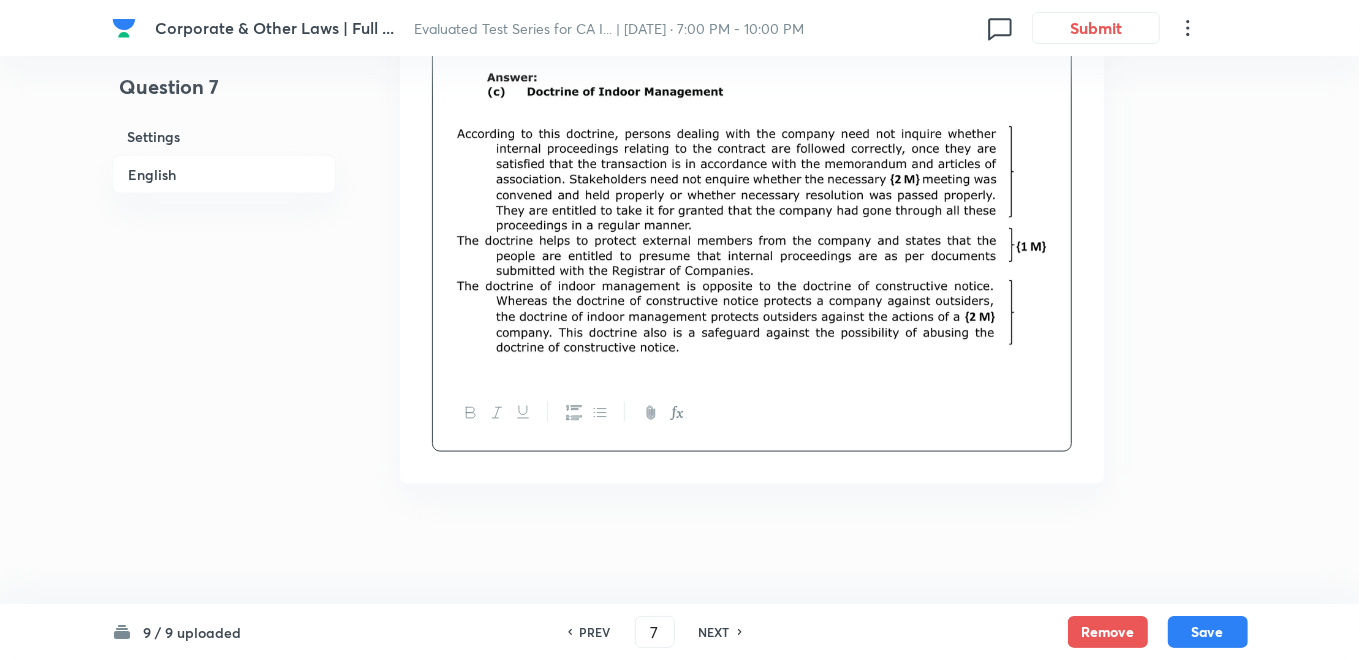 scroll, scrollTop: 1035, scrollLeft: 0, axis: vertical 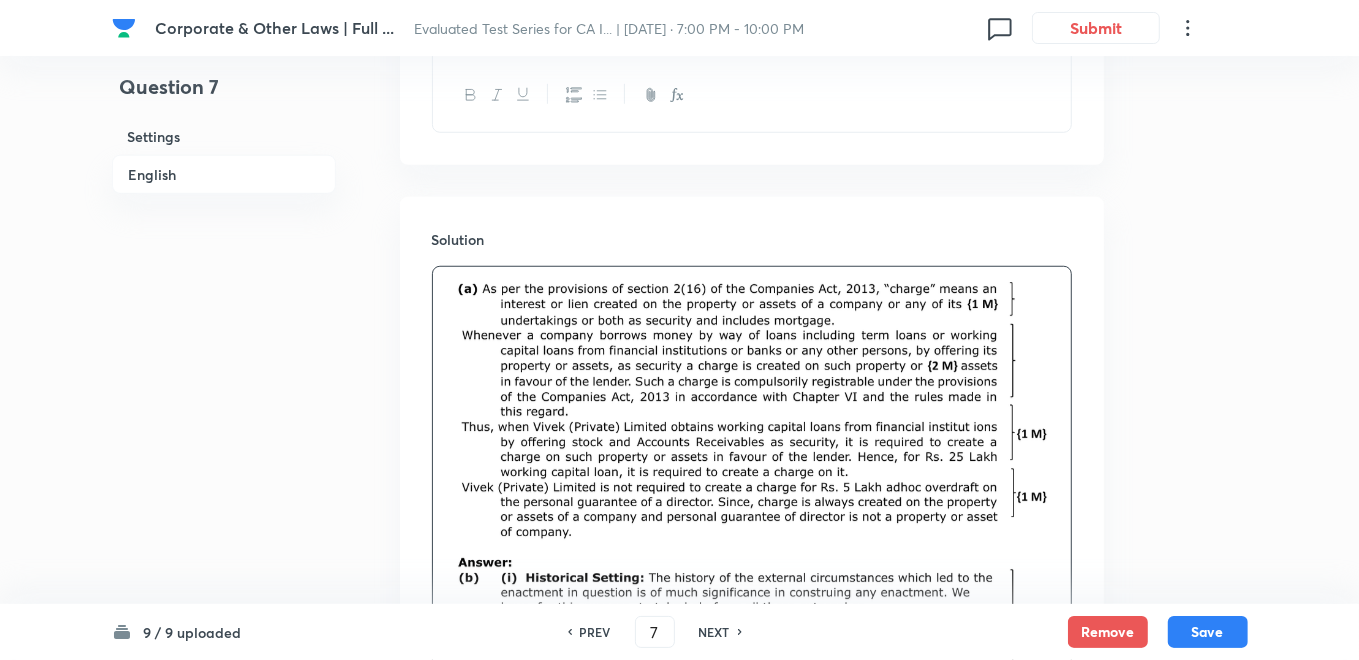 click on "PREV" at bounding box center [595, 632] 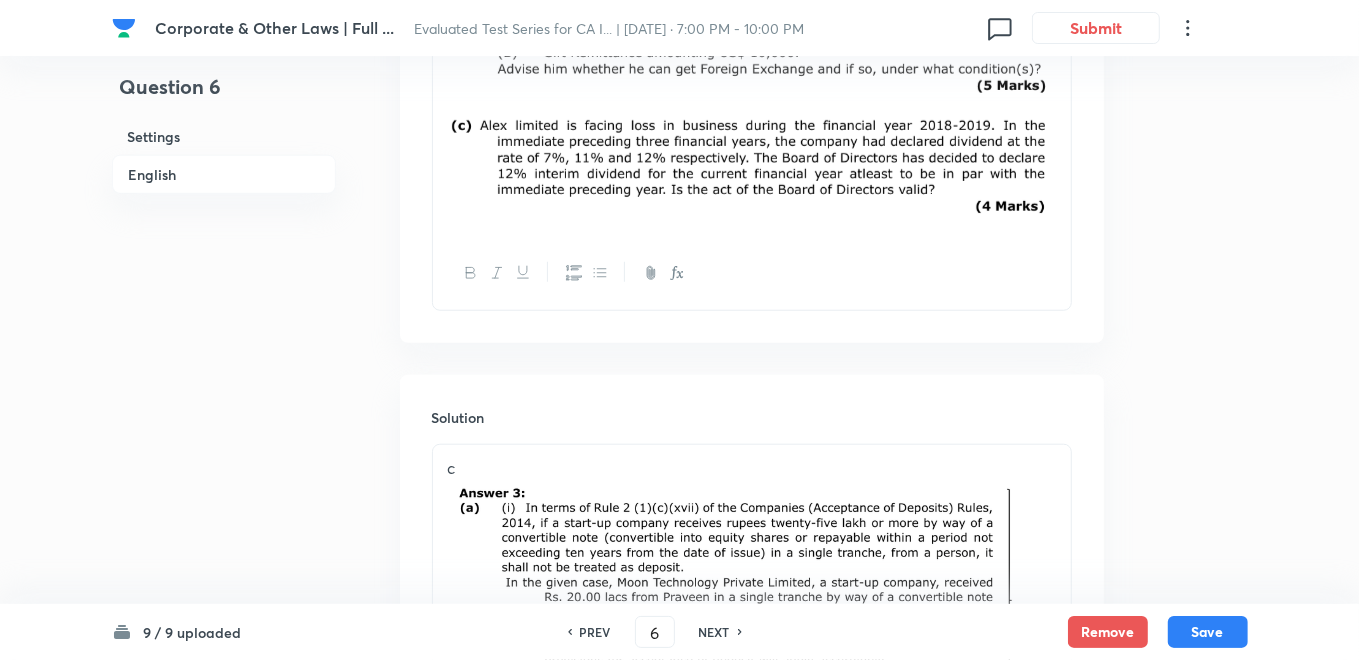 click on "PREV" at bounding box center (595, 632) 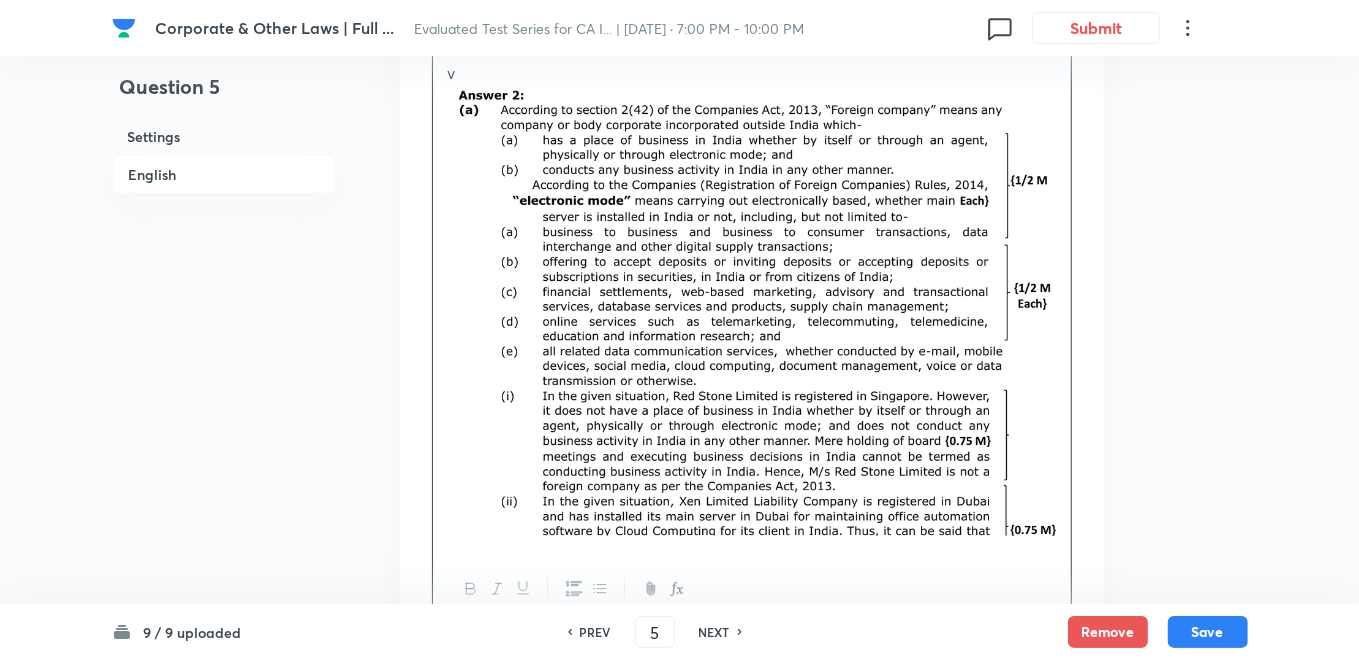 scroll, scrollTop: 1656, scrollLeft: 0, axis: vertical 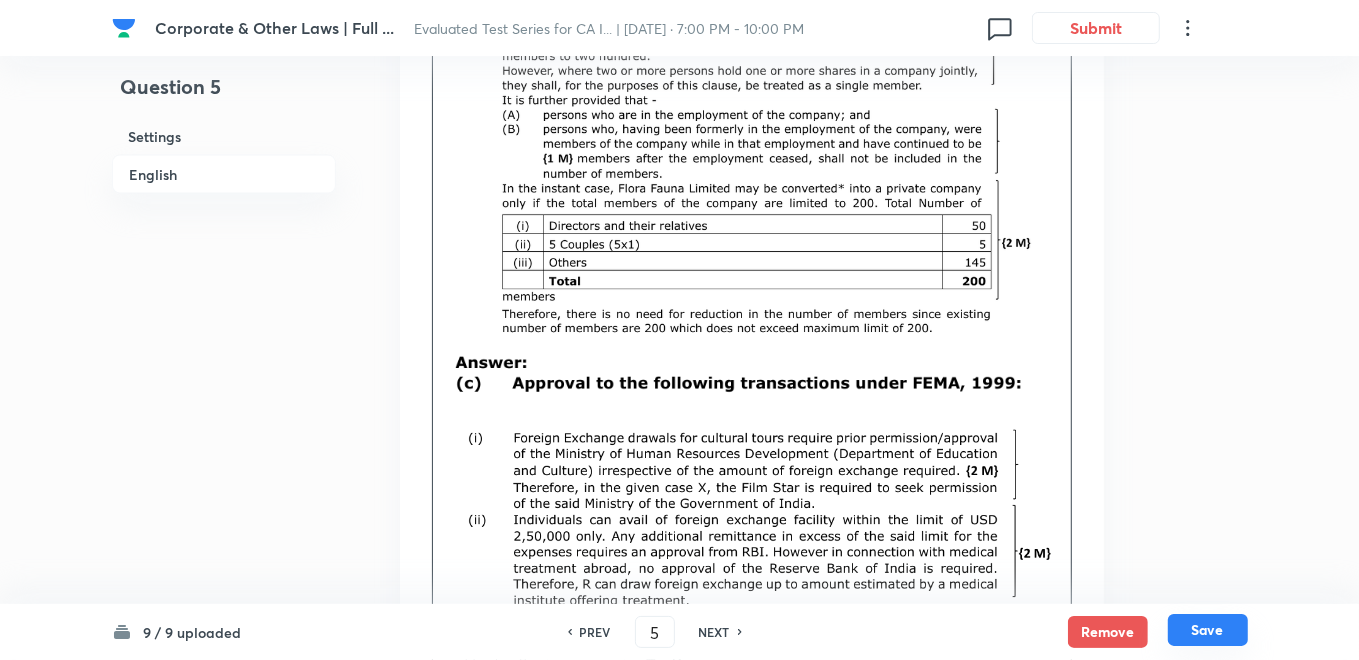 click on "Save" at bounding box center [1208, 630] 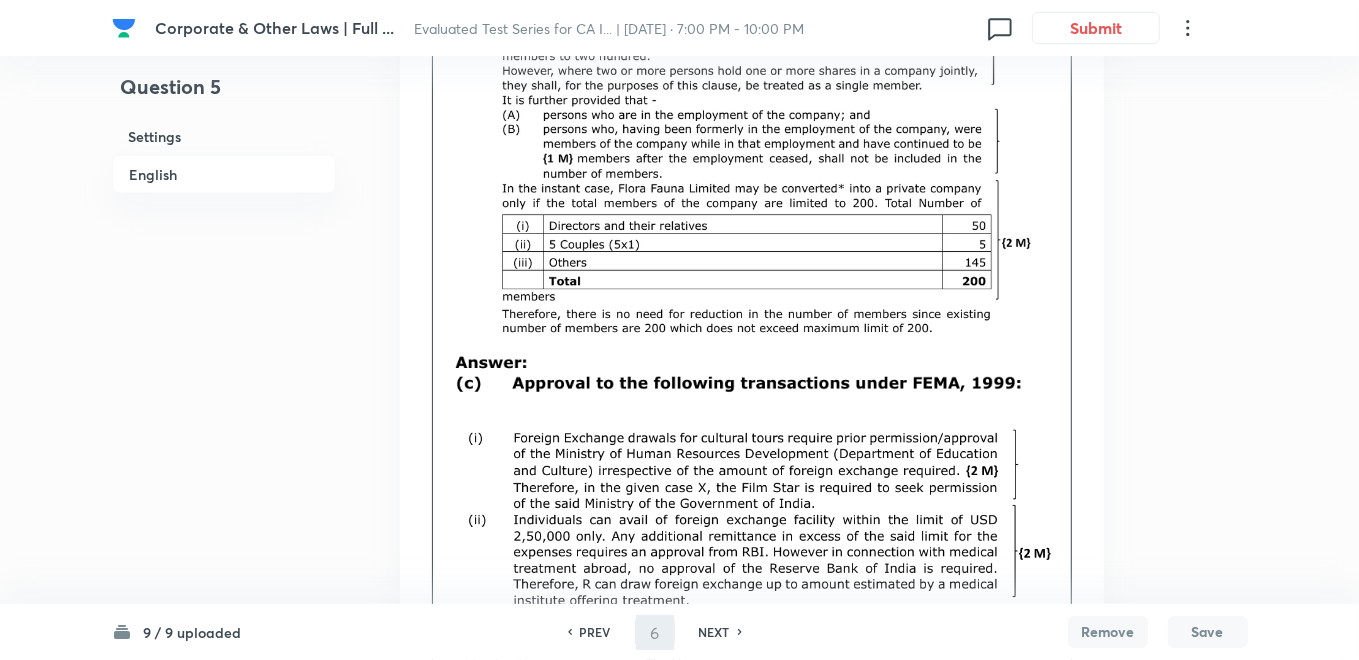 scroll, scrollTop: 1216, scrollLeft: 0, axis: vertical 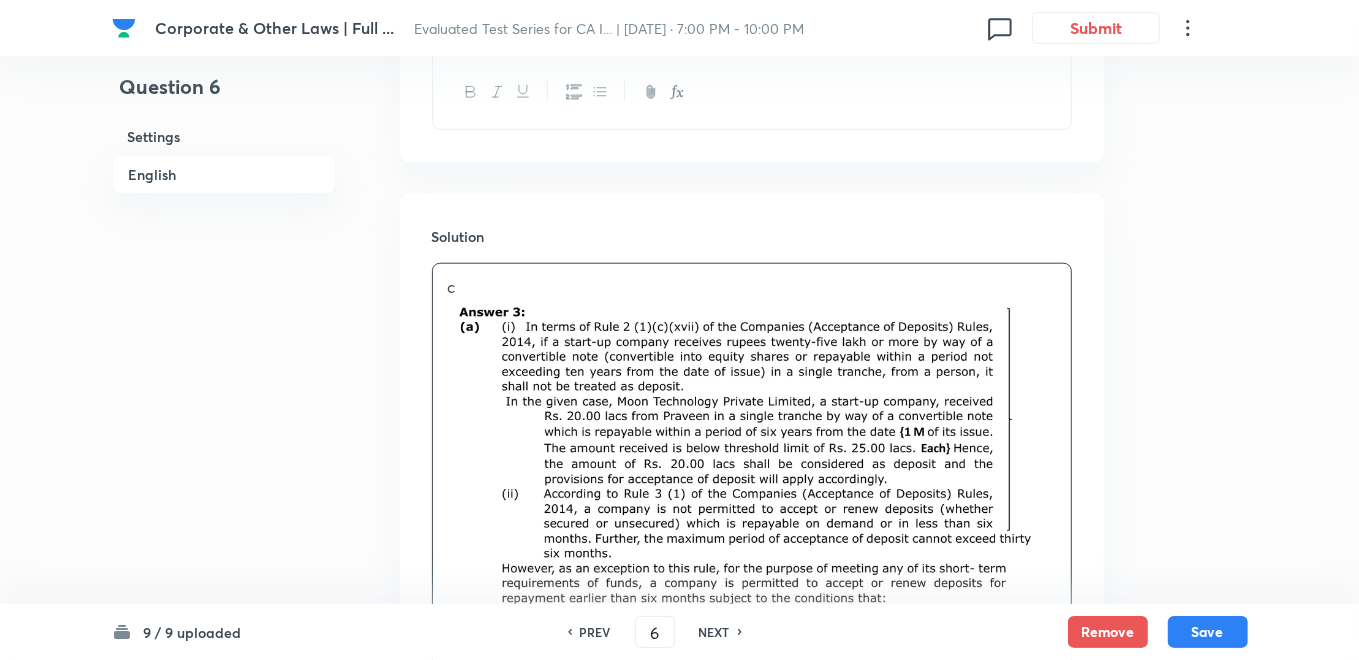 click on "PREV 6 ​ NEXT" at bounding box center (655, 632) 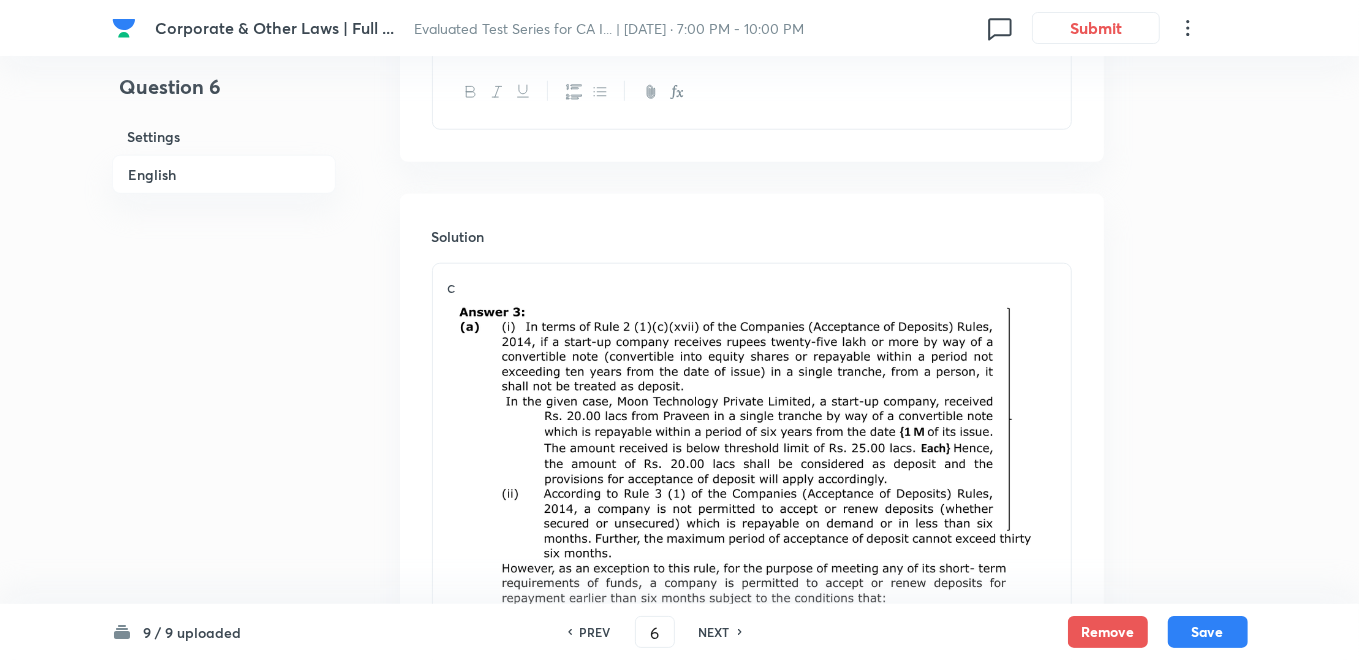 click on "PREV" at bounding box center [595, 632] 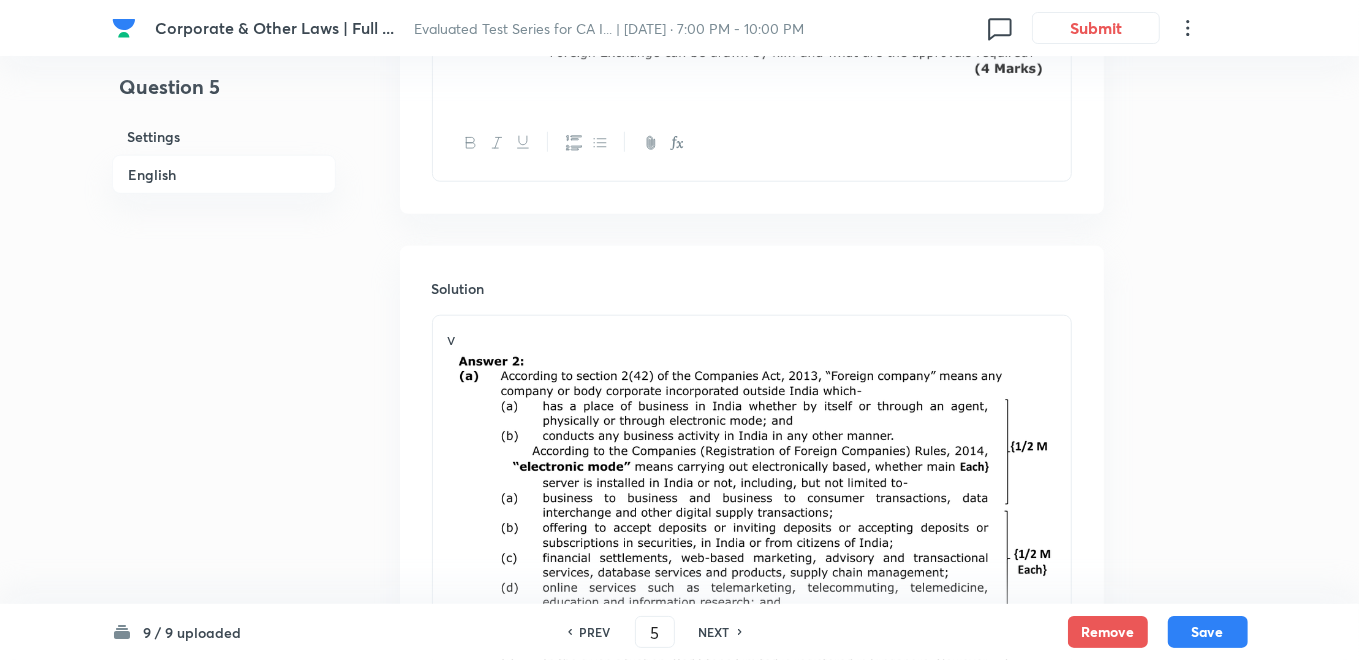 click on "PREV" at bounding box center [595, 632] 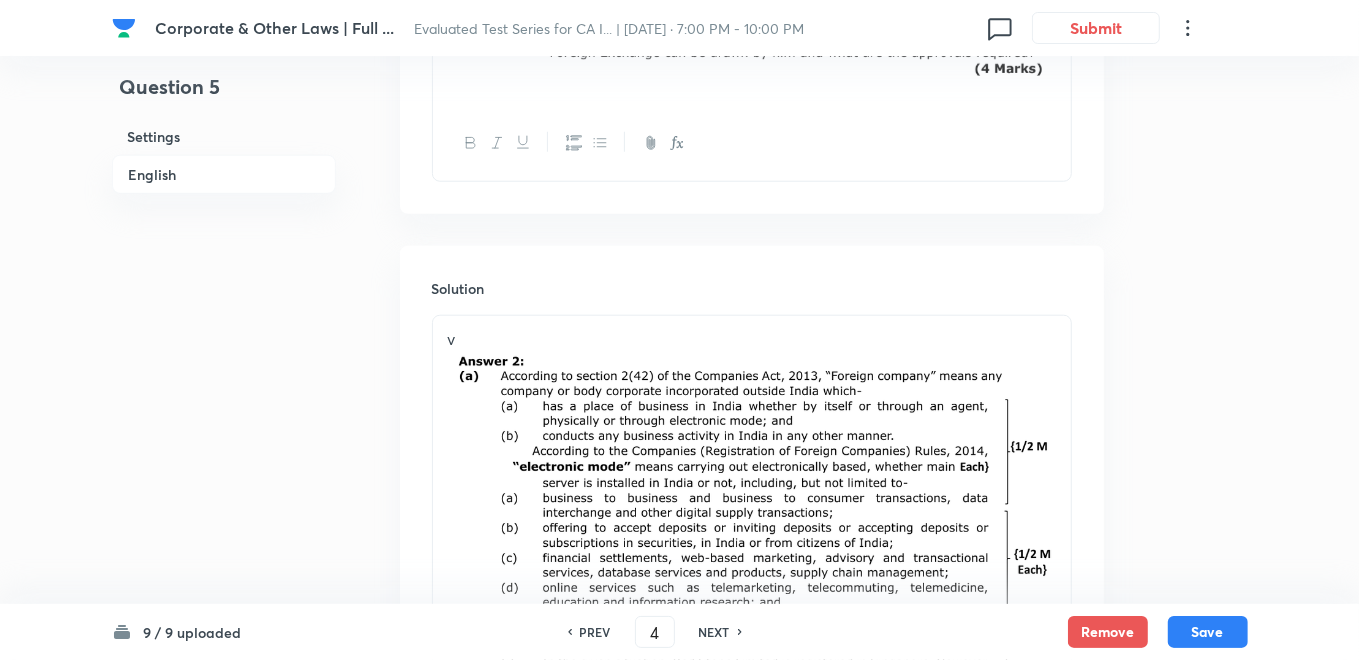 scroll, scrollTop: 1206, scrollLeft: 0, axis: vertical 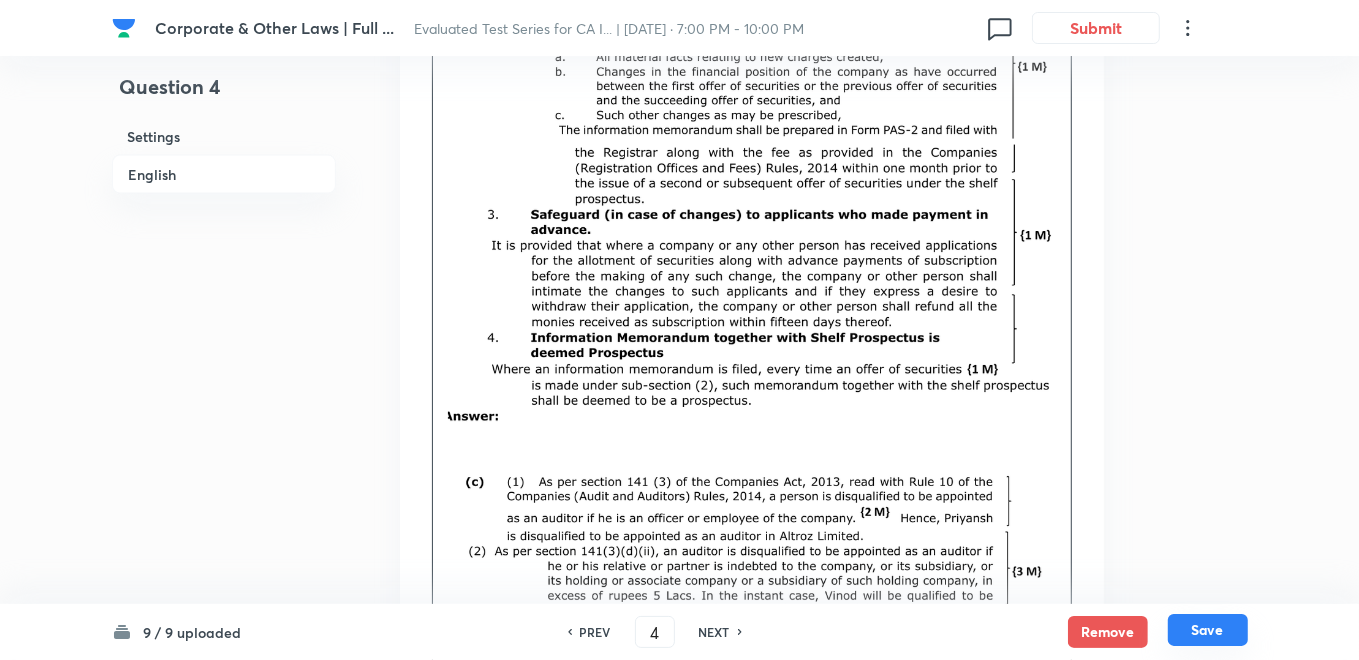 click on "Save" at bounding box center [1208, 630] 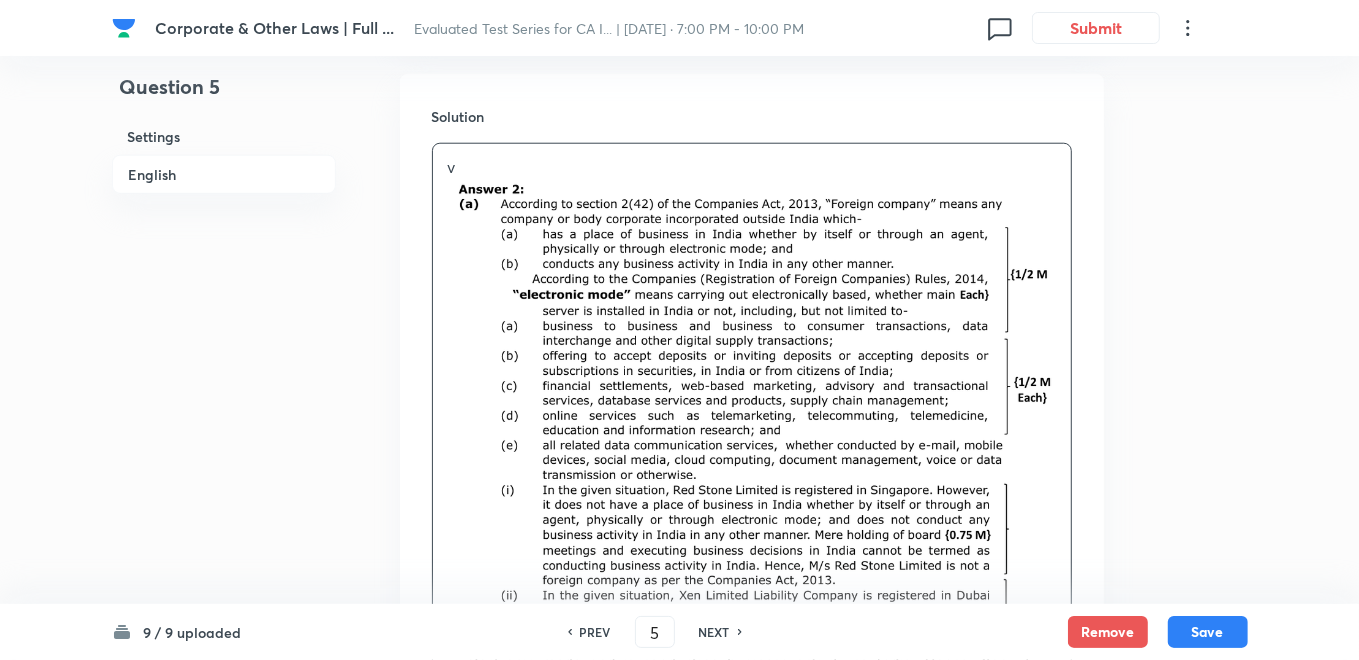 scroll, scrollTop: 1487, scrollLeft: 0, axis: vertical 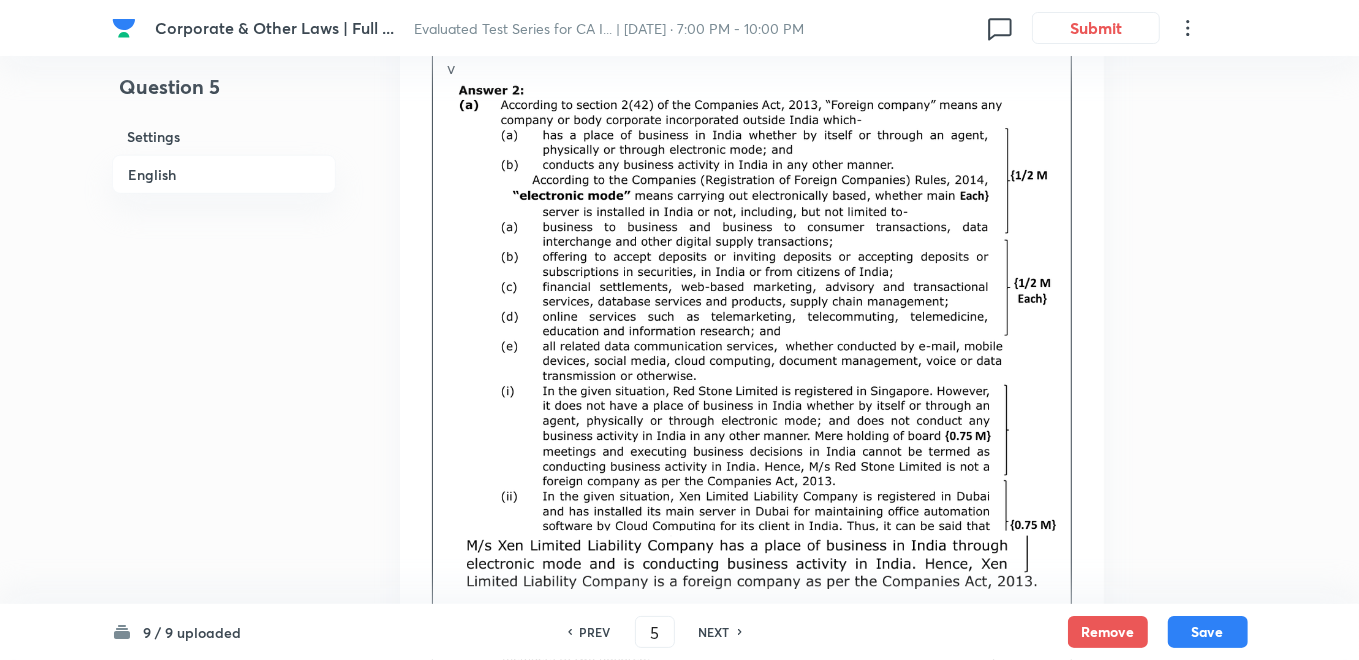 click on "PREV" at bounding box center (595, 632) 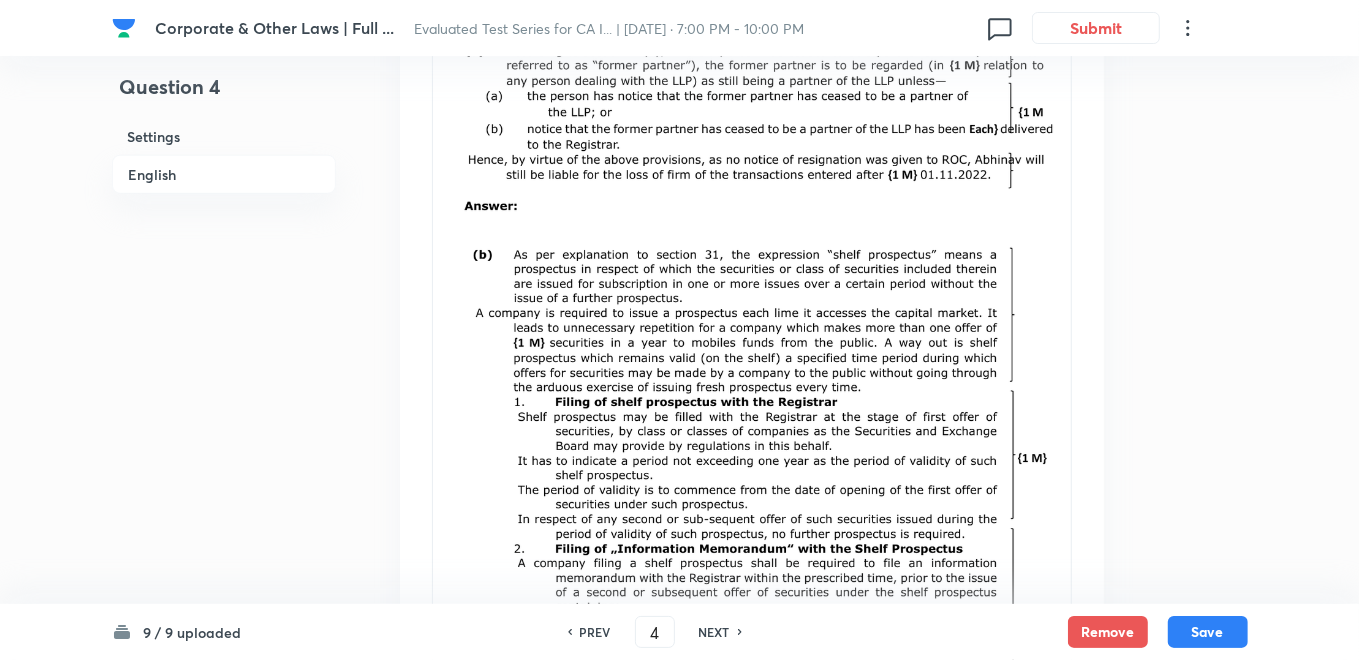 click on "PREV" at bounding box center (595, 632) 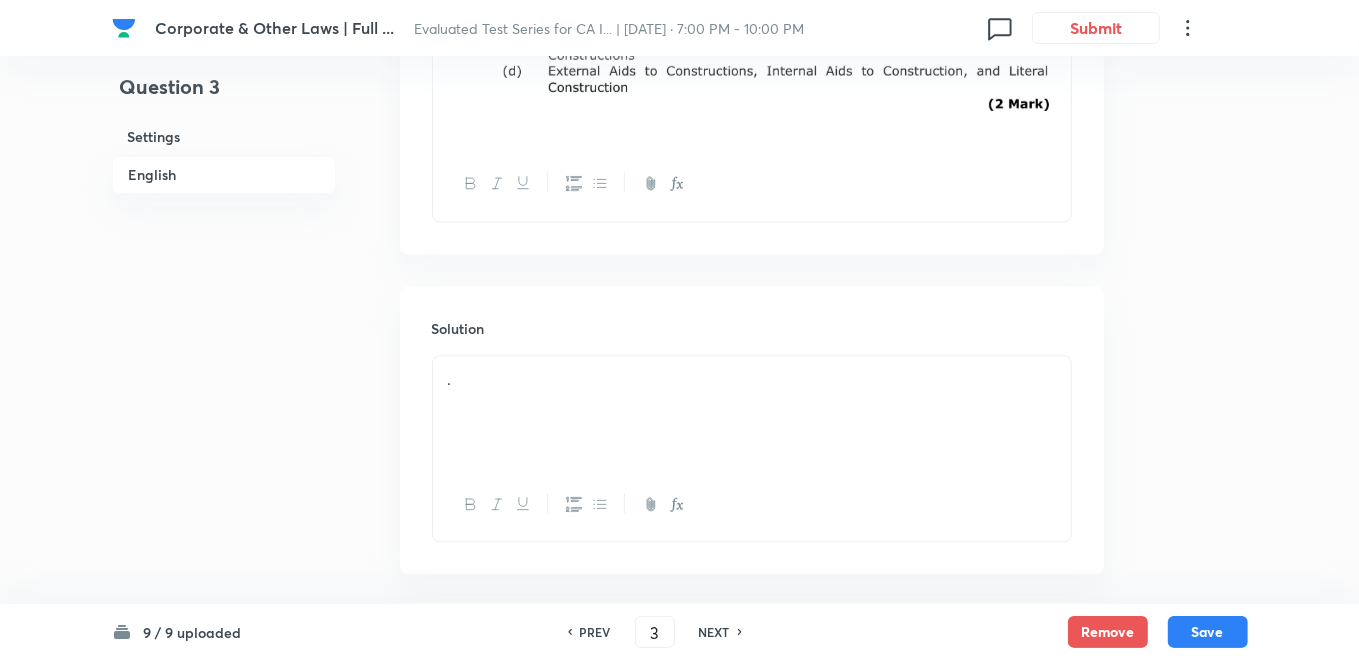 scroll, scrollTop: 2931, scrollLeft: 0, axis: vertical 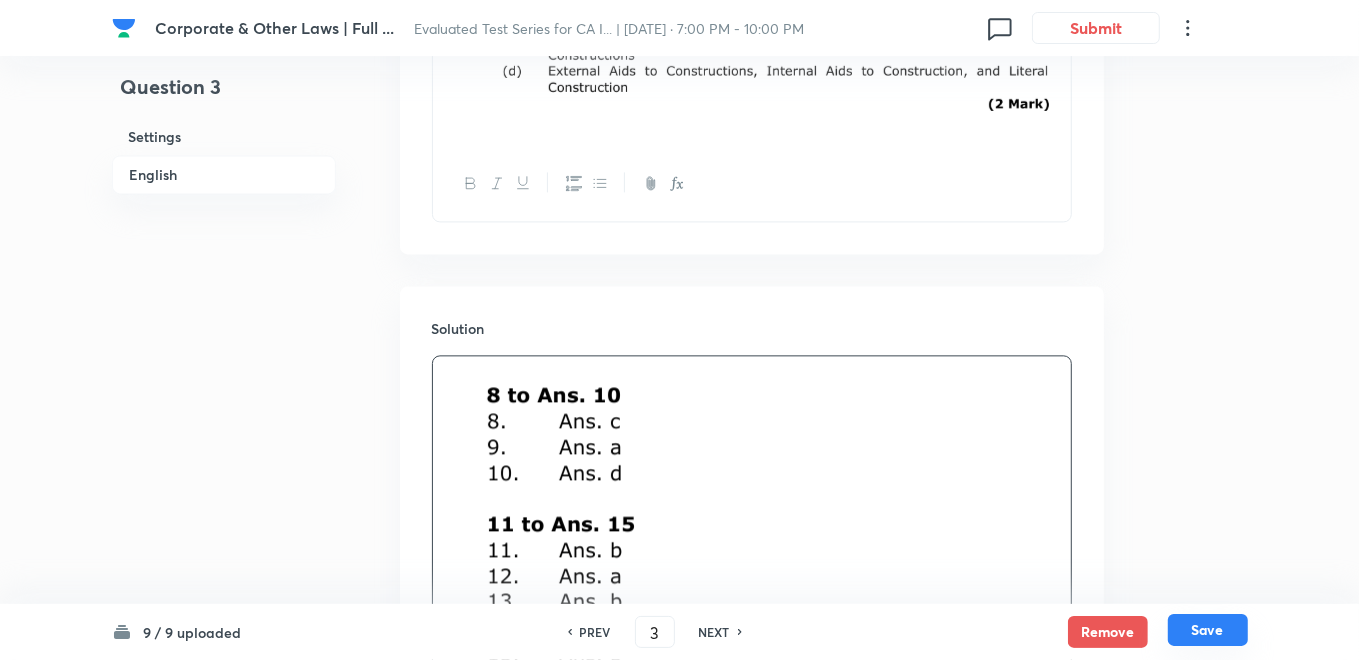 click on "Save" at bounding box center (1208, 630) 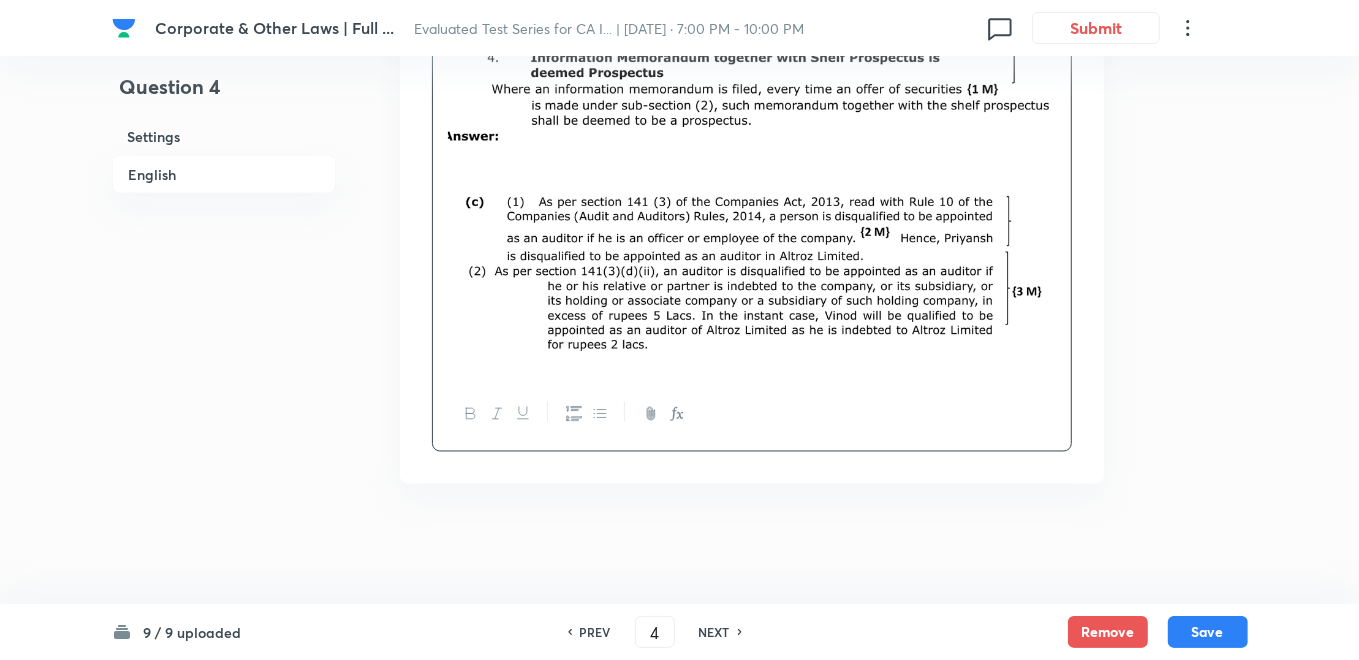 scroll, scrollTop: 1206, scrollLeft: 0, axis: vertical 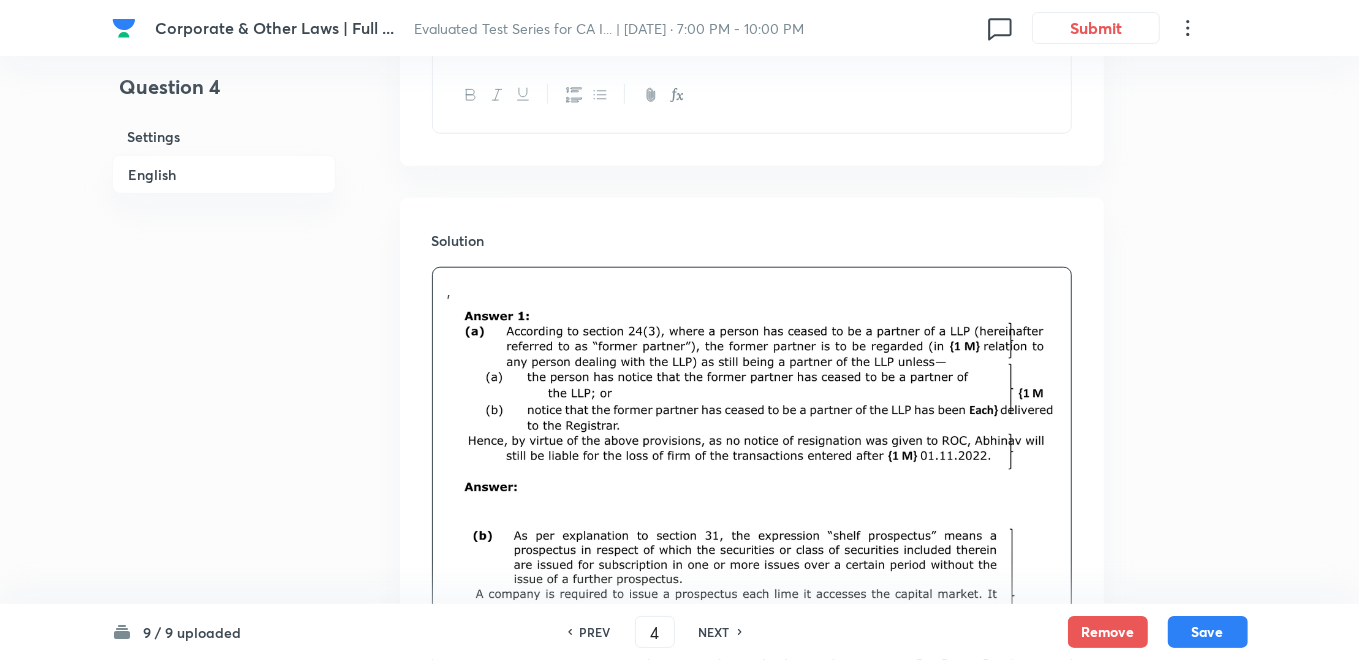 click on "PREV" at bounding box center [595, 632] 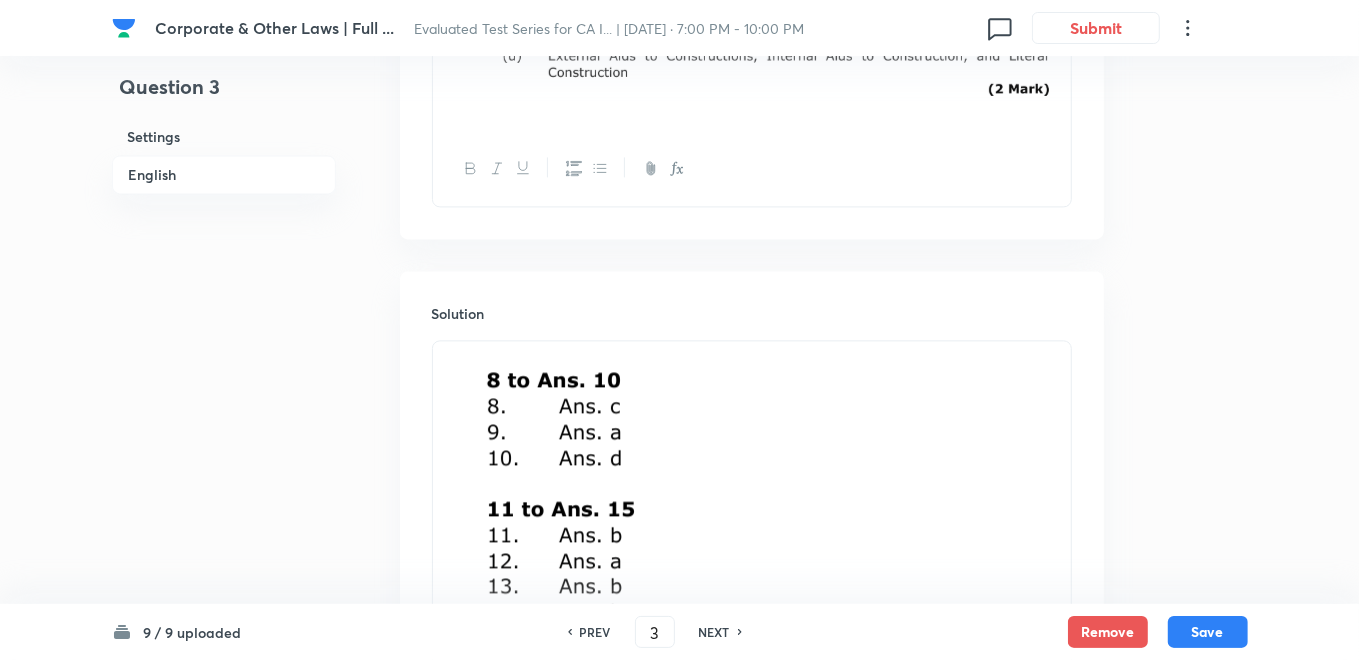 scroll, scrollTop: 3271, scrollLeft: 0, axis: vertical 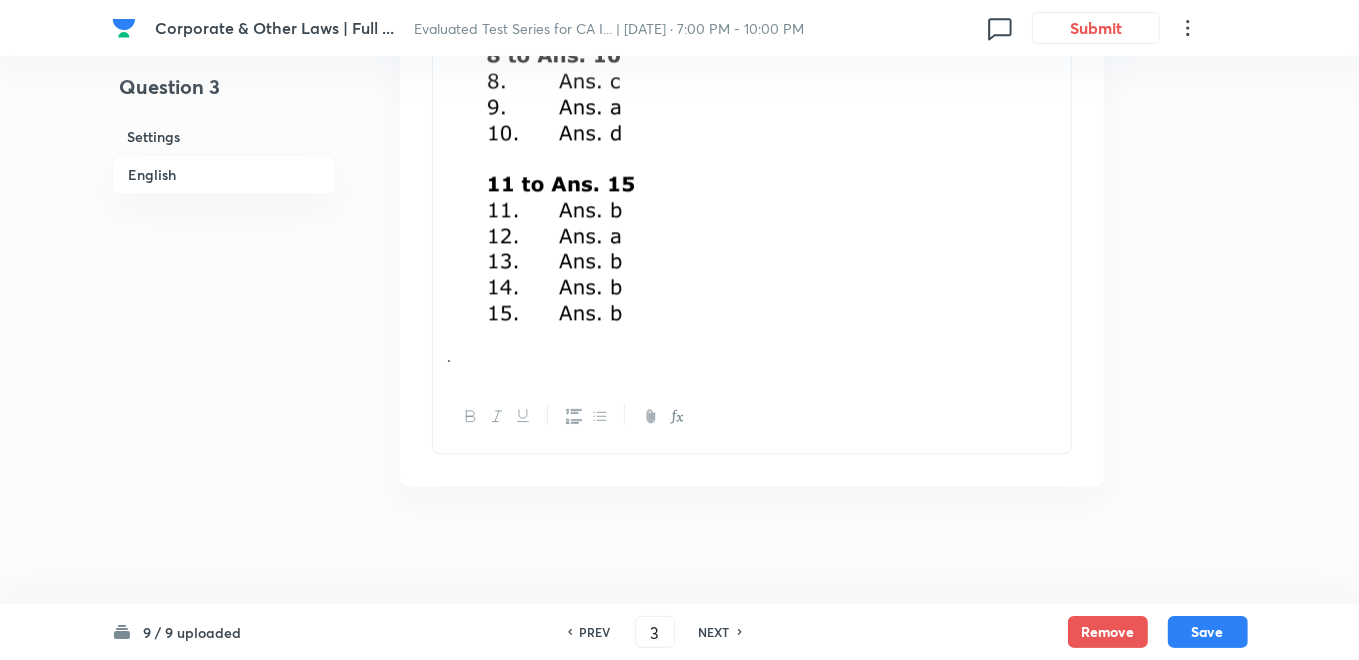 click on "PREV" at bounding box center [595, 632] 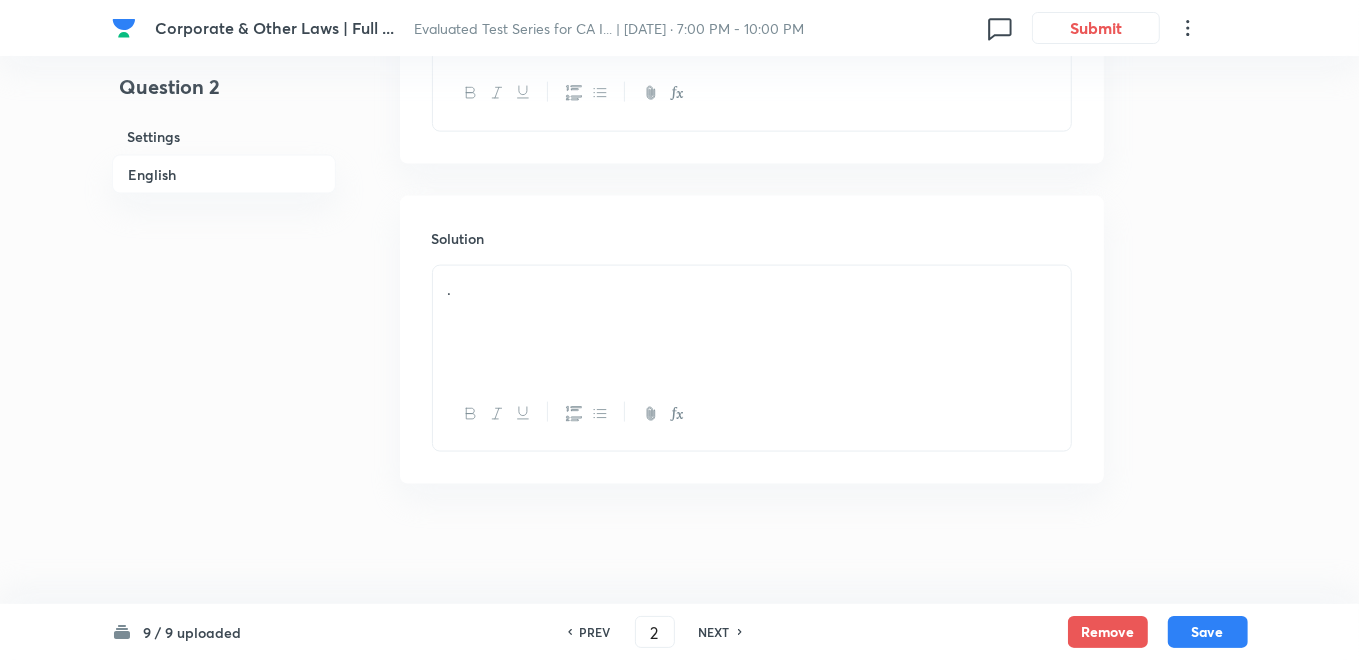 scroll, scrollTop: 1820, scrollLeft: 0, axis: vertical 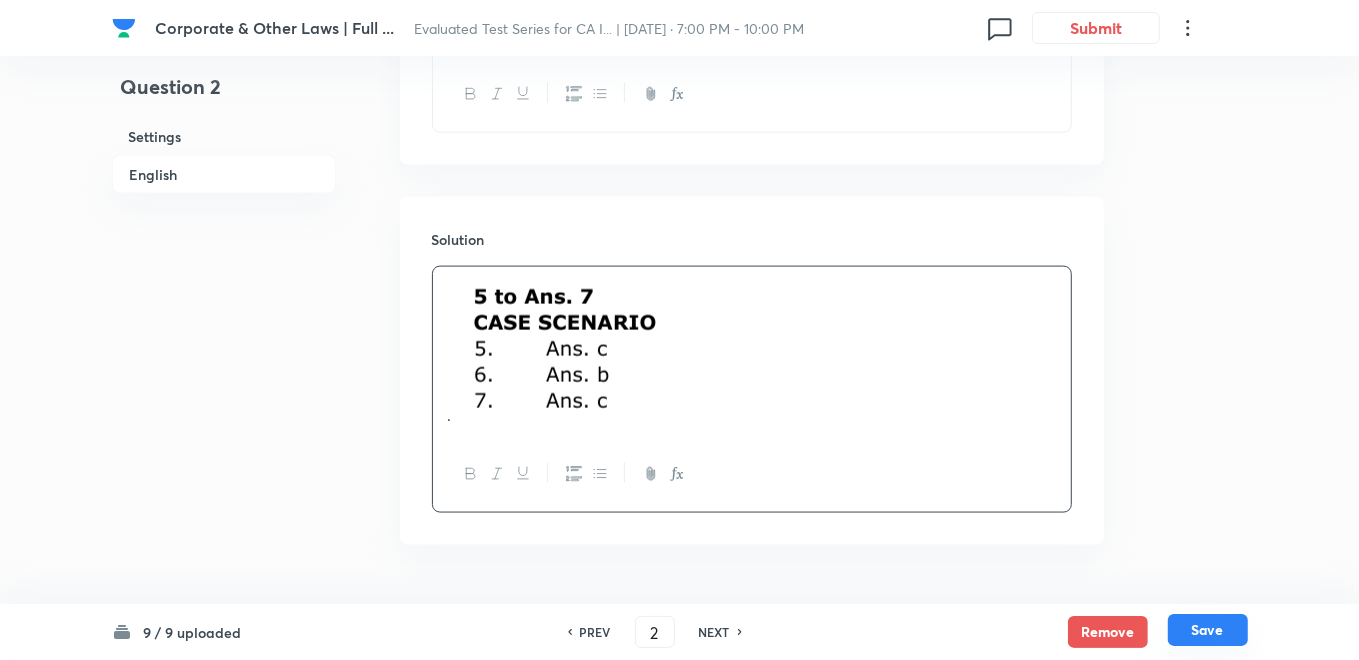 click on "Save" at bounding box center [1208, 630] 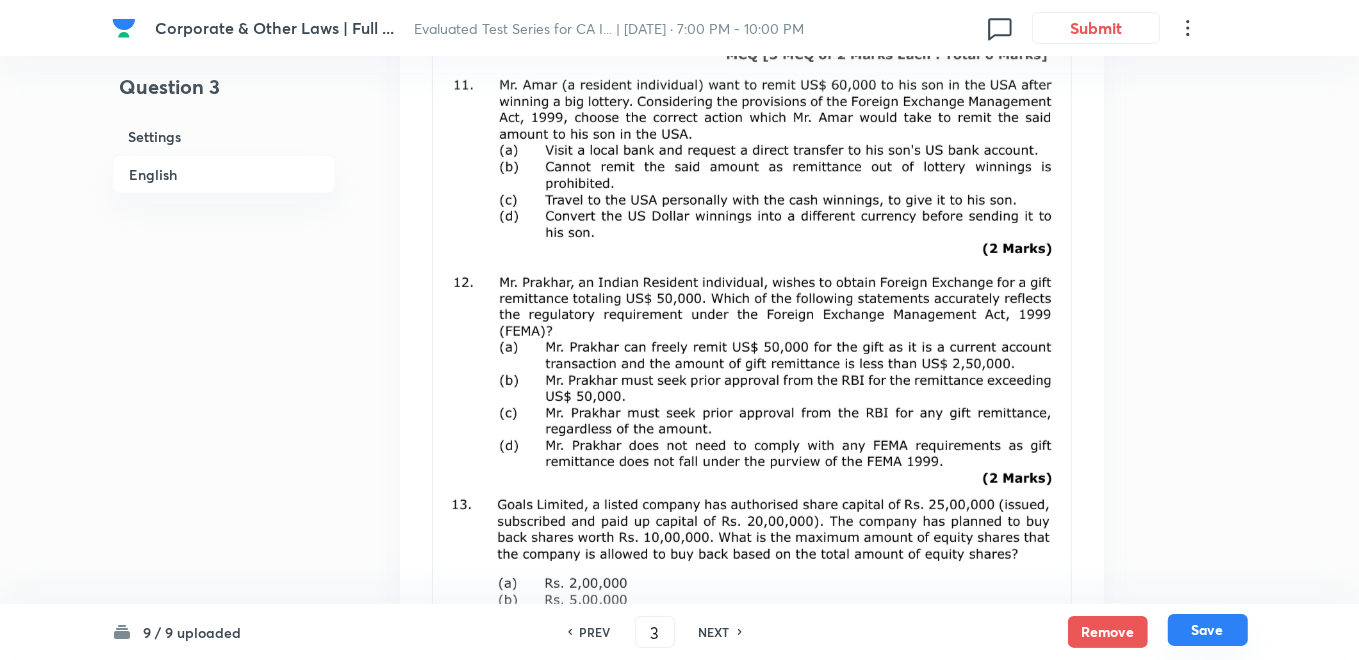 scroll, scrollTop: 3020, scrollLeft: 0, axis: vertical 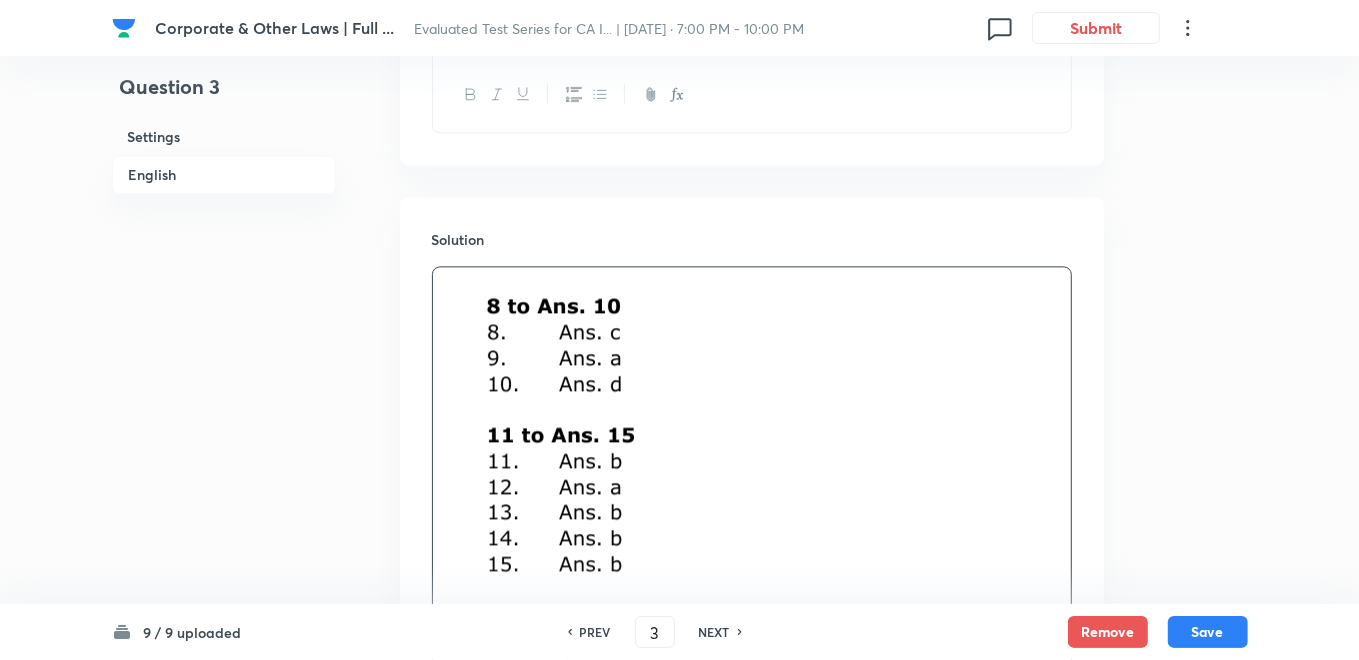 click on "PREV" at bounding box center [595, 632] 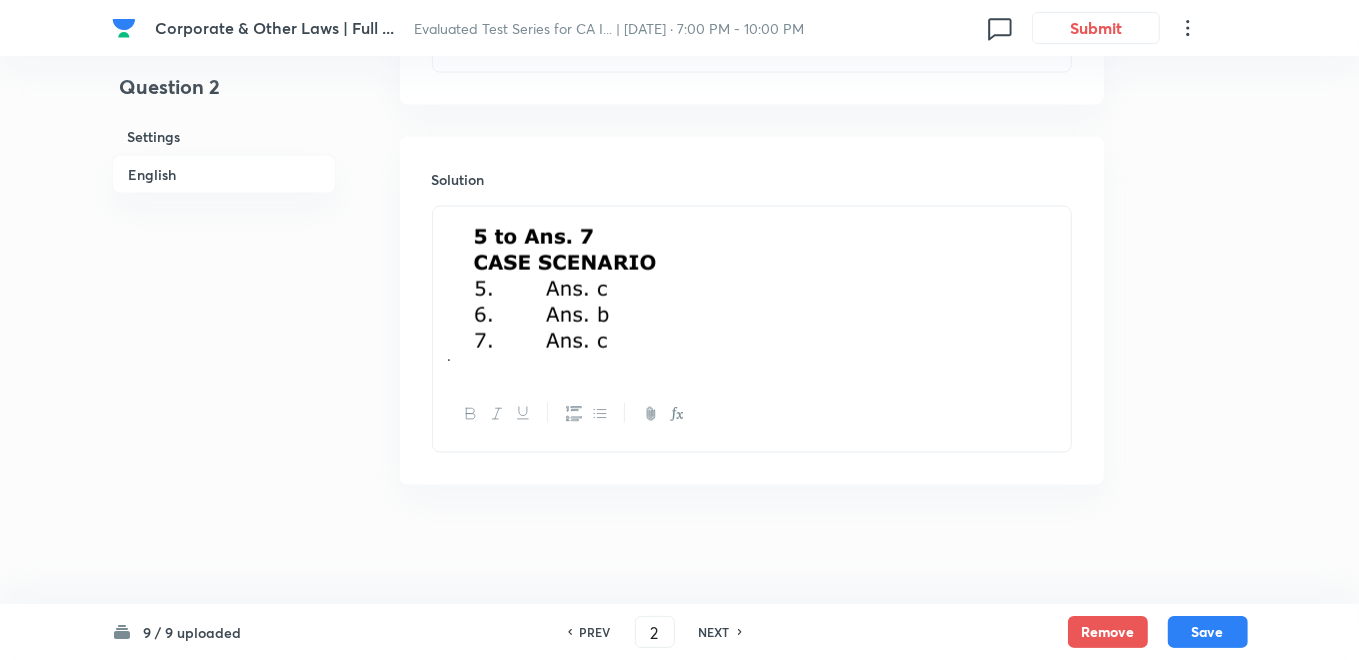 click on "PREV" at bounding box center [595, 632] 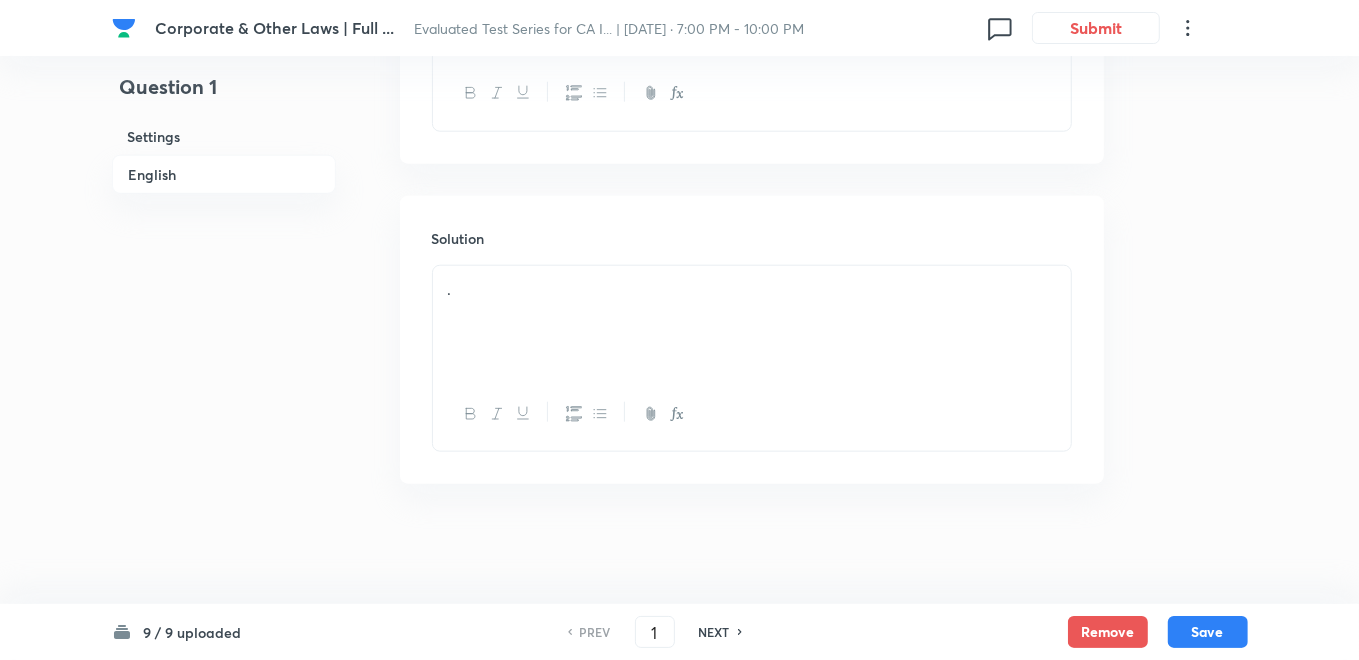 scroll, scrollTop: 1342, scrollLeft: 0, axis: vertical 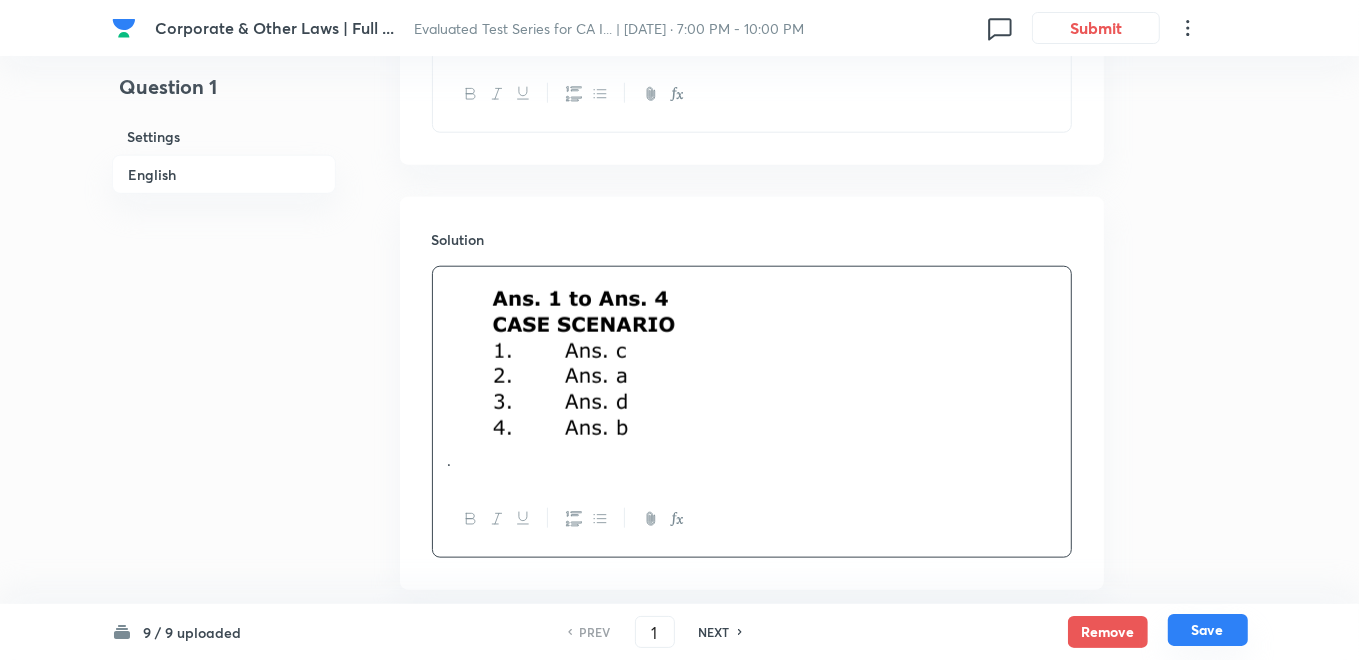 click on "Save" at bounding box center [1208, 630] 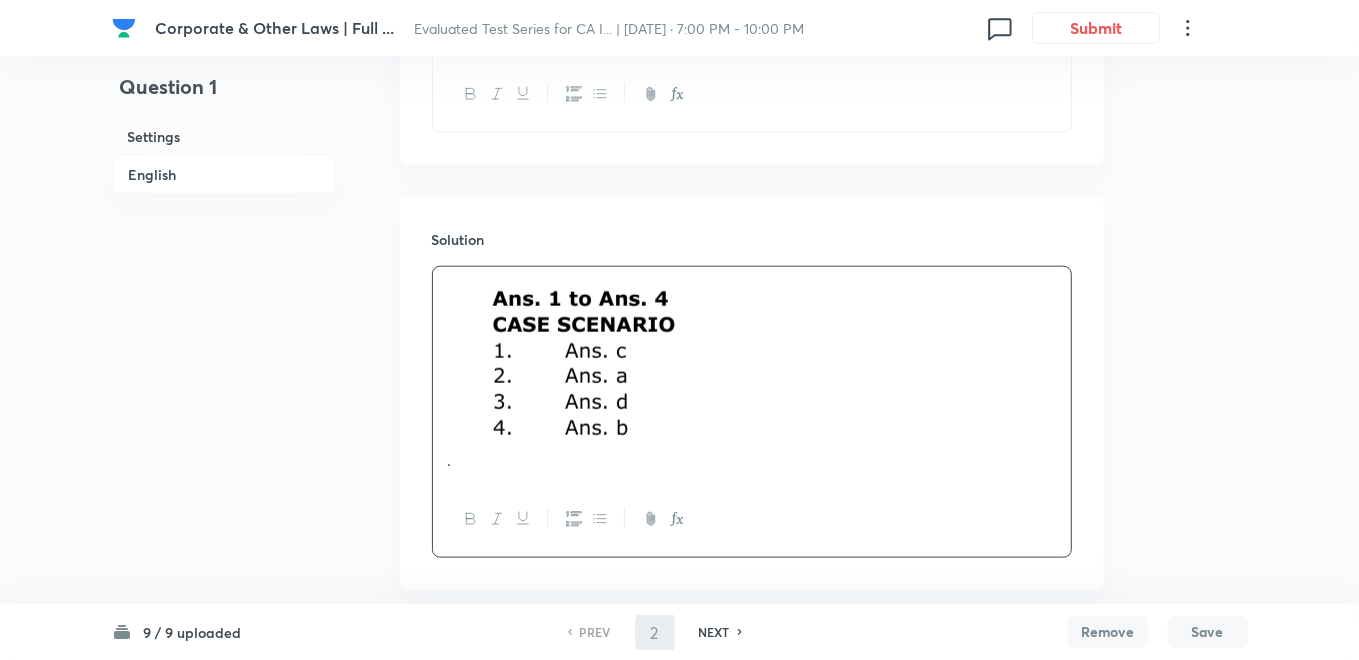 scroll, scrollTop: 1820, scrollLeft: 0, axis: vertical 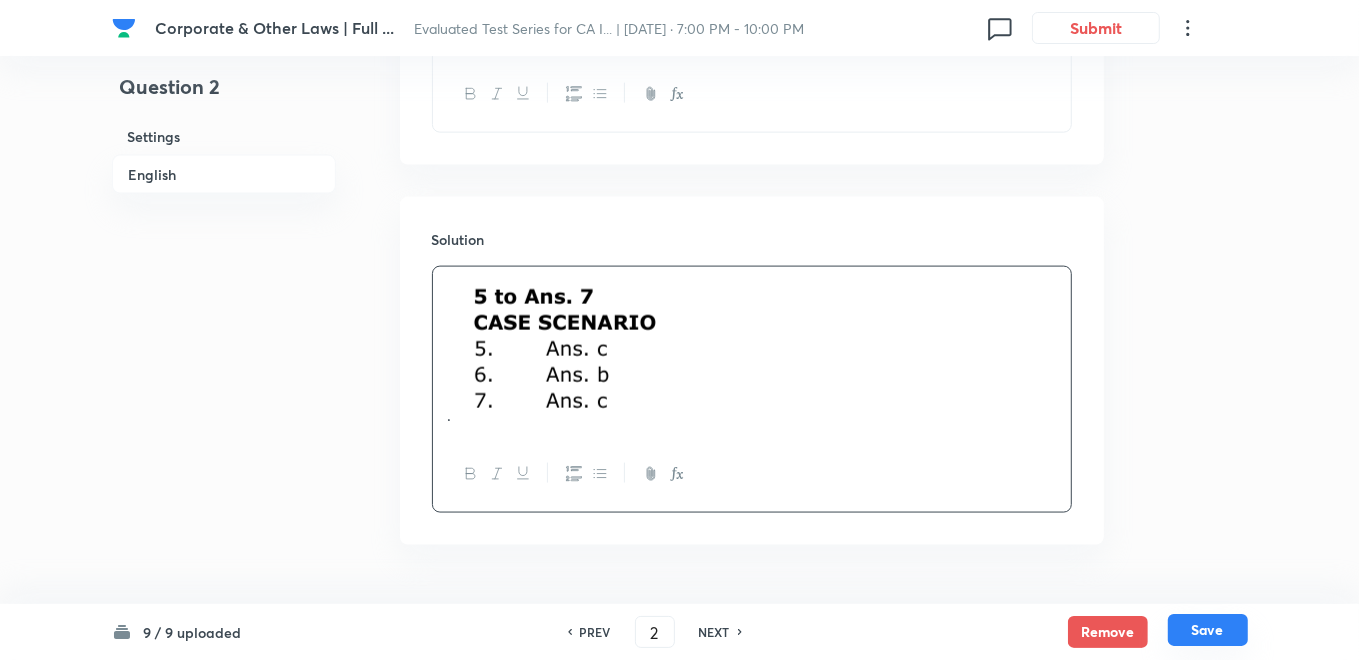click on "Save" at bounding box center (1208, 630) 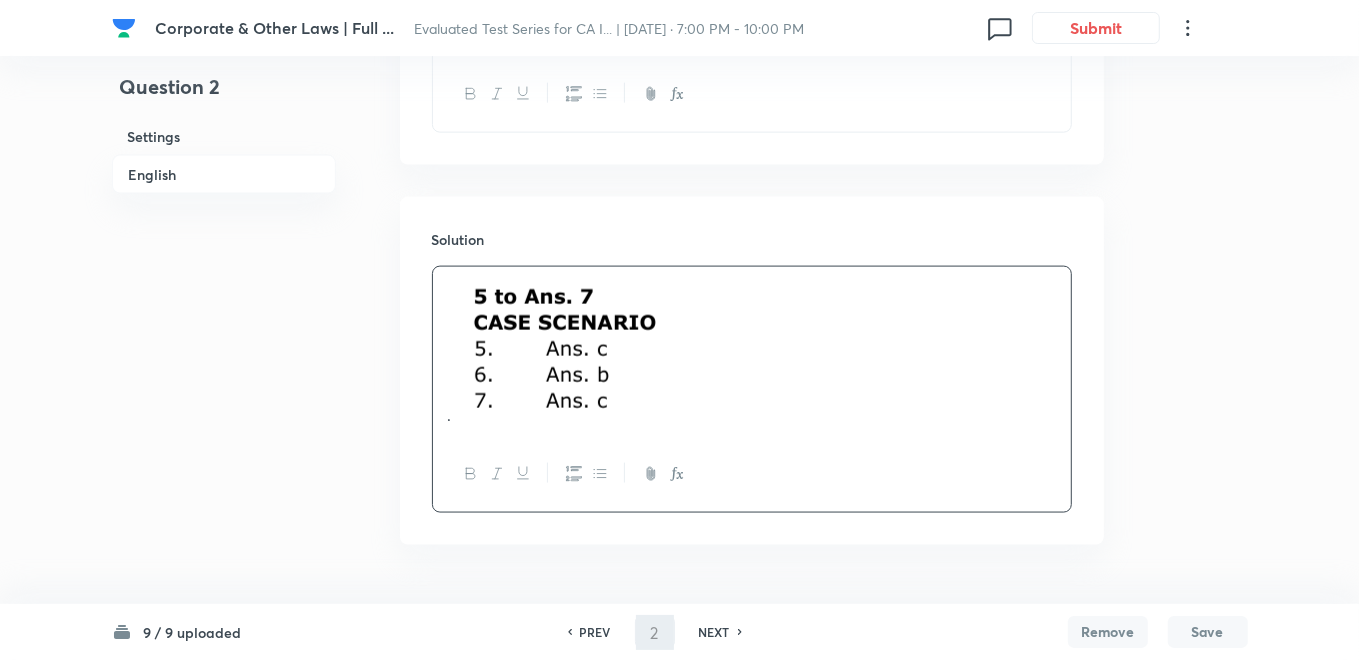 click on "Save" at bounding box center (1208, 632) 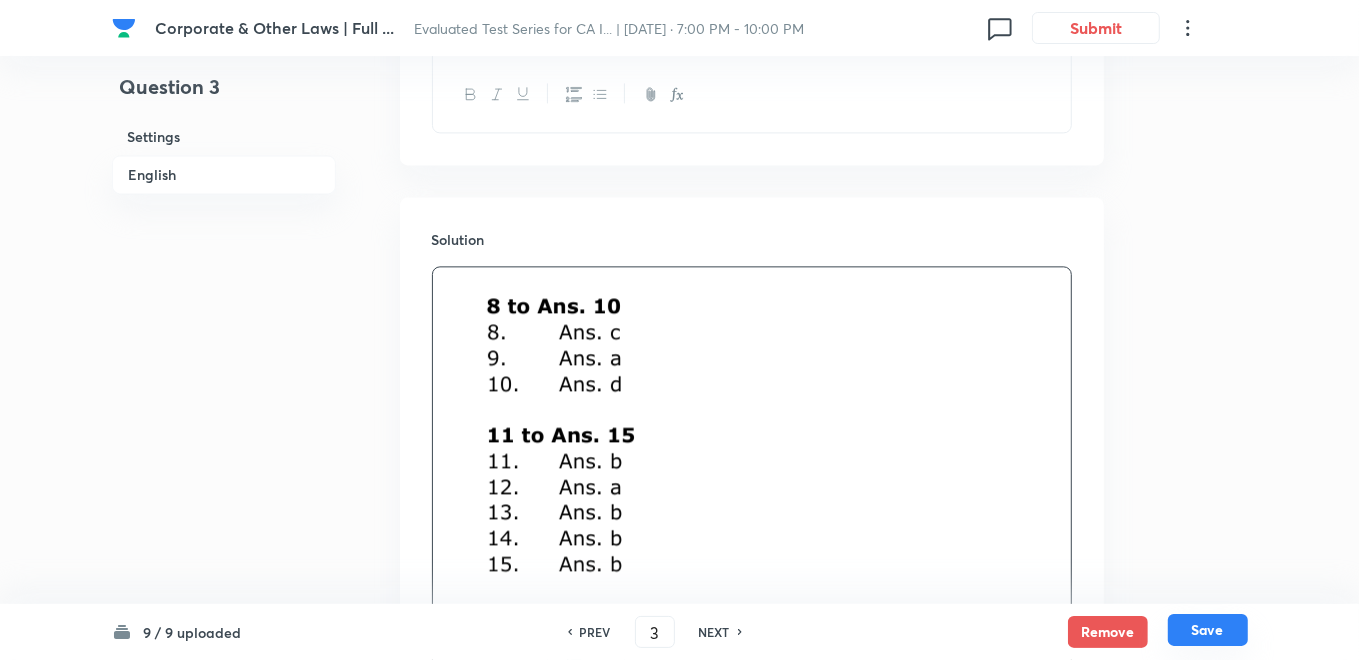 click on "Save" at bounding box center (1208, 630) 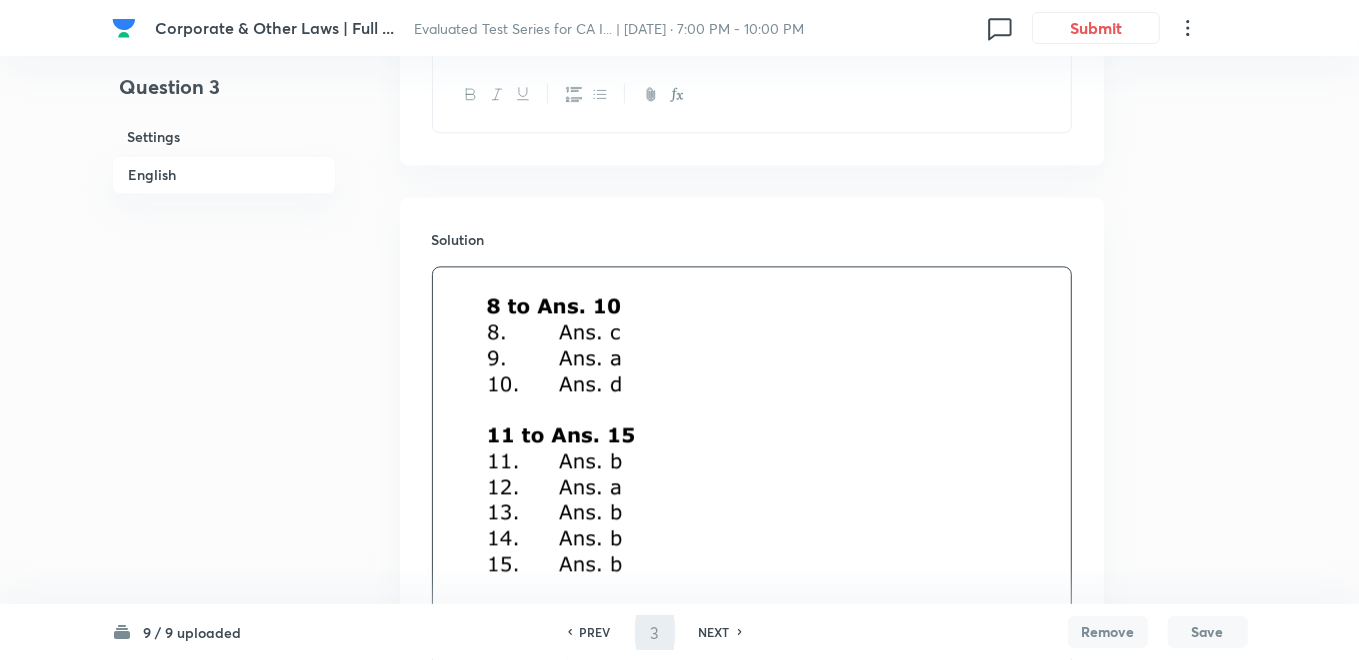 click on "Save" at bounding box center [1208, 632] 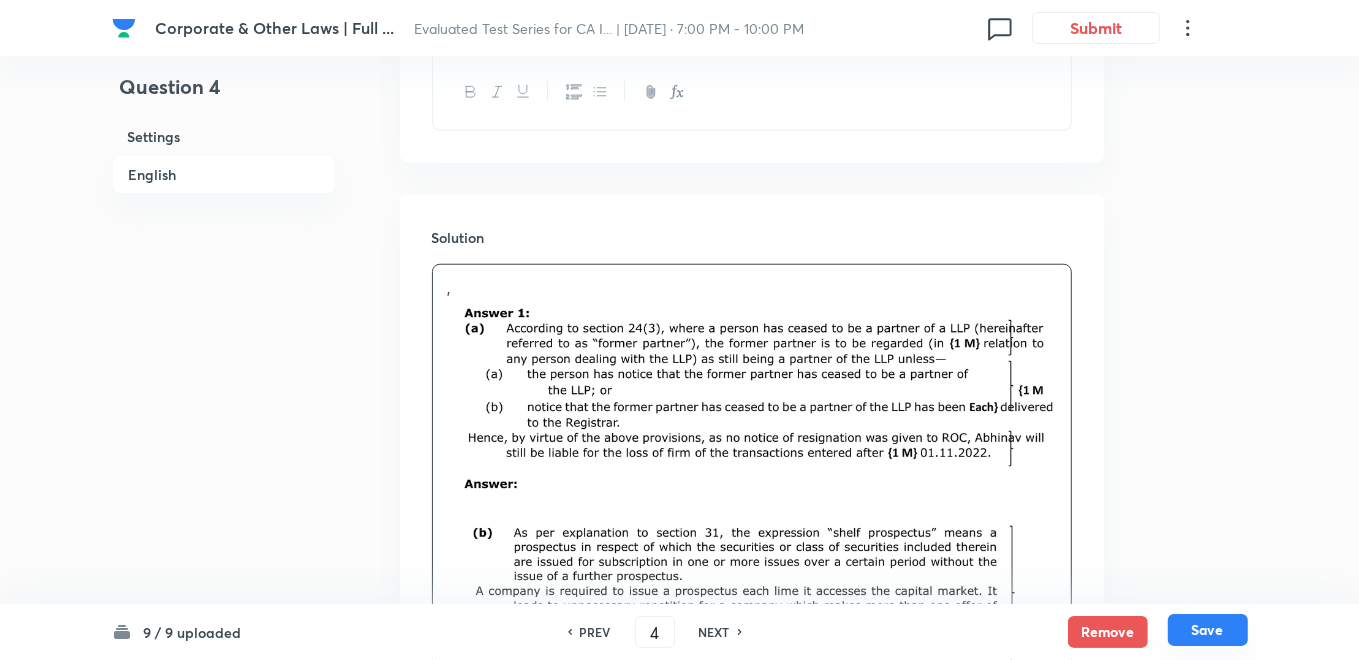 click on "Save" at bounding box center [1208, 630] 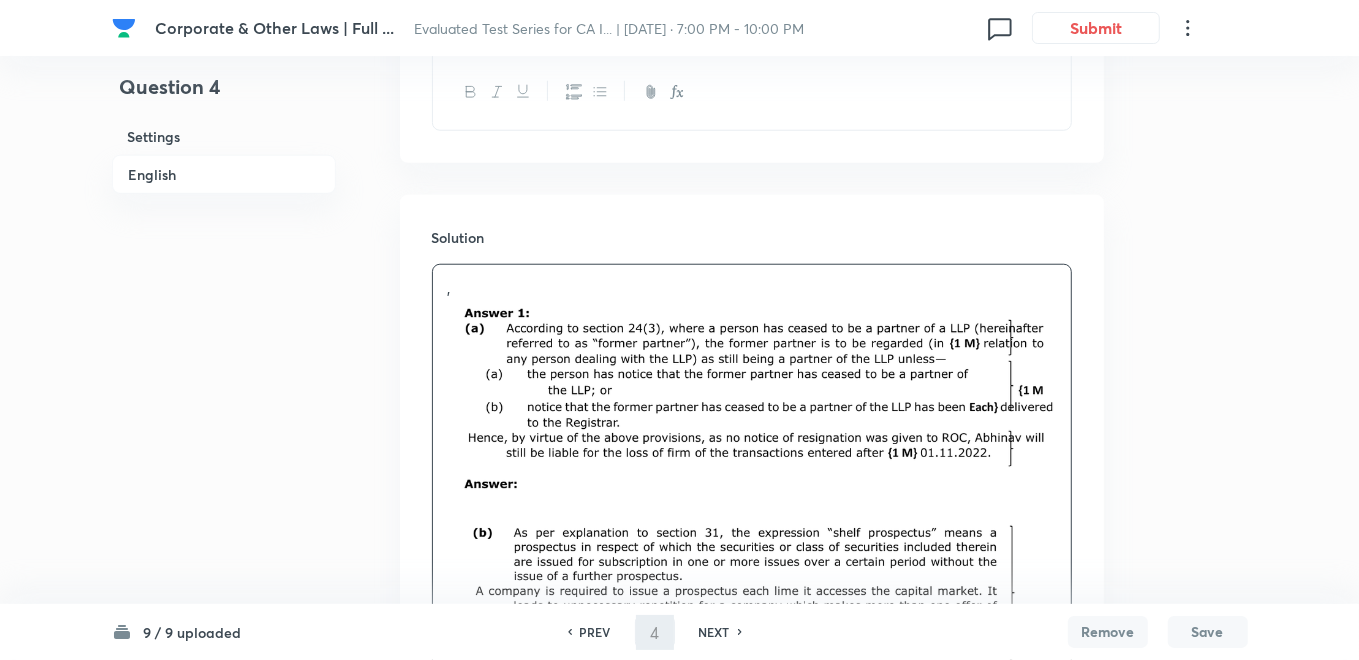 click on "Save" at bounding box center [1208, 632] 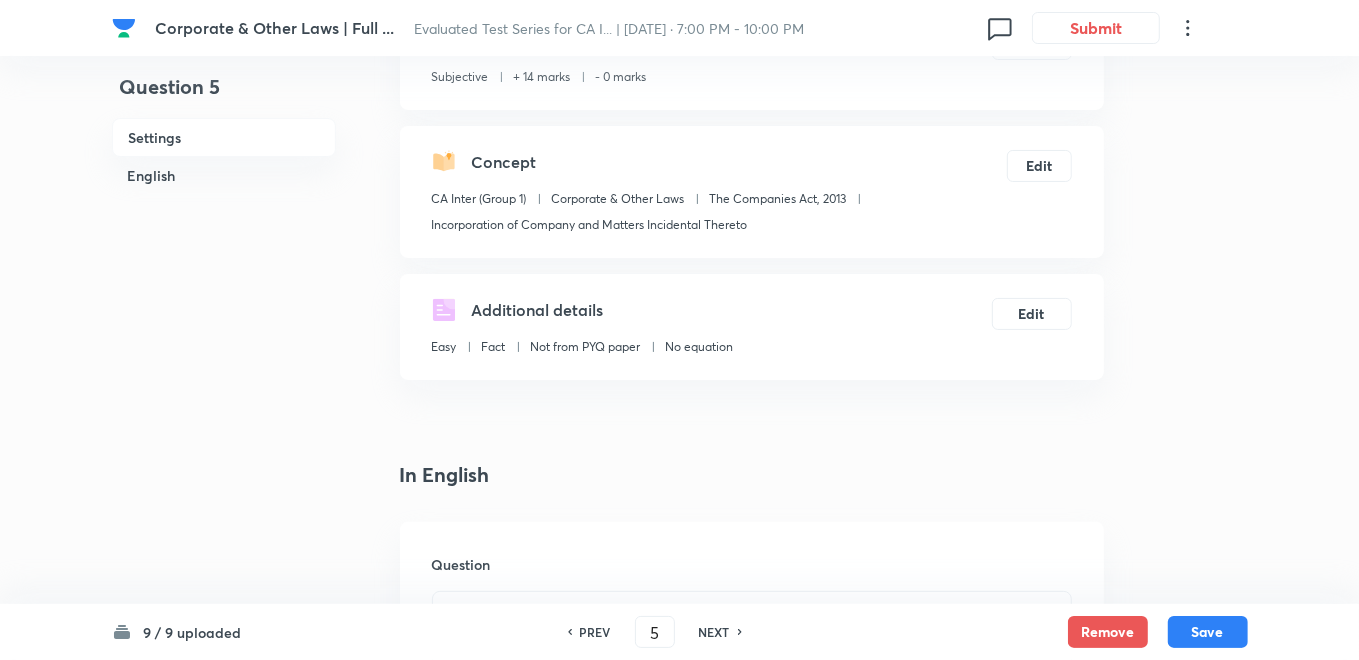 scroll, scrollTop: 0, scrollLeft: 0, axis: both 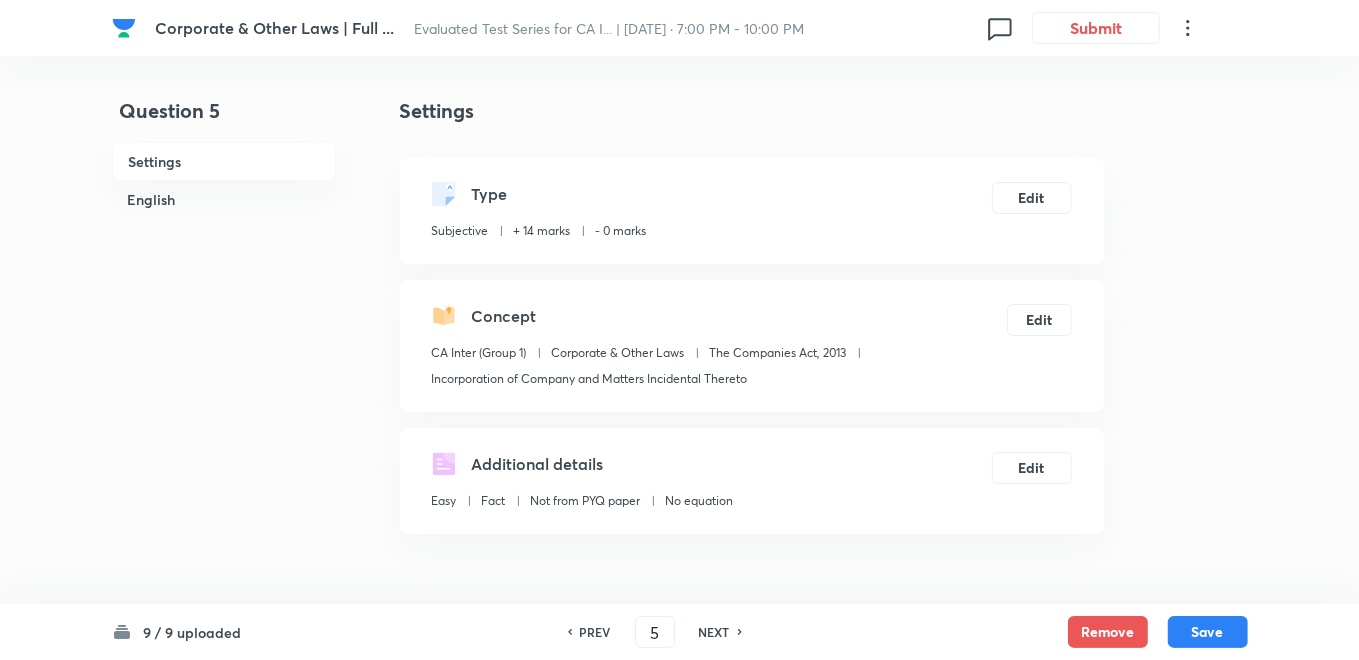click on "PREV" at bounding box center [595, 632] 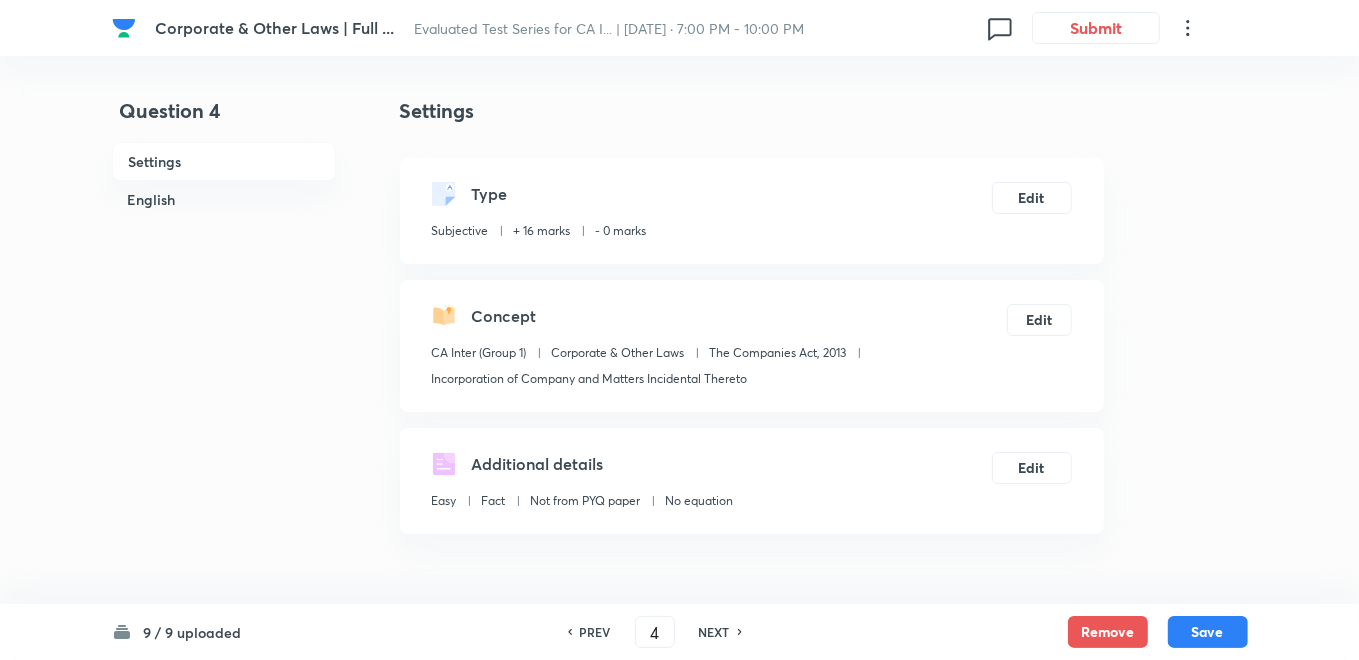 click on "PREV" at bounding box center (595, 632) 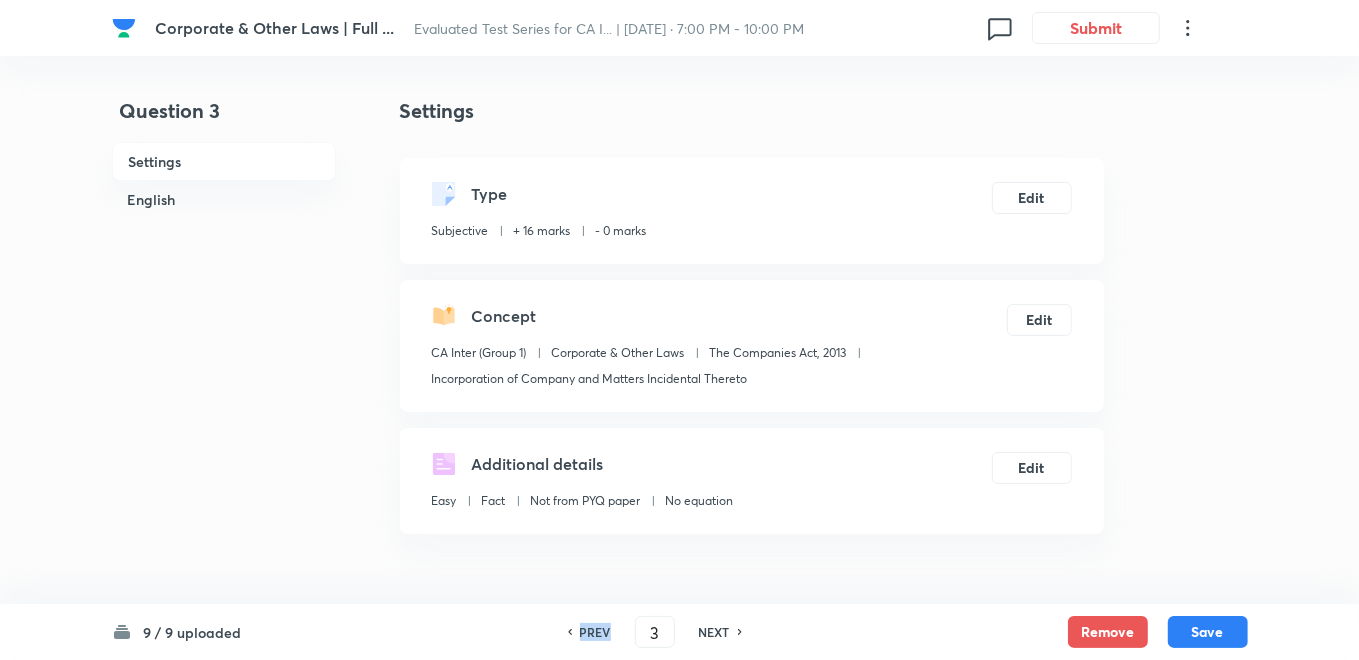 click on "PREV" at bounding box center [595, 632] 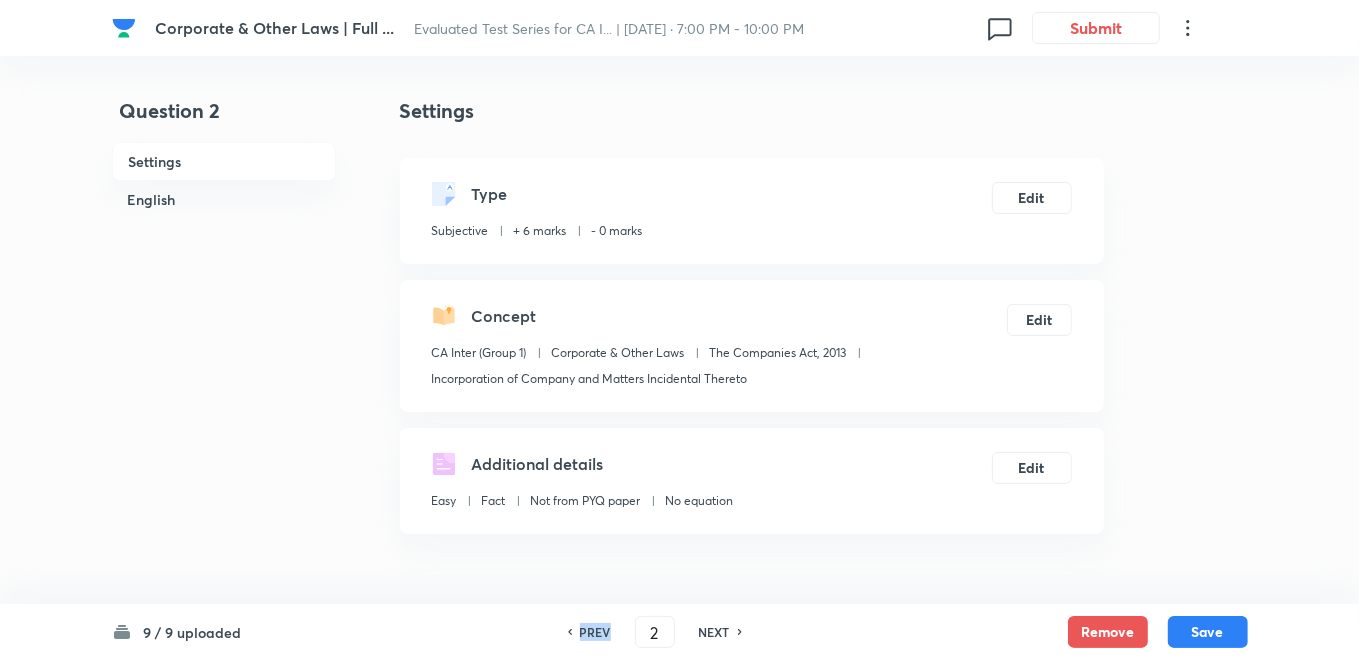 click on "PREV" at bounding box center [595, 632] 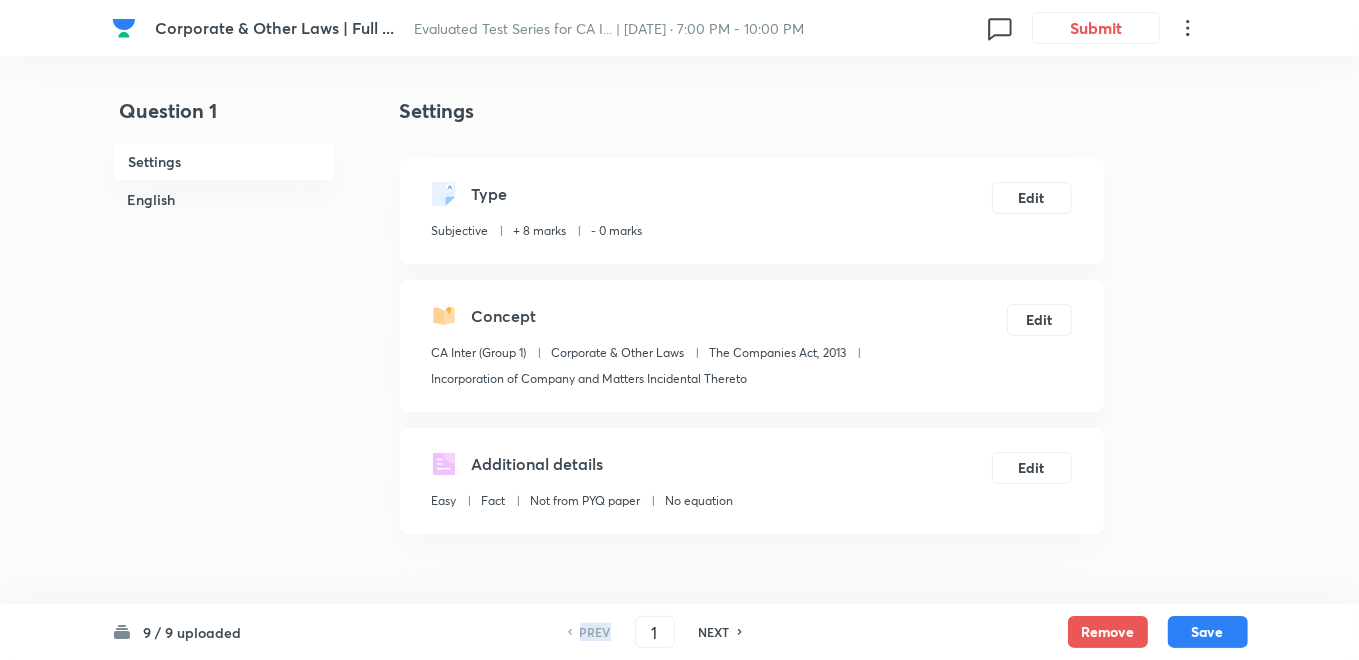 click on "PREV" at bounding box center (595, 632) 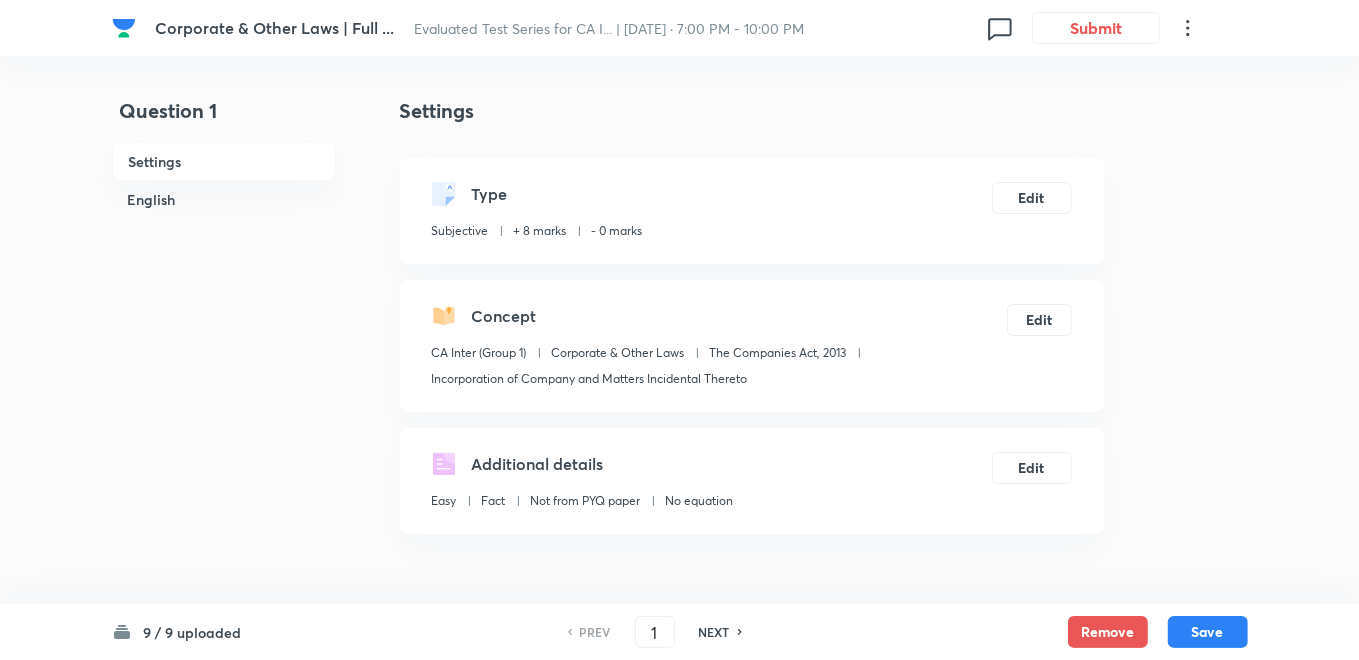 drag, startPoint x: 591, startPoint y: 637, endPoint x: 721, endPoint y: 628, distance: 130.31117 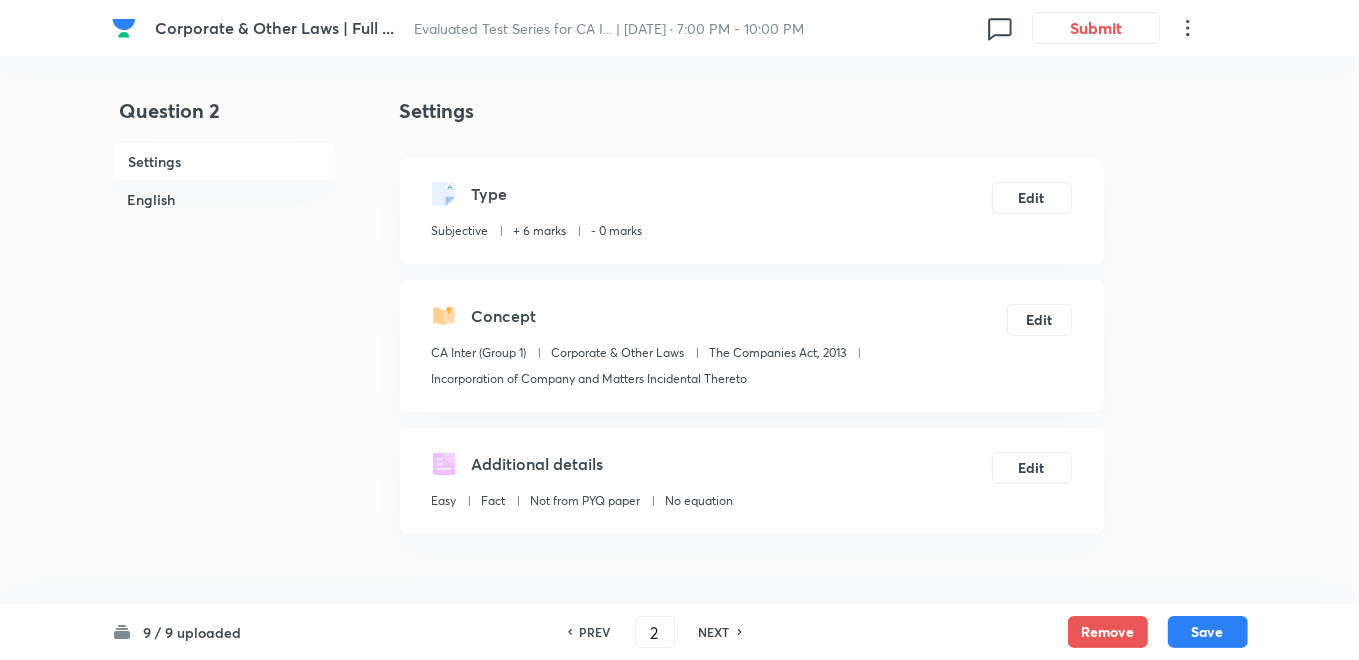 click on "NEXT" at bounding box center [714, 632] 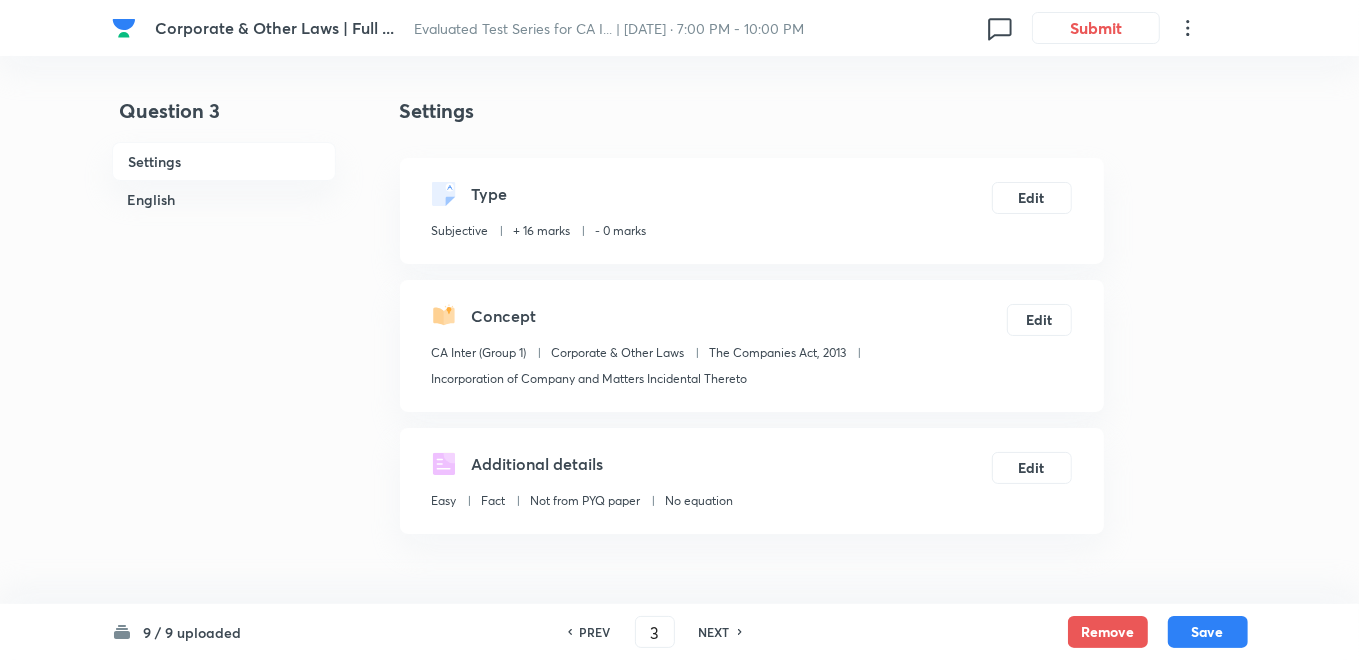 click on "NEXT" at bounding box center (714, 632) 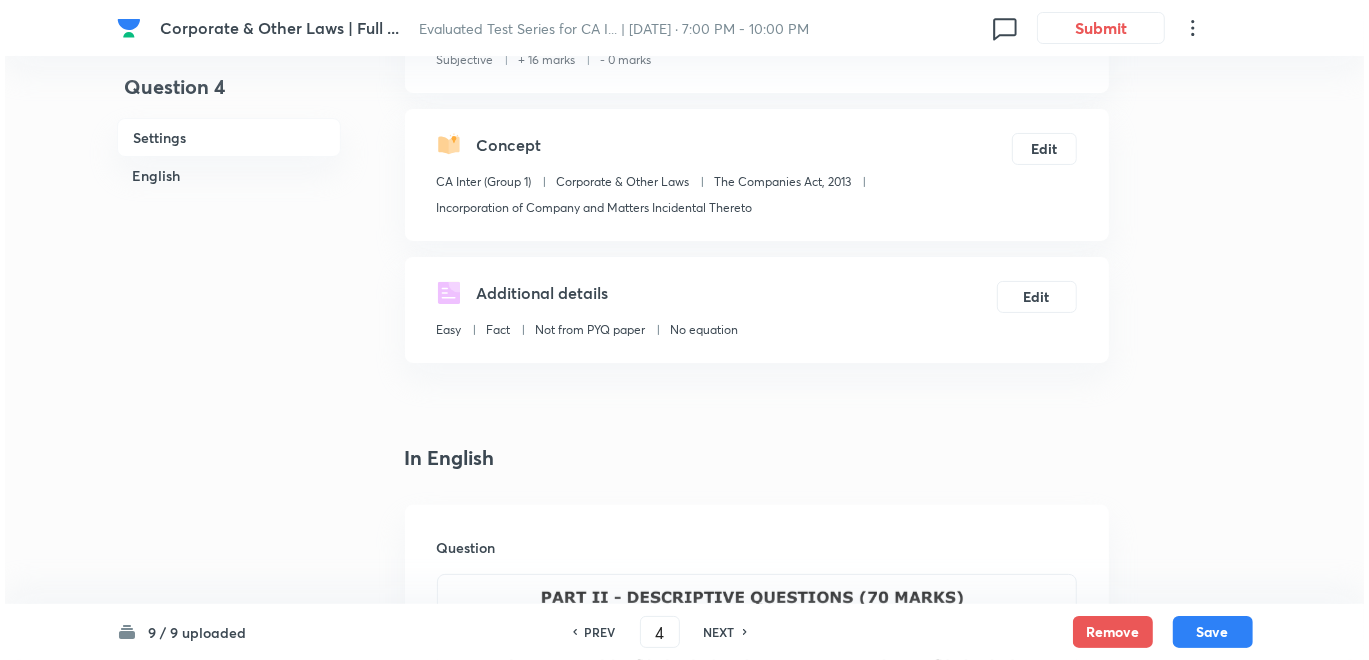 scroll, scrollTop: 0, scrollLeft: 0, axis: both 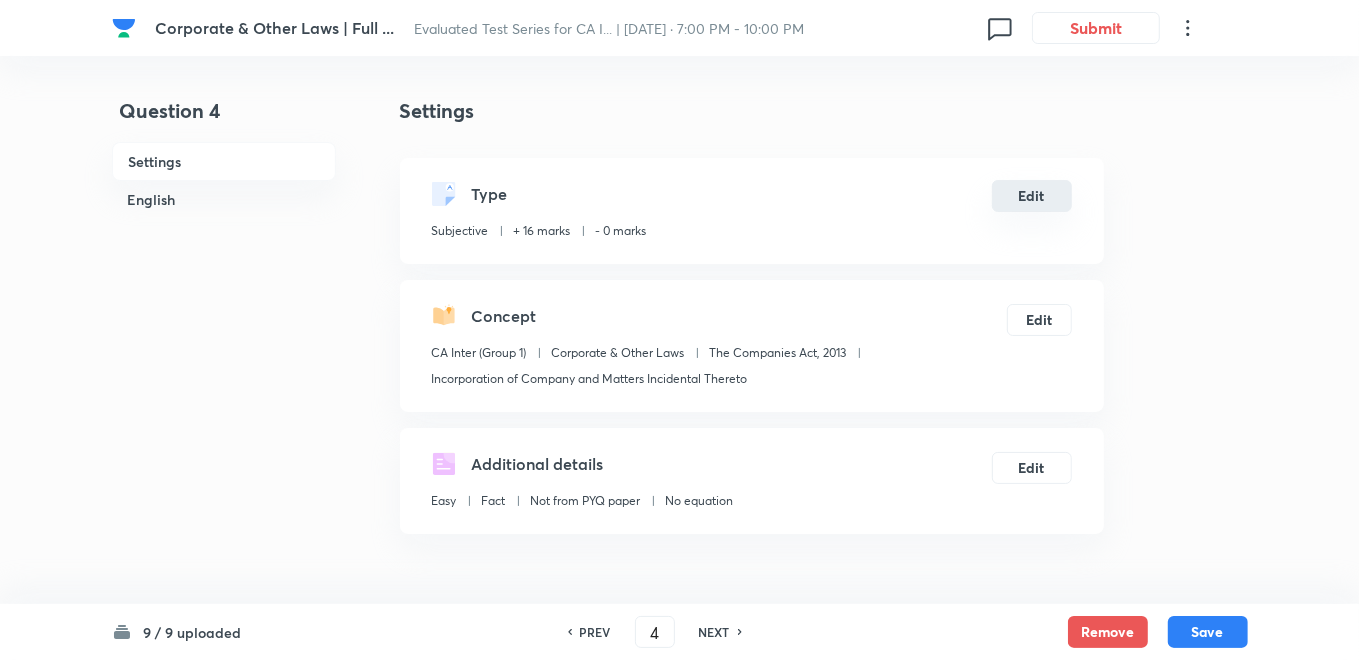 click on "Edit" at bounding box center [1032, 196] 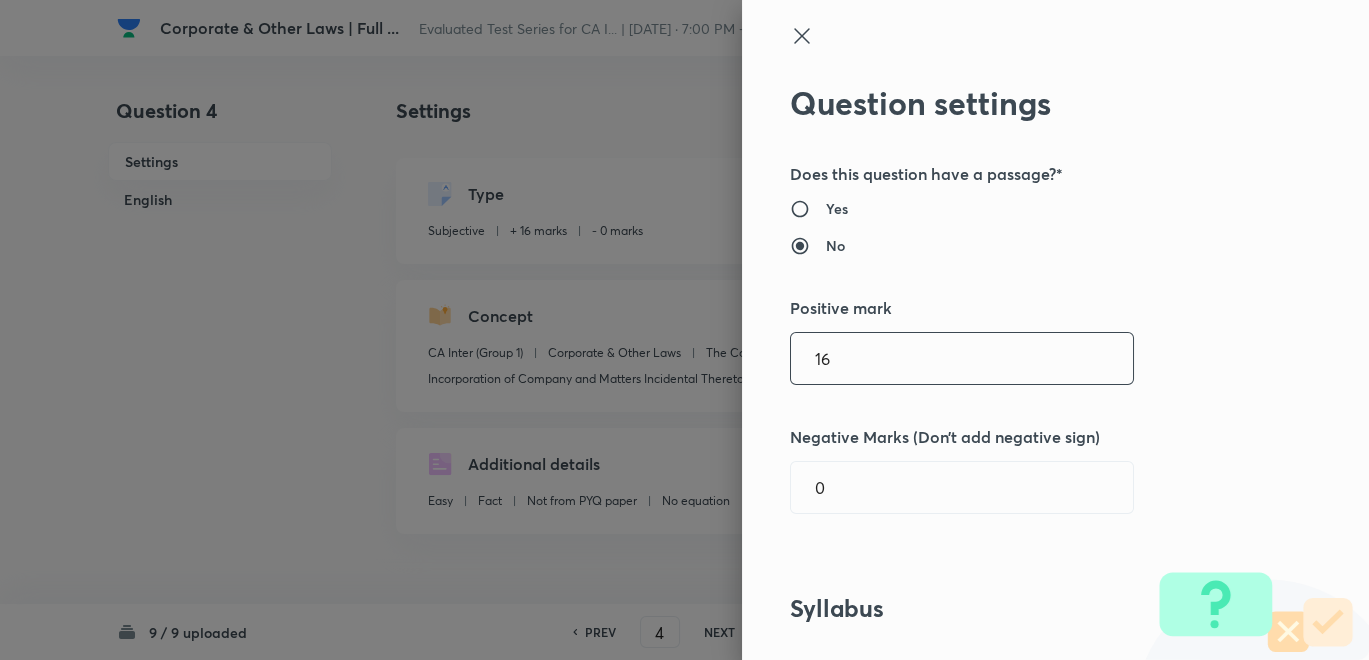 click on "16" at bounding box center [962, 358] 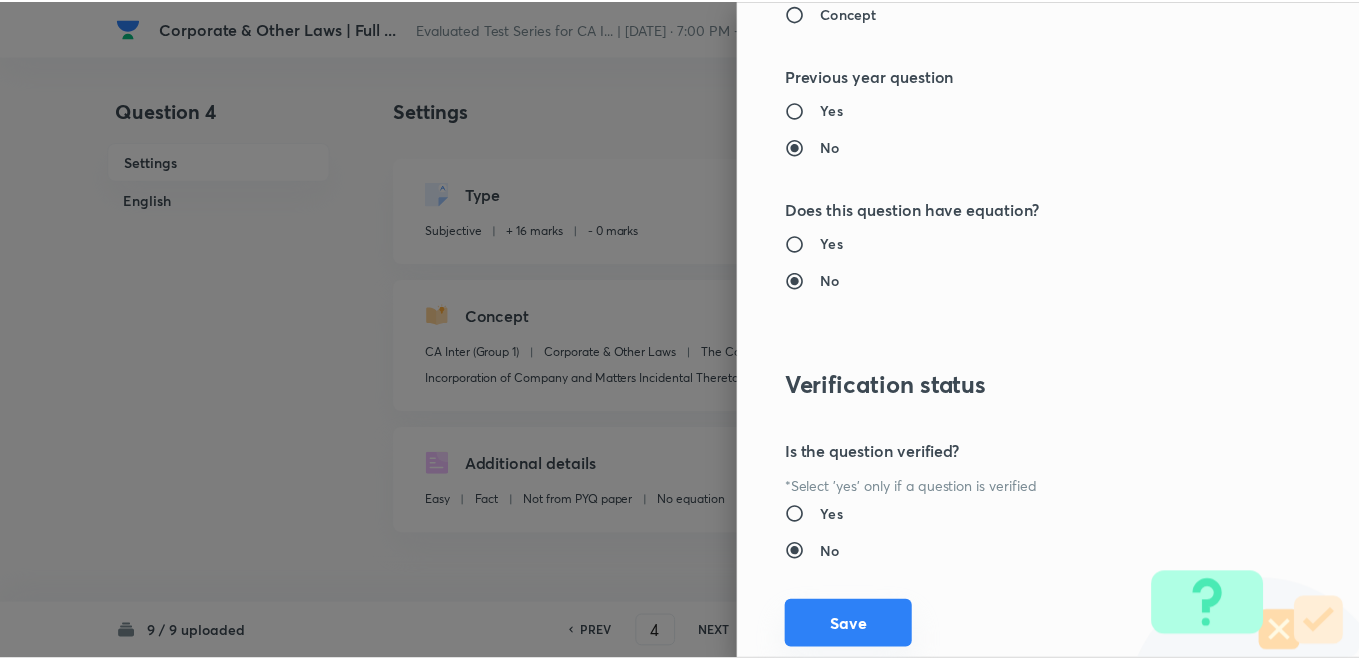 scroll, scrollTop: 1820, scrollLeft: 0, axis: vertical 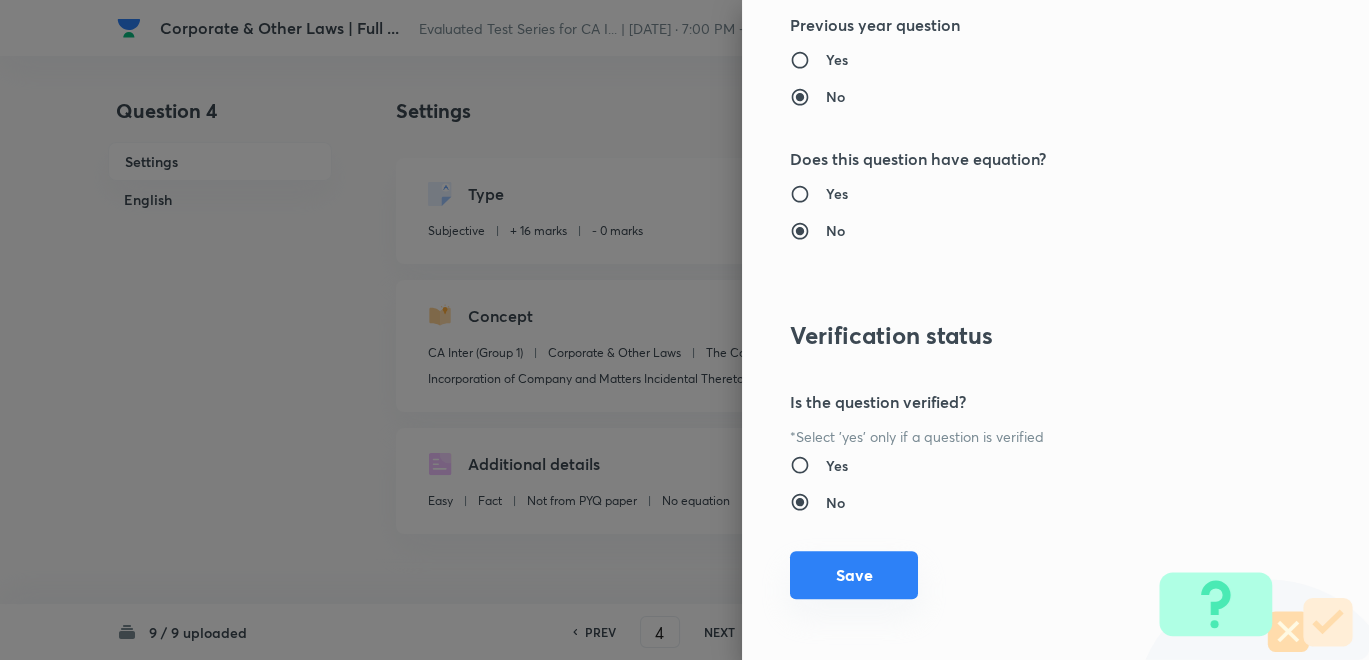 type on "14" 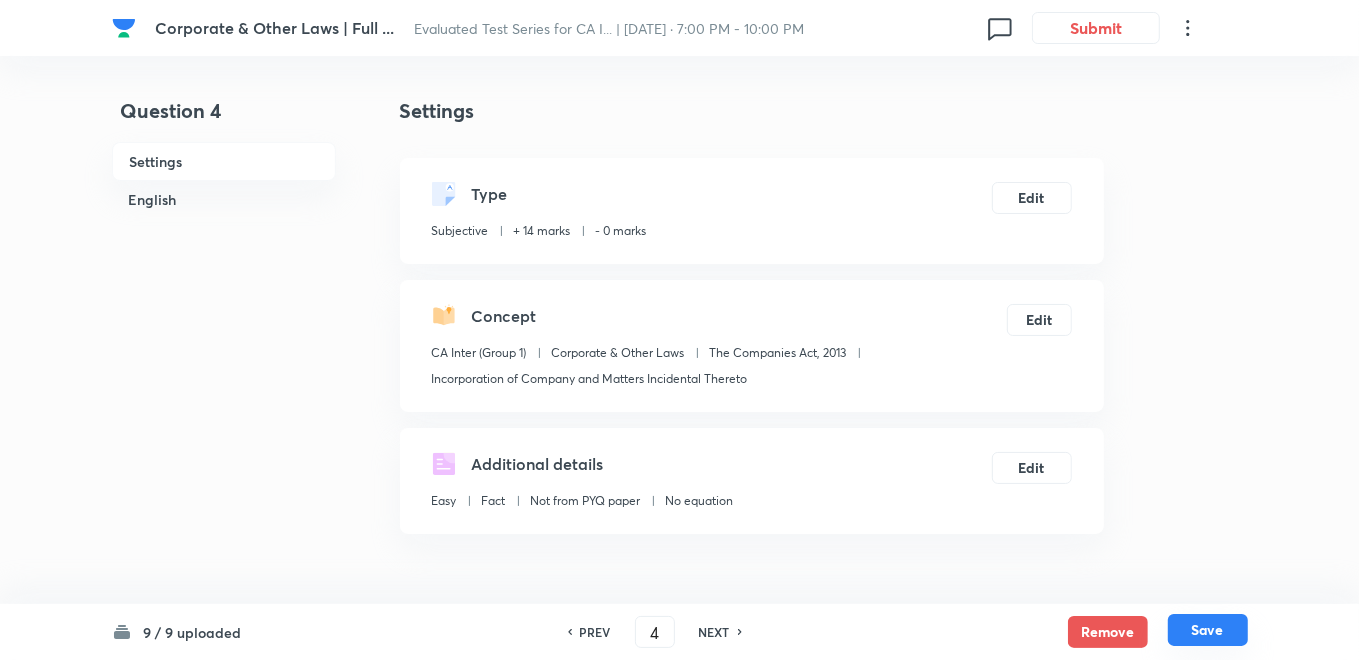 click on "Save" at bounding box center (1208, 630) 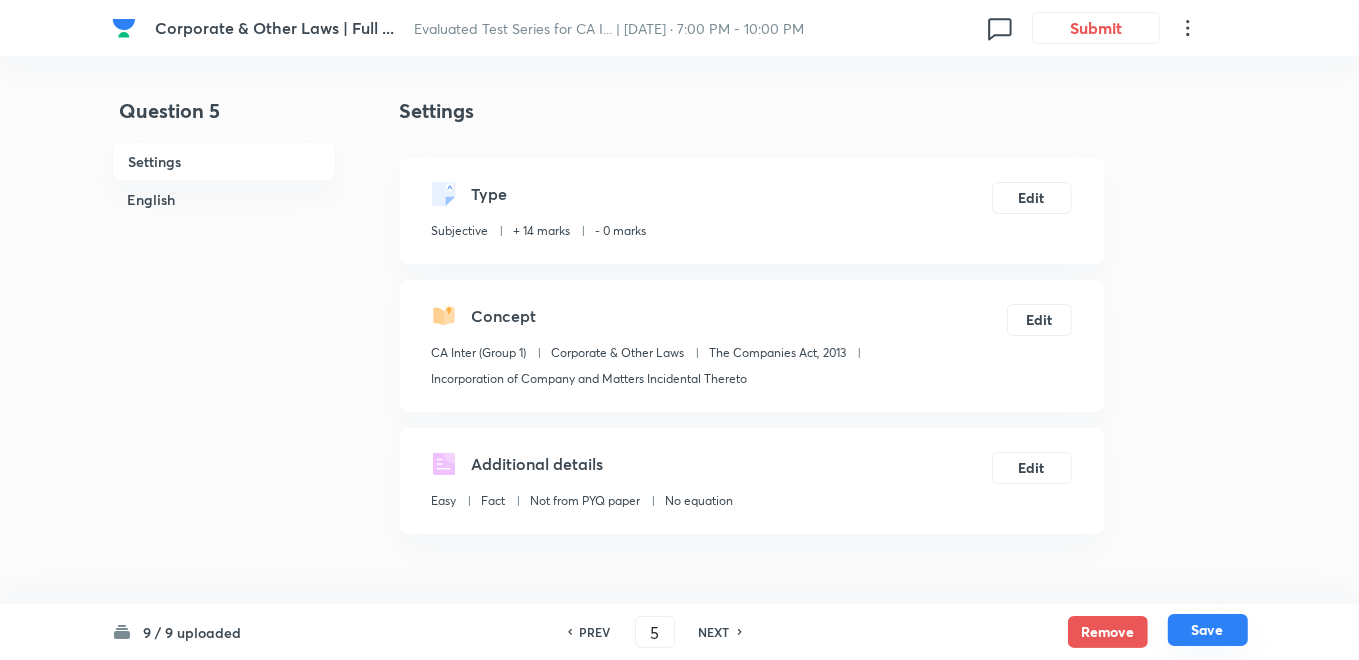 click on "Save" at bounding box center (1208, 630) 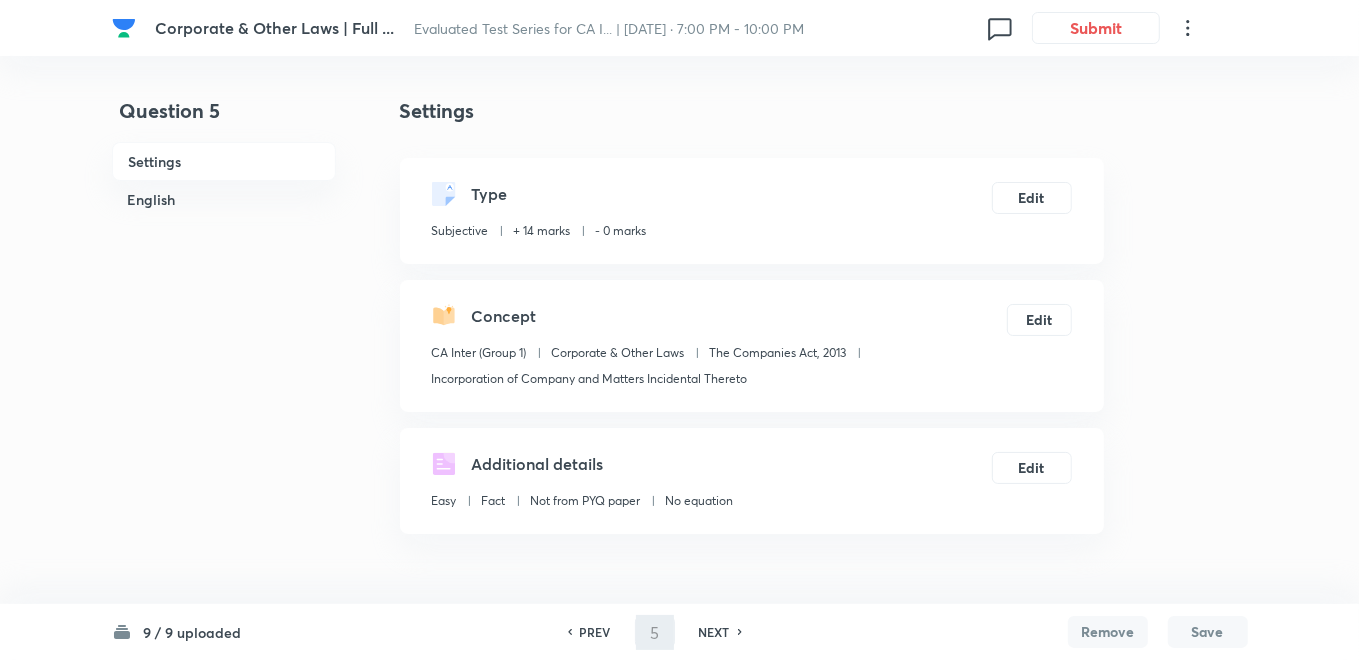 click on "Save" at bounding box center [1208, 632] 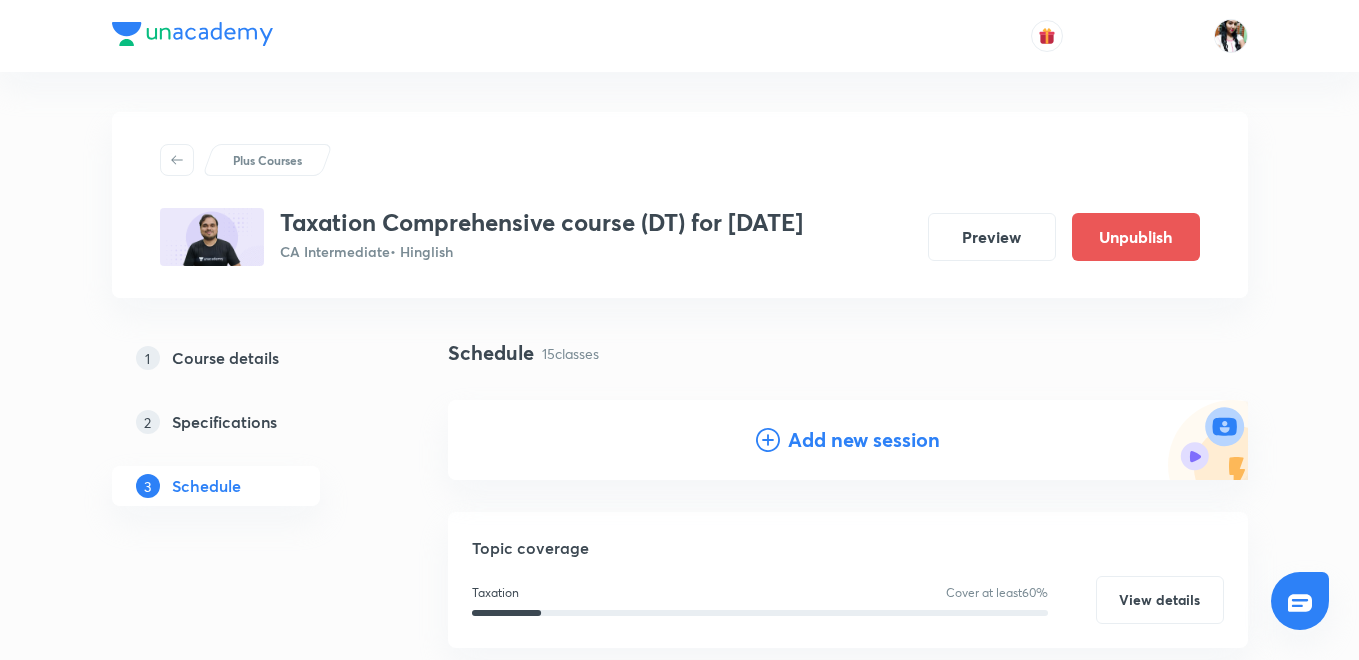 scroll, scrollTop: 2345, scrollLeft: 0, axis: vertical 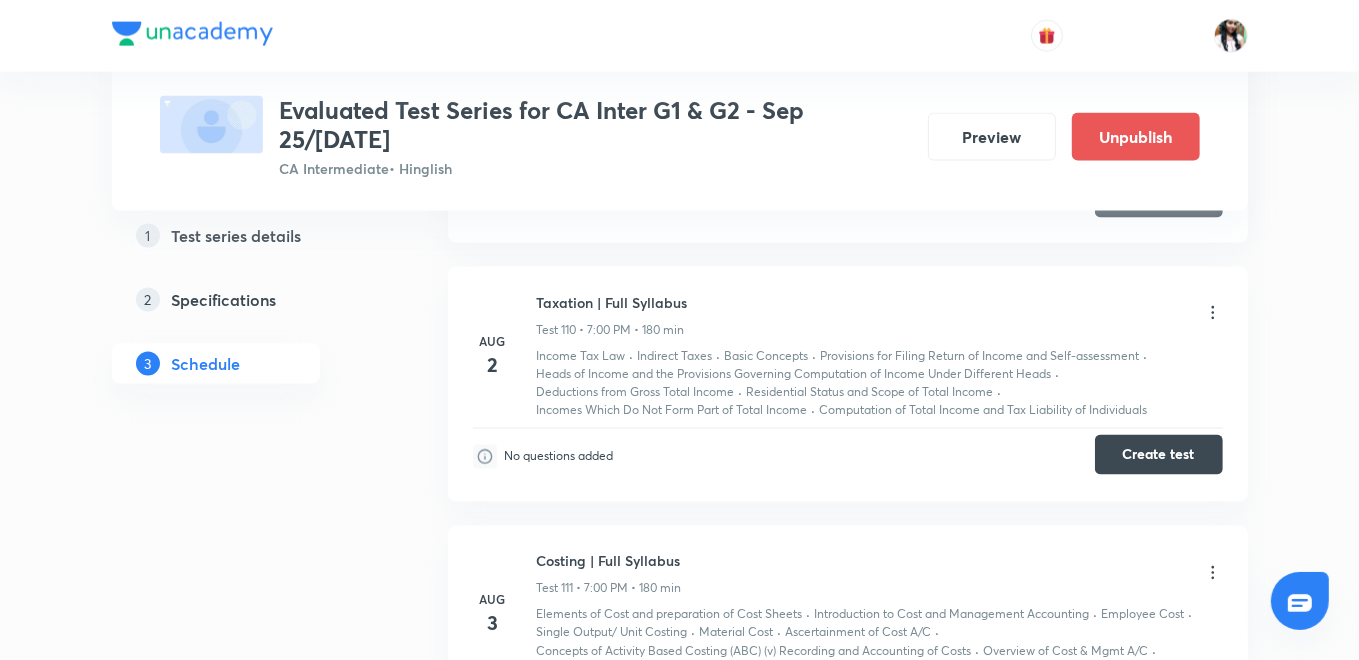 click on "Create test" at bounding box center (1159, 455) 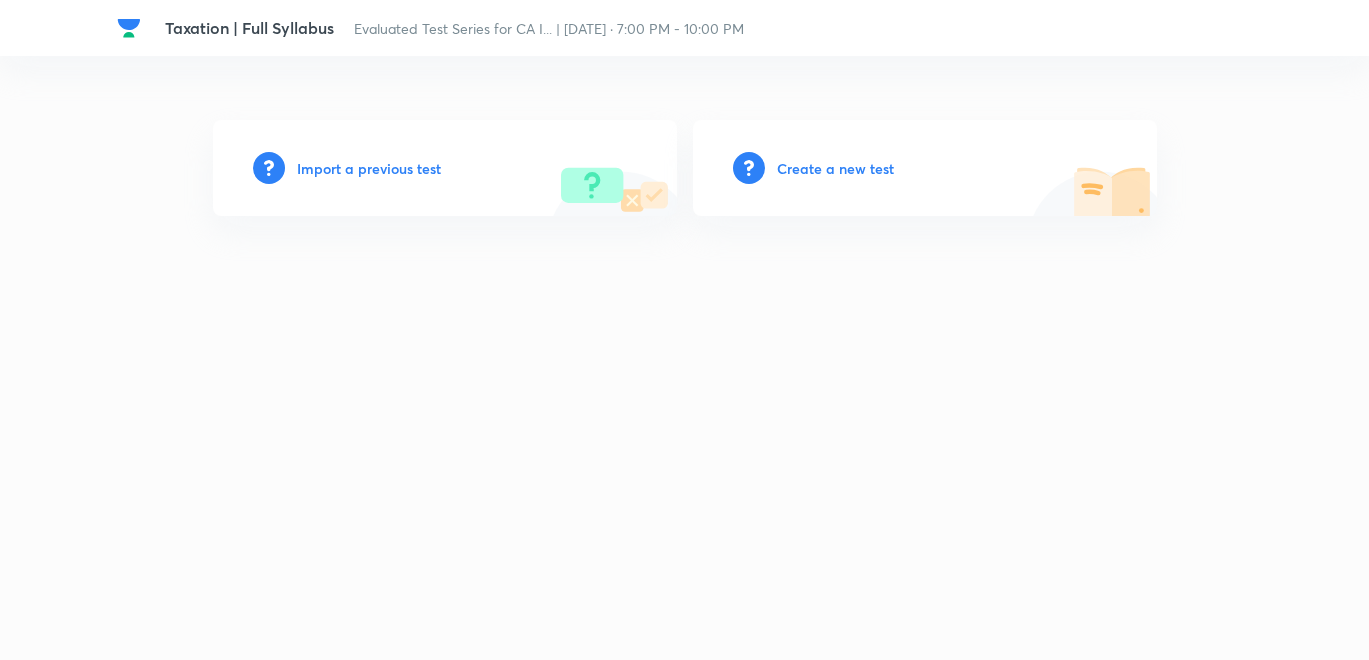 scroll, scrollTop: 0, scrollLeft: 0, axis: both 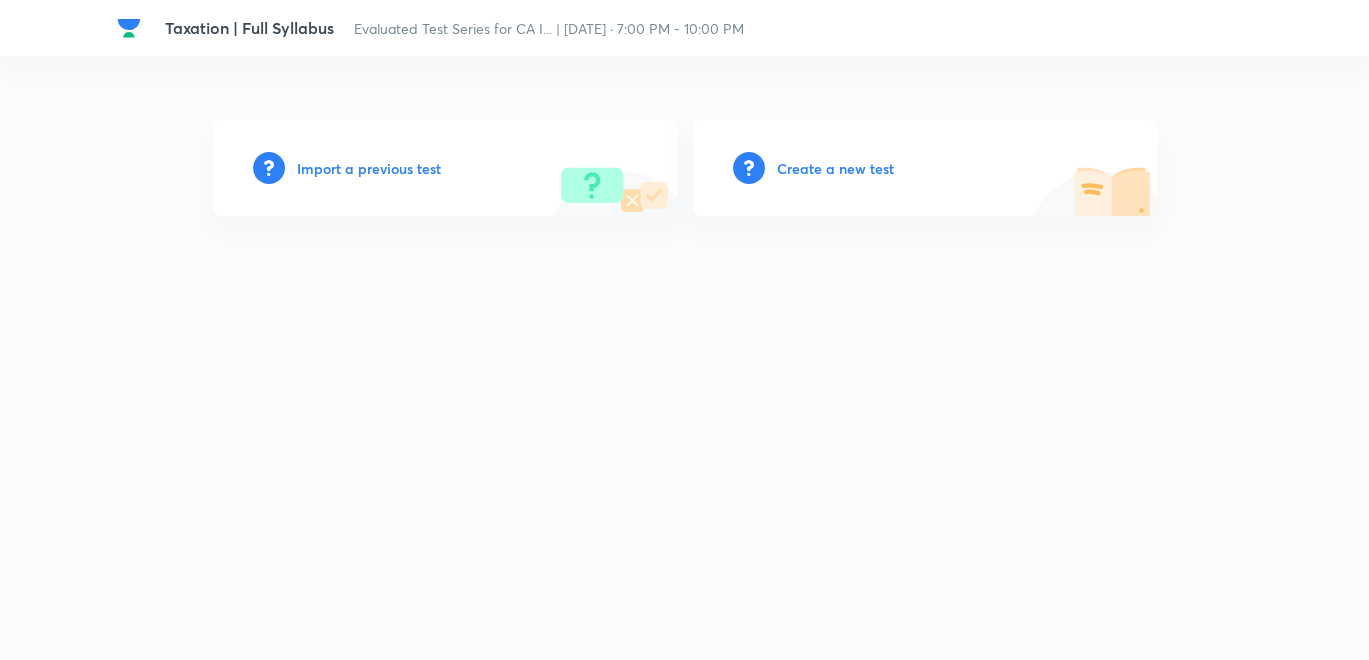 click on "Create a new test" at bounding box center [835, 168] 